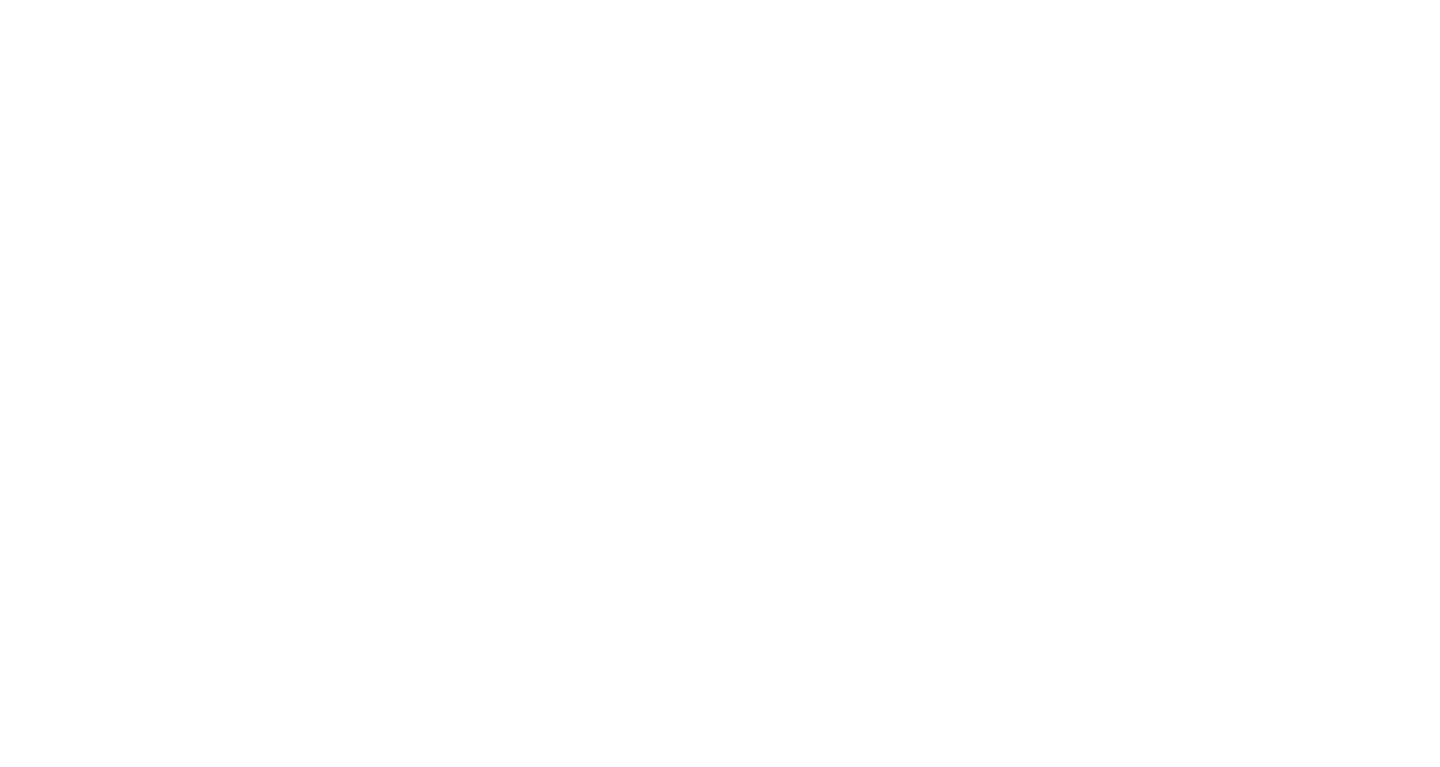 scroll, scrollTop: 0, scrollLeft: 0, axis: both 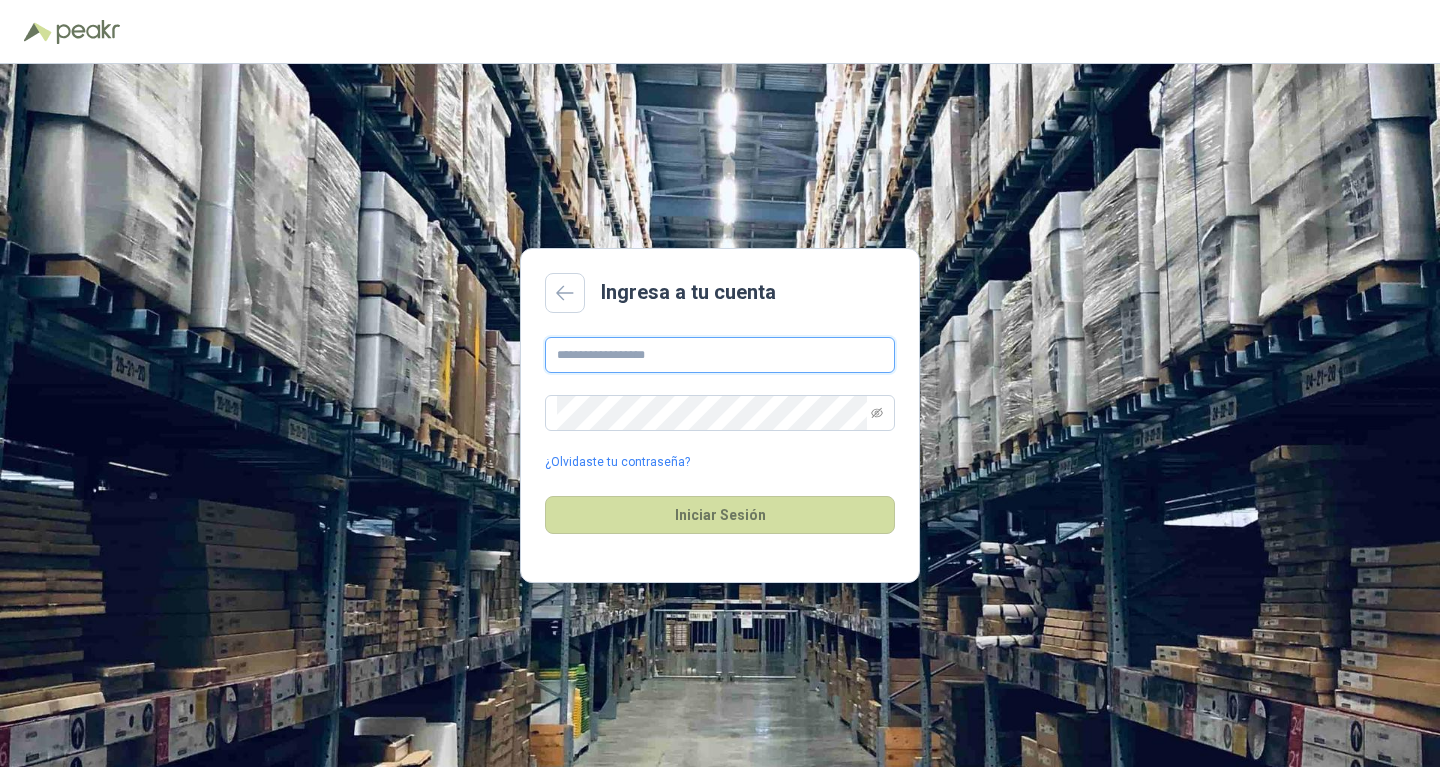 click at bounding box center [720, 355] 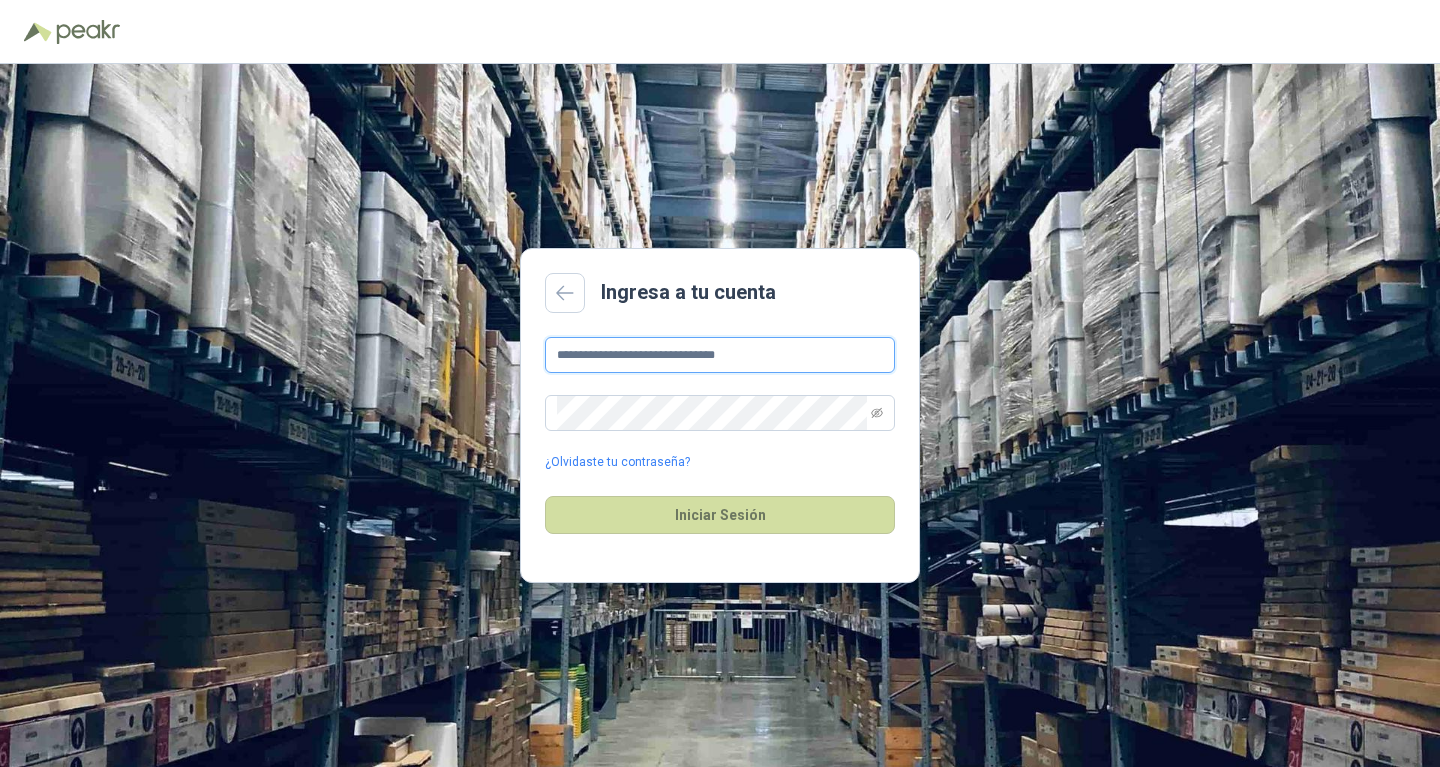 type on "**********" 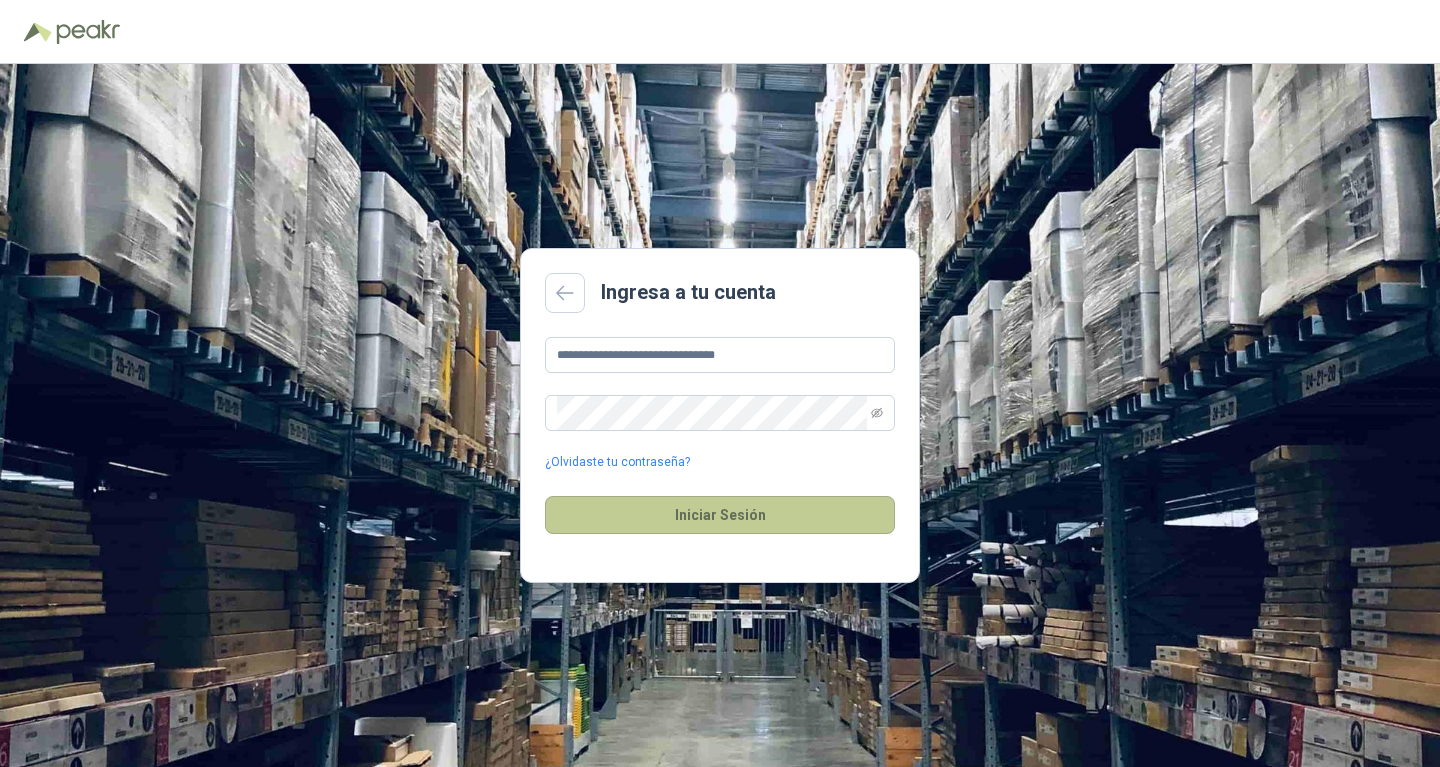 click on "Iniciar Sesión" at bounding box center [720, 515] 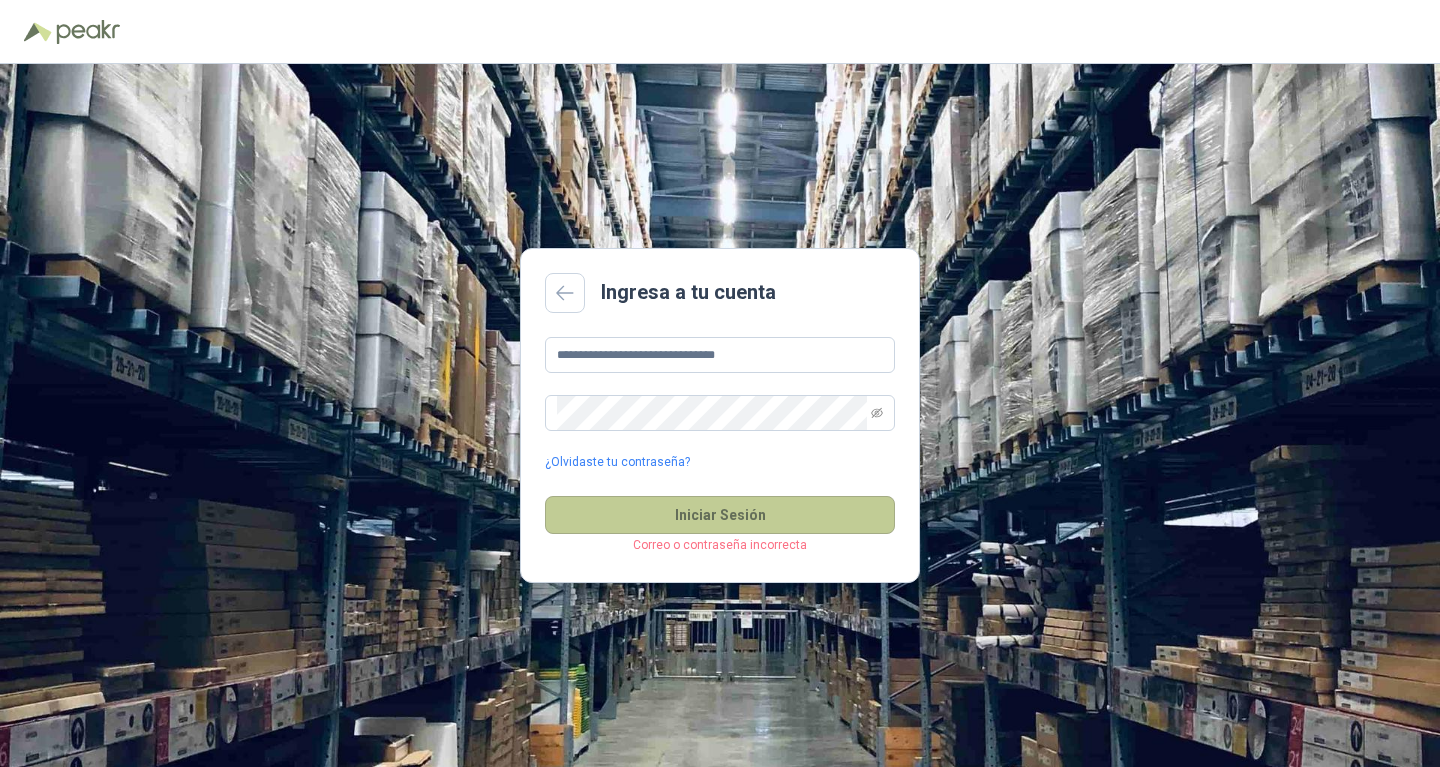 click on "Iniciar Sesión" at bounding box center (720, 515) 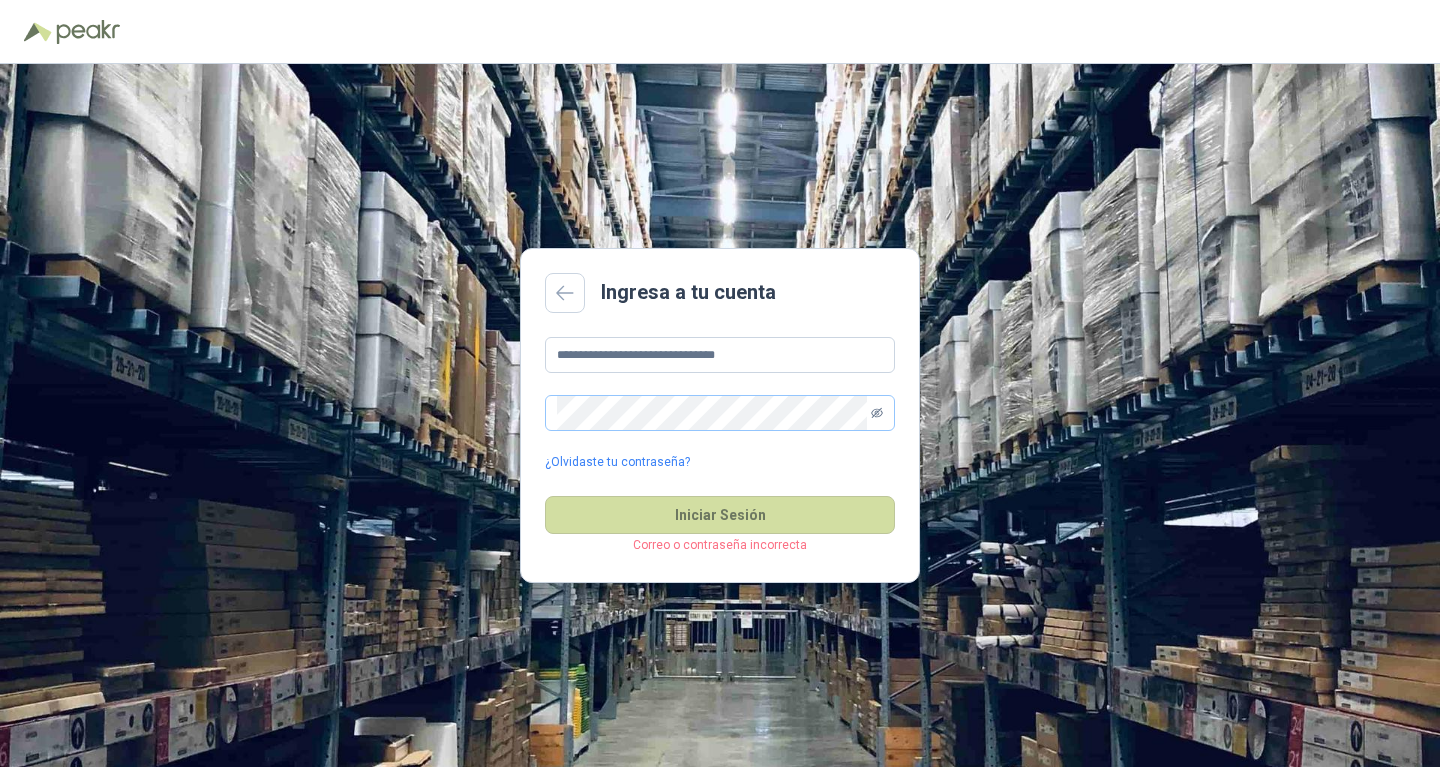 click 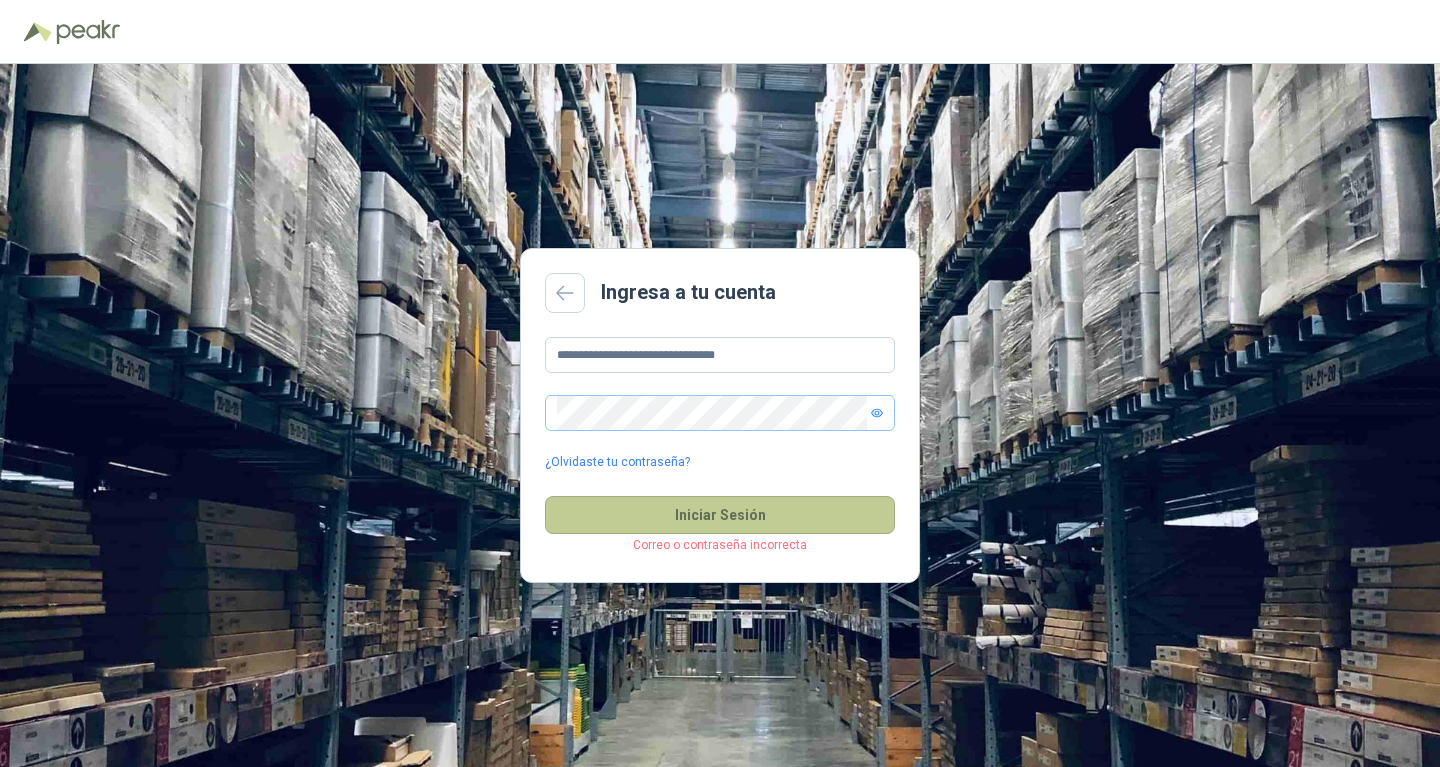 click on "Iniciar Sesión" at bounding box center (720, 515) 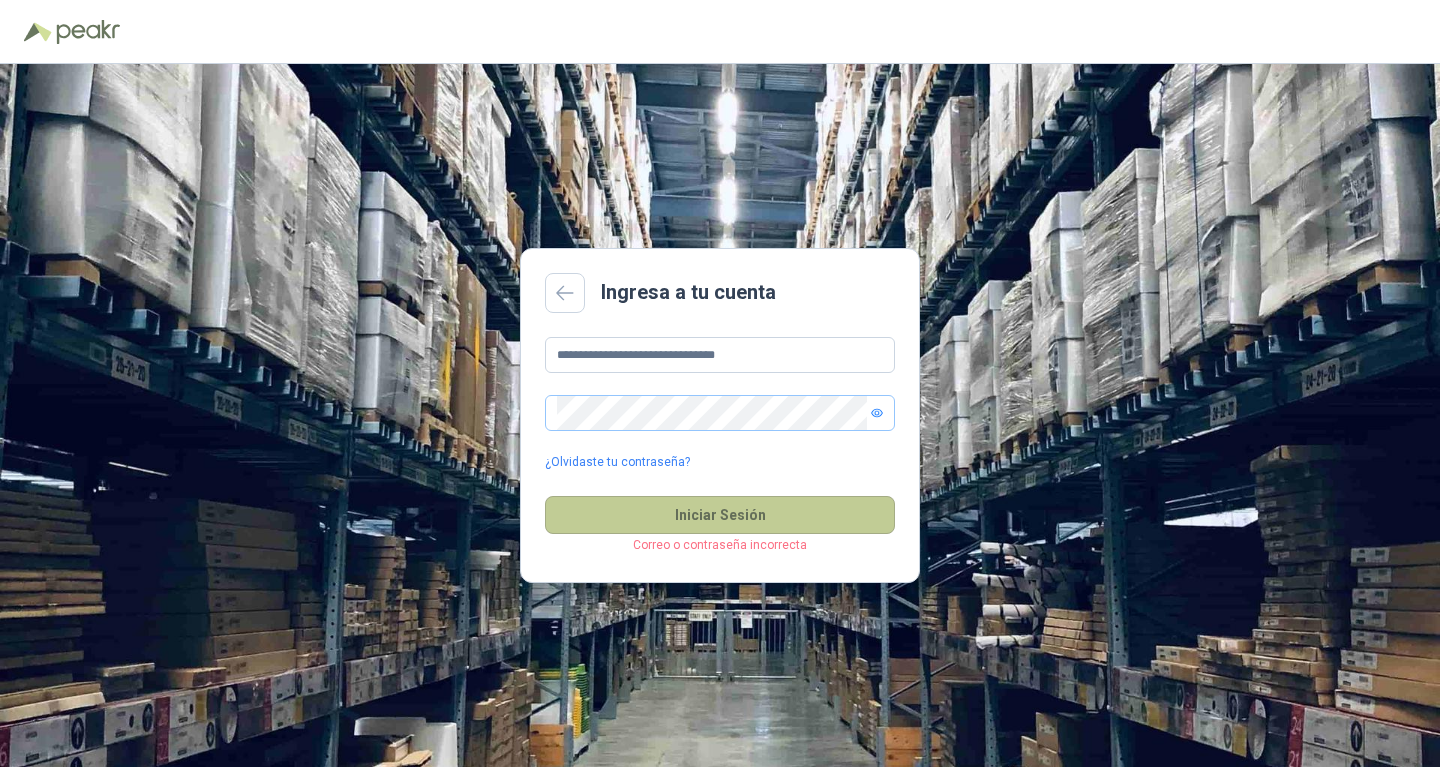 click on "Iniciar Sesión" at bounding box center [720, 515] 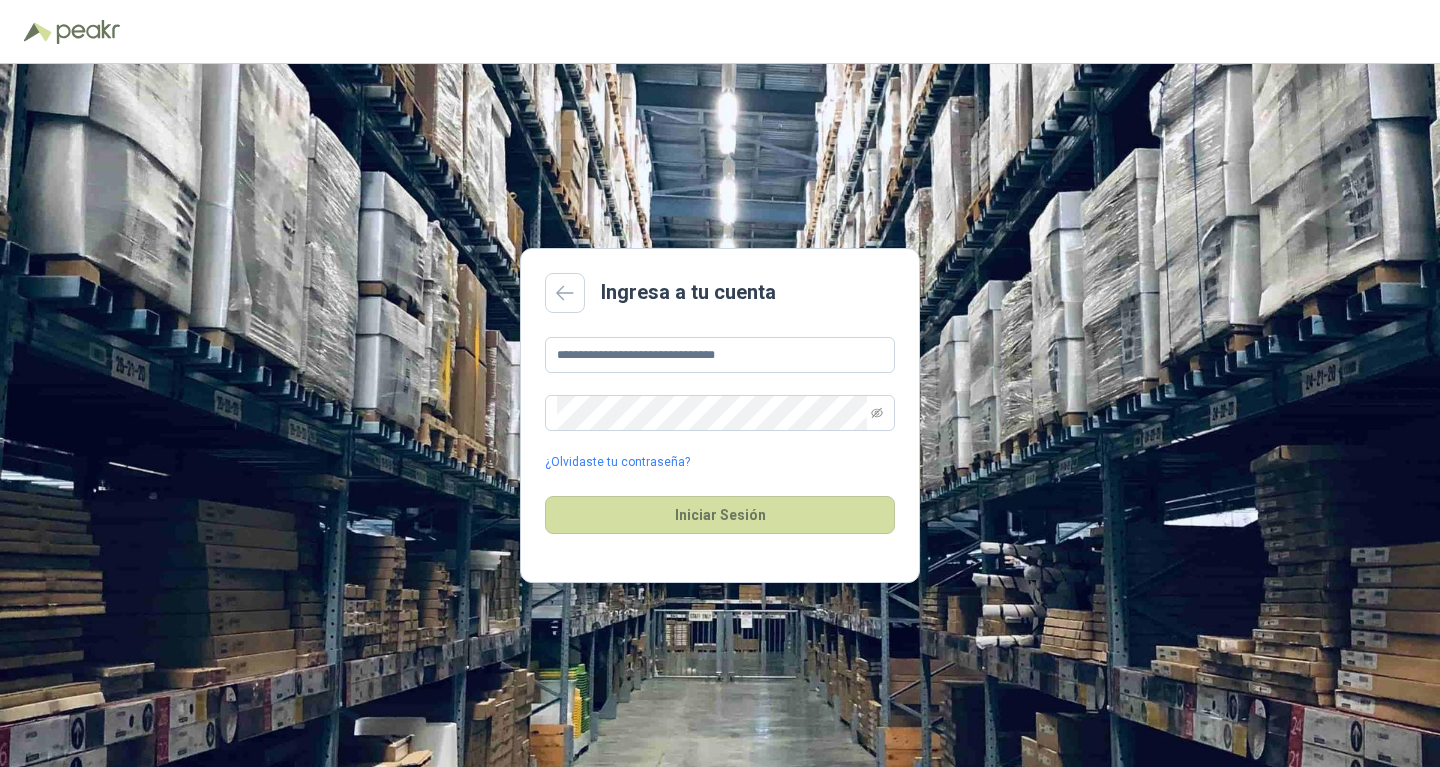 scroll, scrollTop: 0, scrollLeft: 0, axis: both 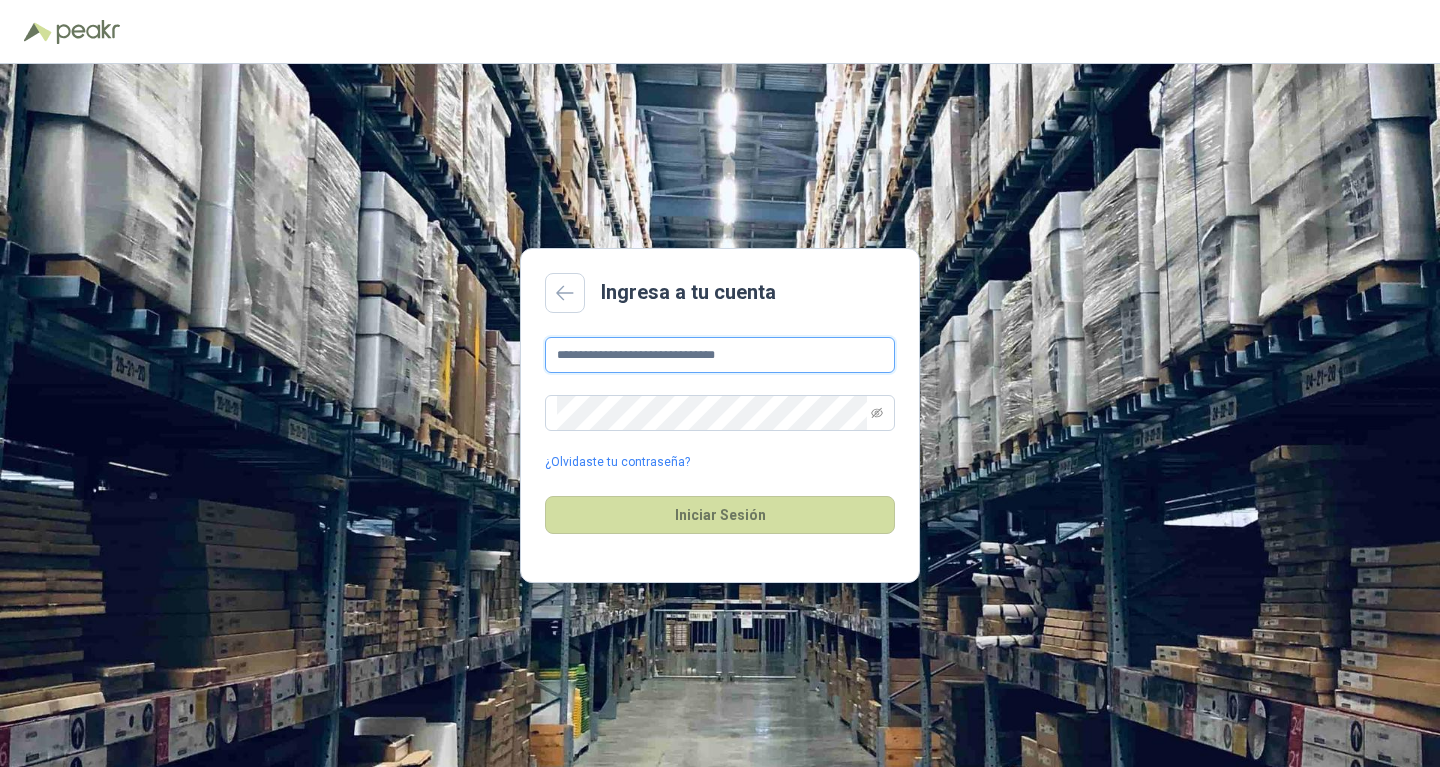 click on "**********" at bounding box center [720, 355] 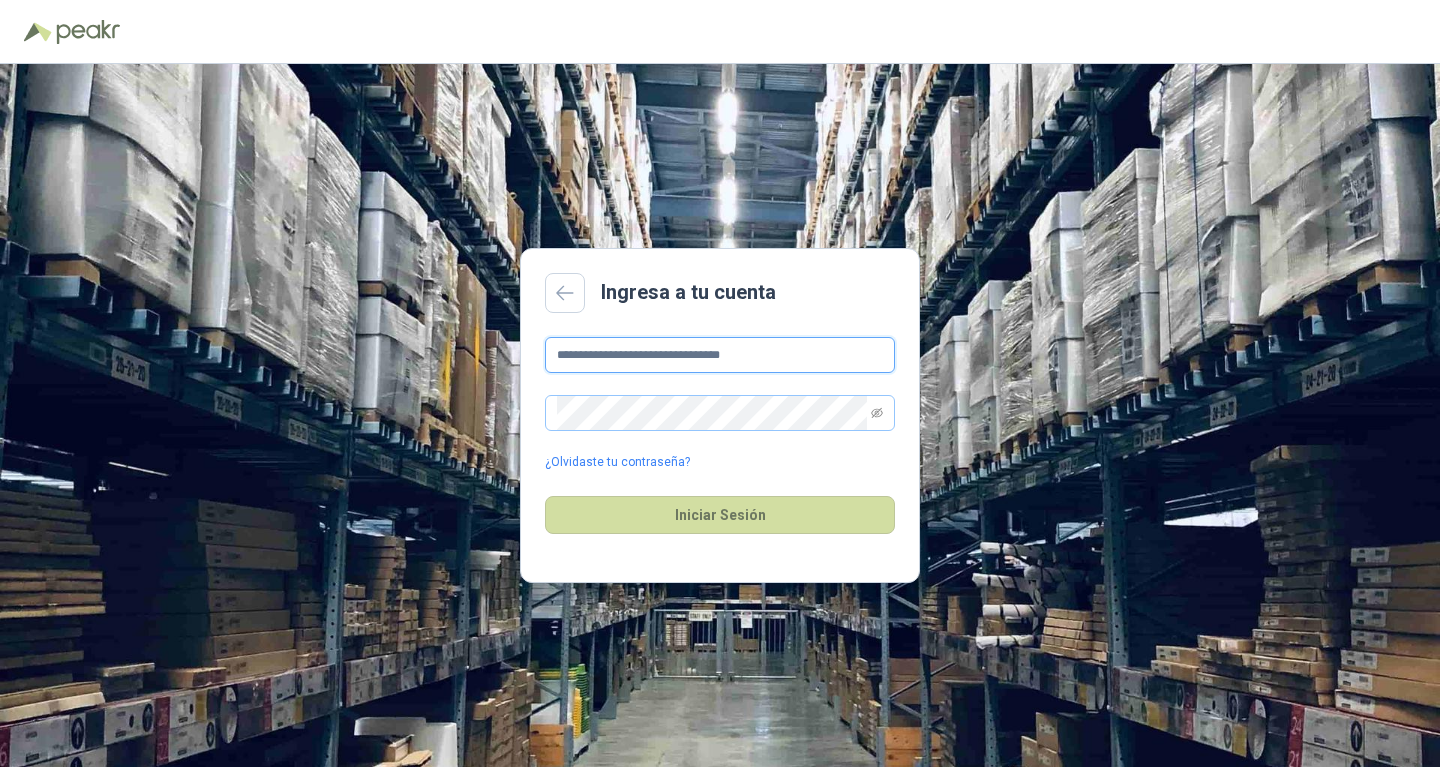 type on "**********" 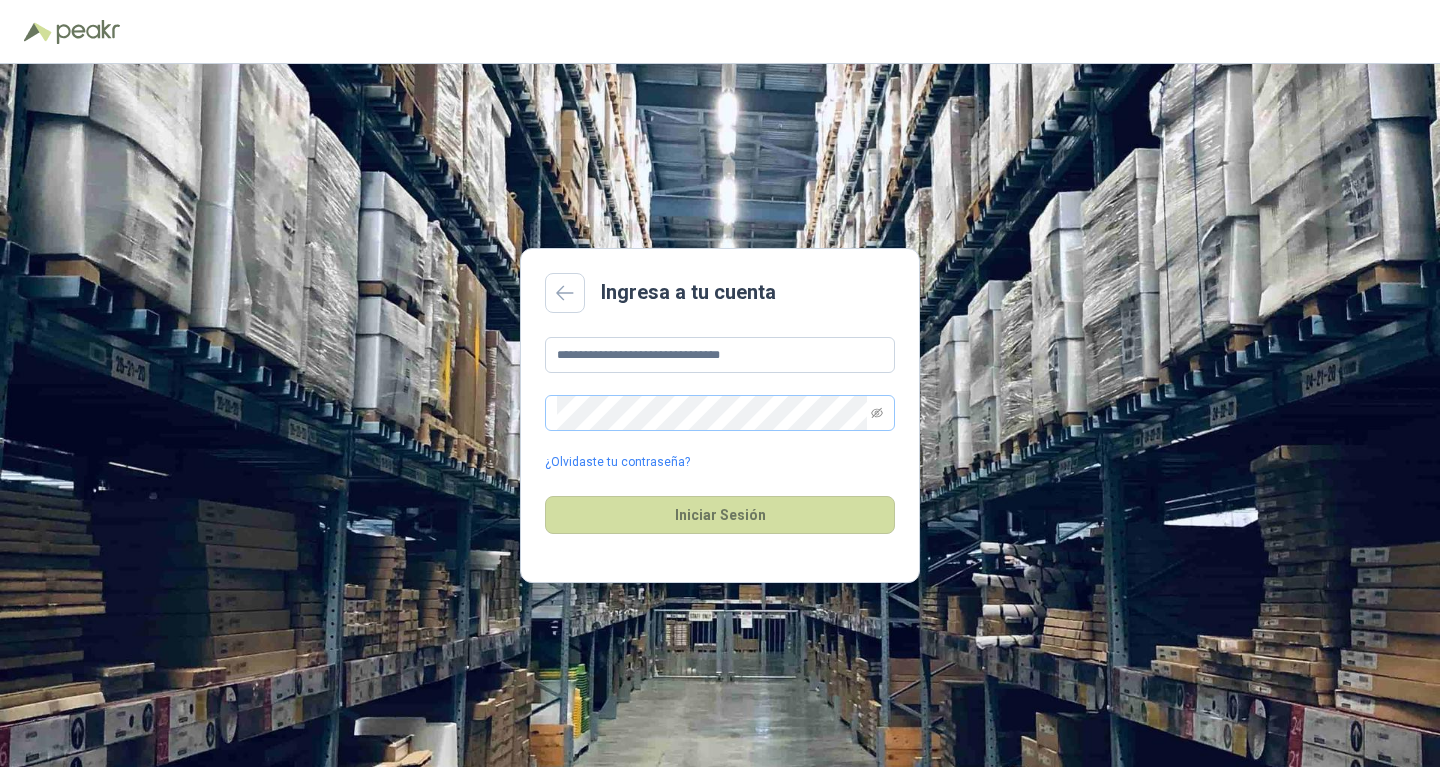 click at bounding box center [720, 413] 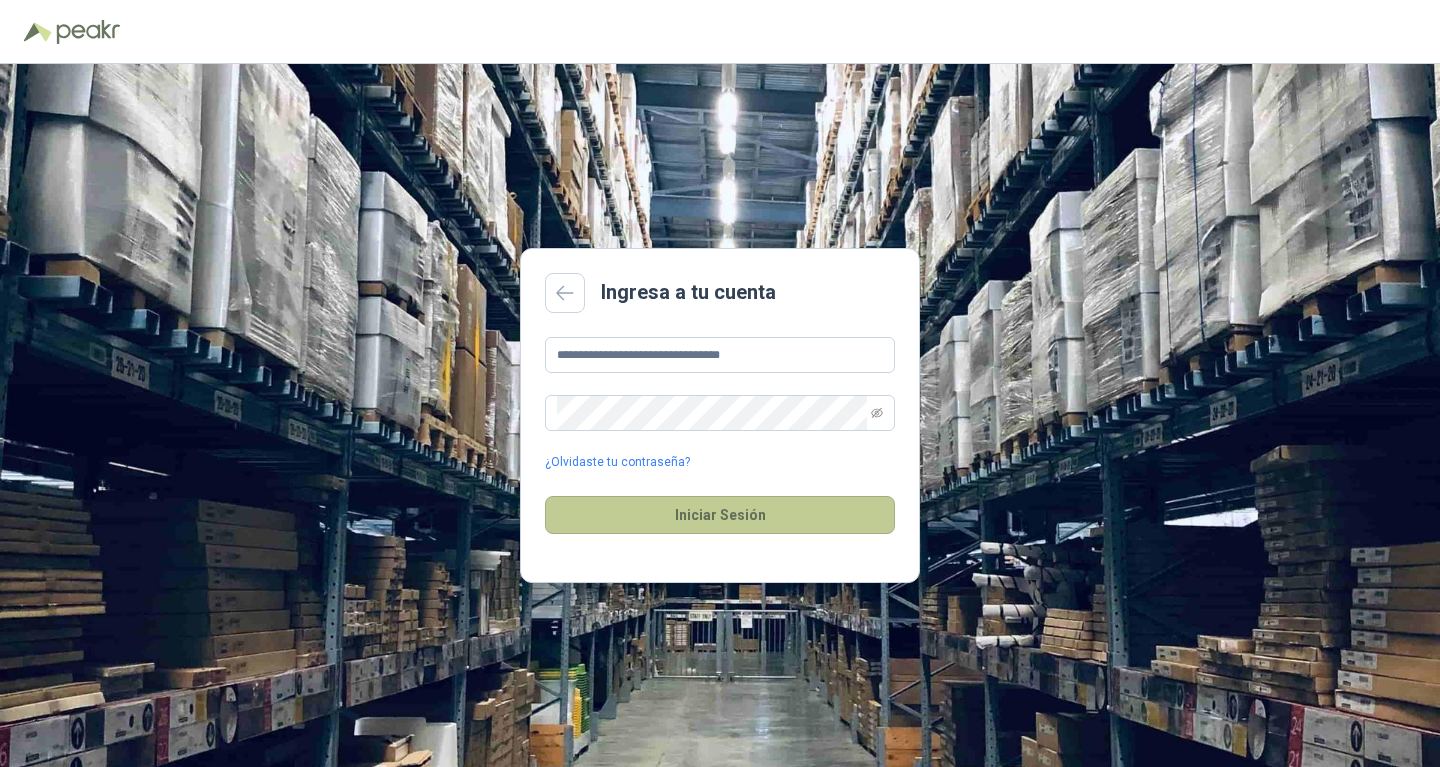 click on "Iniciar Sesión" at bounding box center [720, 515] 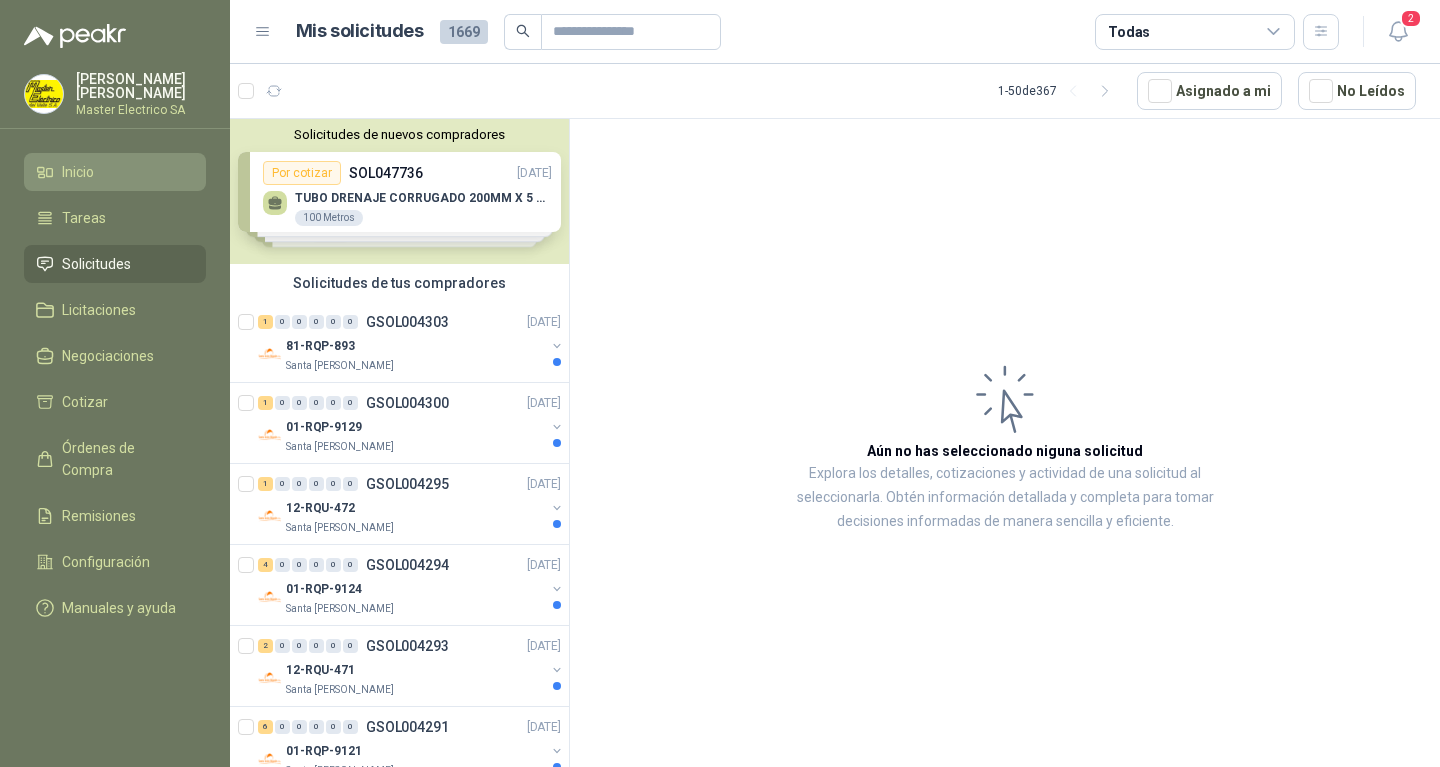 click on "Inicio" at bounding box center (78, 172) 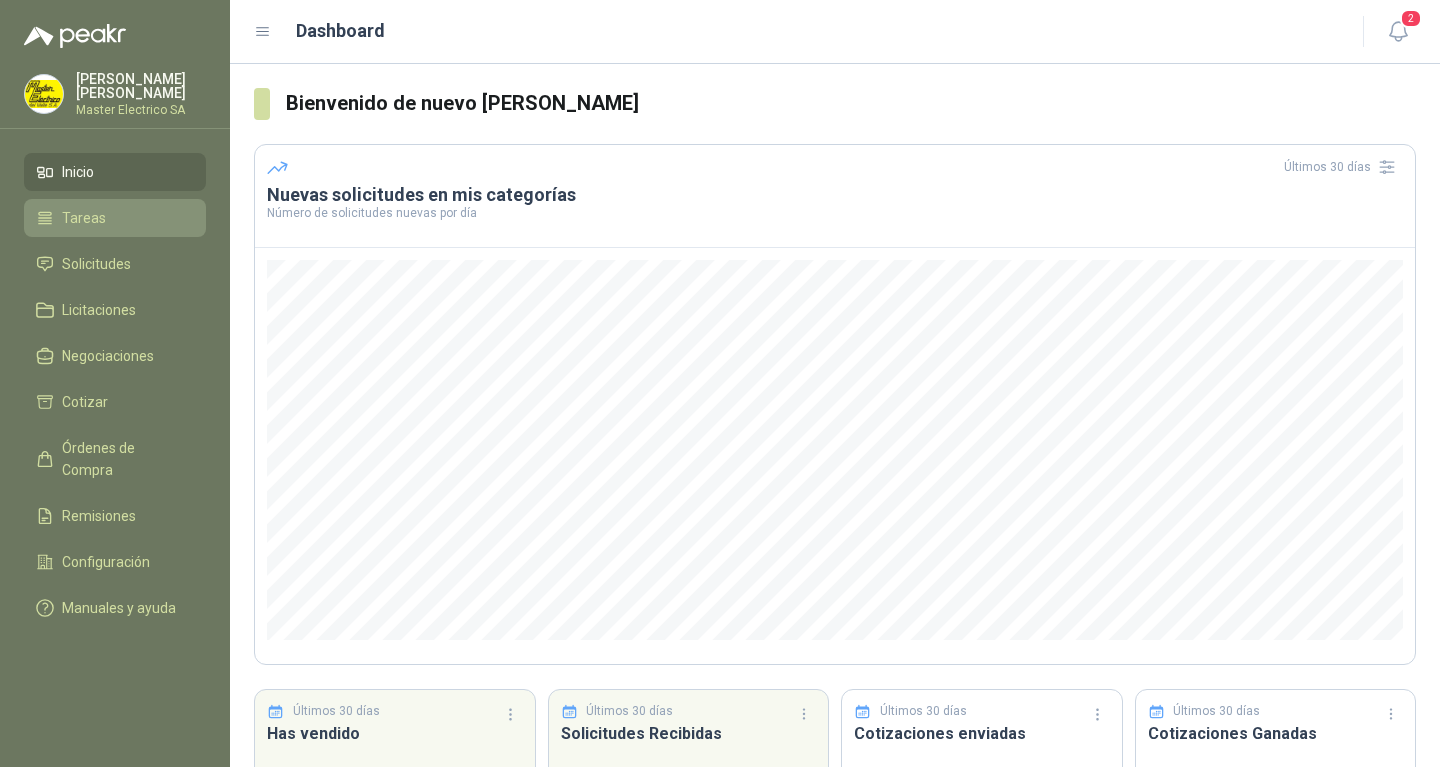 click on "Tareas" at bounding box center (84, 218) 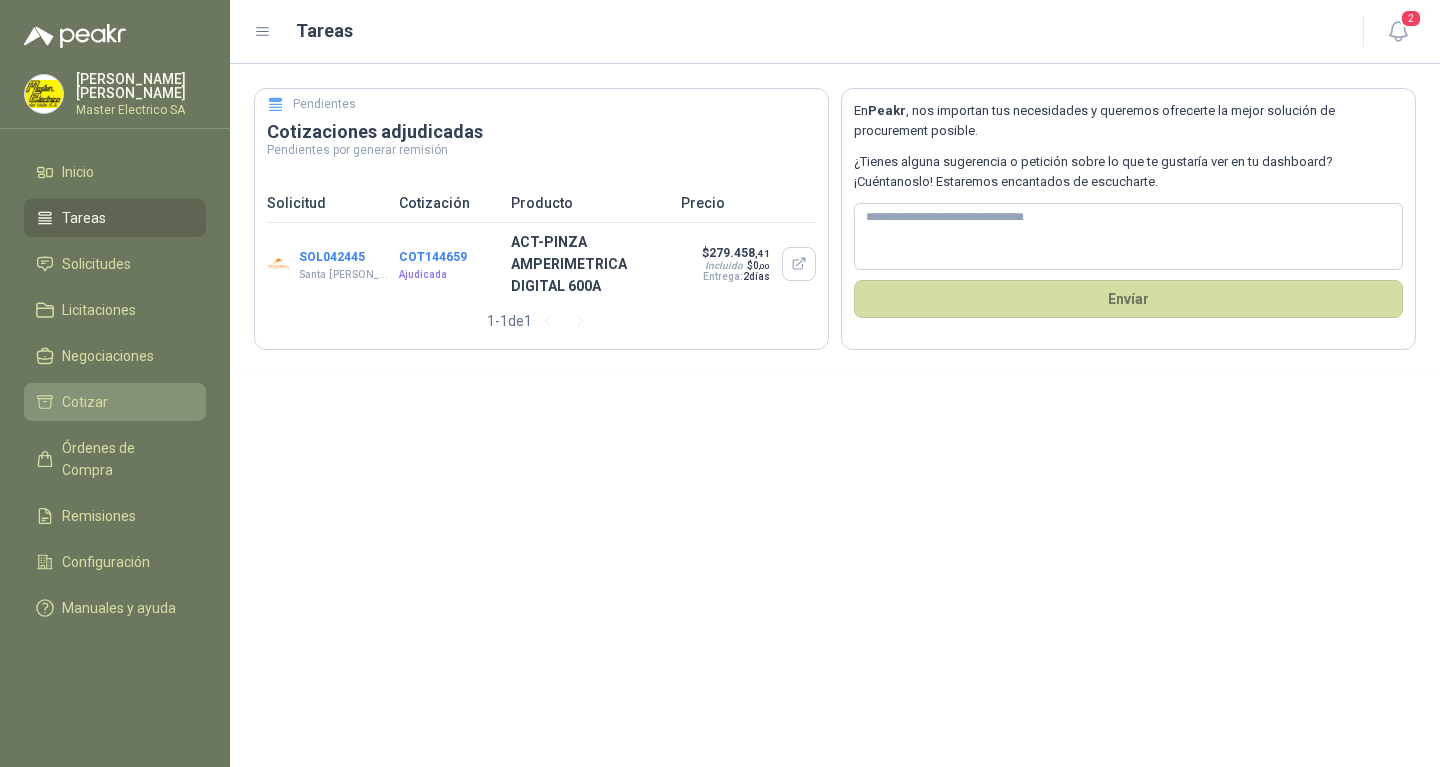 click on "Cotizar" at bounding box center (85, 402) 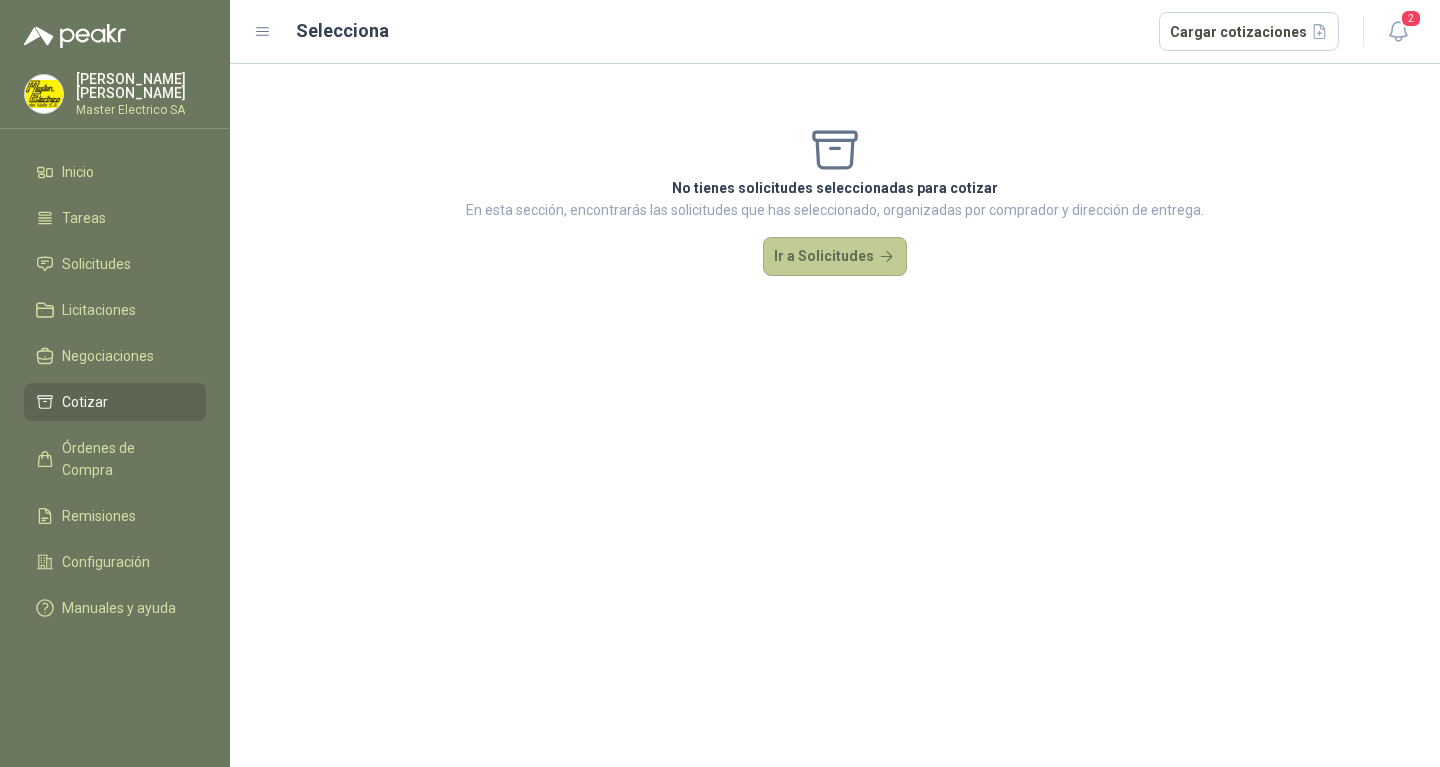 click on "Ir a Solicitudes" at bounding box center (835, 257) 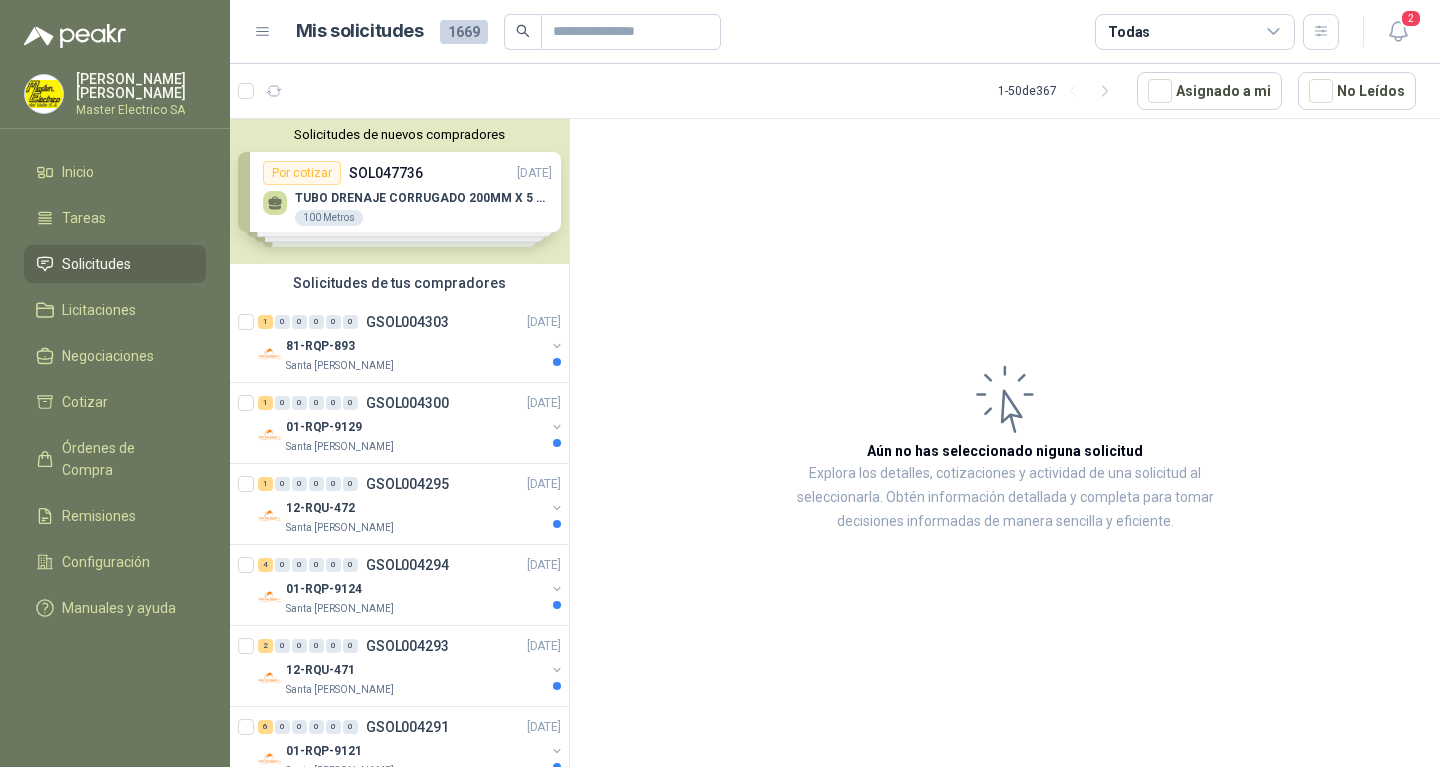 click 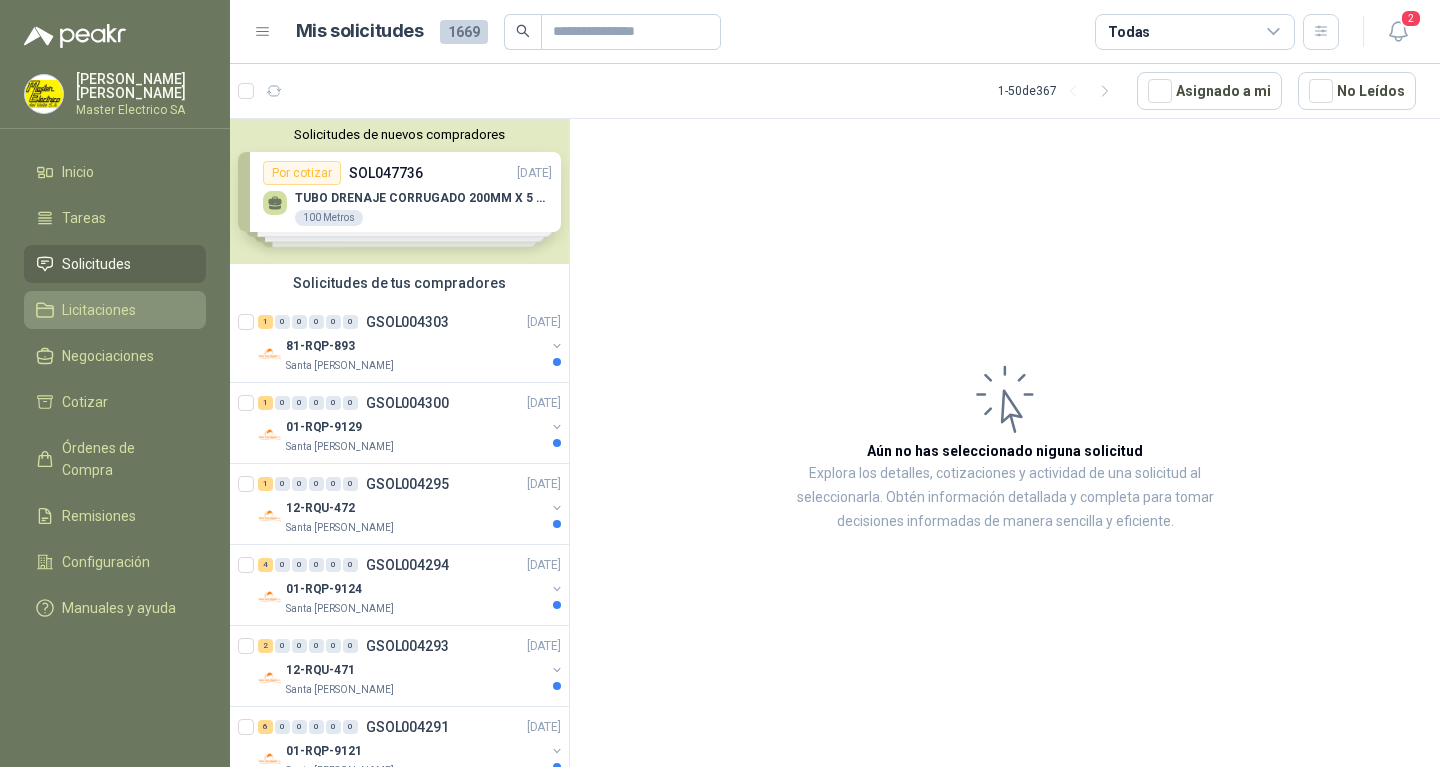 click on "Licitaciones" at bounding box center (99, 310) 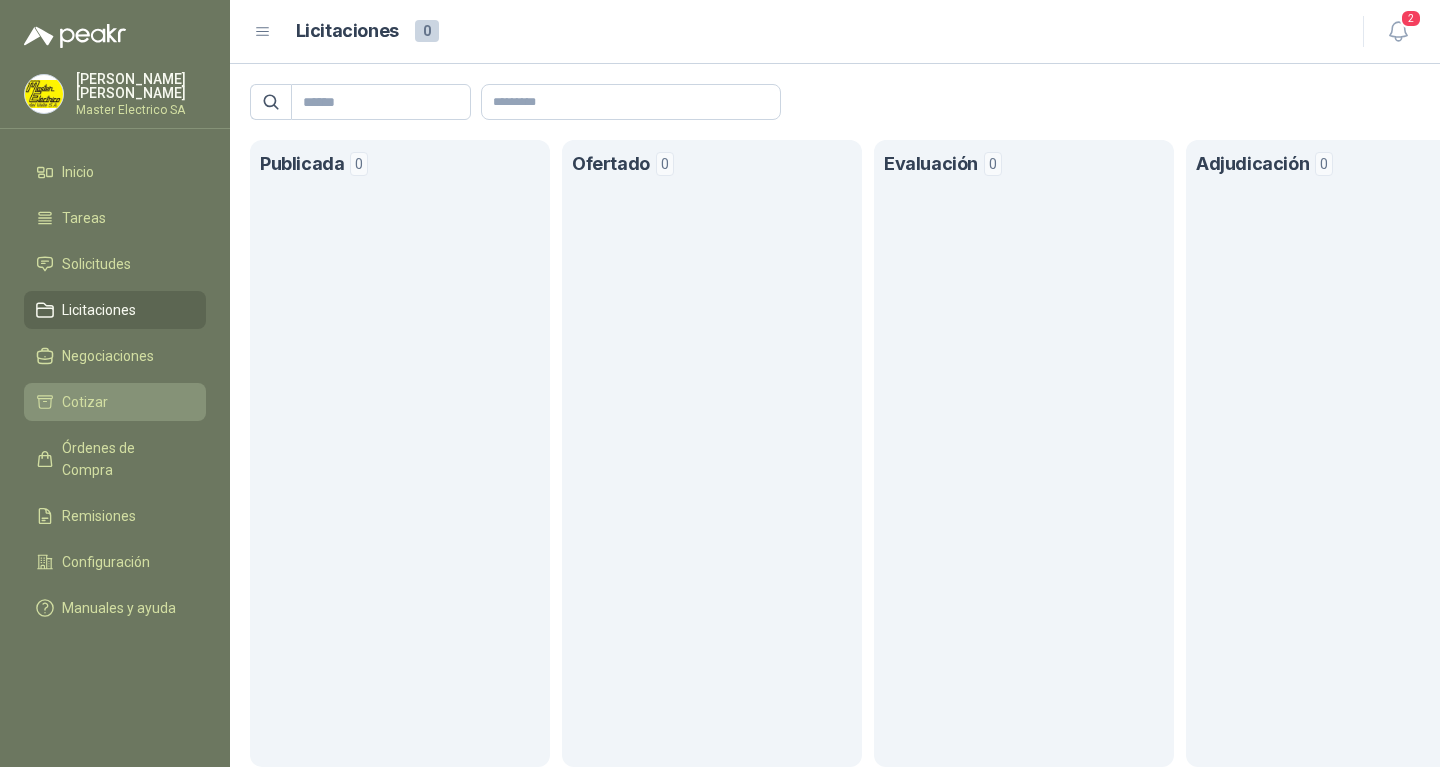 click on "Cotizar" at bounding box center (85, 402) 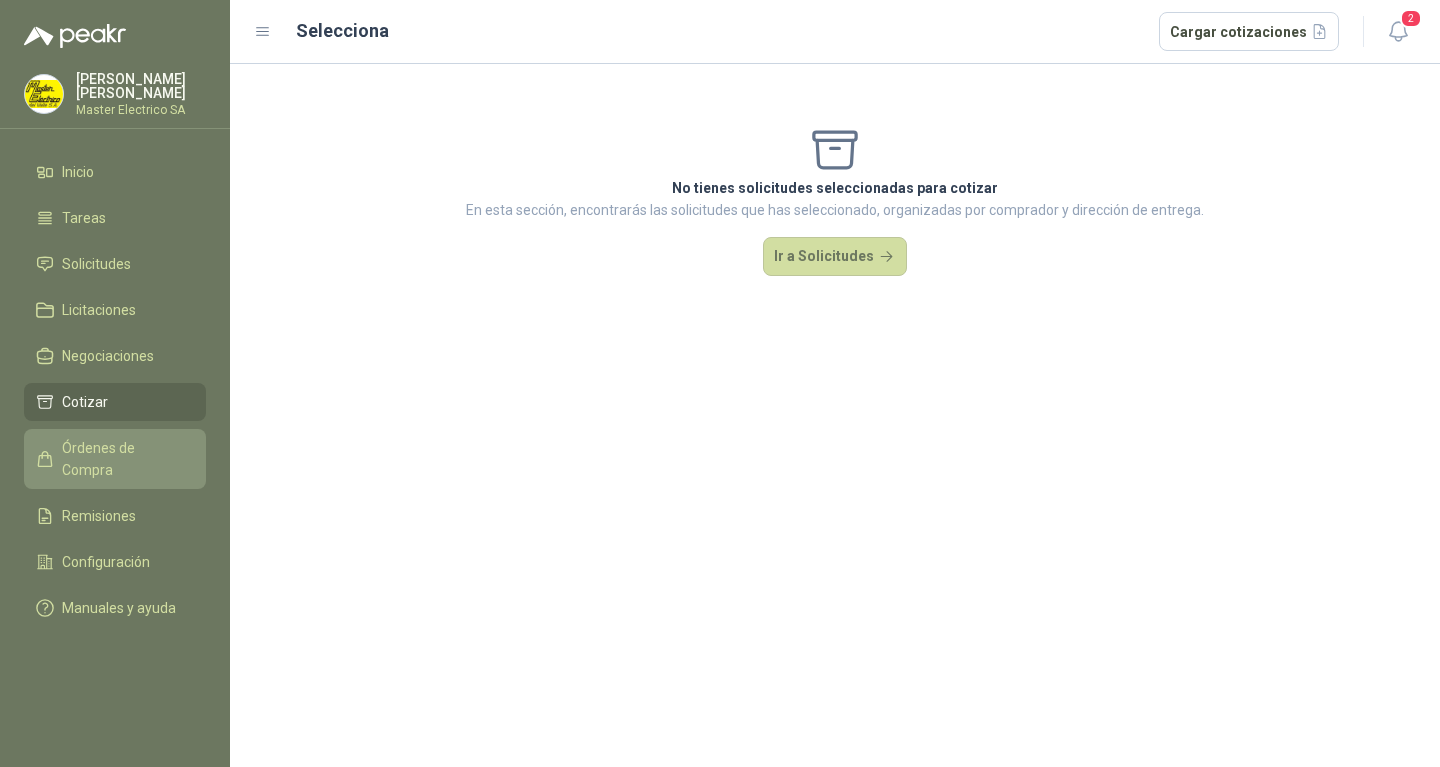 click on "Órdenes de Compra" at bounding box center [124, 459] 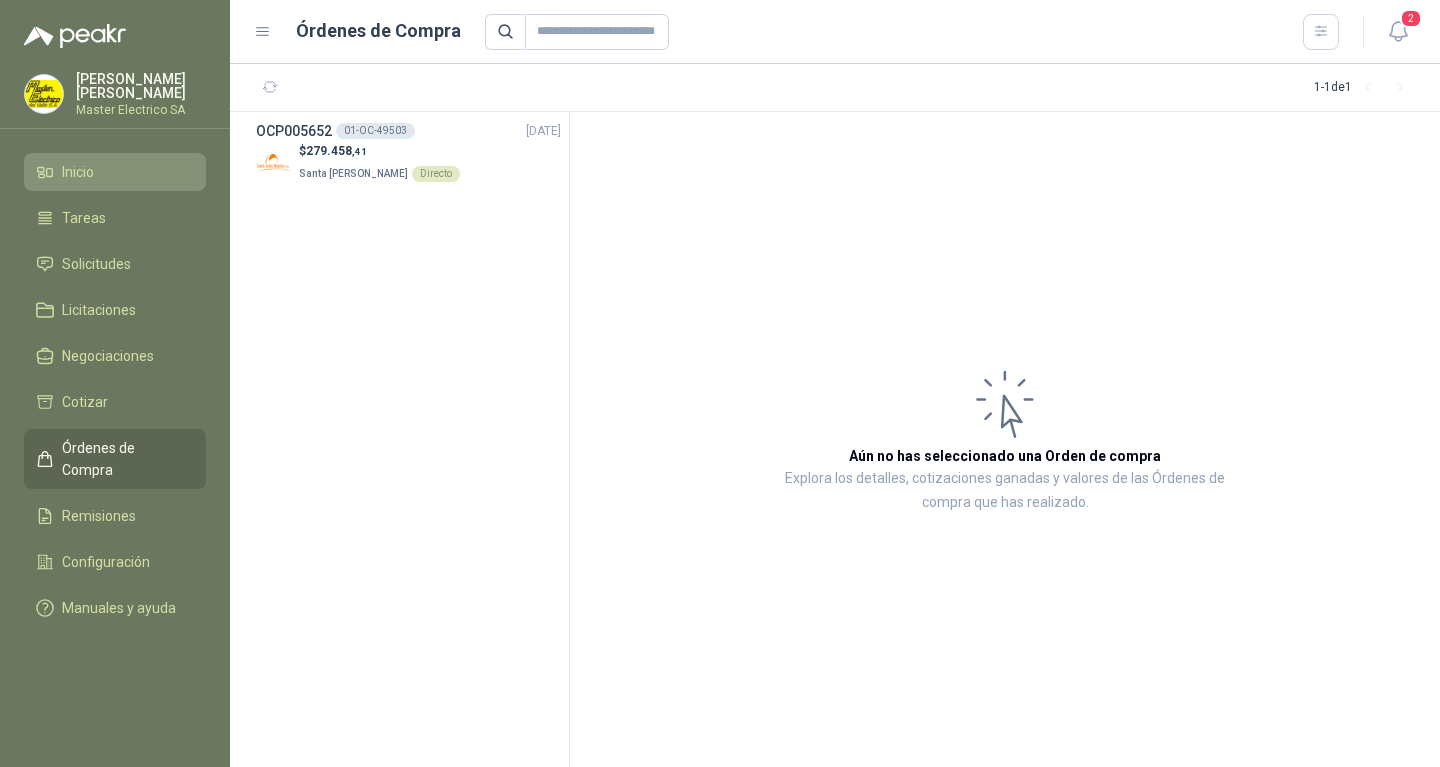 click on "Inicio" at bounding box center [78, 172] 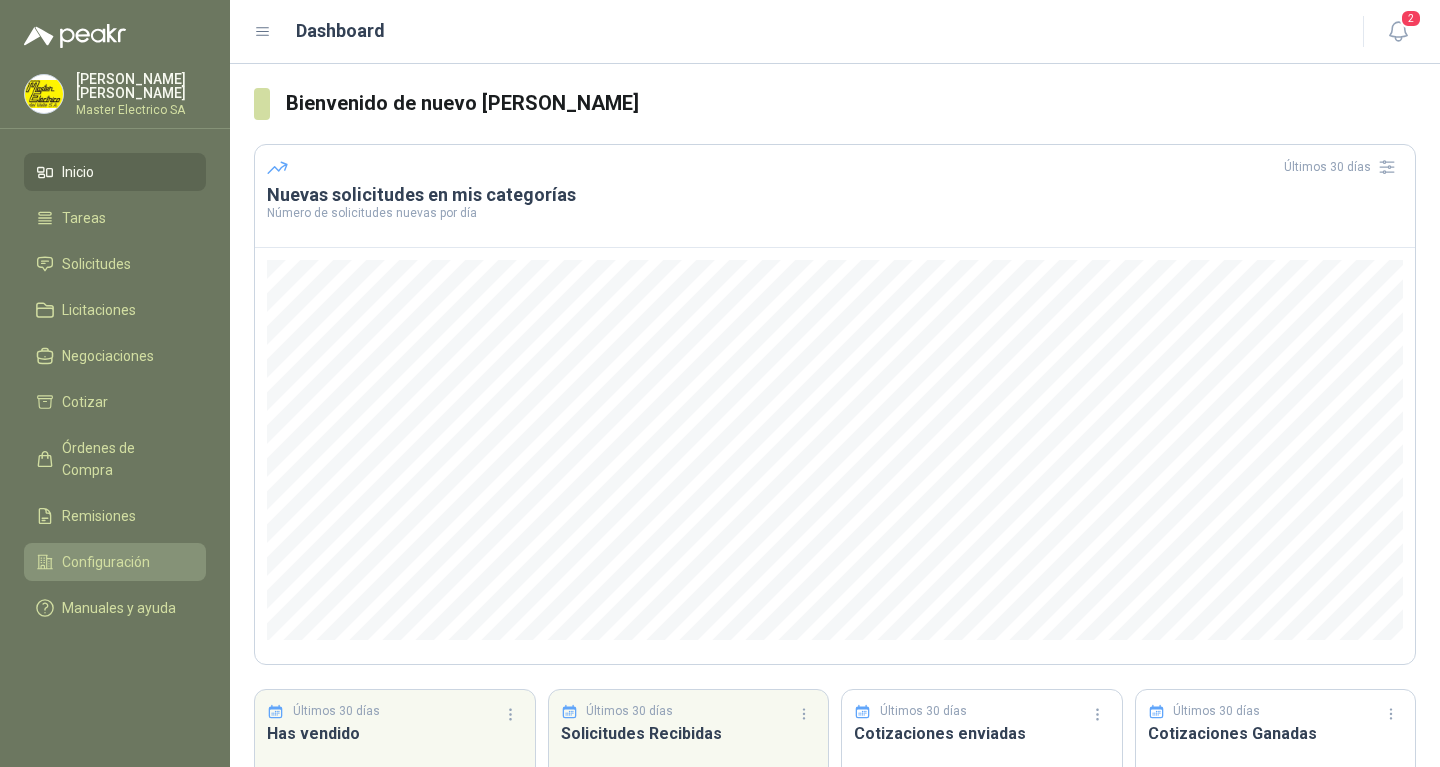 click on "Configuración" at bounding box center [106, 562] 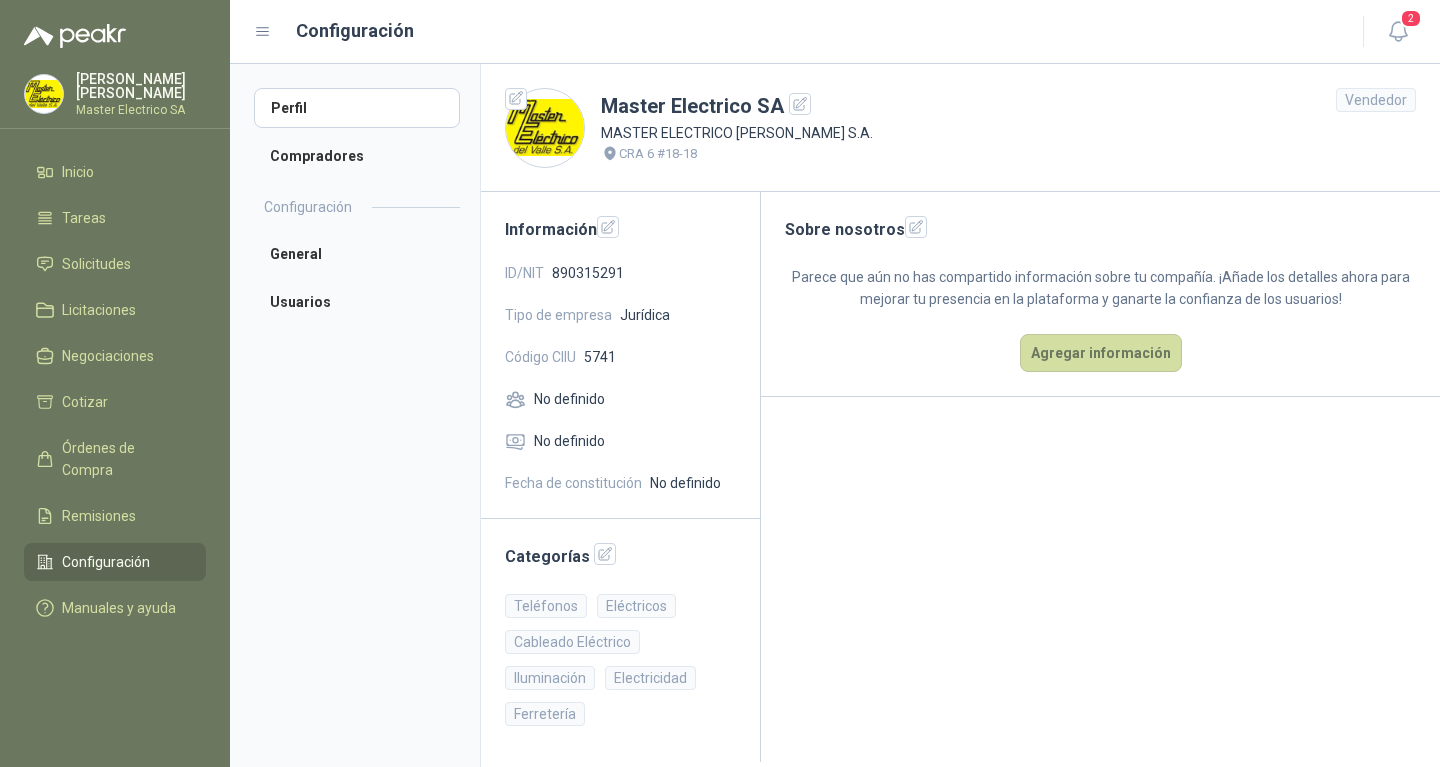 click 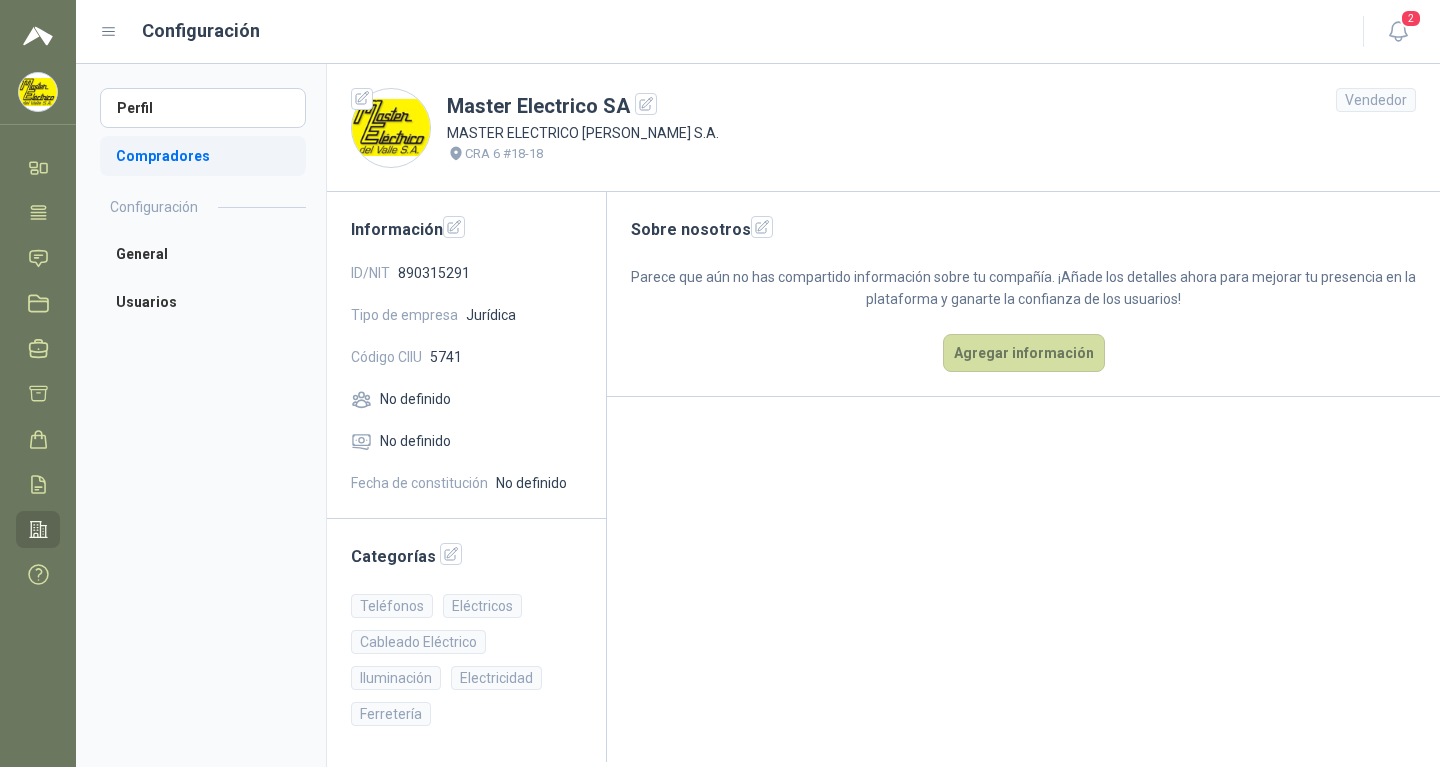 click on "Compradores" at bounding box center [203, 156] 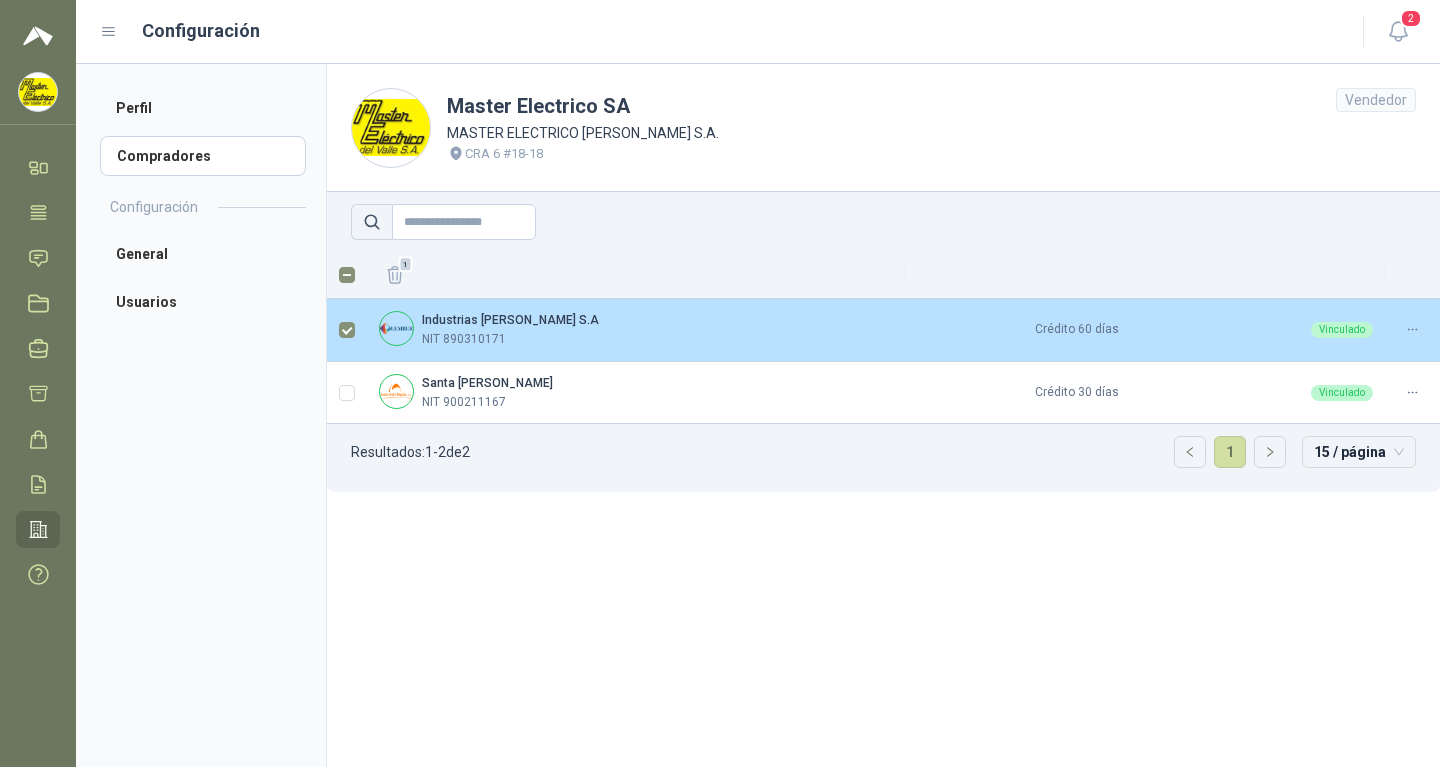 click on "NIT   890310171" at bounding box center [464, 339] 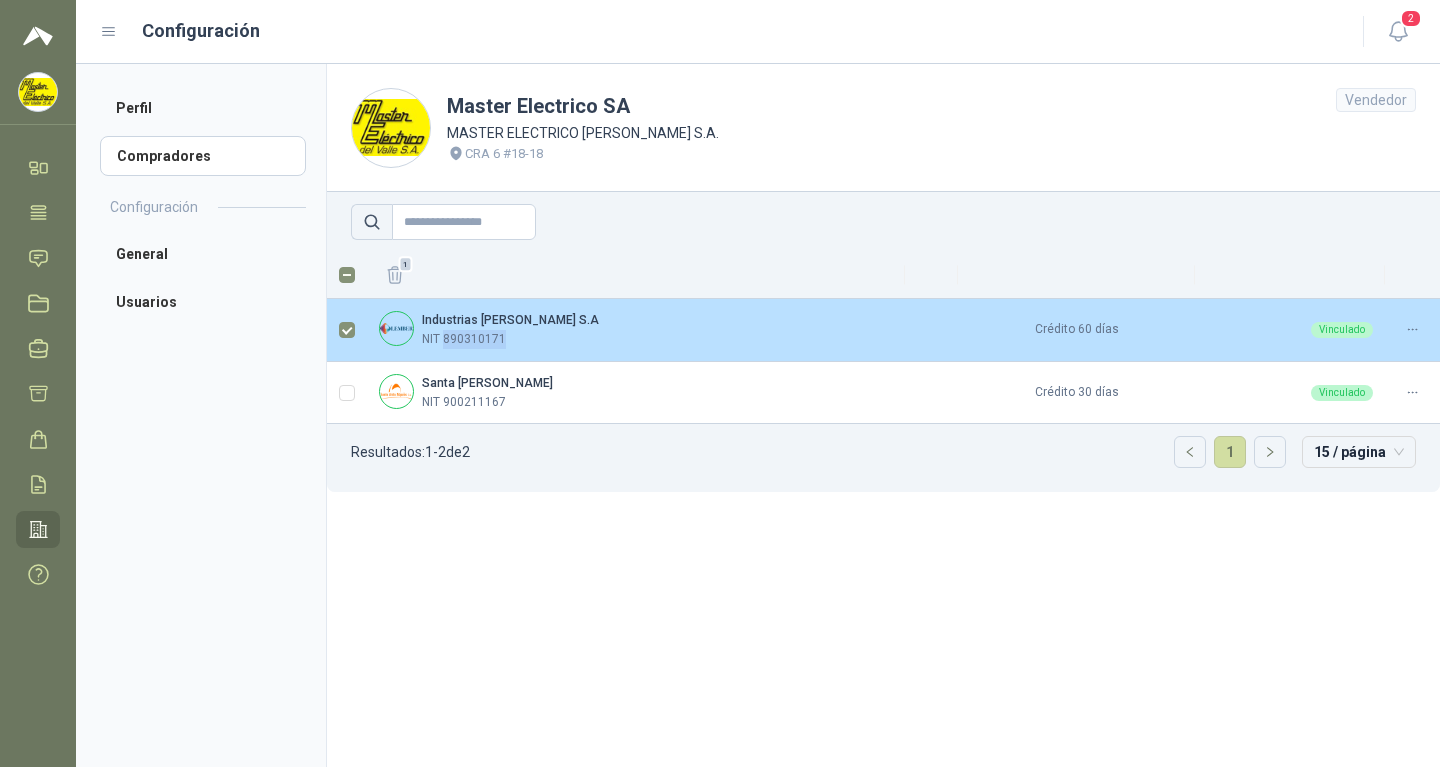 click on "NIT   890310171" at bounding box center [464, 339] 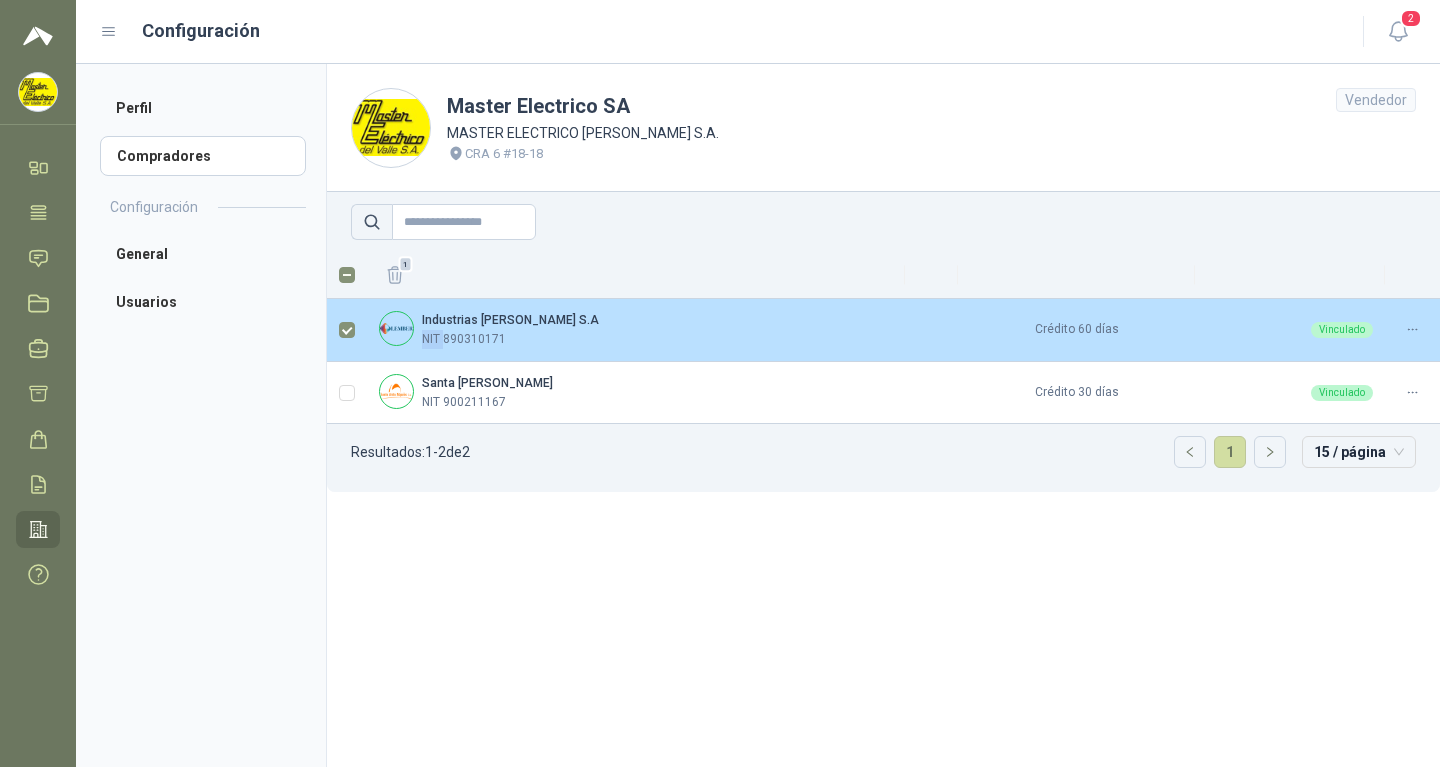 click on "NIT   890310171" at bounding box center (464, 339) 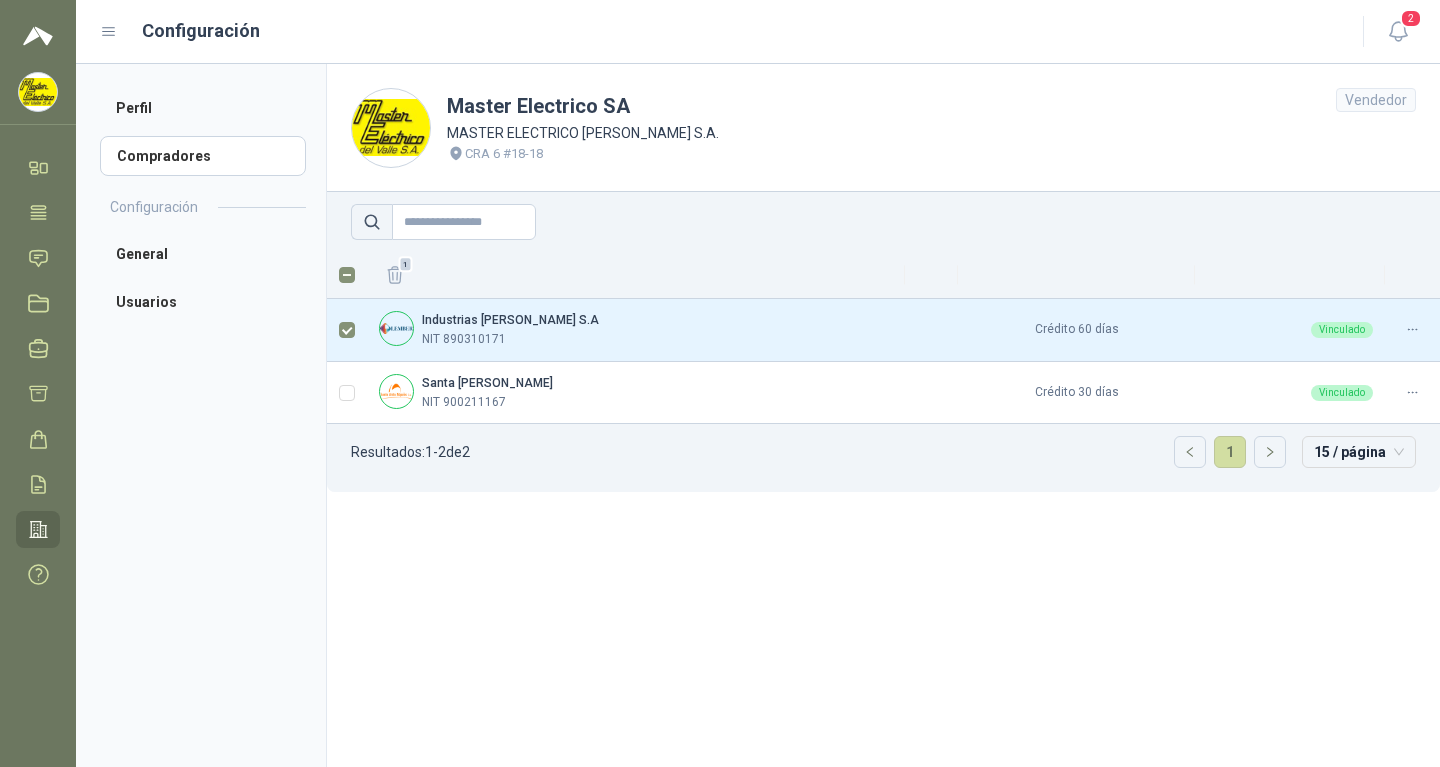 click on "Master Electrico SA   MASTER ELECTRICO [PERSON_NAME] S.A. CRA 6 #18-18 Vendedor 1   Industrias [PERSON_NAME] S.A NIT   890310171 Crédito 60 días Vinculado Santa [PERSON_NAME] NIT   900211167 Crédito 30 días Vinculado Resultados:  1  -  2  de  2 1 15 / página" at bounding box center (883, 415) 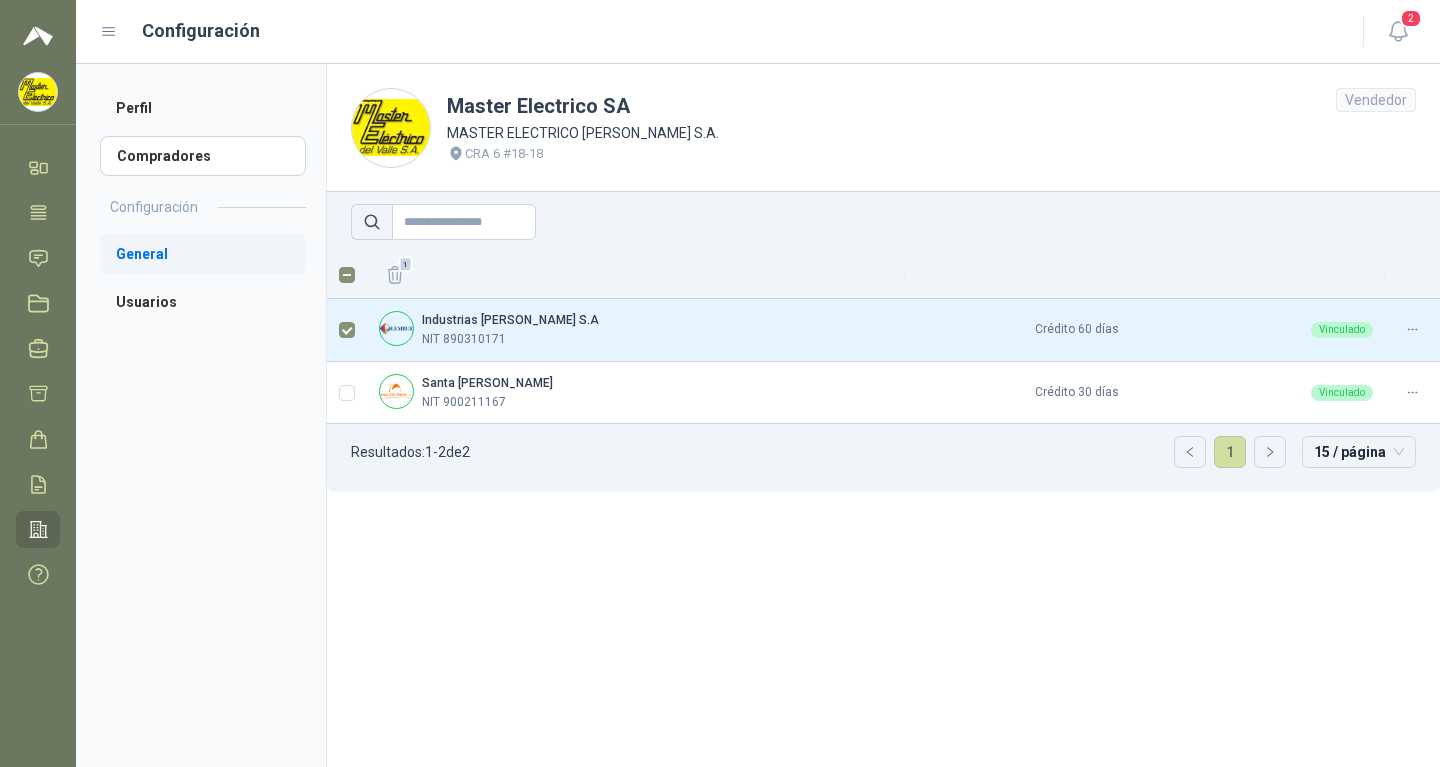 click on "General" at bounding box center [203, 254] 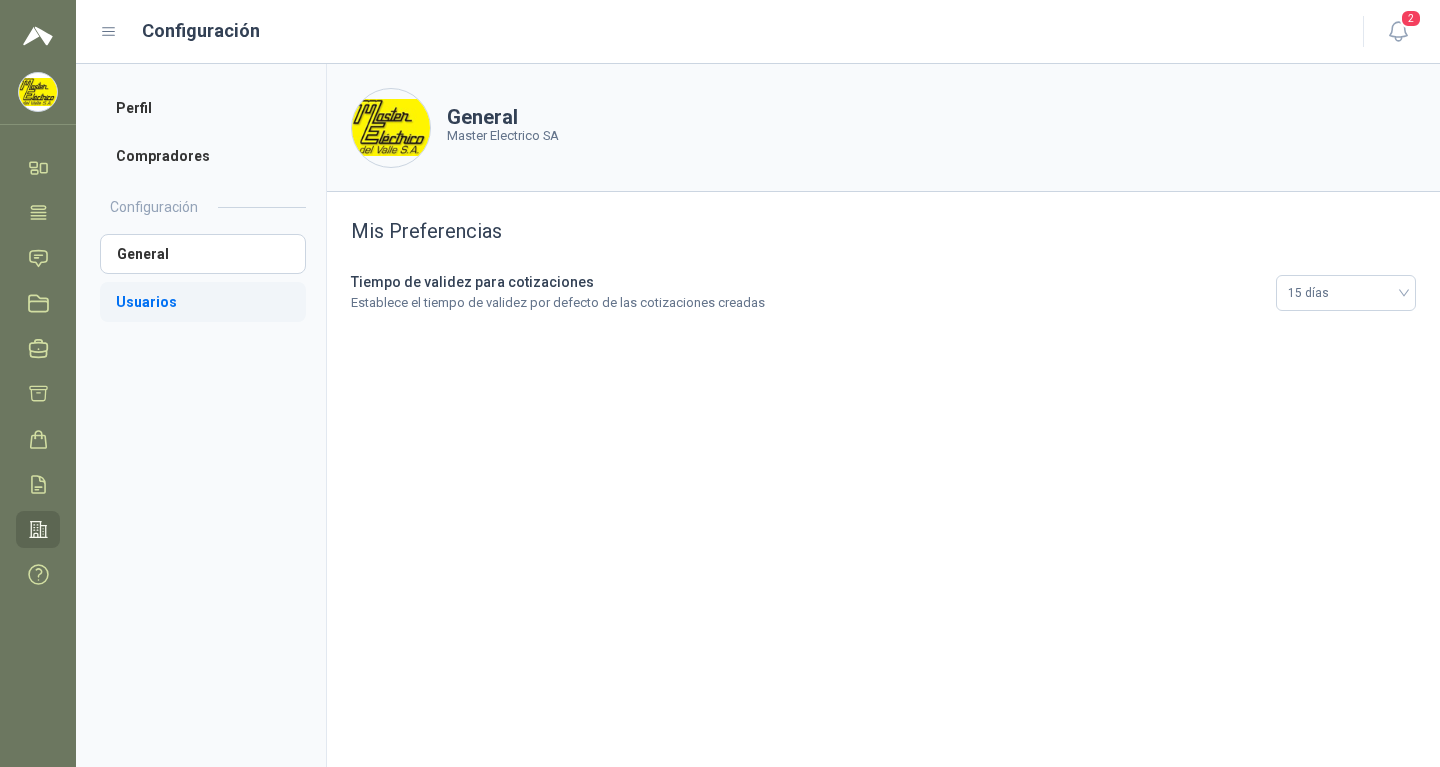 click on "Usuarios" at bounding box center (203, 302) 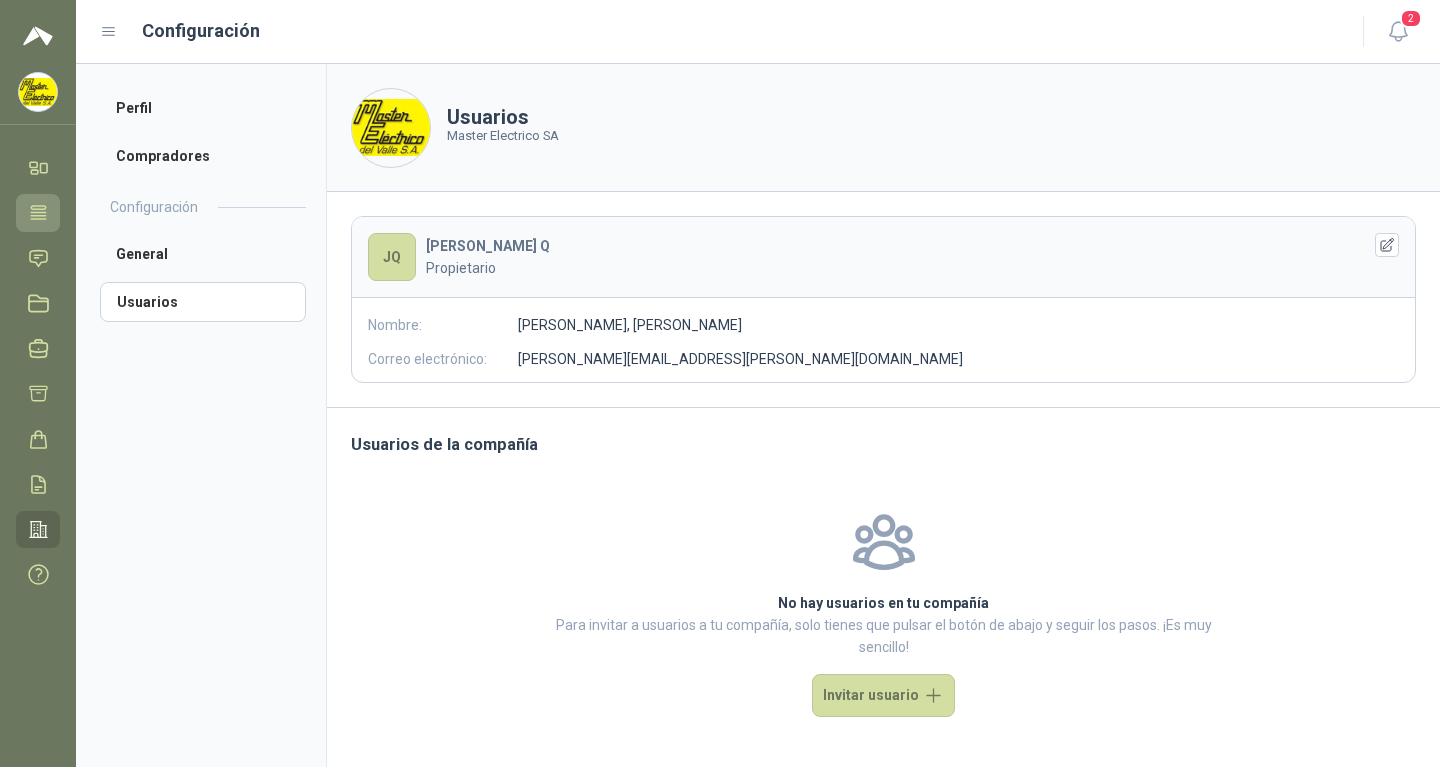 click 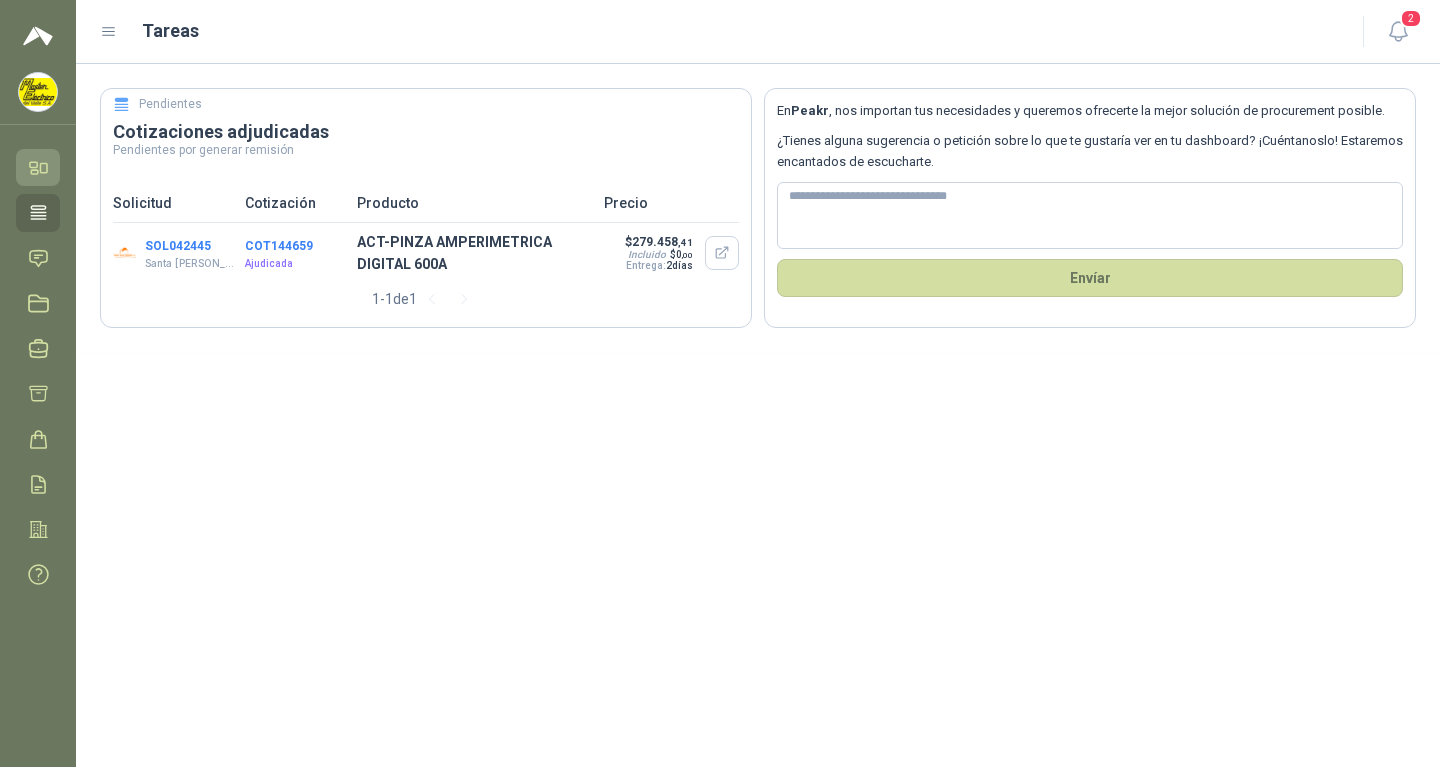 click 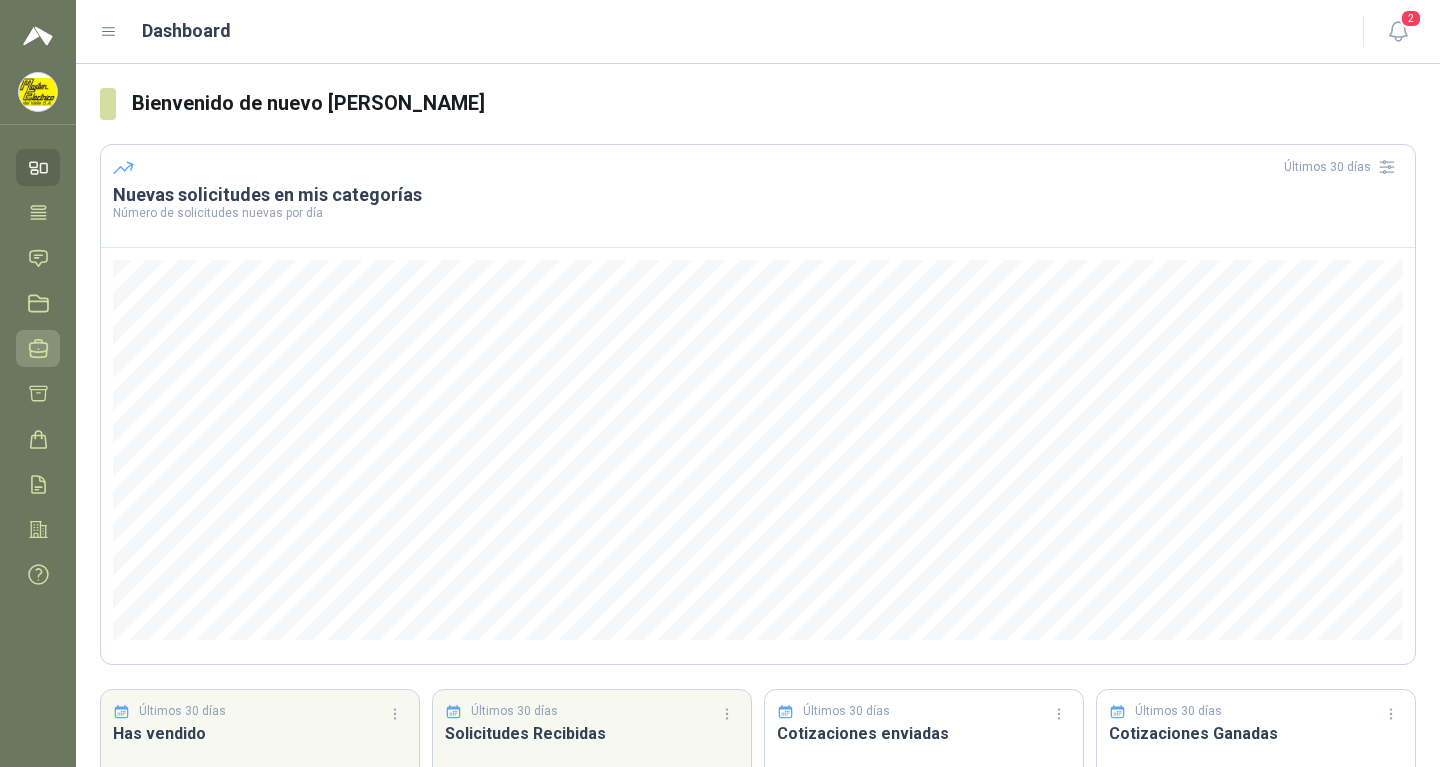 click 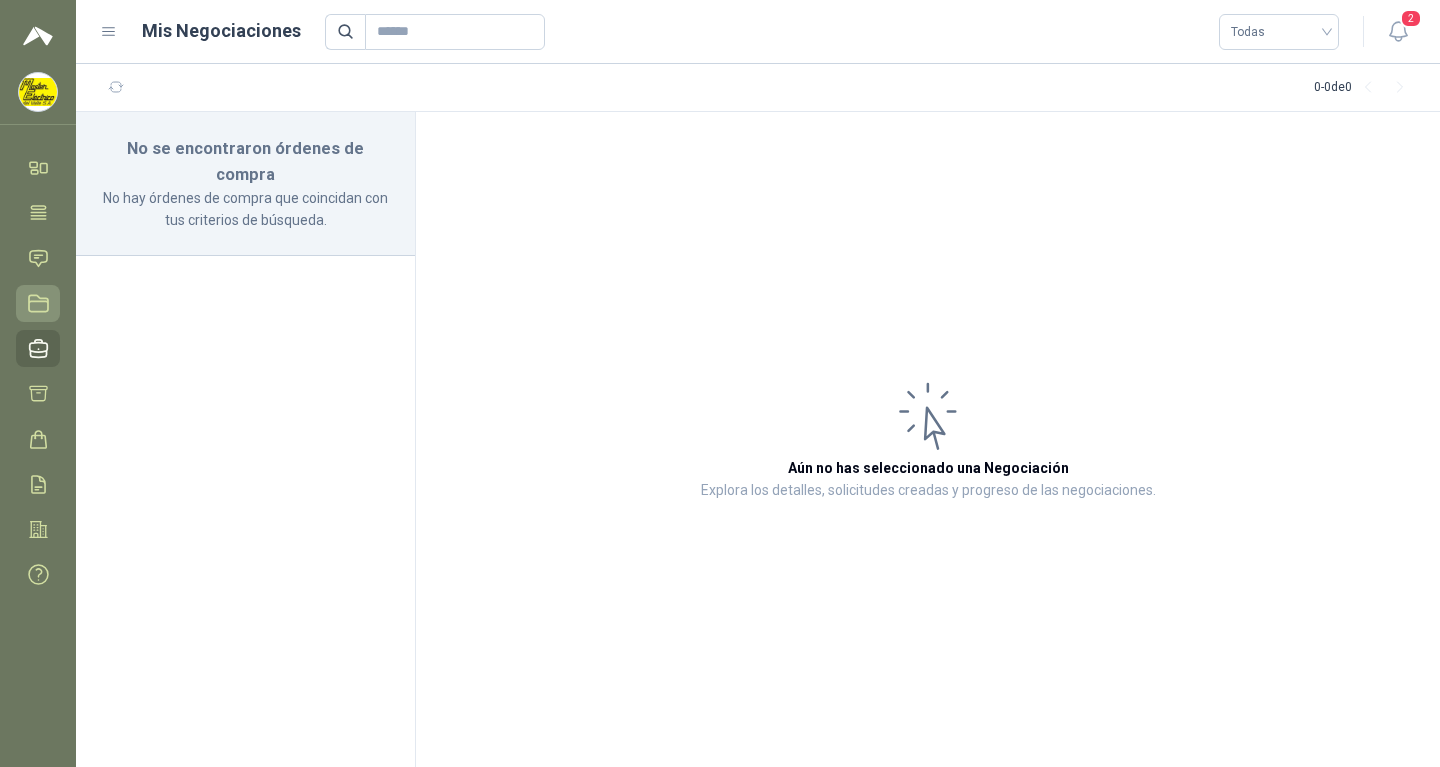 click 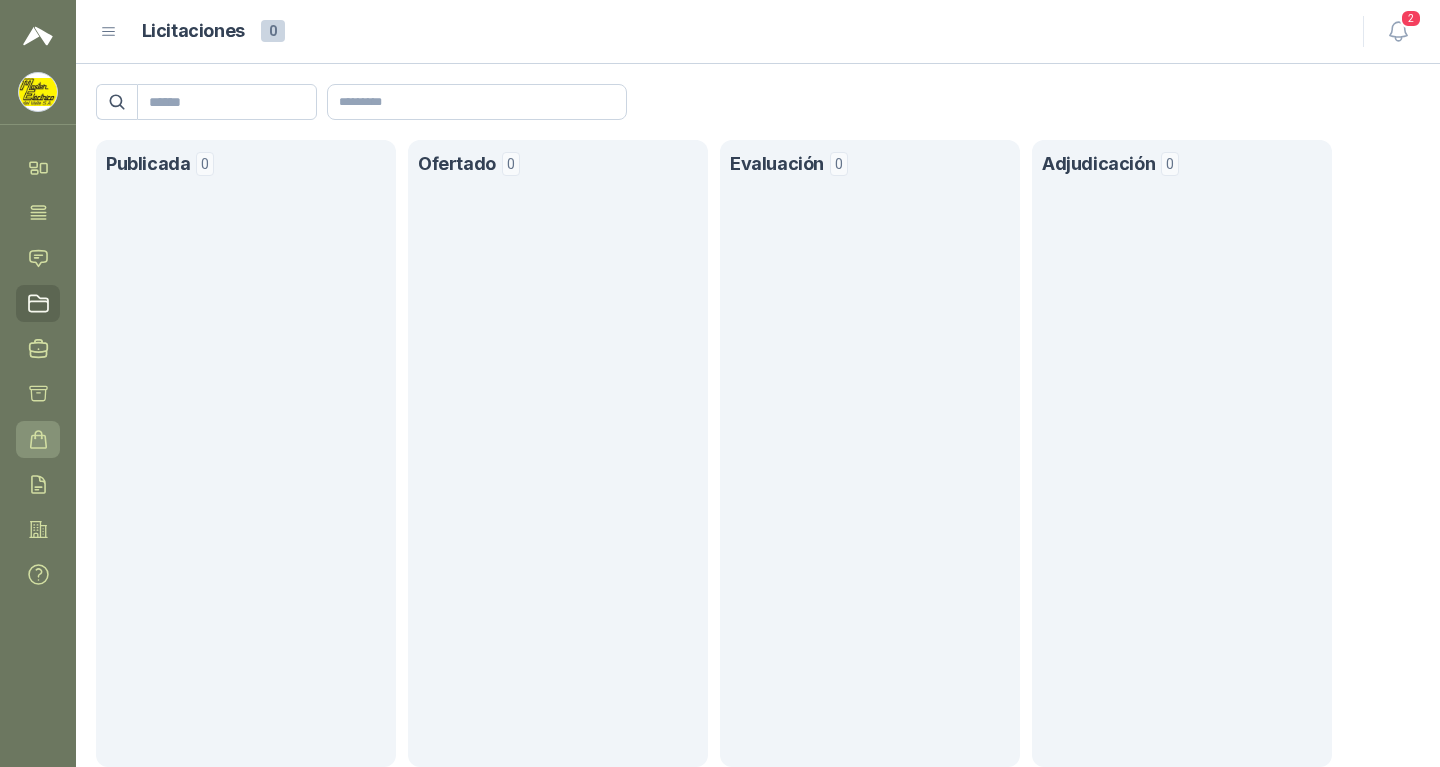 click 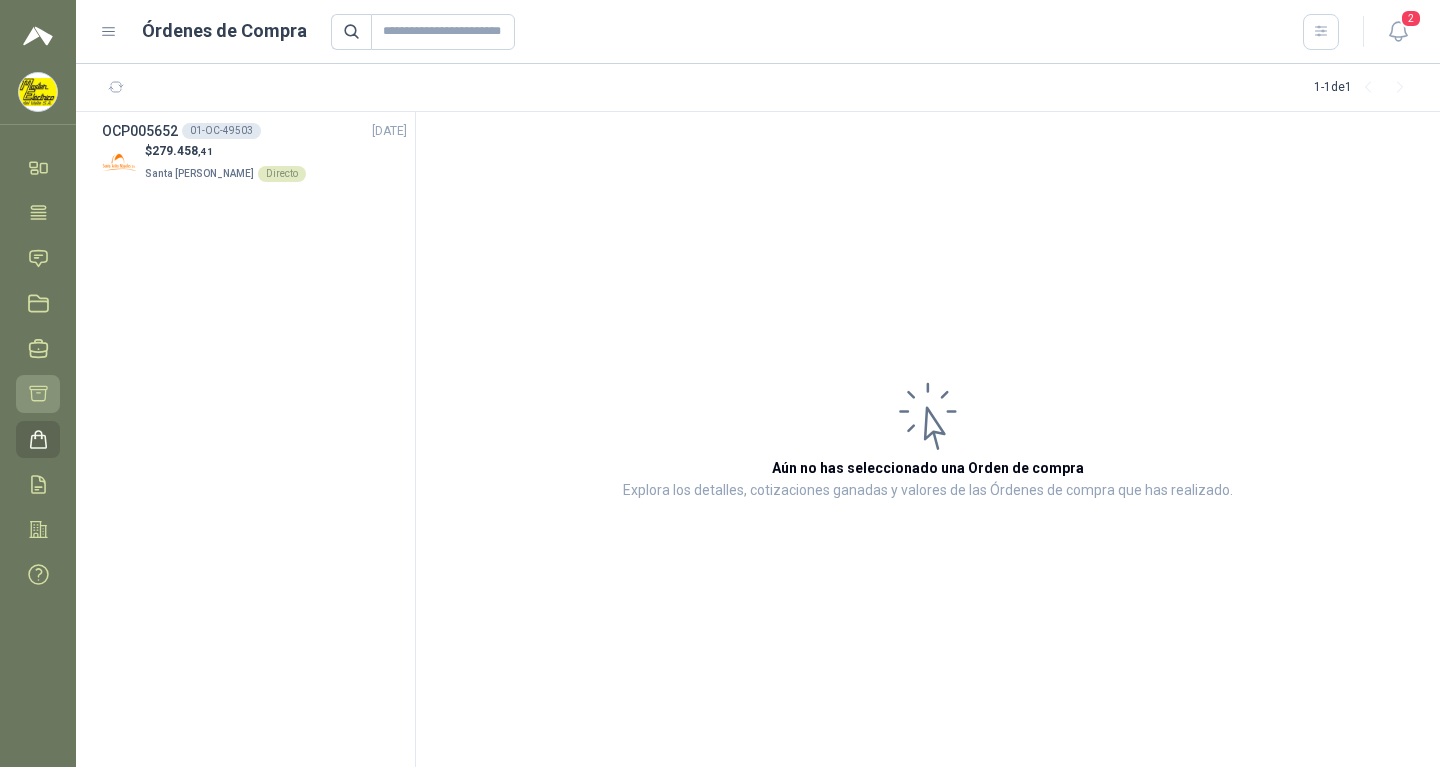 click 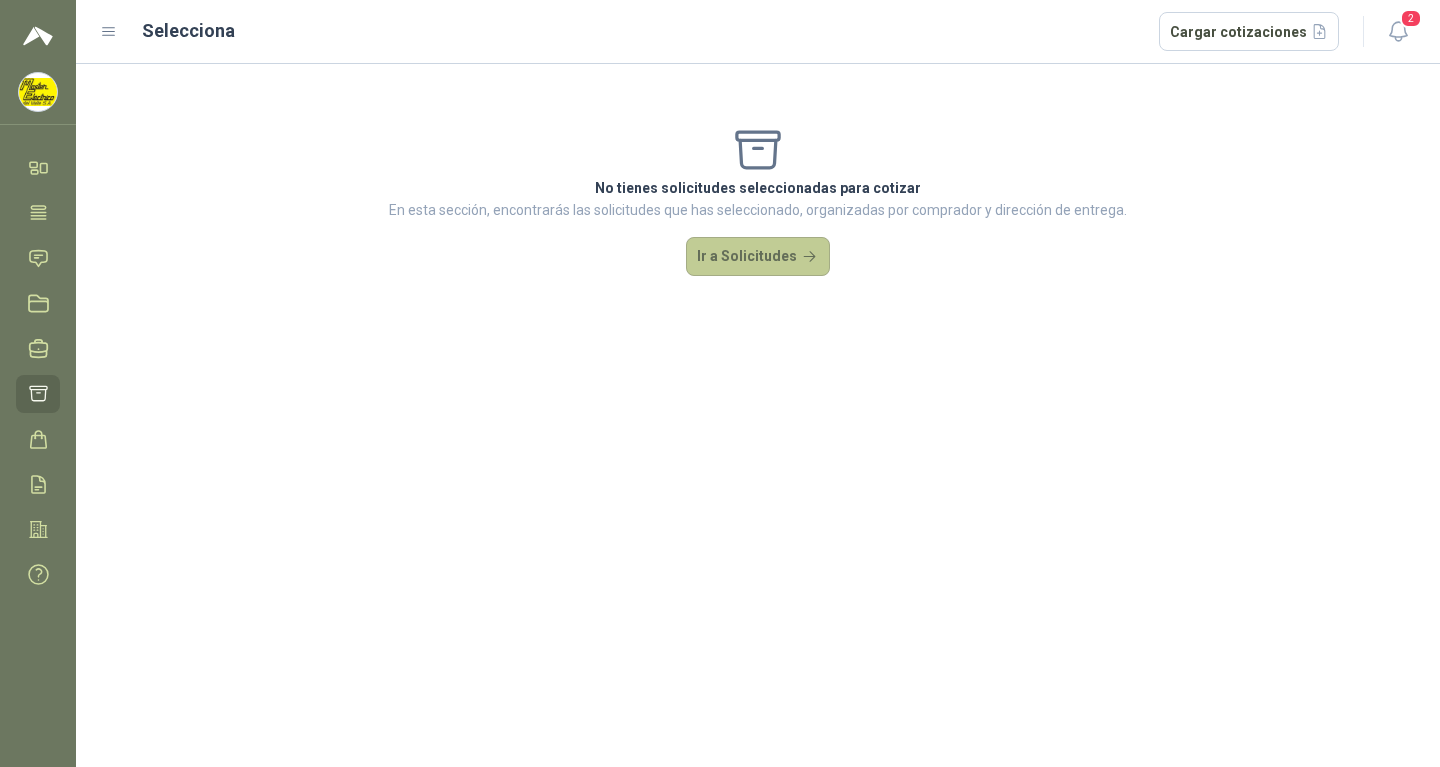 click on "Ir a Solicitudes" at bounding box center (758, 257) 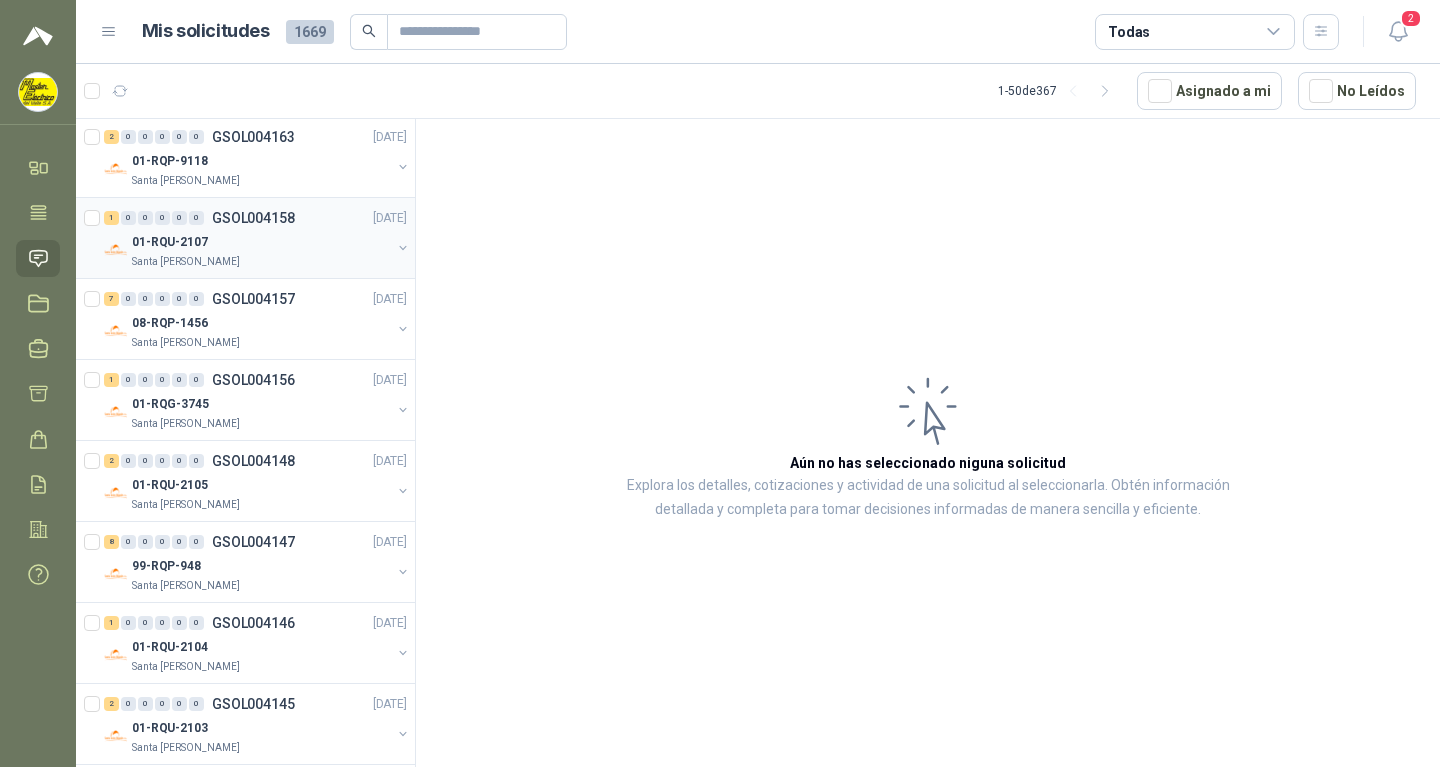 scroll, scrollTop: 2856, scrollLeft: 0, axis: vertical 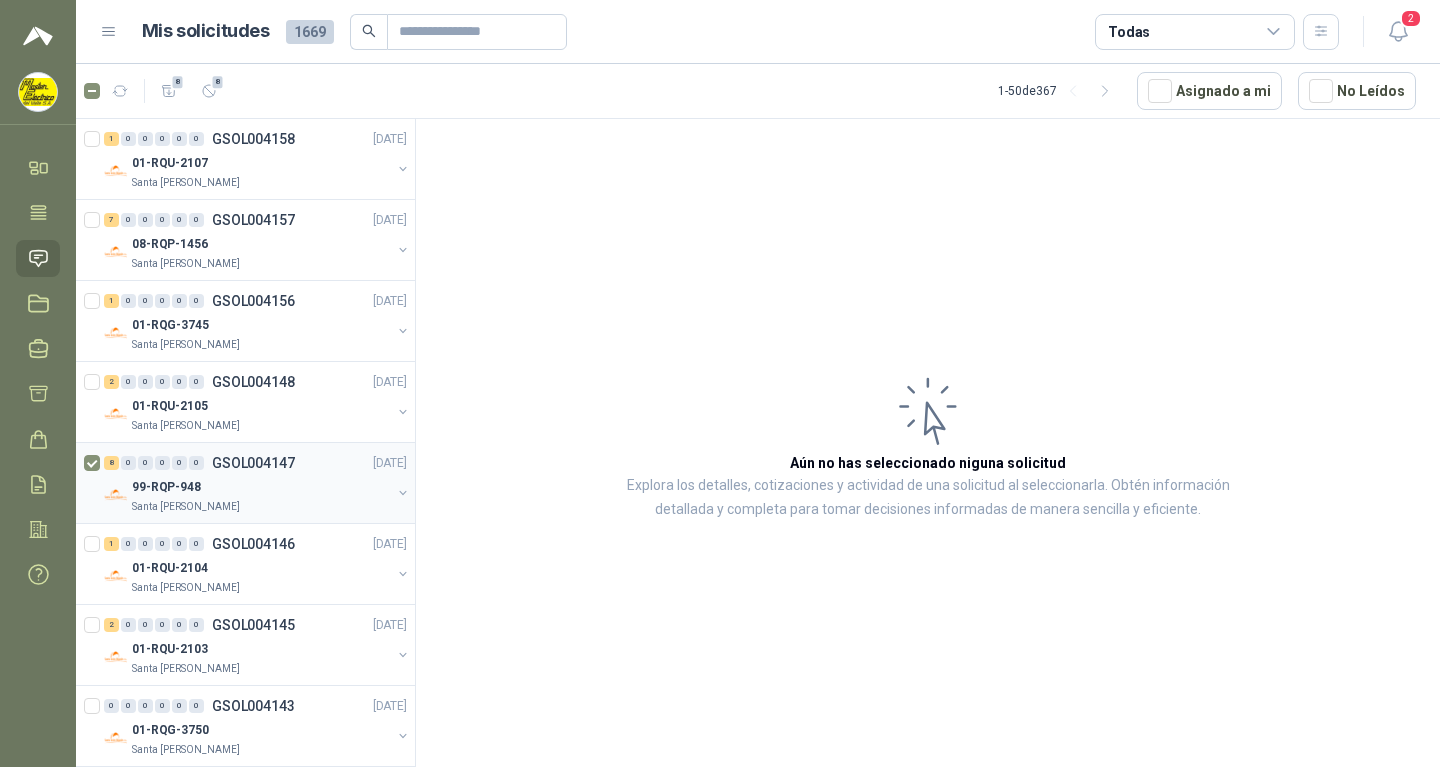 click on "99-RQP-948" at bounding box center [166, 487] 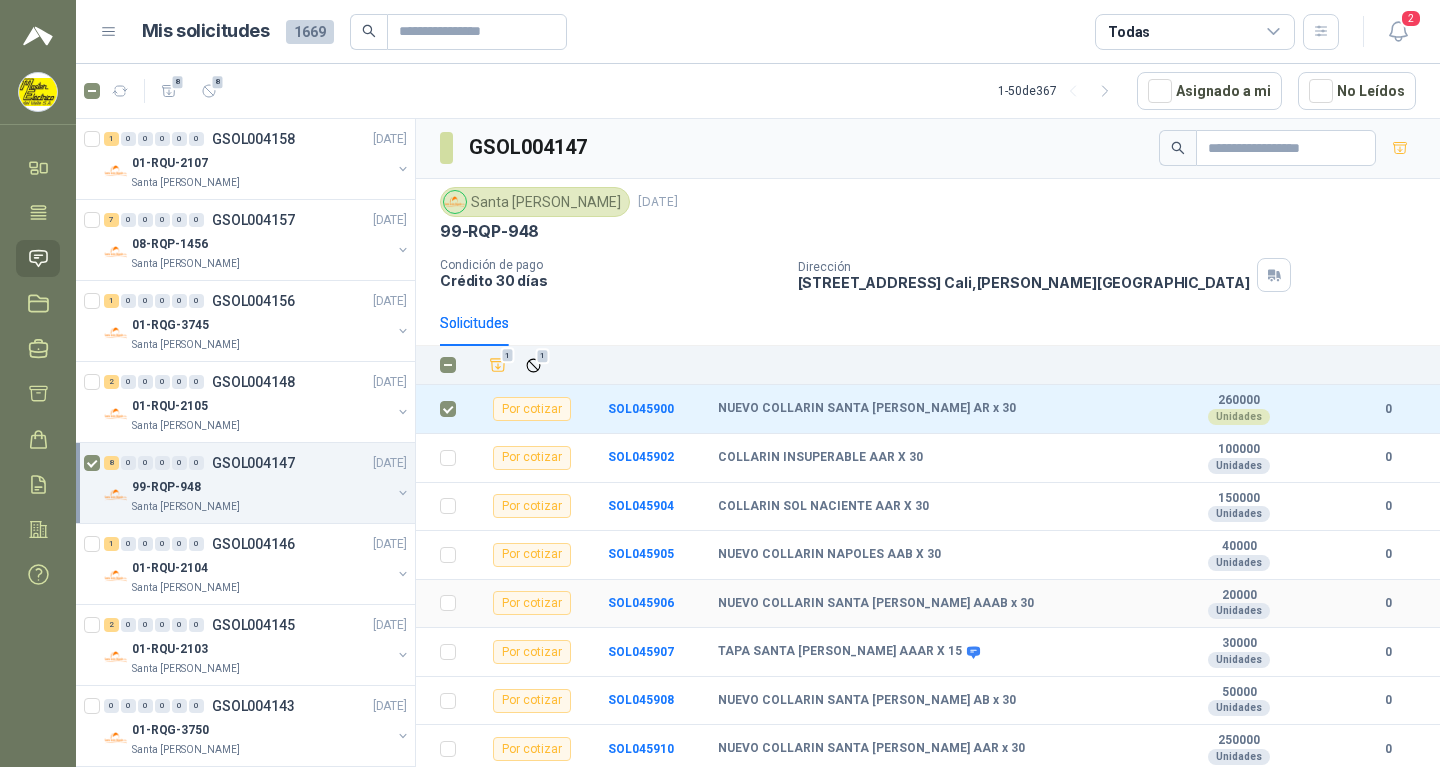 scroll, scrollTop: 0, scrollLeft: 0, axis: both 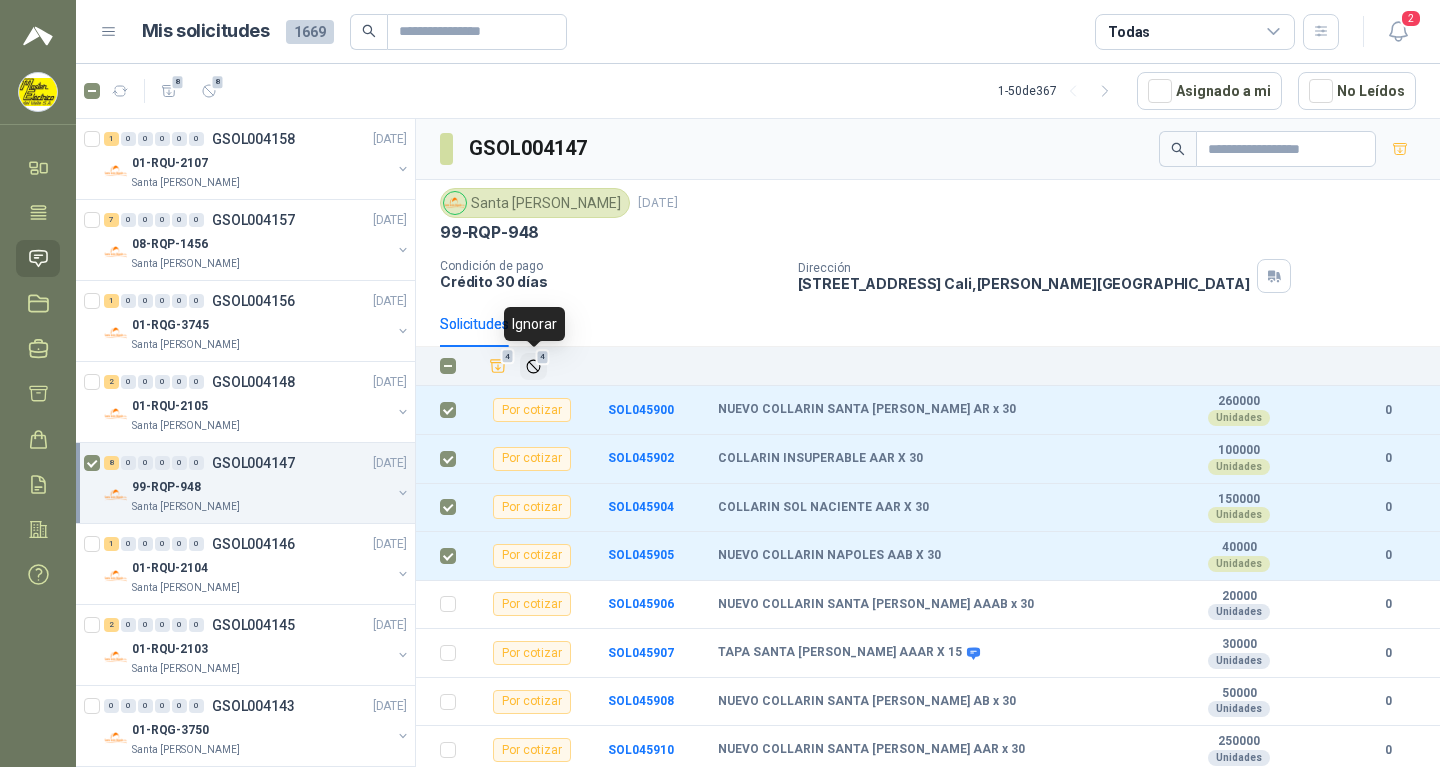 click 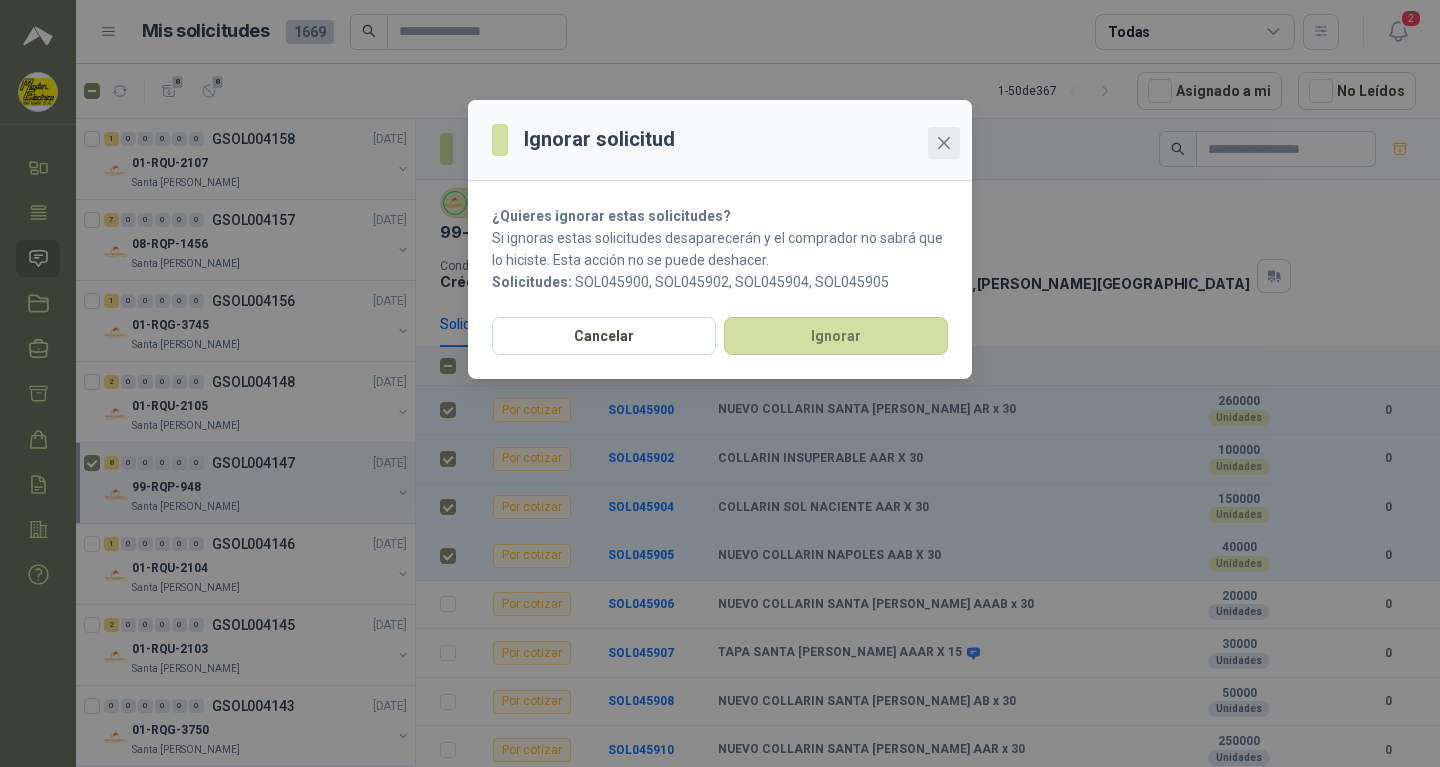 click 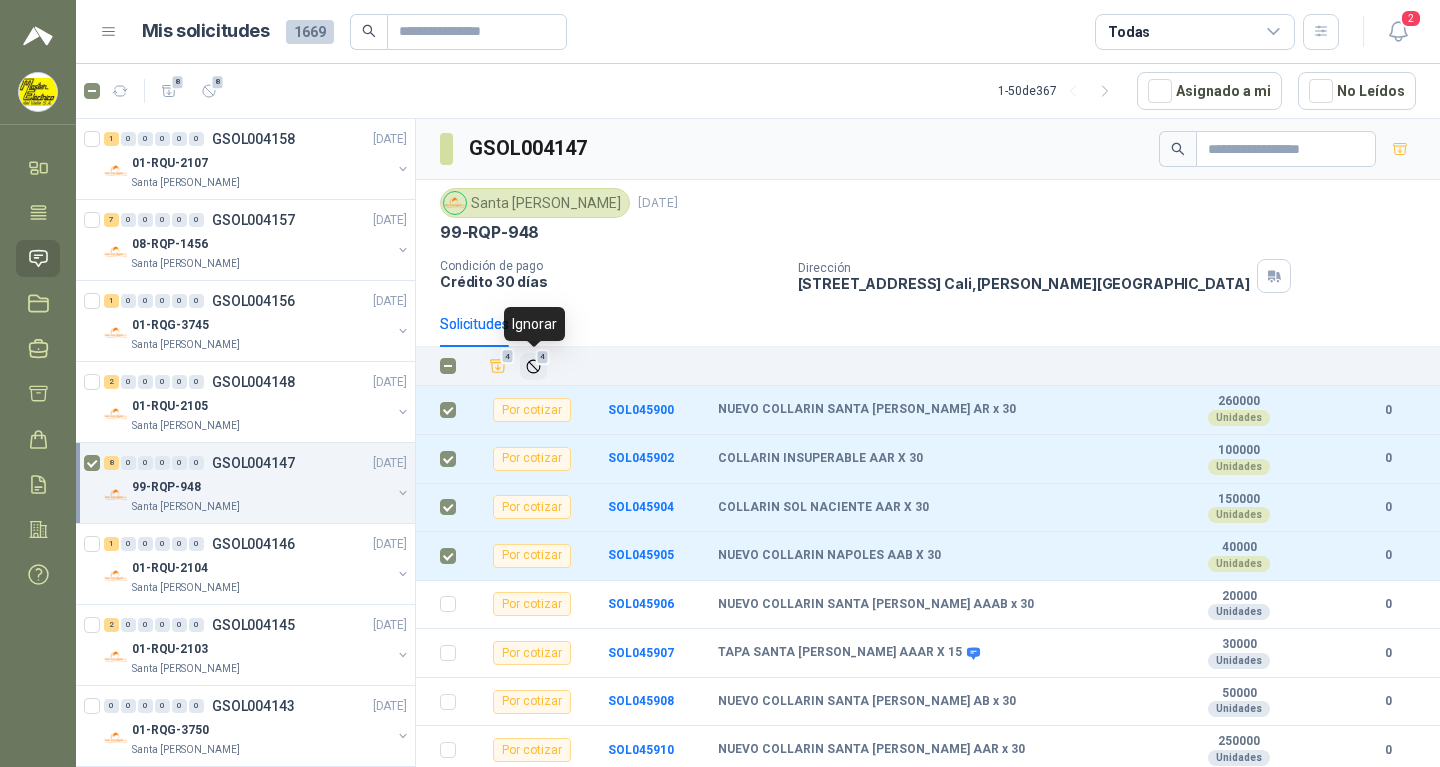 click on "4" at bounding box center (543, 357) 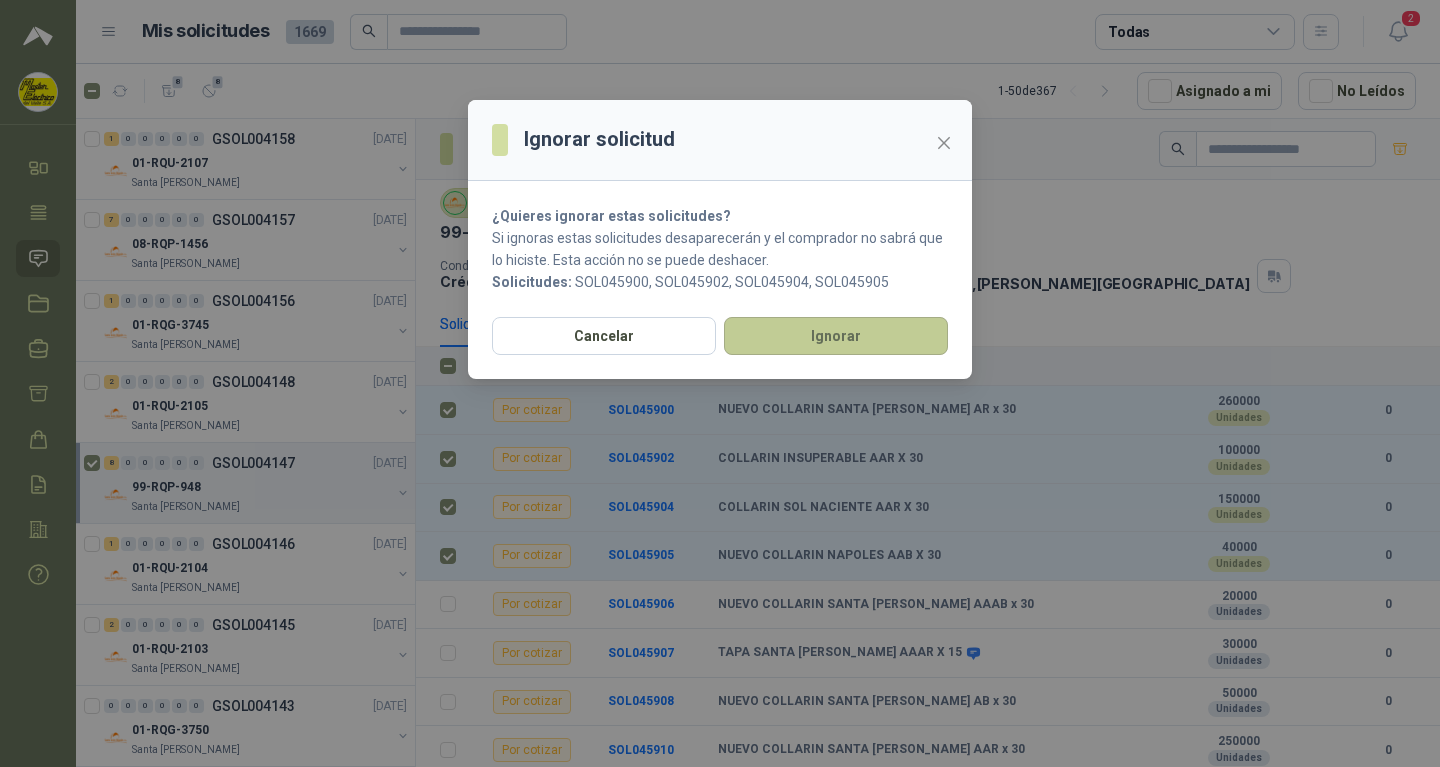click on "Ignorar" at bounding box center [836, 336] 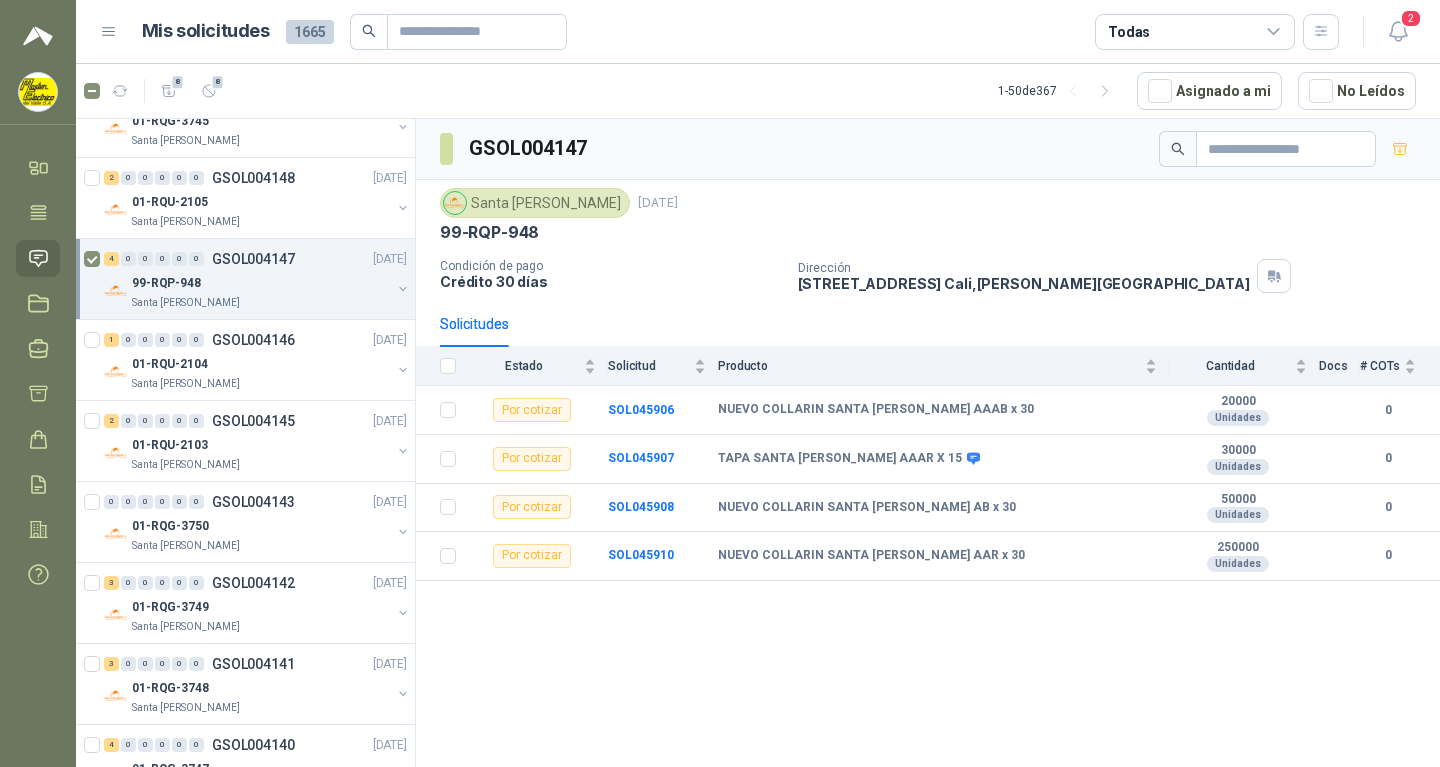 scroll, scrollTop: 3606, scrollLeft: 0, axis: vertical 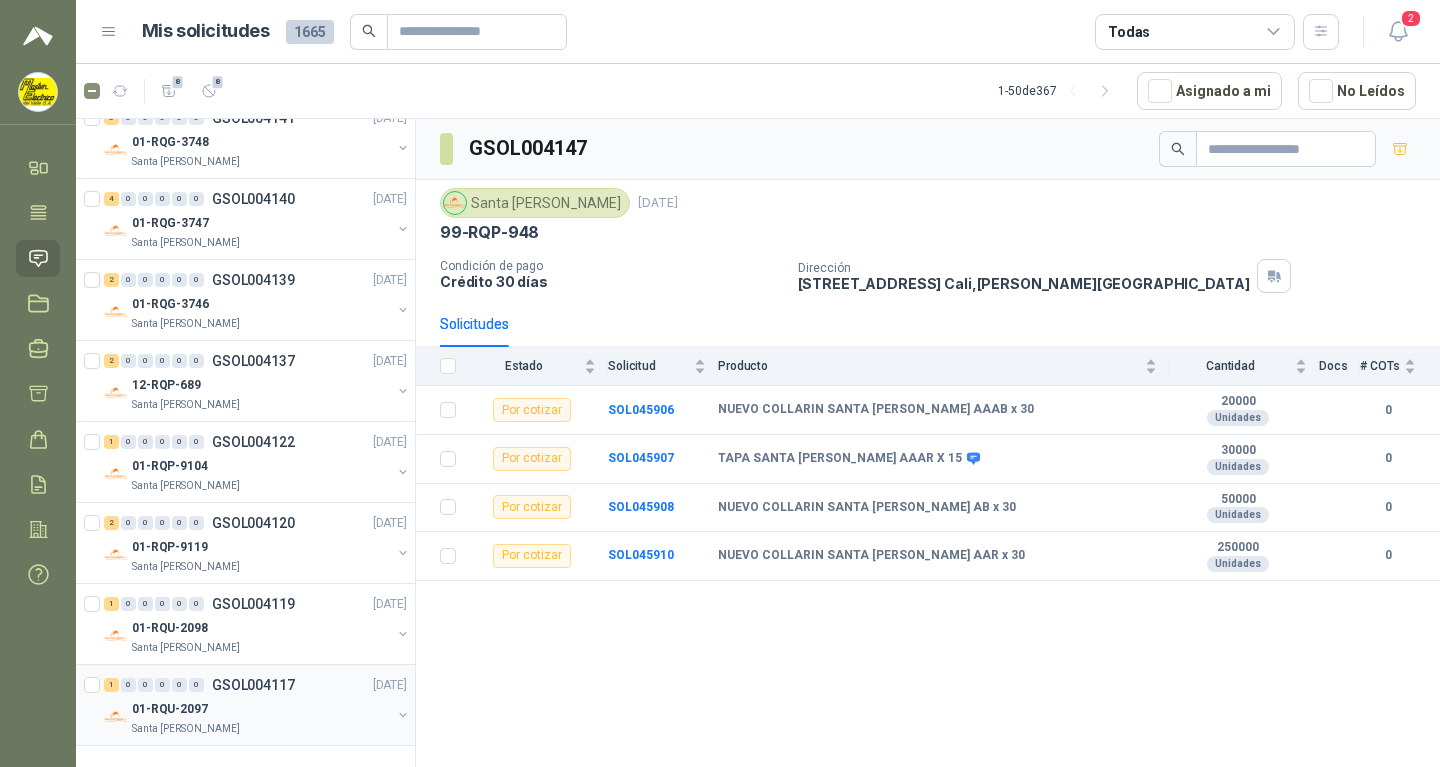 click on "0" at bounding box center [196, 685] 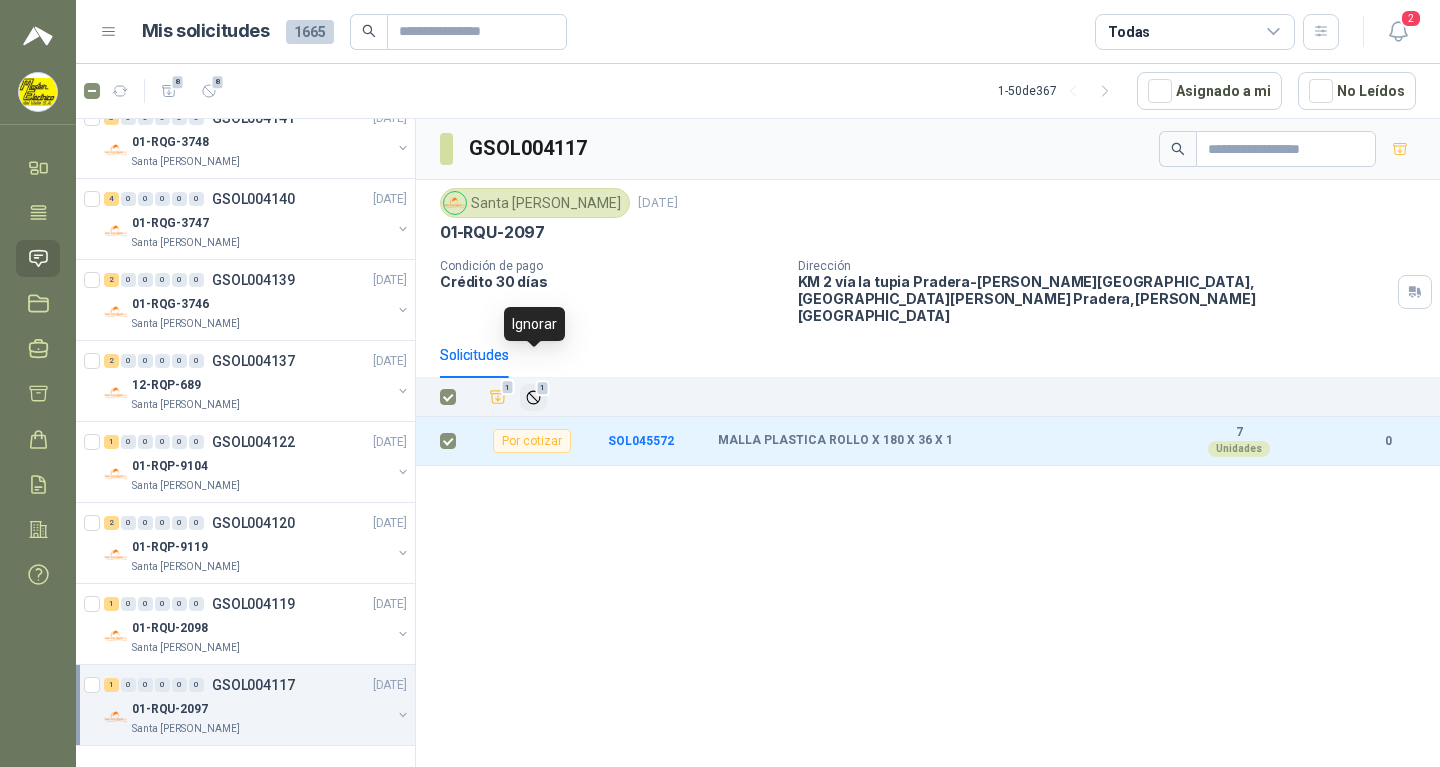 click 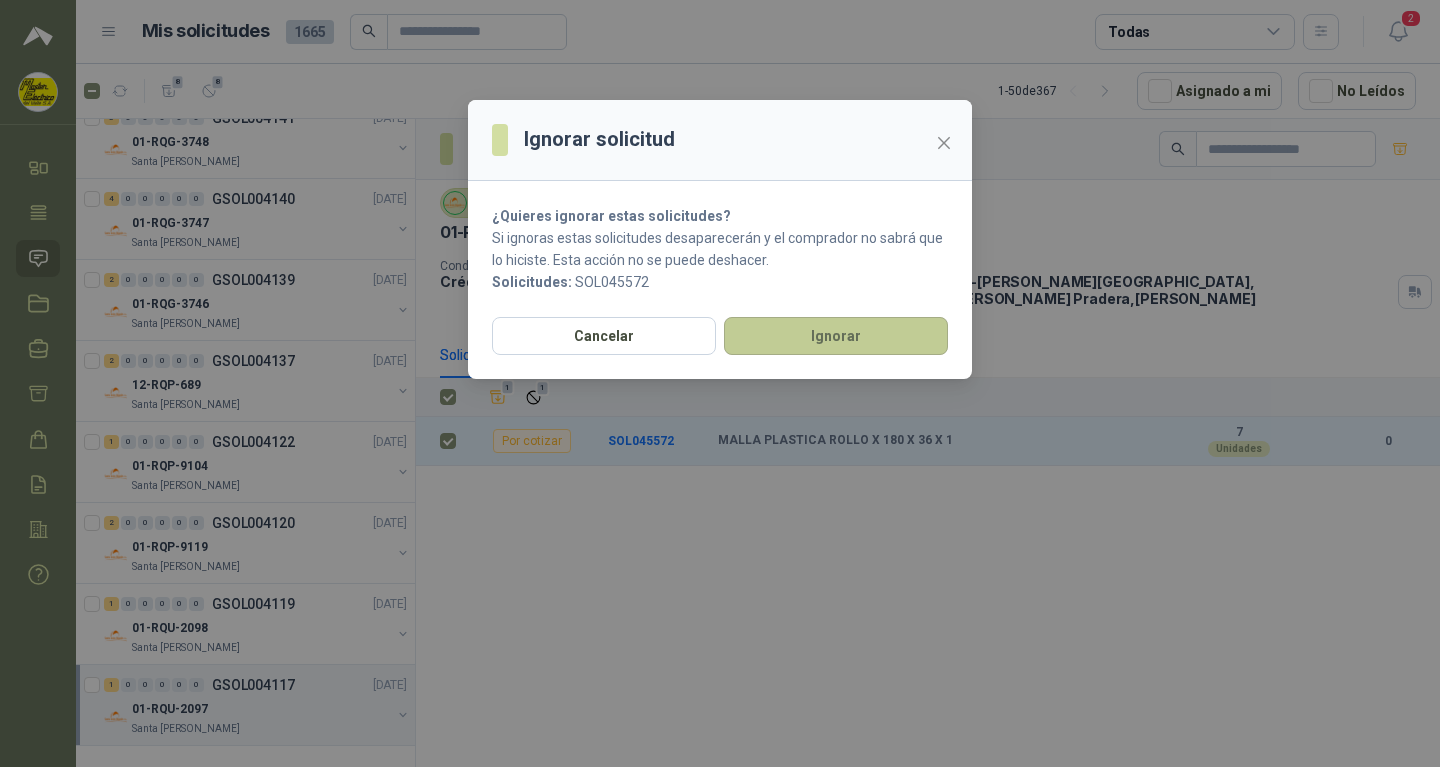 click on "Ignorar" at bounding box center (836, 336) 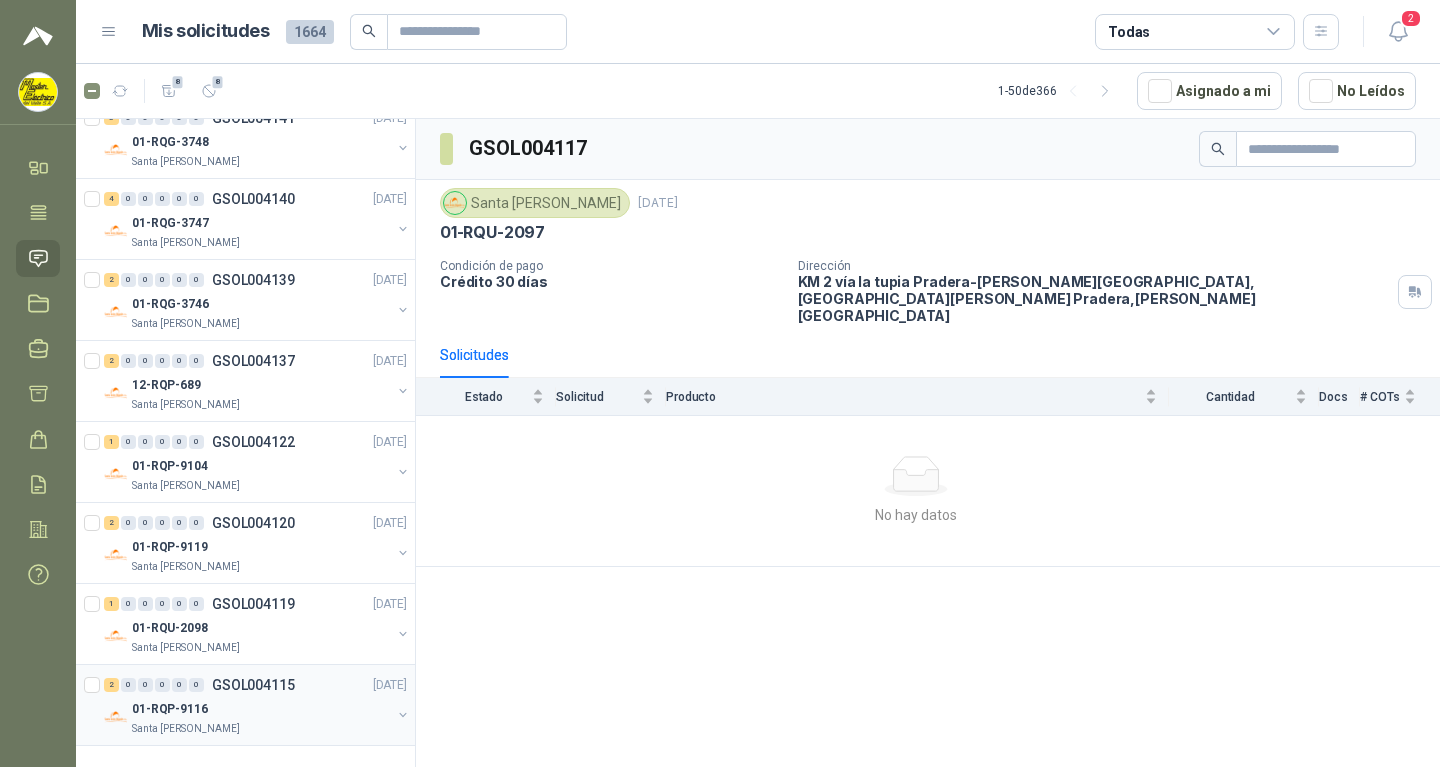 click on "GSOL004115" at bounding box center [253, 685] 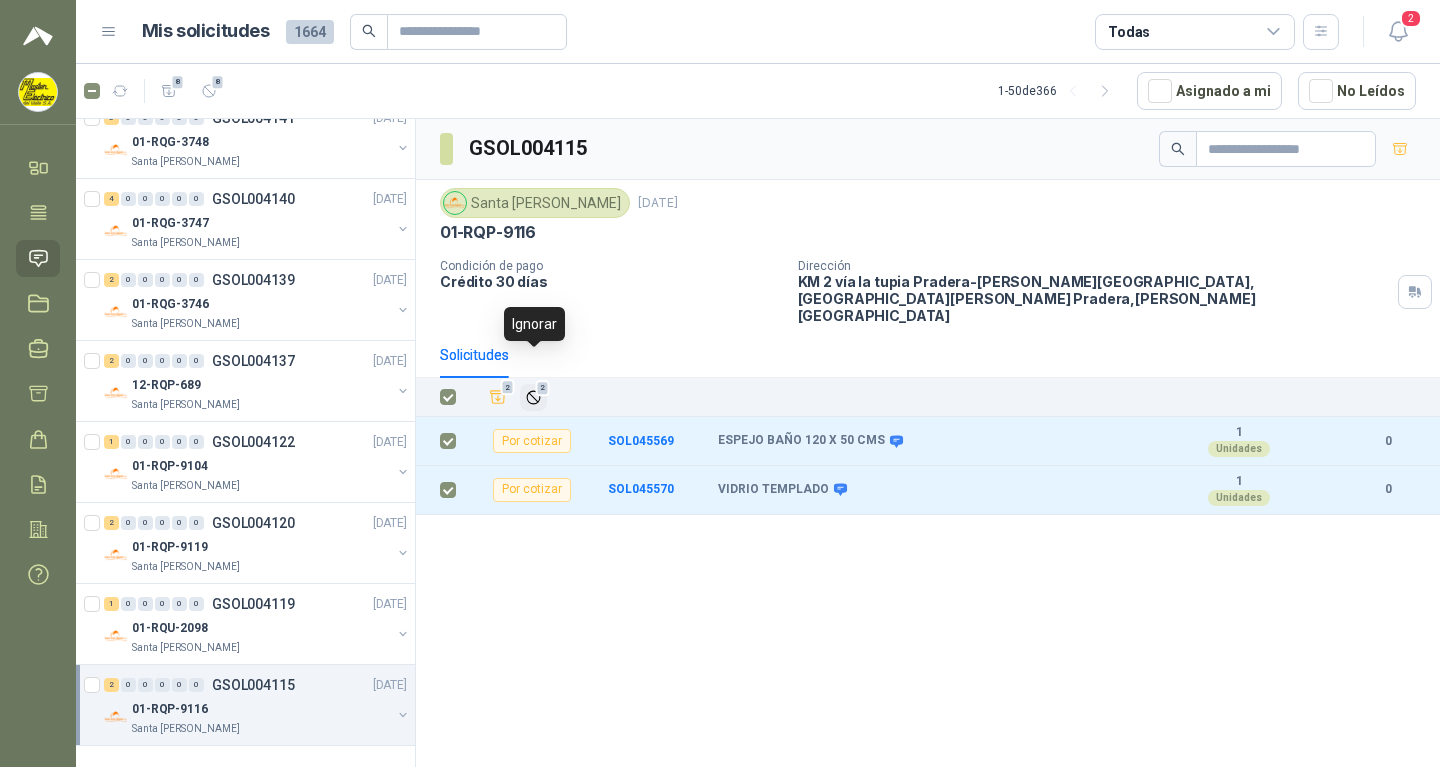 click 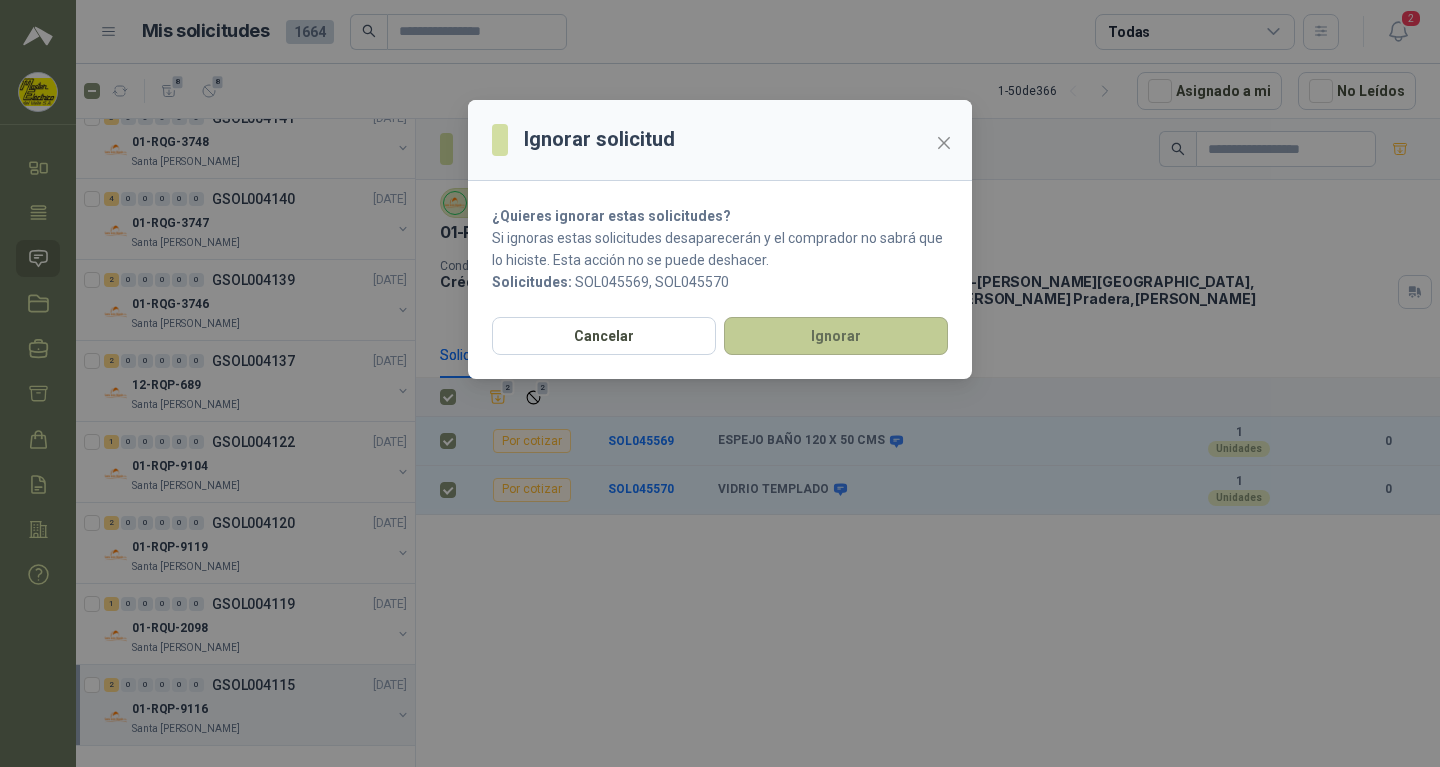click on "Ignorar" at bounding box center [836, 336] 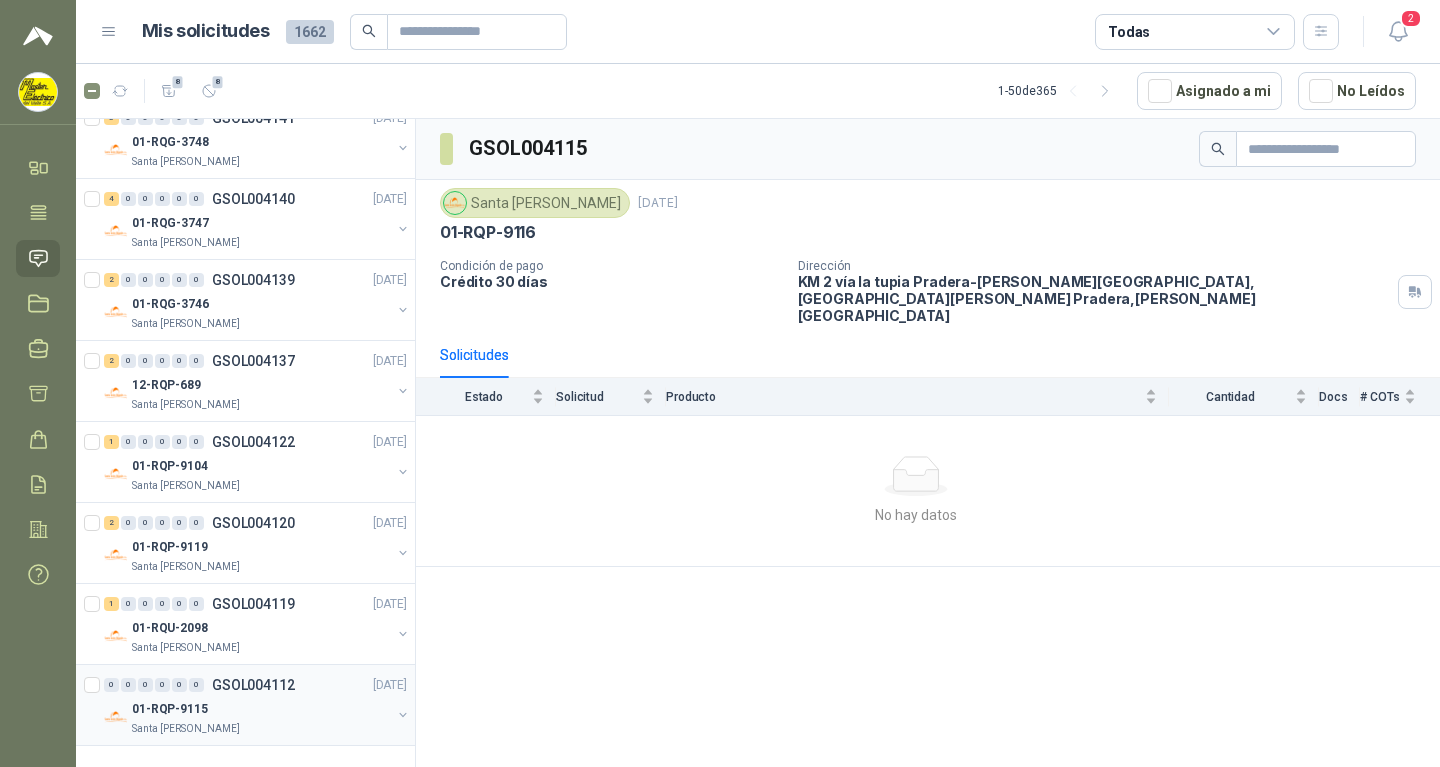 click on "GSOL004112" at bounding box center (253, 685) 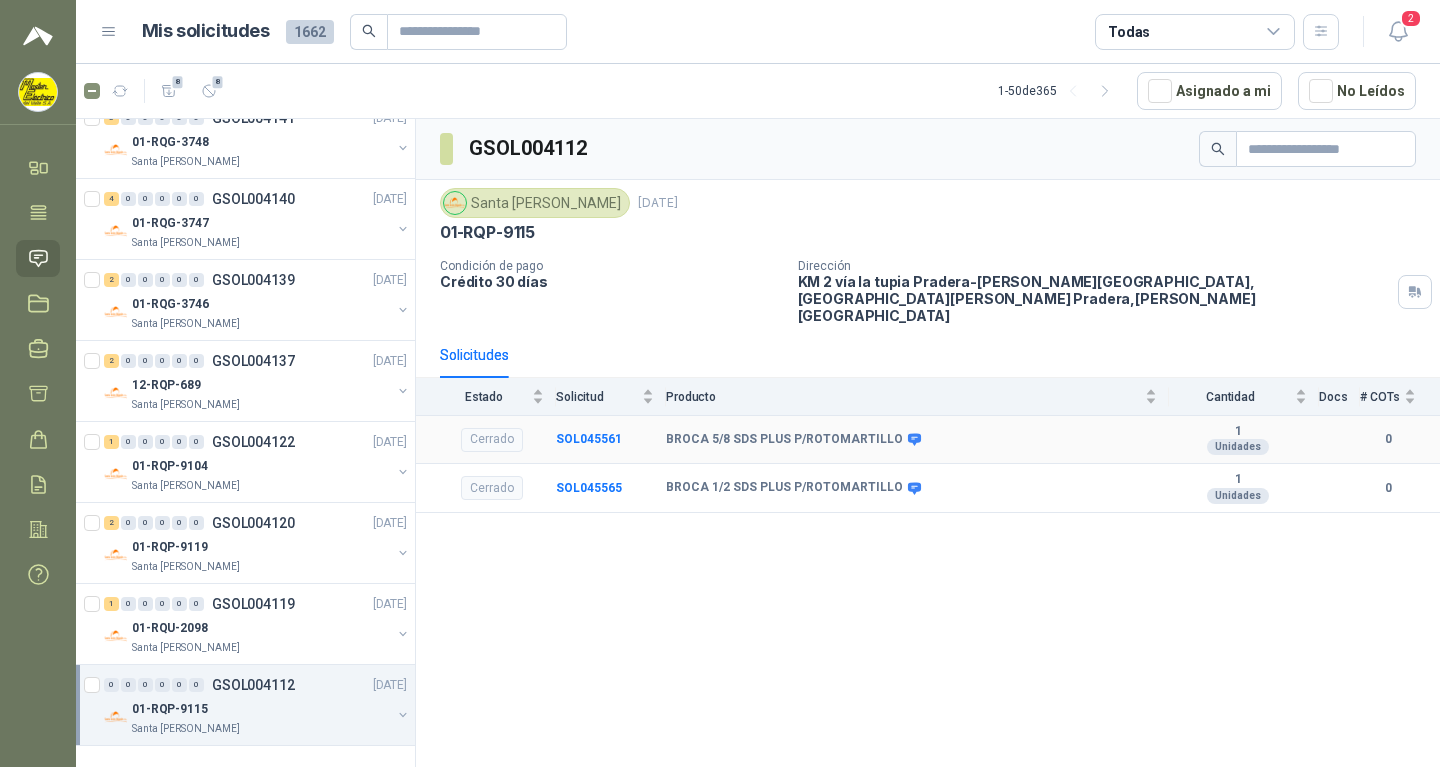 click on "Cerrado" at bounding box center [492, 440] 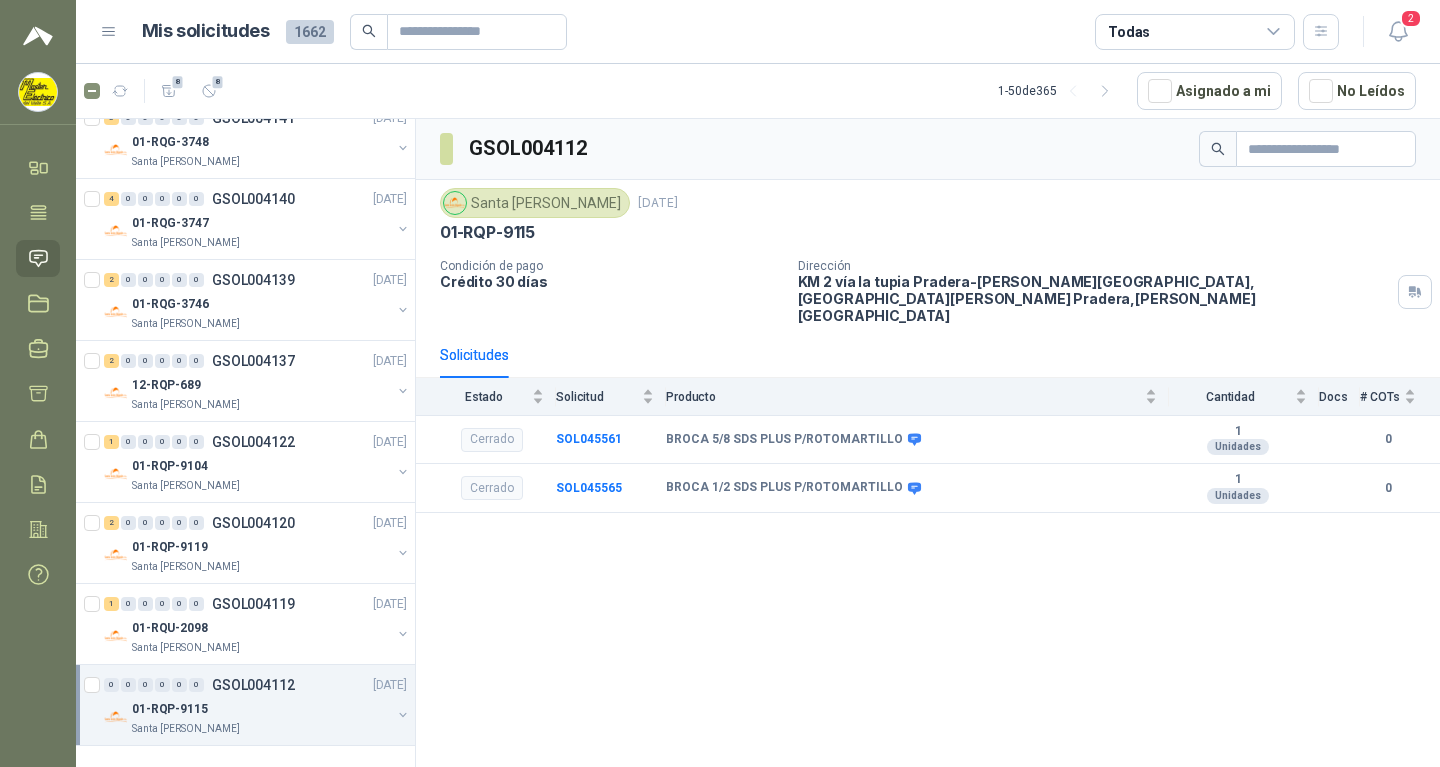 click on "GSOL004112 [GEOGRAPHIC_DATA][PERSON_NAME] [DATE]   01-RQP-9115 Condición de pago Crédito 30 días Dirección KM 2 vía la tupia Pradera-[PERSON_NAME][GEOGRAPHIC_DATA], la Tupia [PERSON_NAME] ,  [PERSON_NAME][GEOGRAPHIC_DATA] Solicitudes Estado Solicitud Producto Cantidad Docs # COTs Cerrado SOL045561 BROCA 5/8  SDS PLUS P/ROTOMARTILLO 1 Unidades 0 Cerrado SOL045565 BROCA 1/2  SDS PLUS P/ROTOMARTILLO 1 Unidades 0" at bounding box center (928, 446) 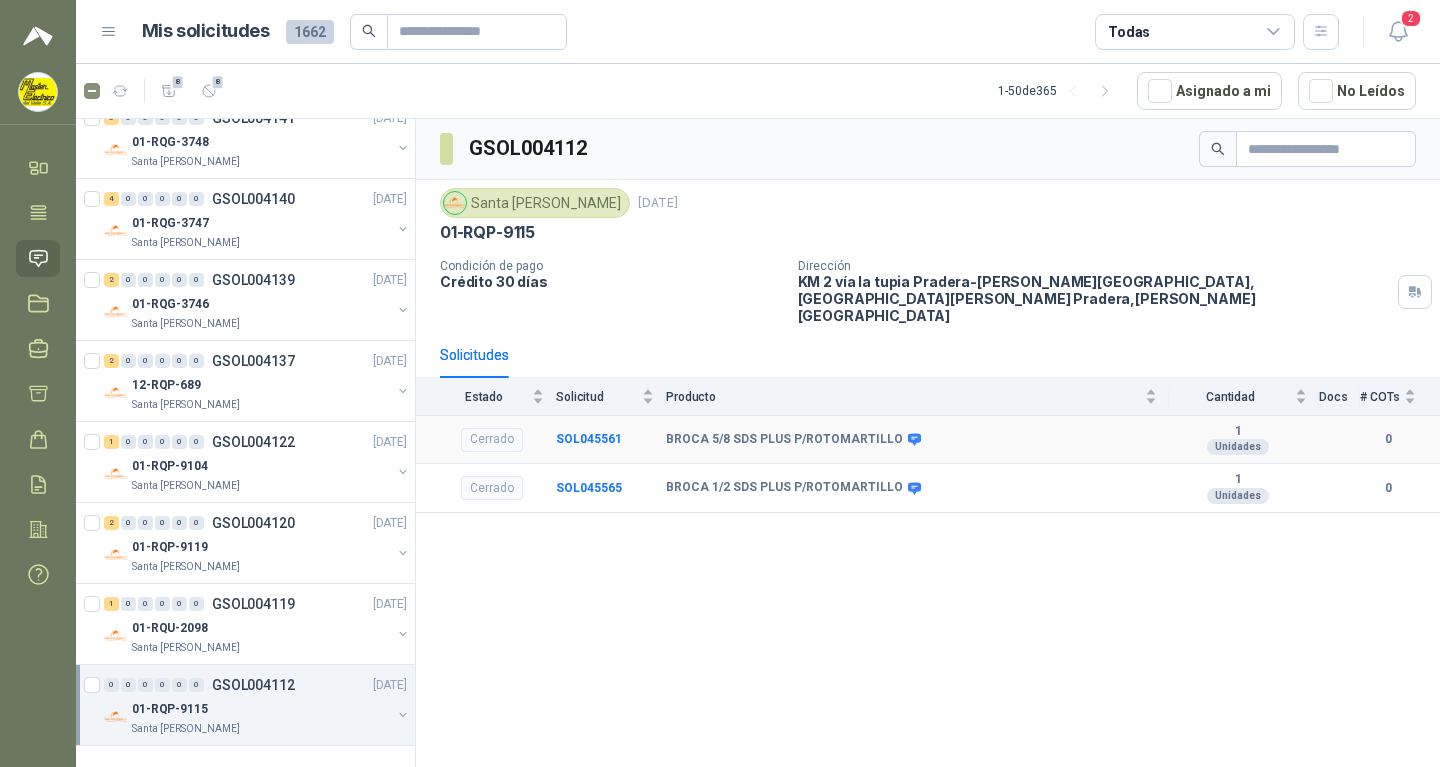 click on "Cerrado" at bounding box center [492, 440] 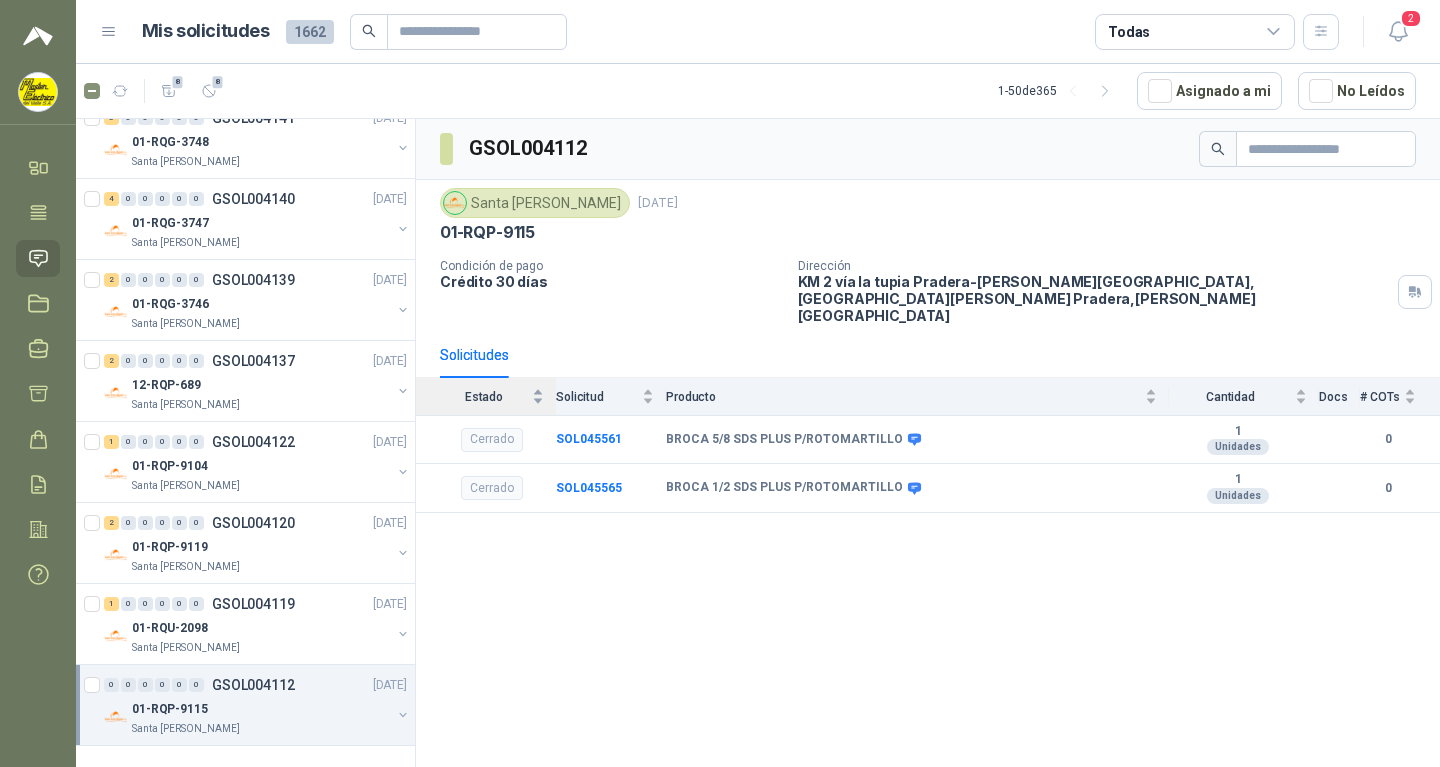 click on "Estado" at bounding box center [492, 396] 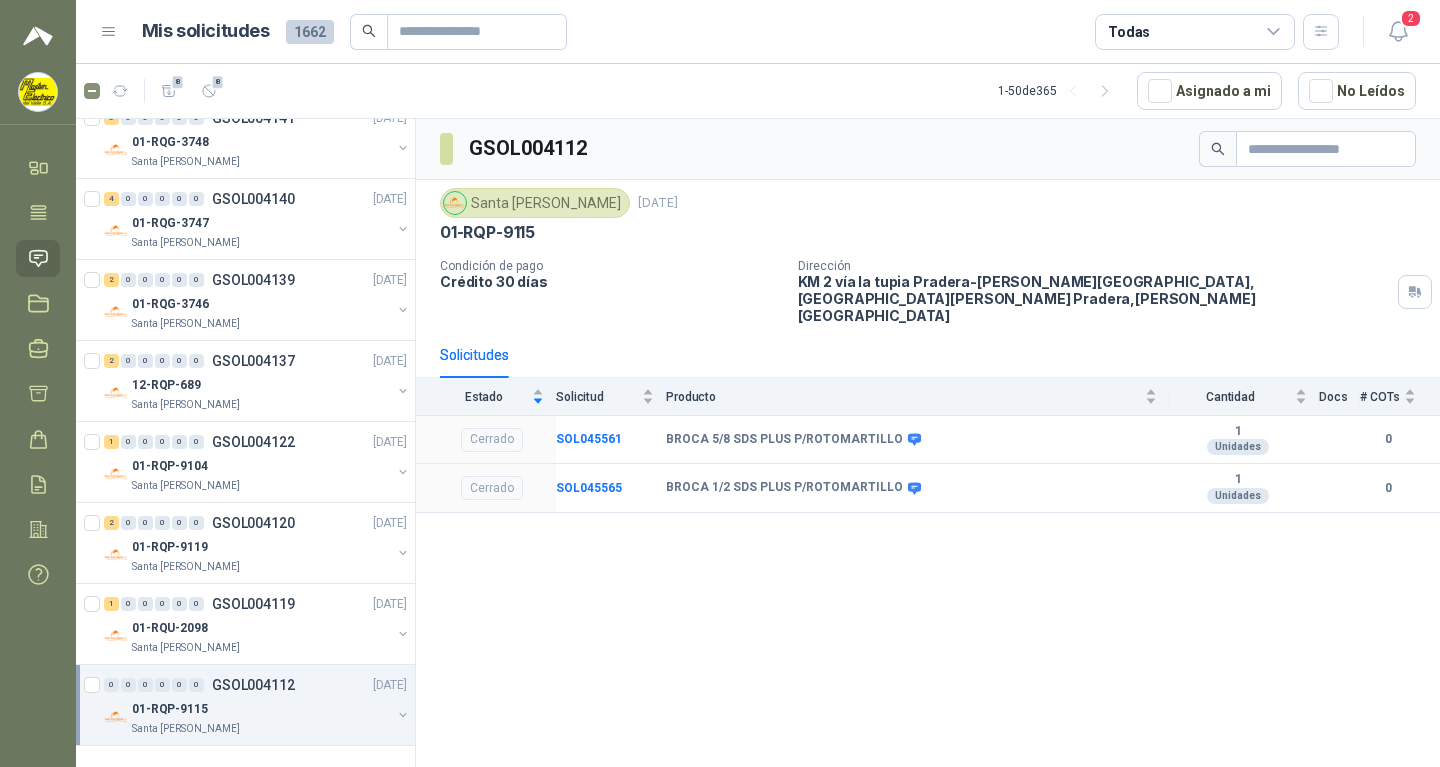 click 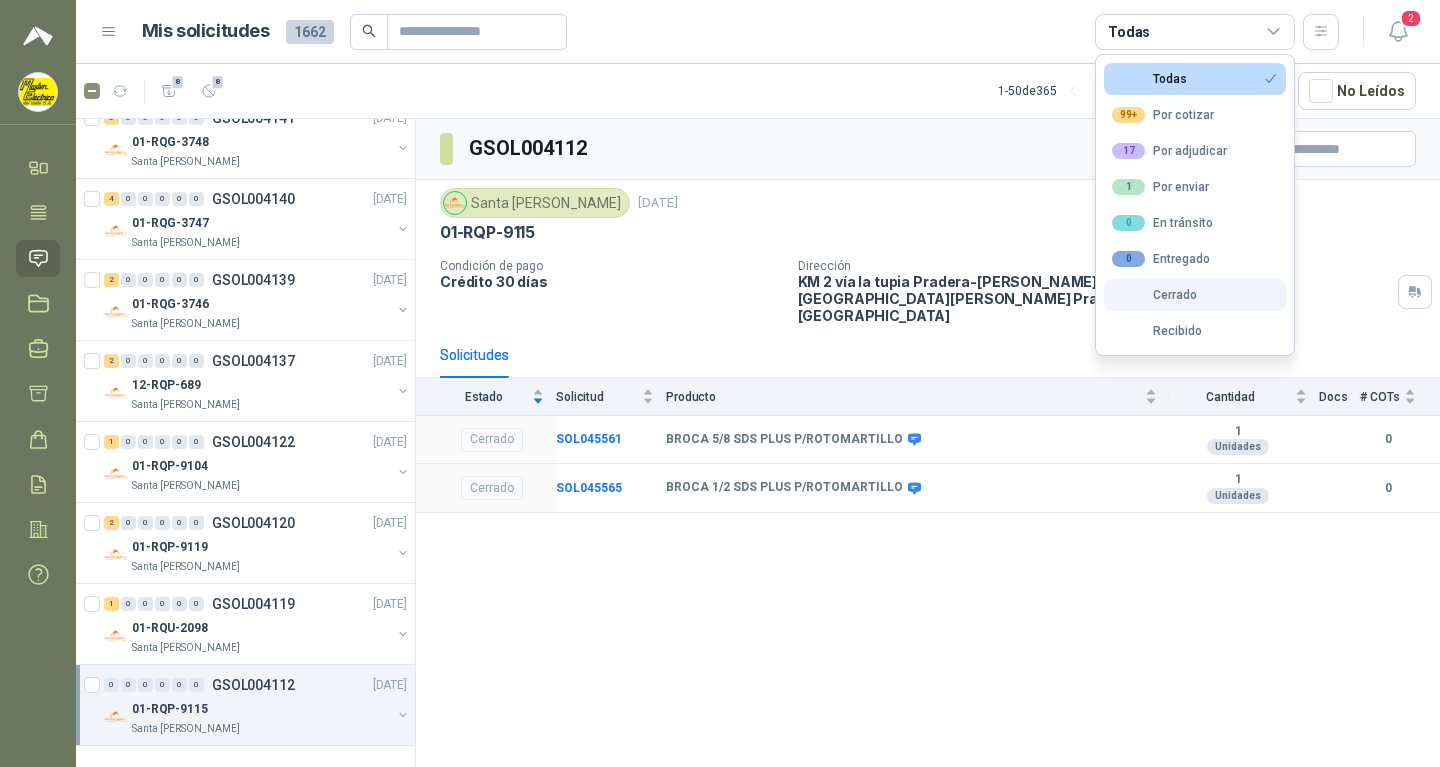 click on "Cerrado" at bounding box center (1154, 295) 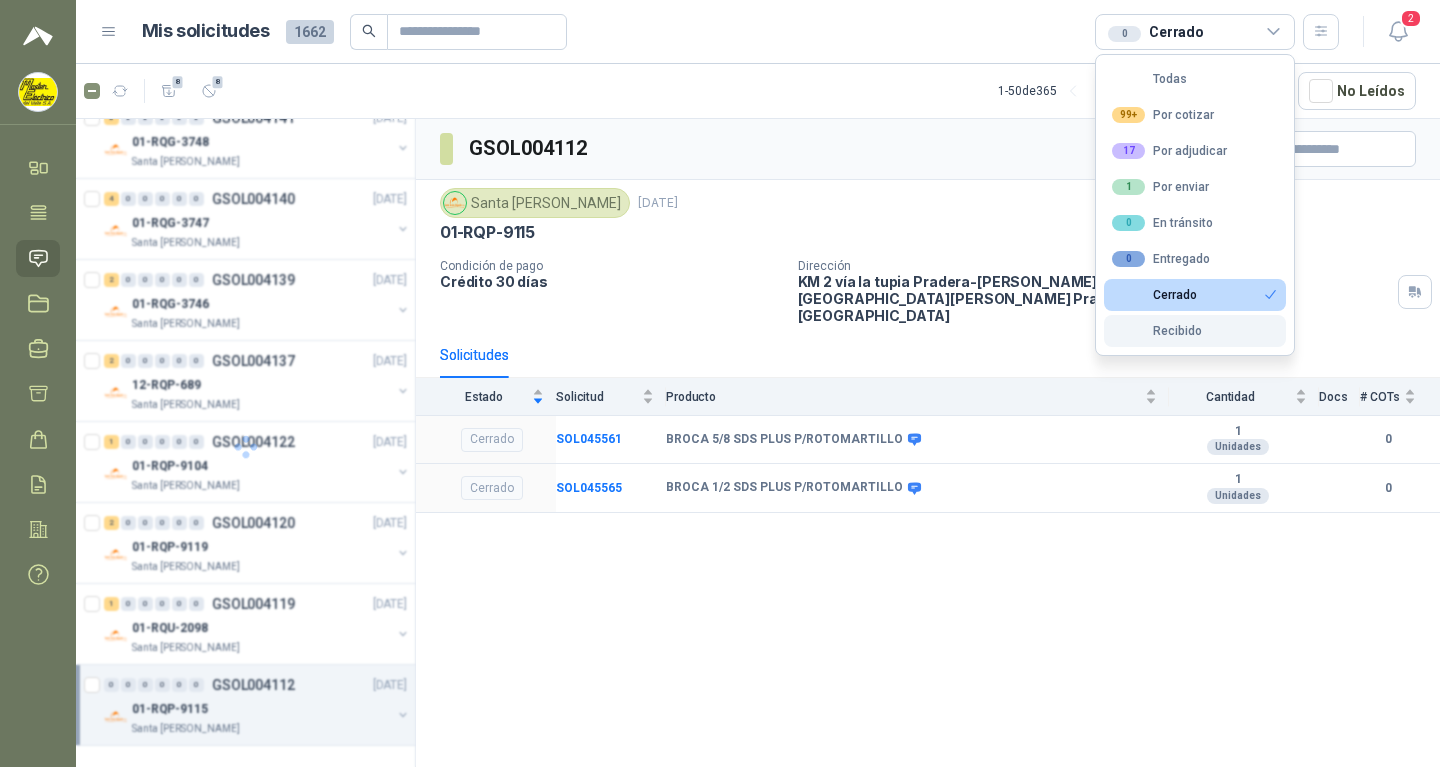 click on "Recibido" at bounding box center [1157, 331] 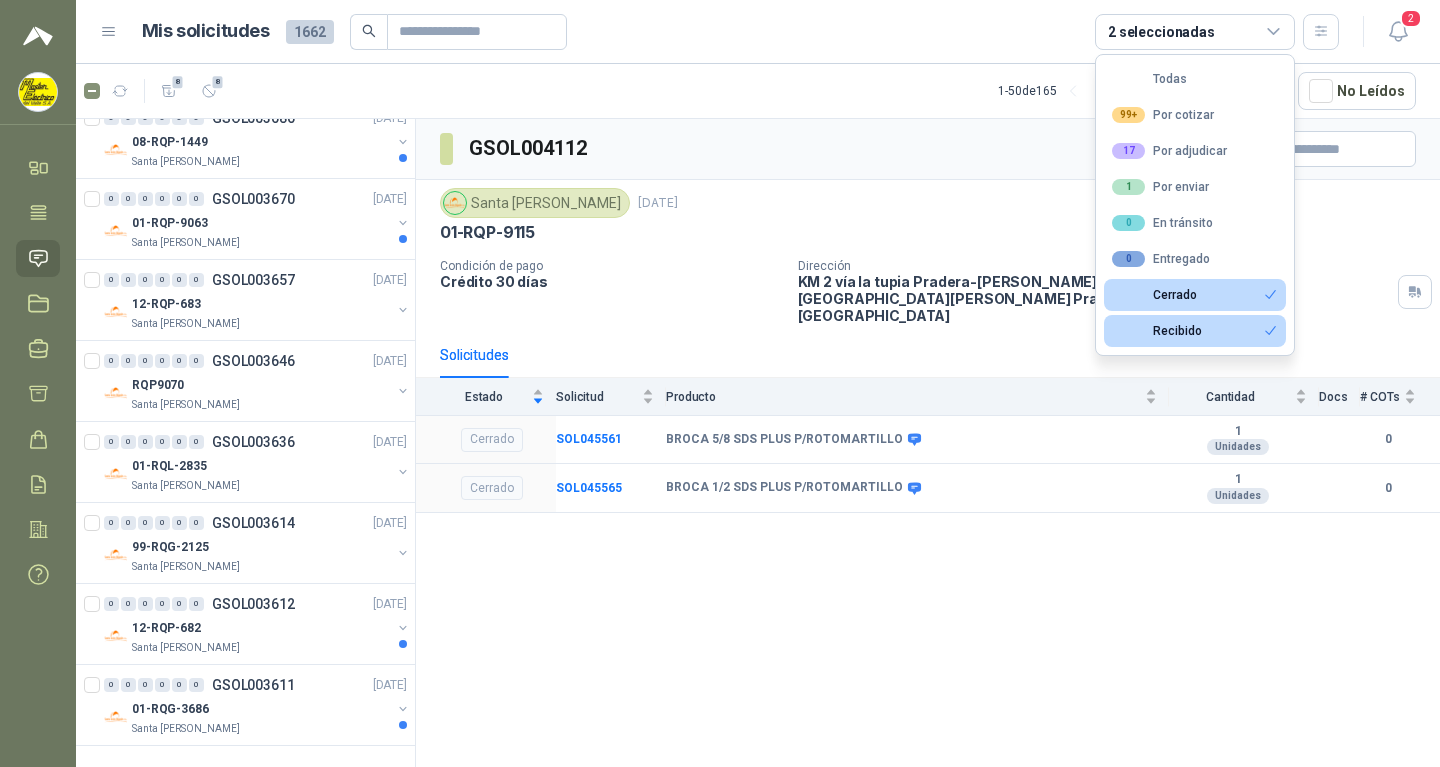 scroll, scrollTop: 528, scrollLeft: 0, axis: vertical 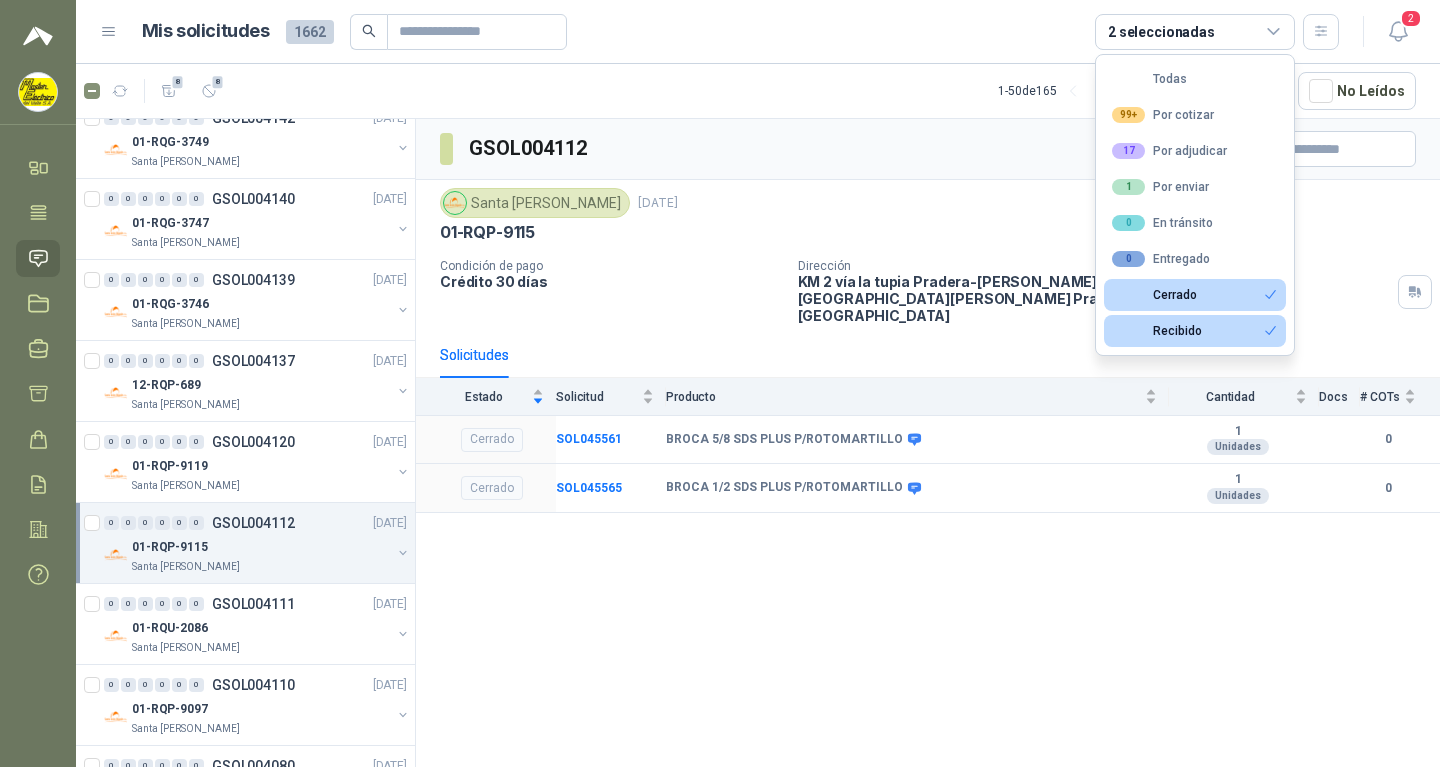 click on "2 seleccionadas" at bounding box center [1195, 32] 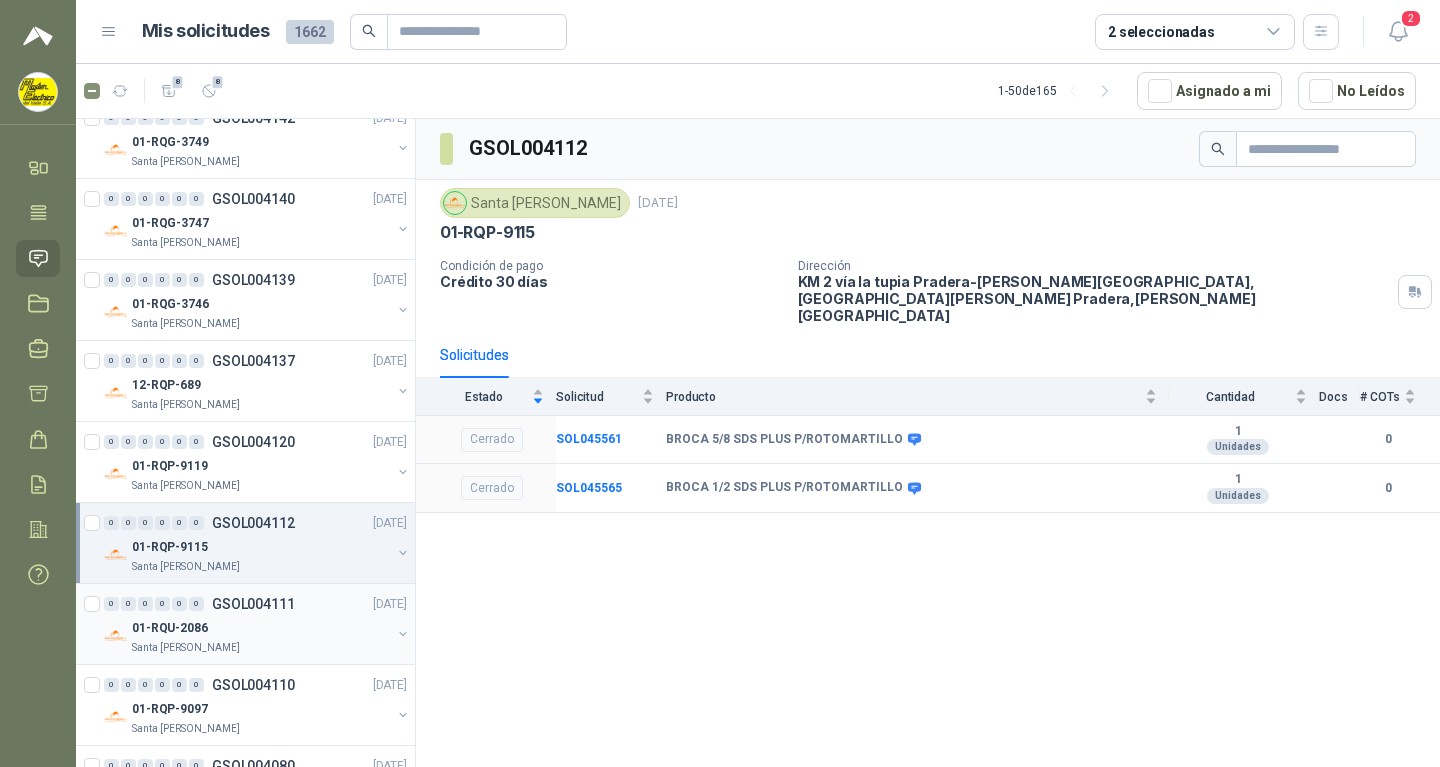 click on "GSOL004111" at bounding box center [253, 604] 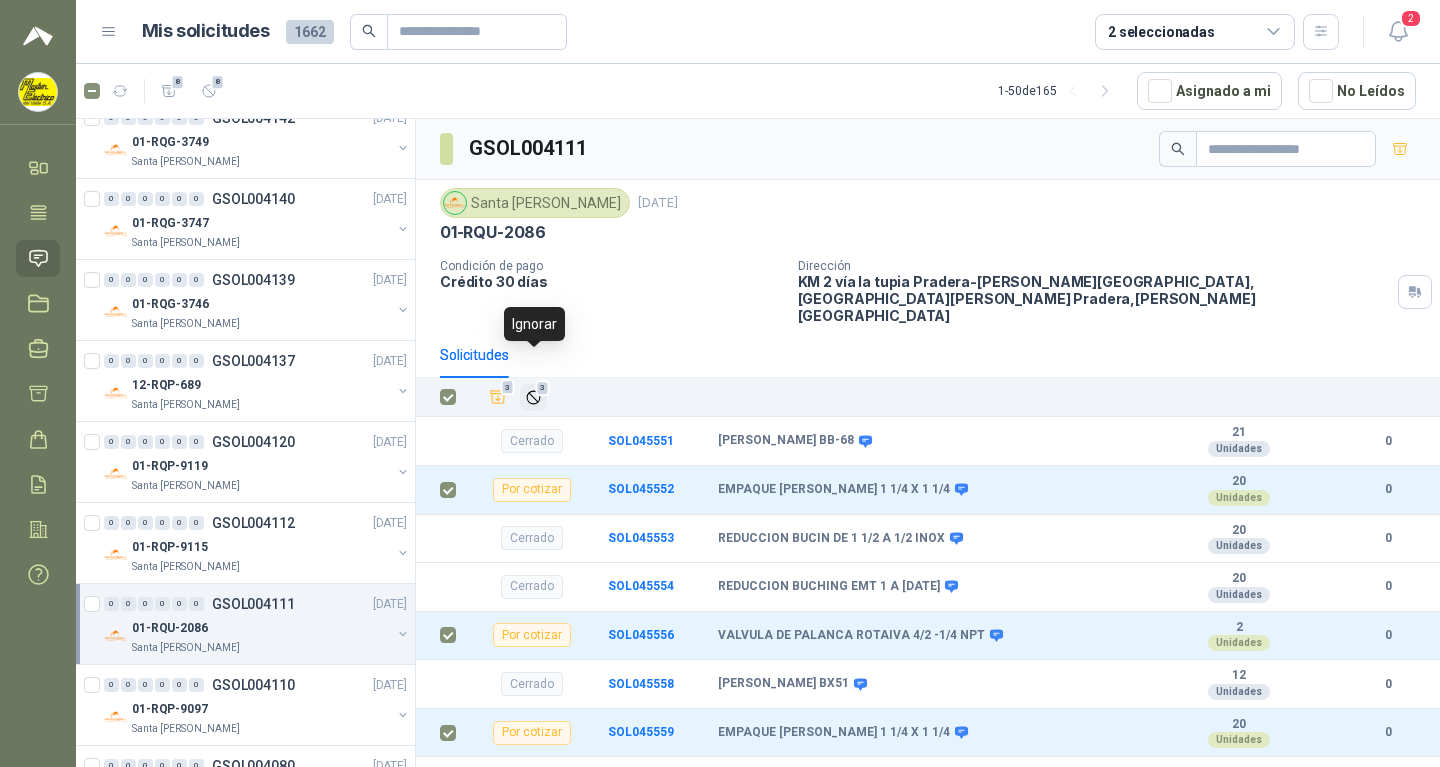 click 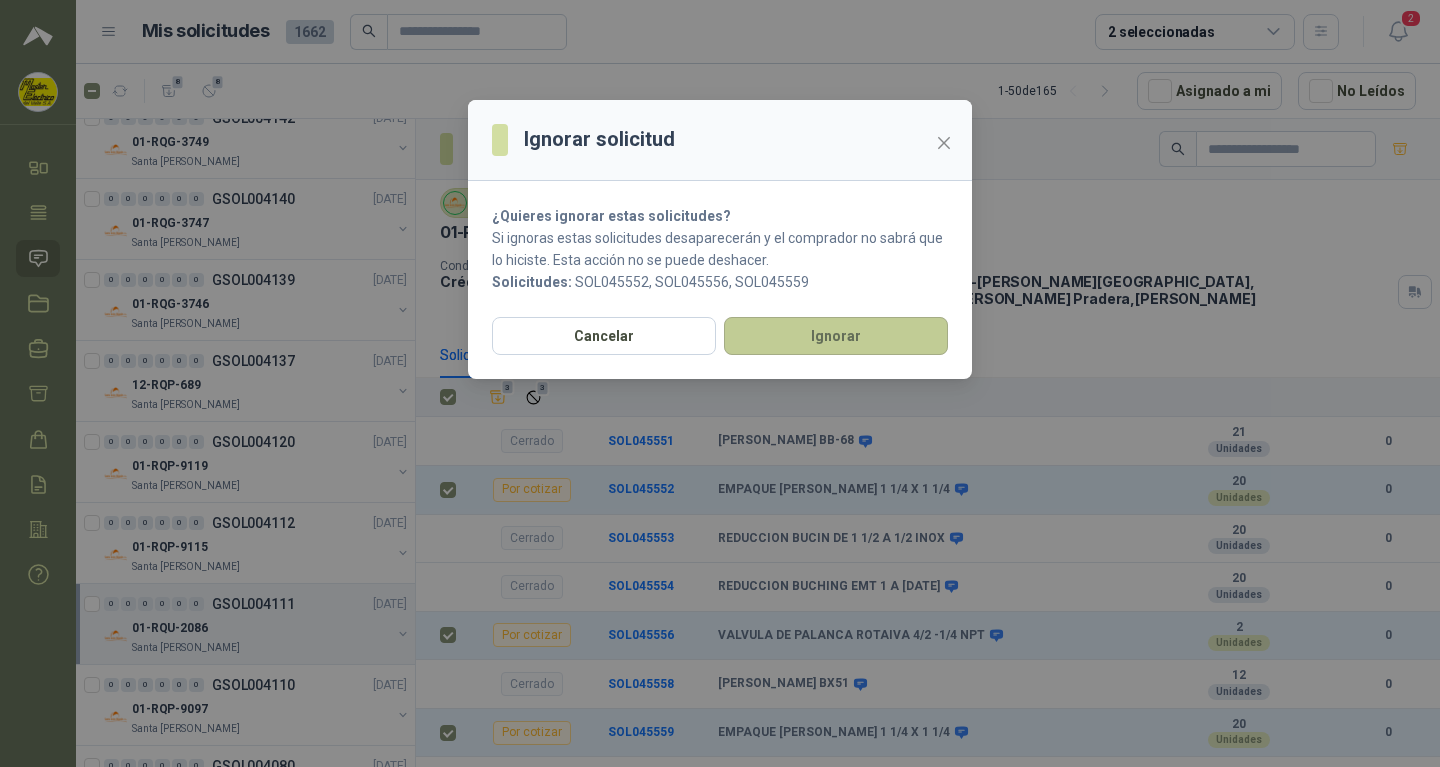 click on "Ignorar" at bounding box center (836, 336) 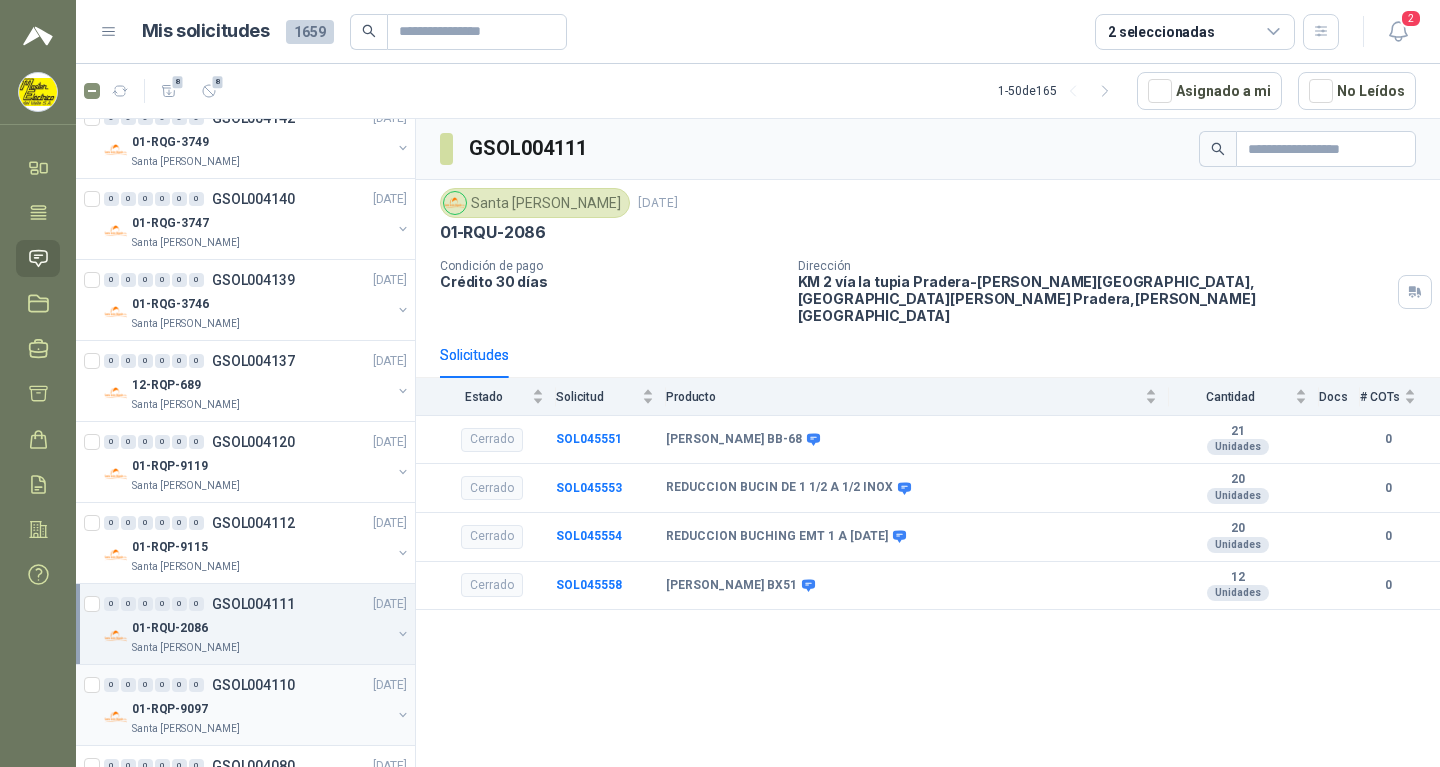click on "GSOL004110" at bounding box center (253, 685) 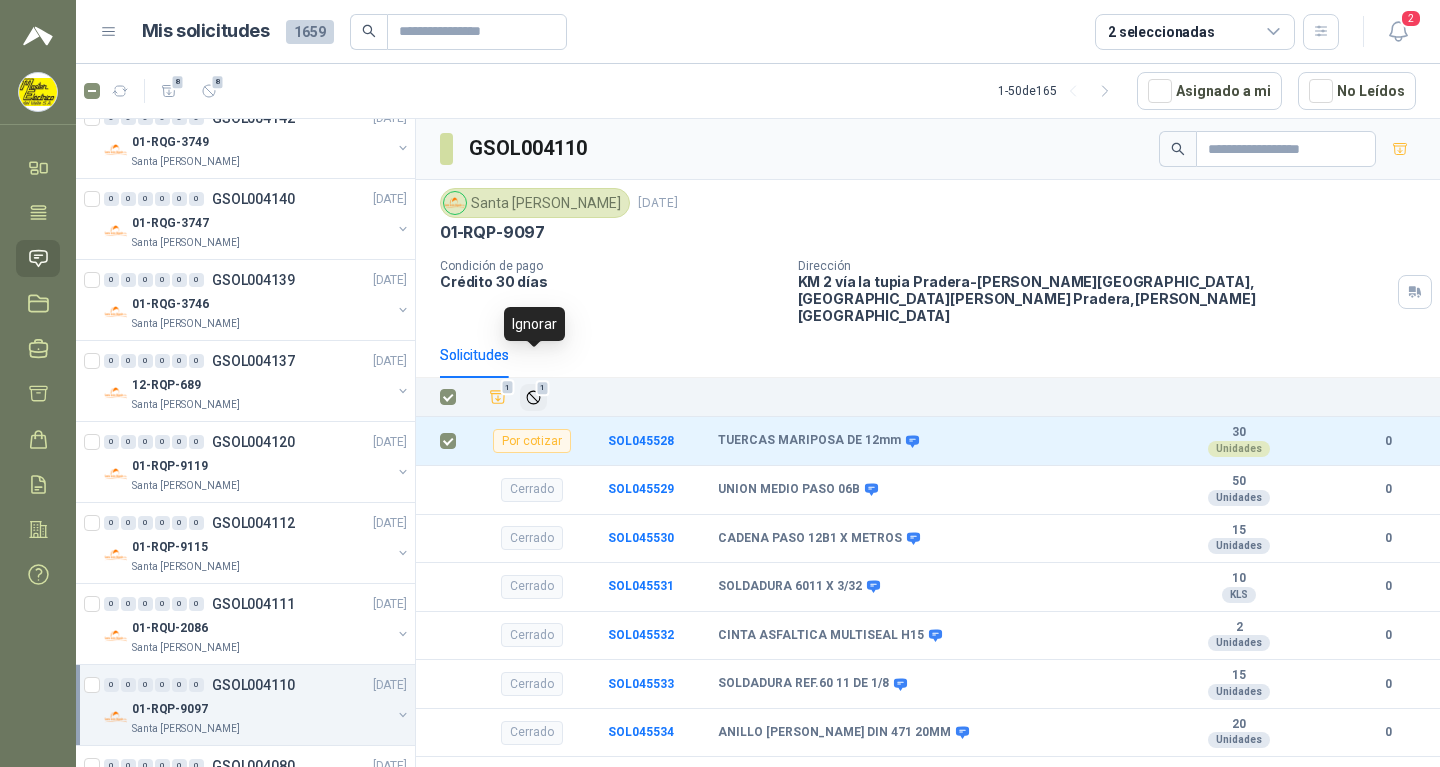 click 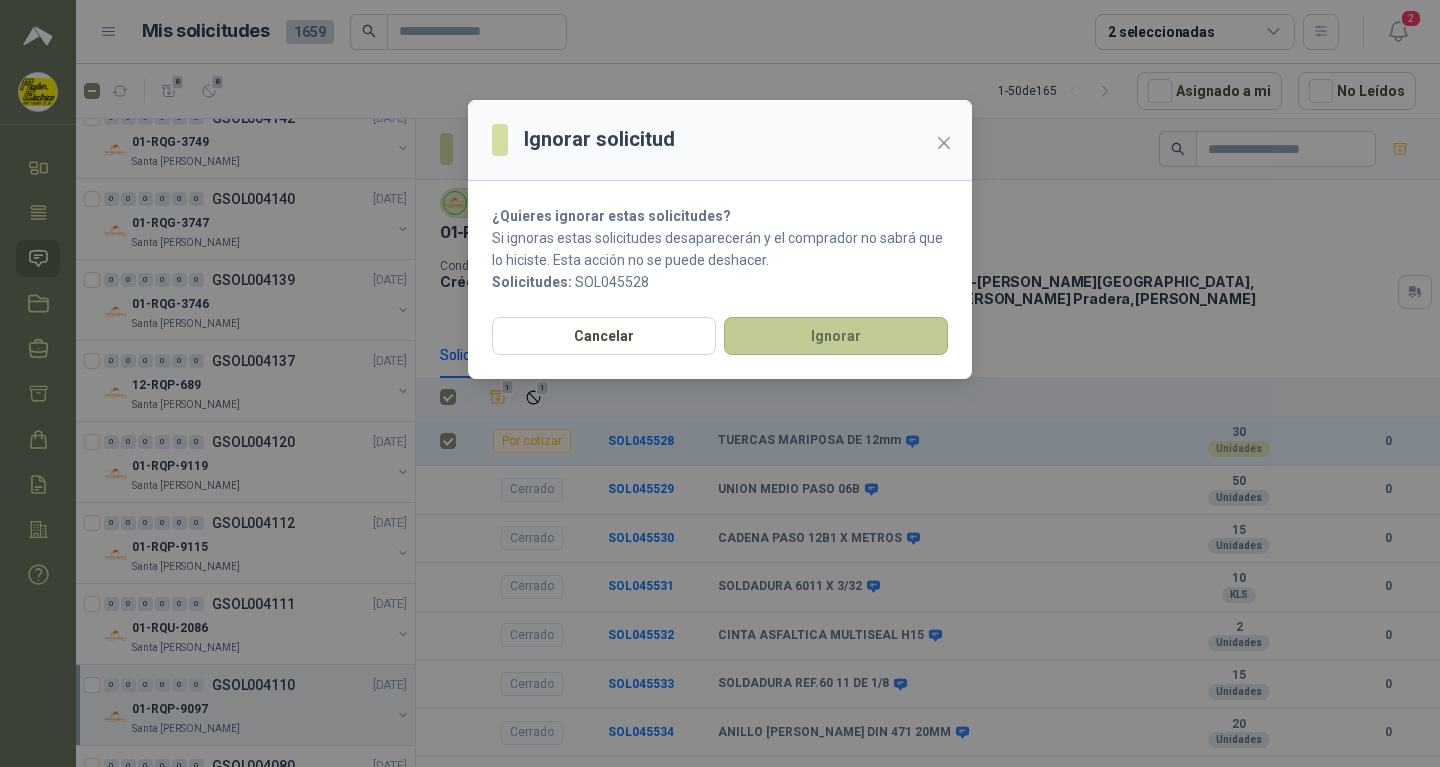 click on "Ignorar" at bounding box center (836, 336) 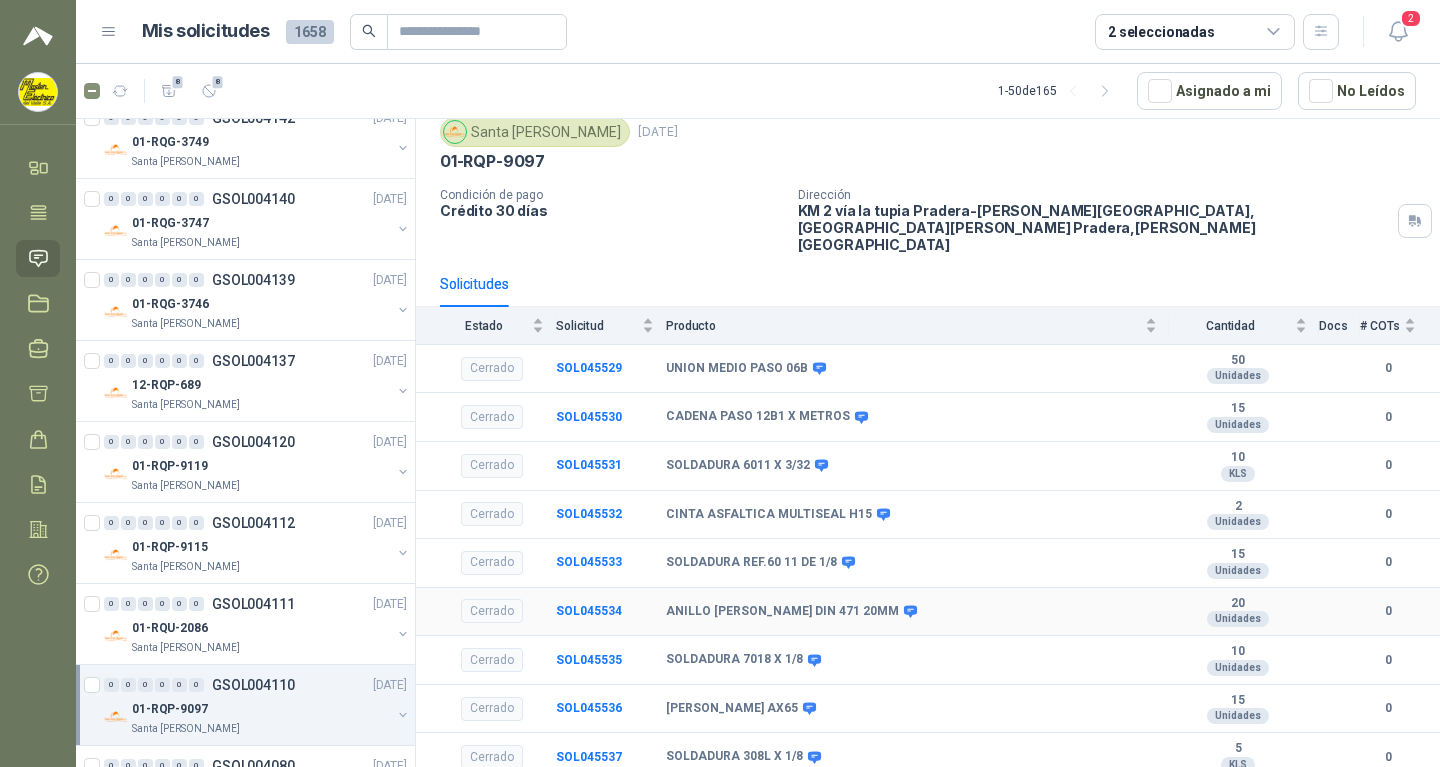 scroll, scrollTop: 102, scrollLeft: 0, axis: vertical 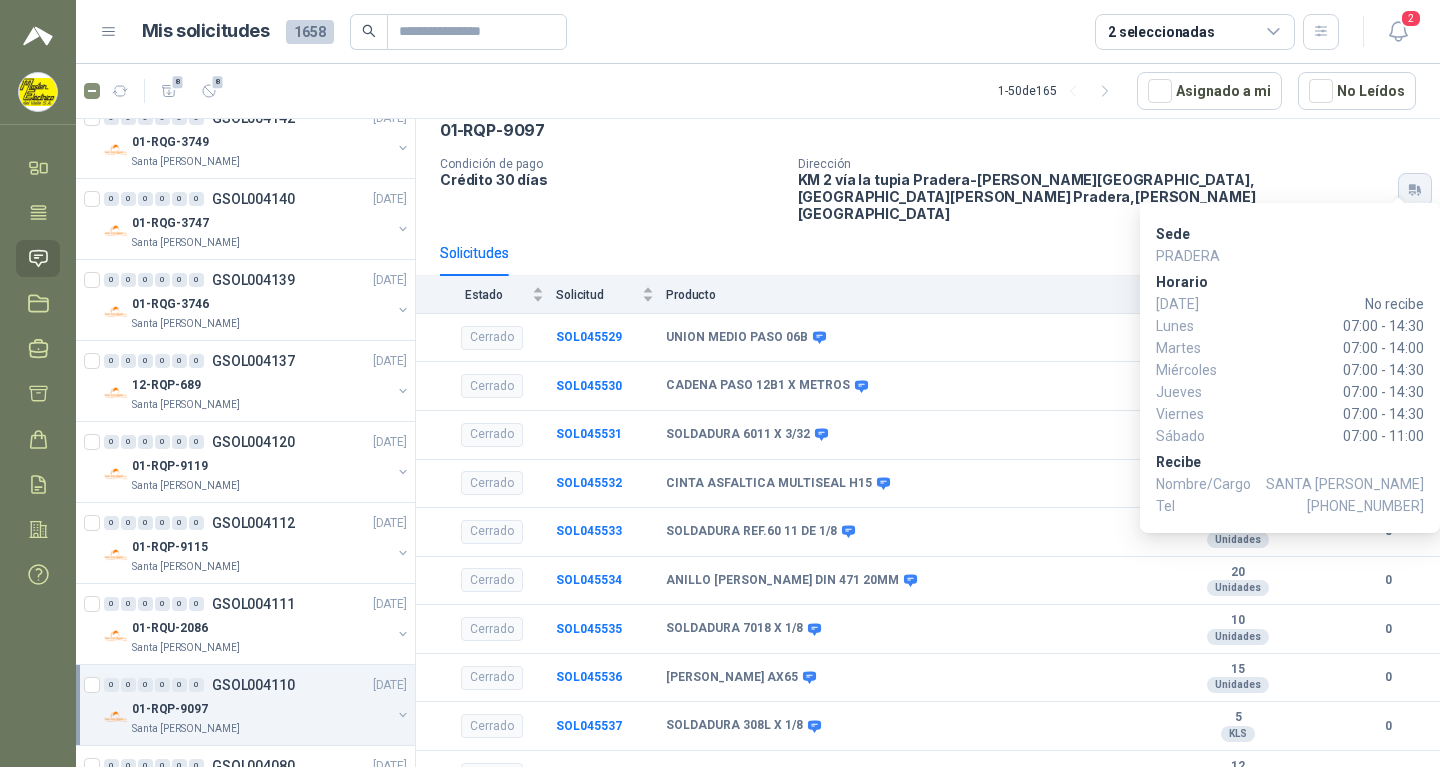 click 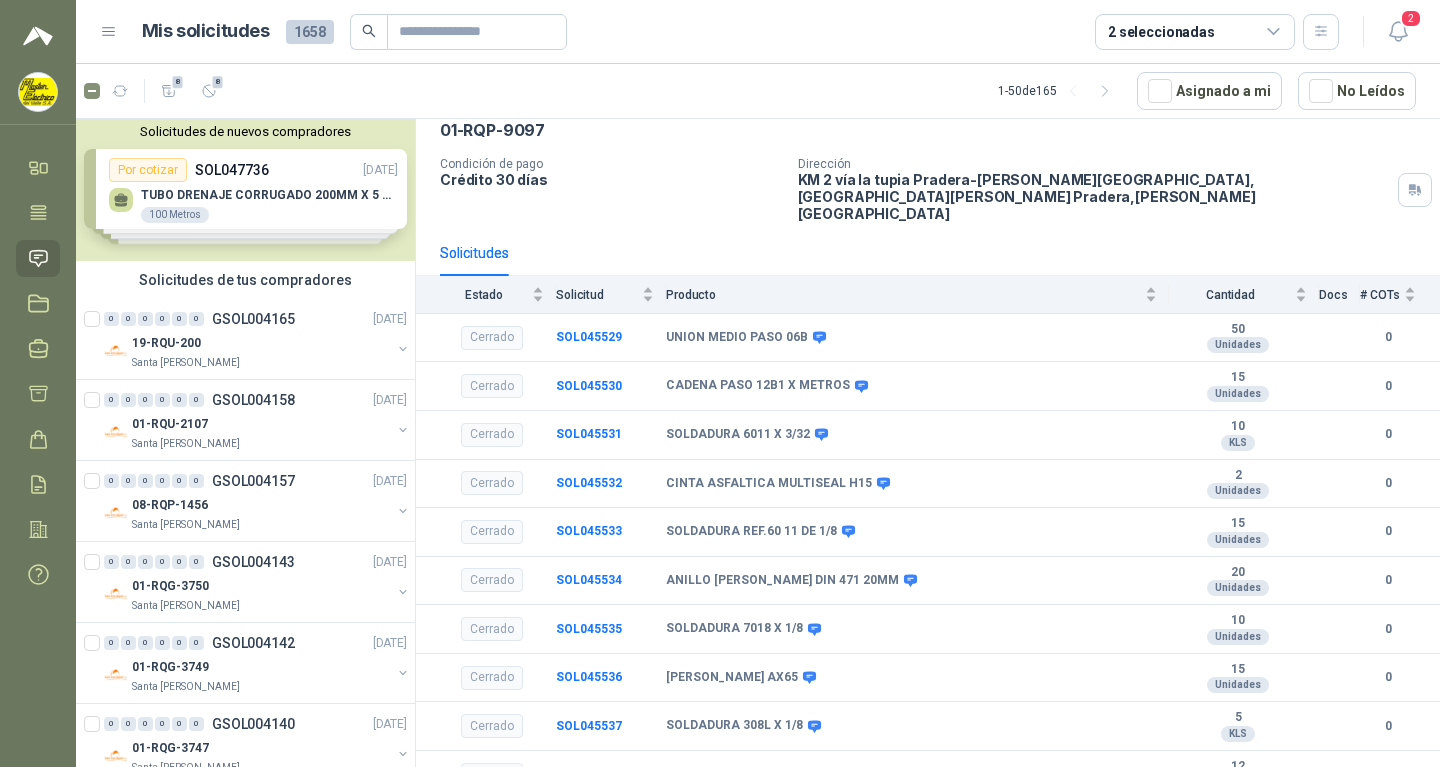 scroll, scrollTop: 0, scrollLeft: 0, axis: both 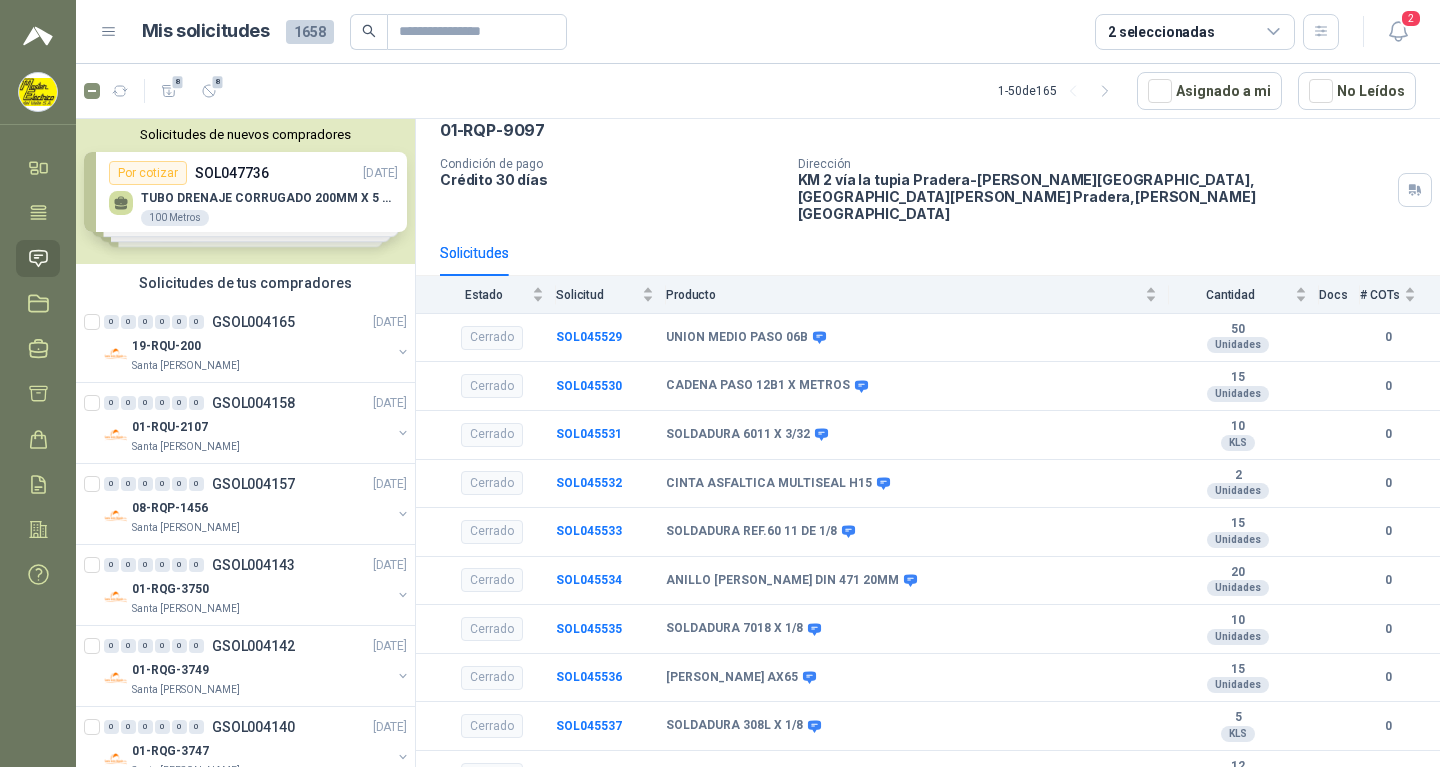 click on "Solicitudes de nuevos compradores Por cotizar SOL047736 [DATE]   TUBO DRENAJE CORRUGADO 200MM X 5 M CARRETERA 100   Metros Por cotizar SOL047612 [DATE]   Pintura epóxica PINTUCO GRIS 8   Galones Por cotizar SOL047609 [DATE]   Sika top 121  11   Bultos Por cotizar SOL047597 [DATE]   VALVULA BOLA 4" INOX 2   UND  ¿Quieres recibir  cientos de solicitudes de compra  como estas todos los días? Agenda una reunión" at bounding box center (245, 191) 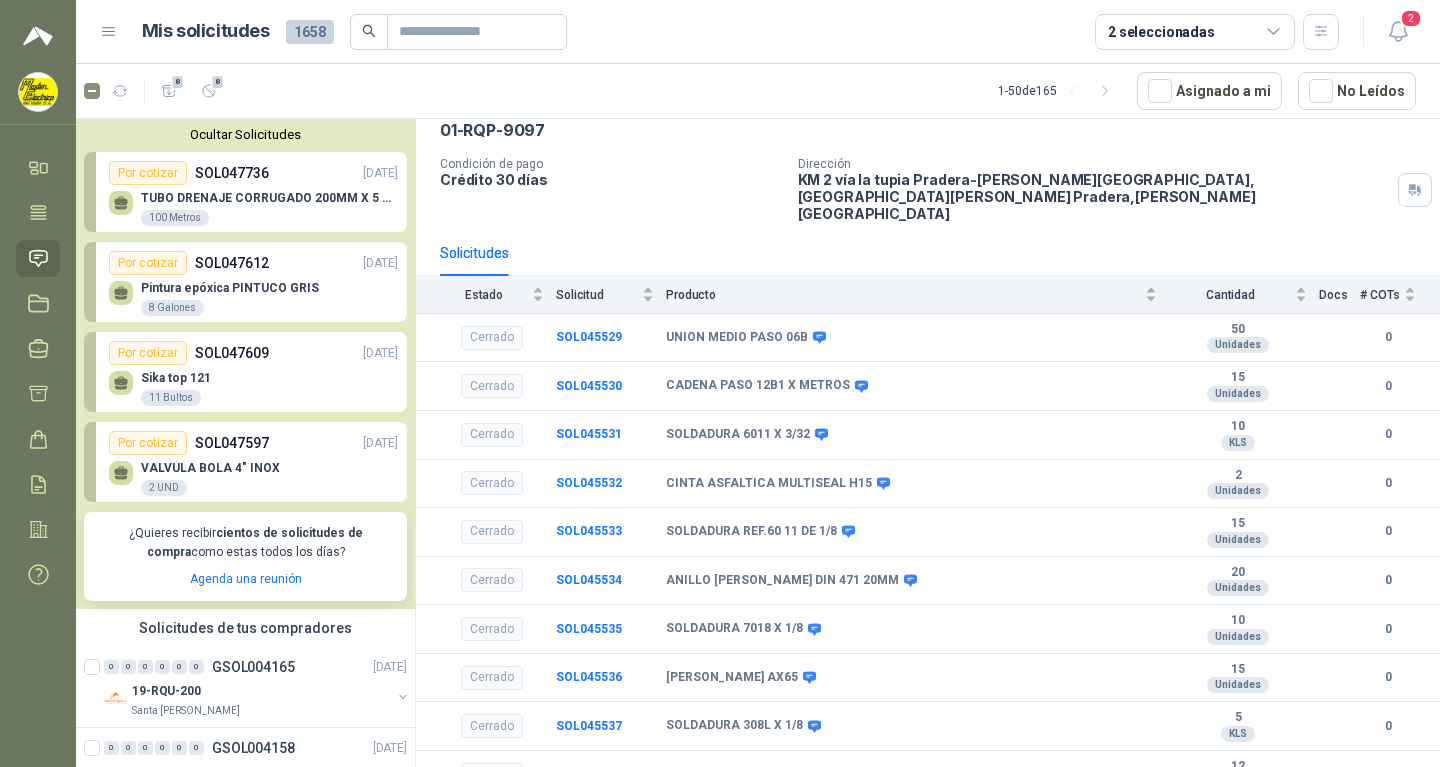 click 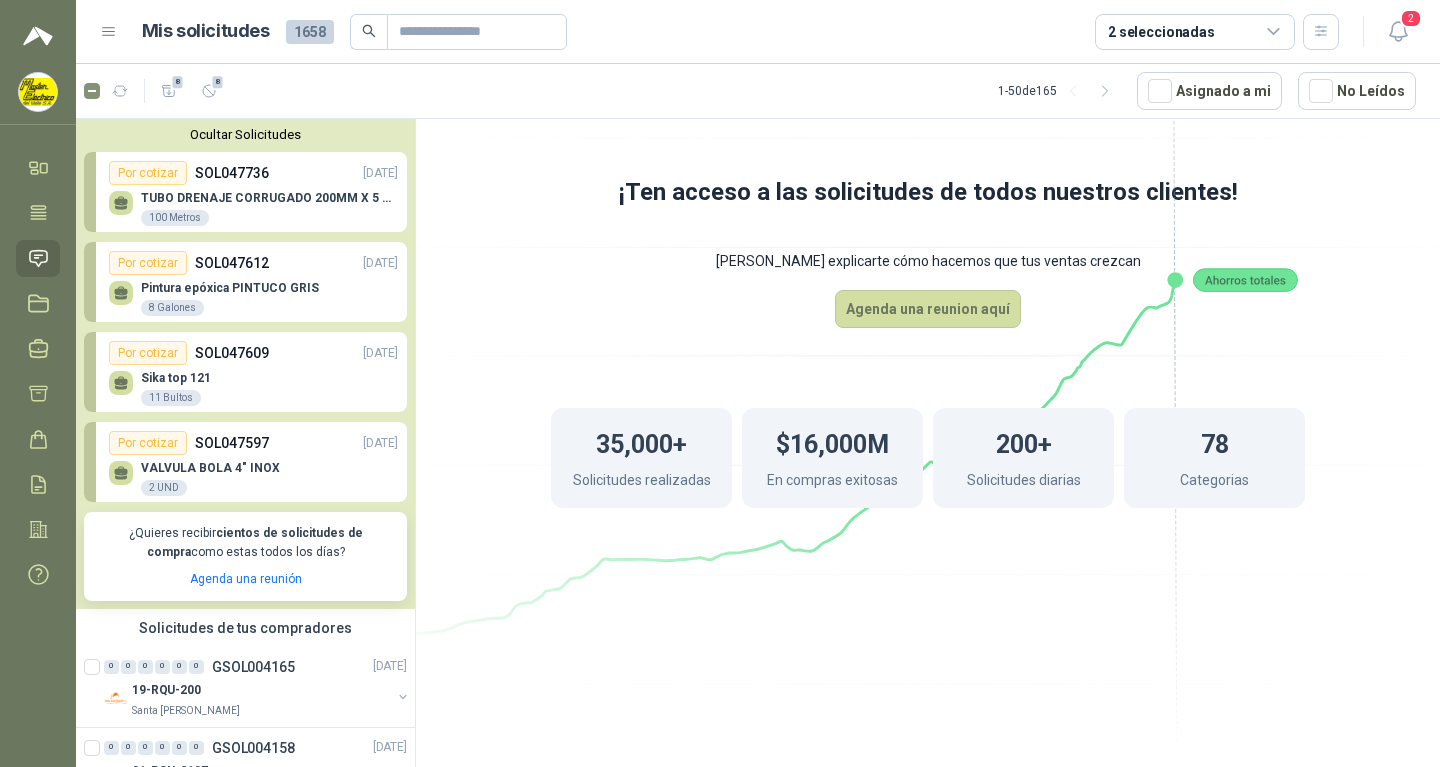 click on "TUBO DRENAJE CORRUGADO 200MM X 5 M CARRETERA" at bounding box center [269, 198] 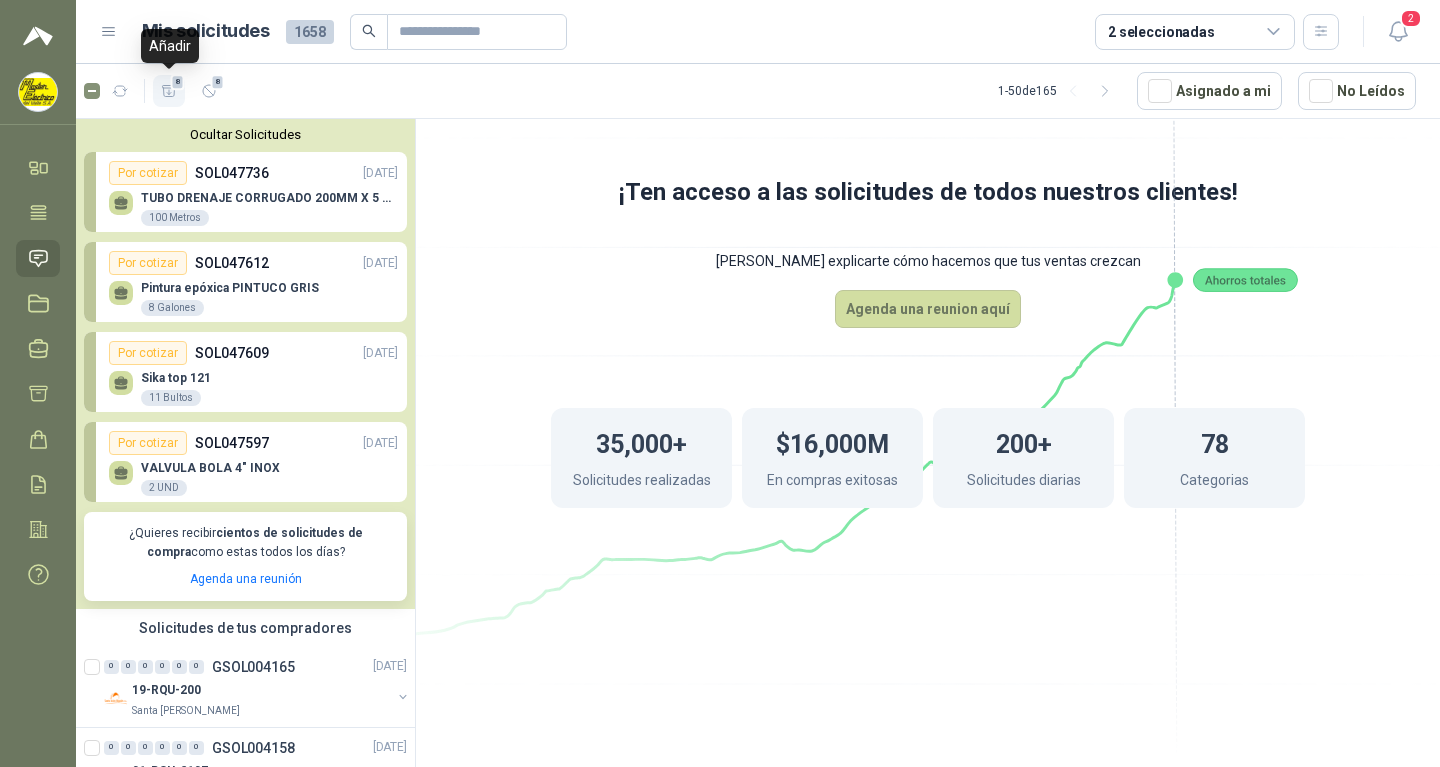click 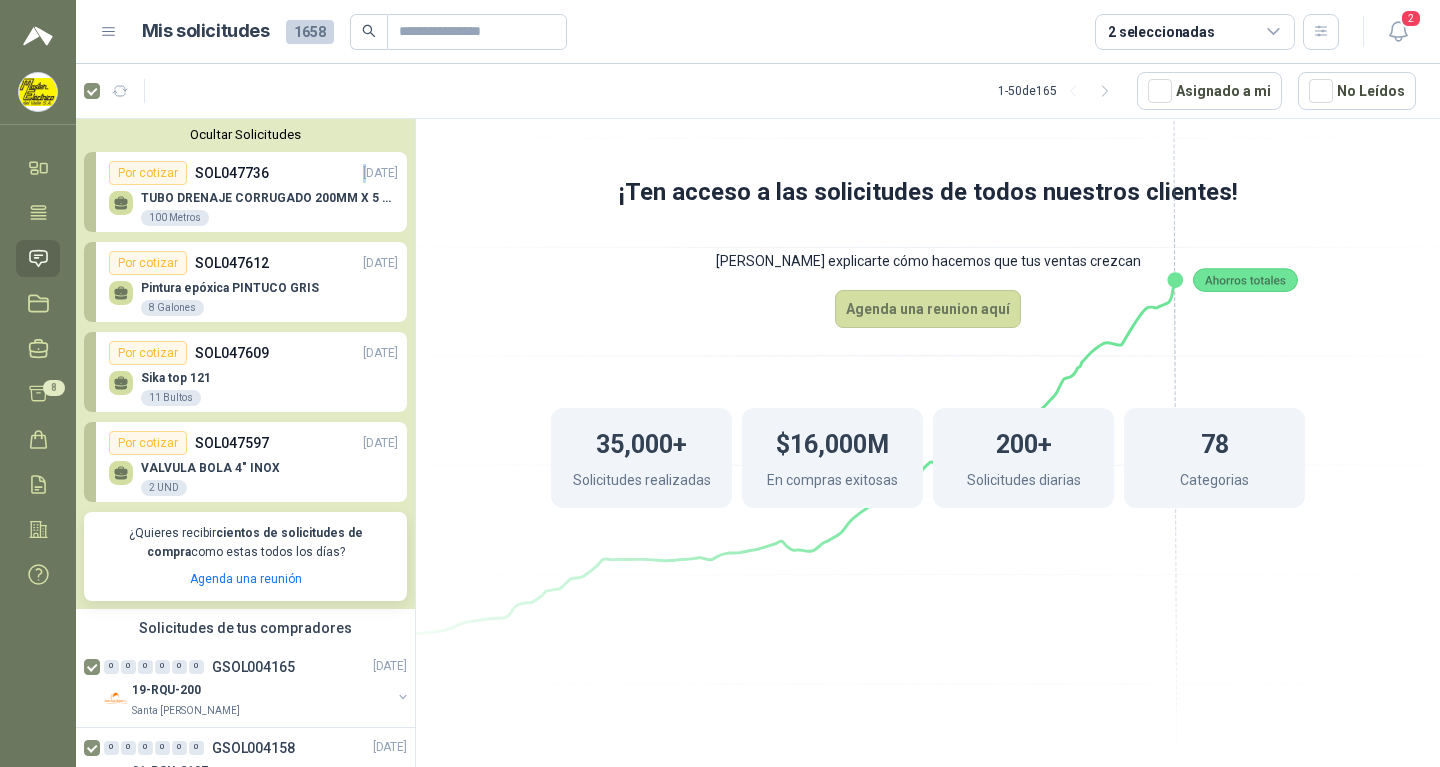 click on "Ocultar Solicitudes Por cotizar SOL047736 [DATE]   TUBO DRENAJE CORRUGADO 200MM X 5 M CARRETERA 100   Metros Por cotizar SOL047612 [DATE]   Pintura epóxica PINTUCO GRIS 8   Galones Por cotizar SOL047609 [DATE]   Sika top 121  11   Bultos Por cotizar SOL047597 [DATE]   VALVULA BOLA 4" INOX 2   UND  ¿Quieres recibir  cientos de solicitudes de compra  como estas todos los días? Agenda una reunión" at bounding box center [245, 364] 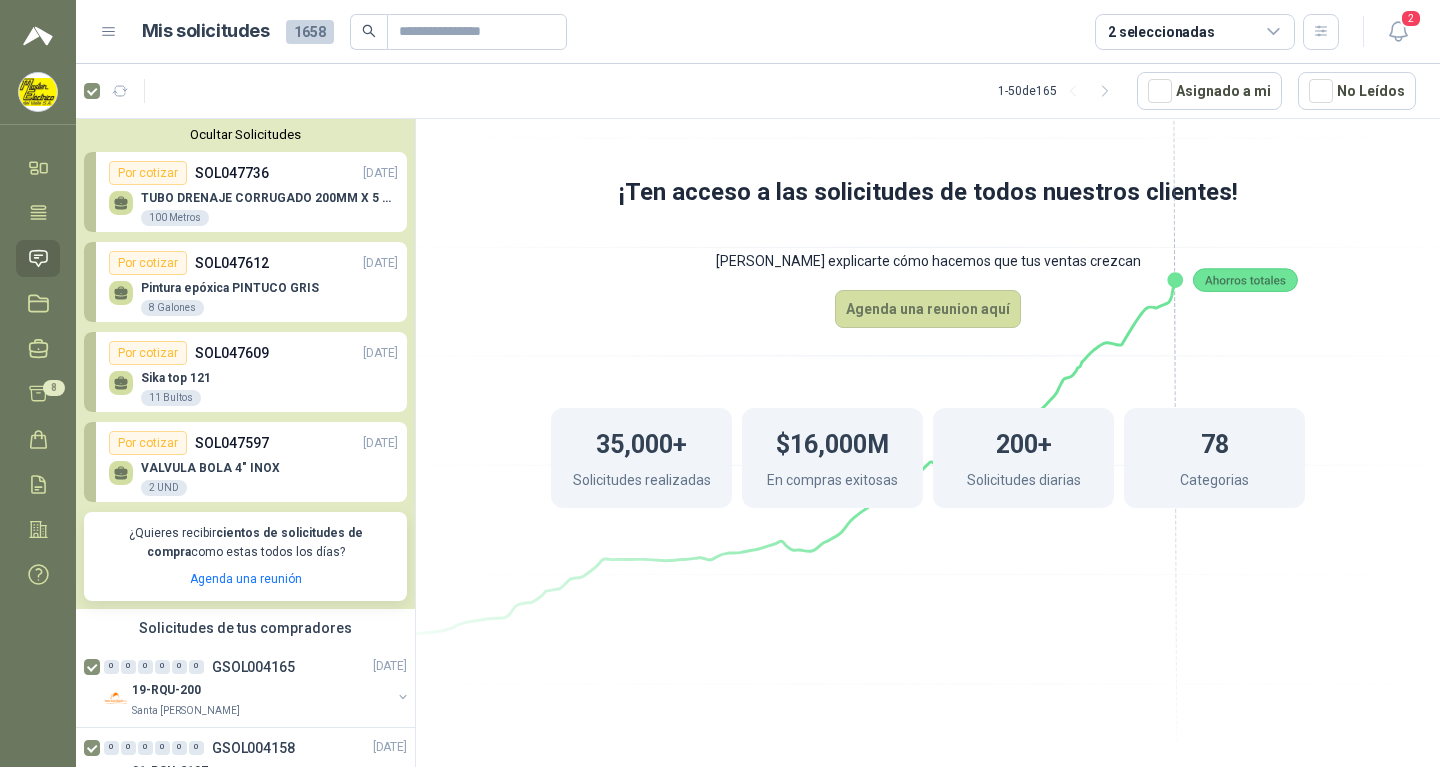 click 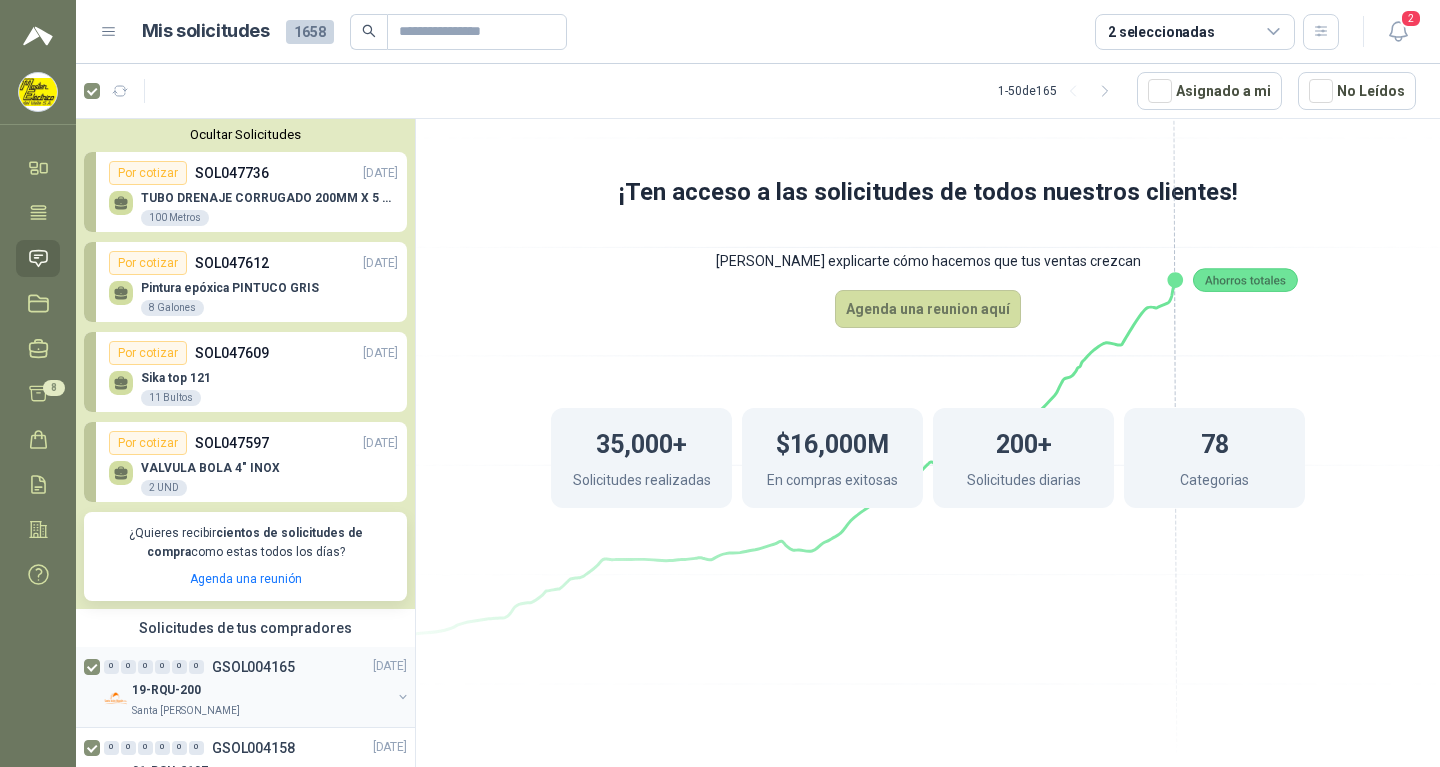 click on "19-RQU-200" at bounding box center [166, 690] 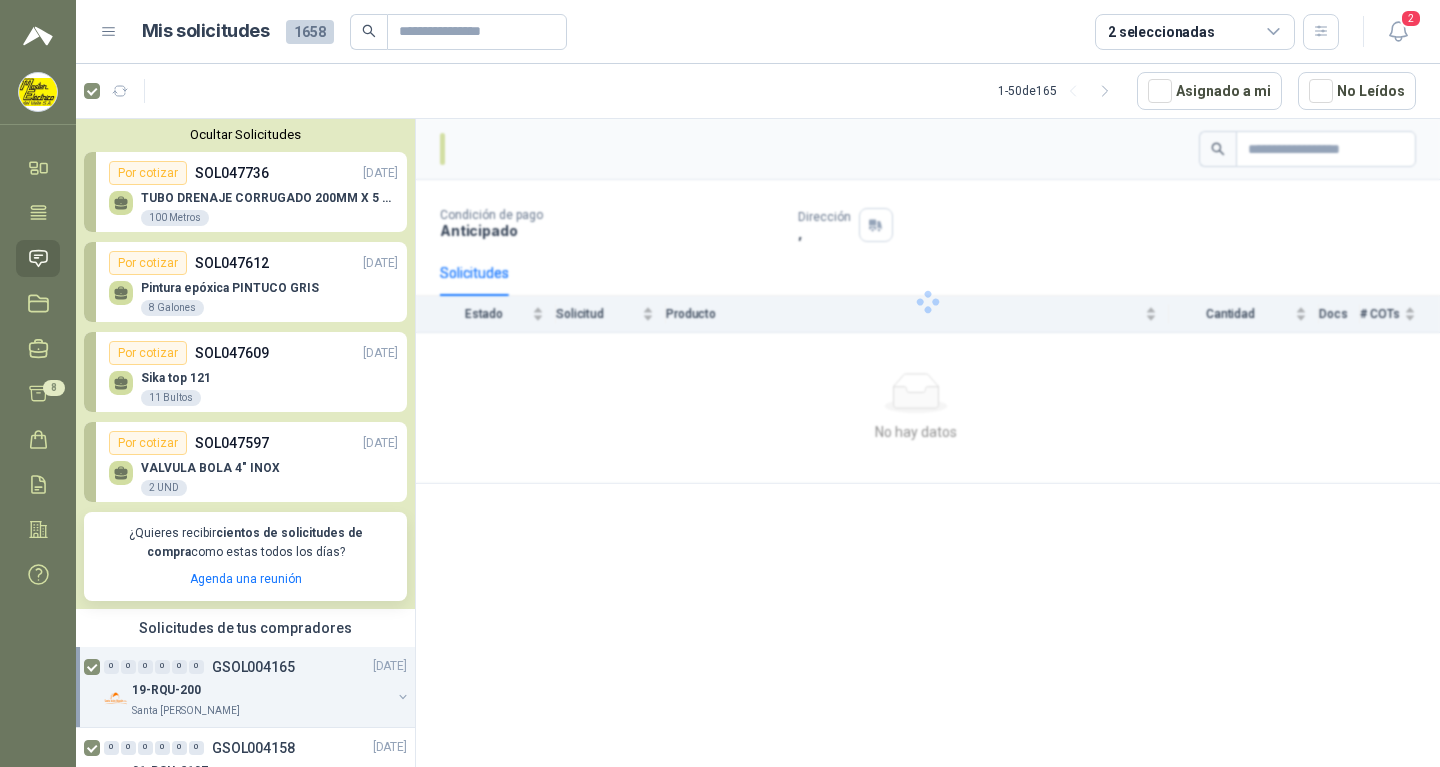 click on "GSOL004165" at bounding box center [253, 667] 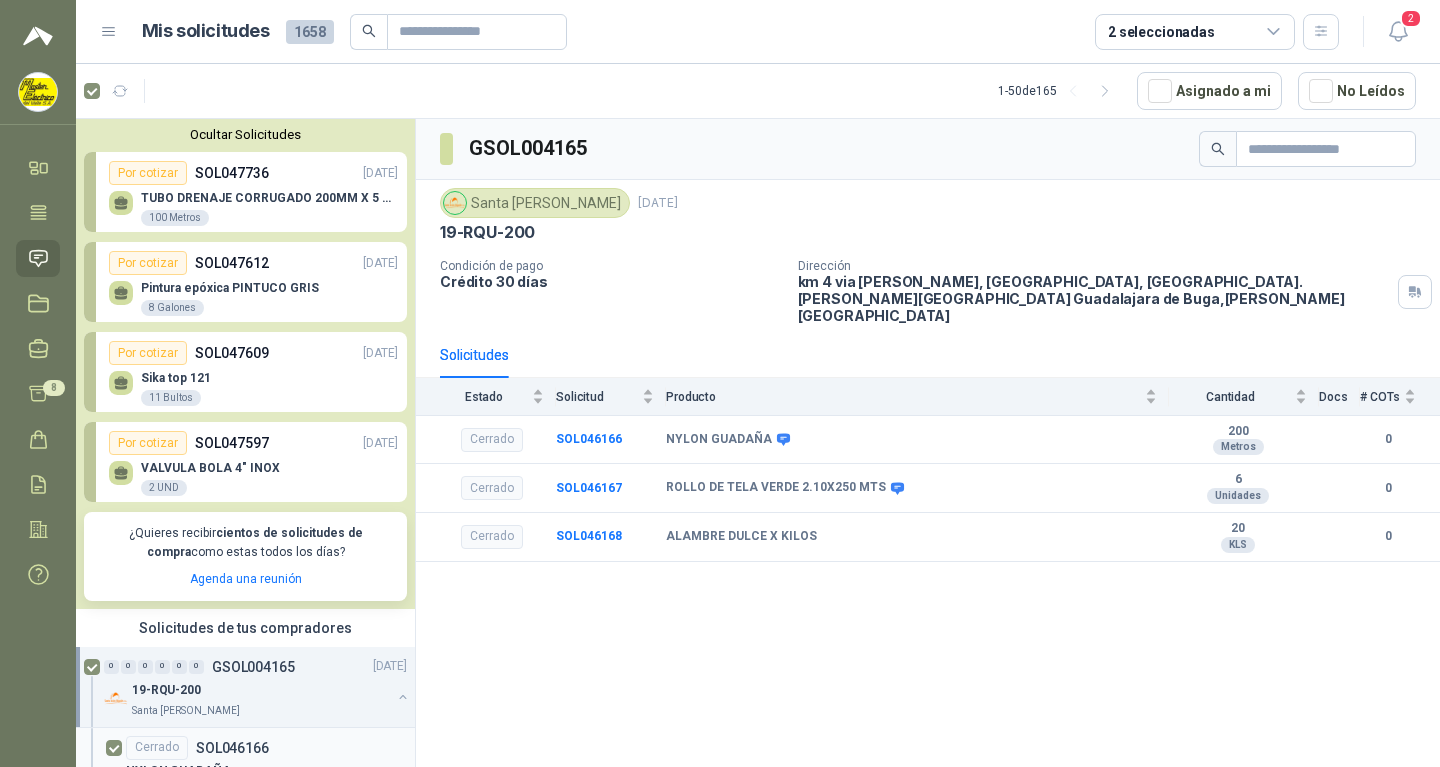 click on "Cerrado SOL046166" at bounding box center (197, 748) 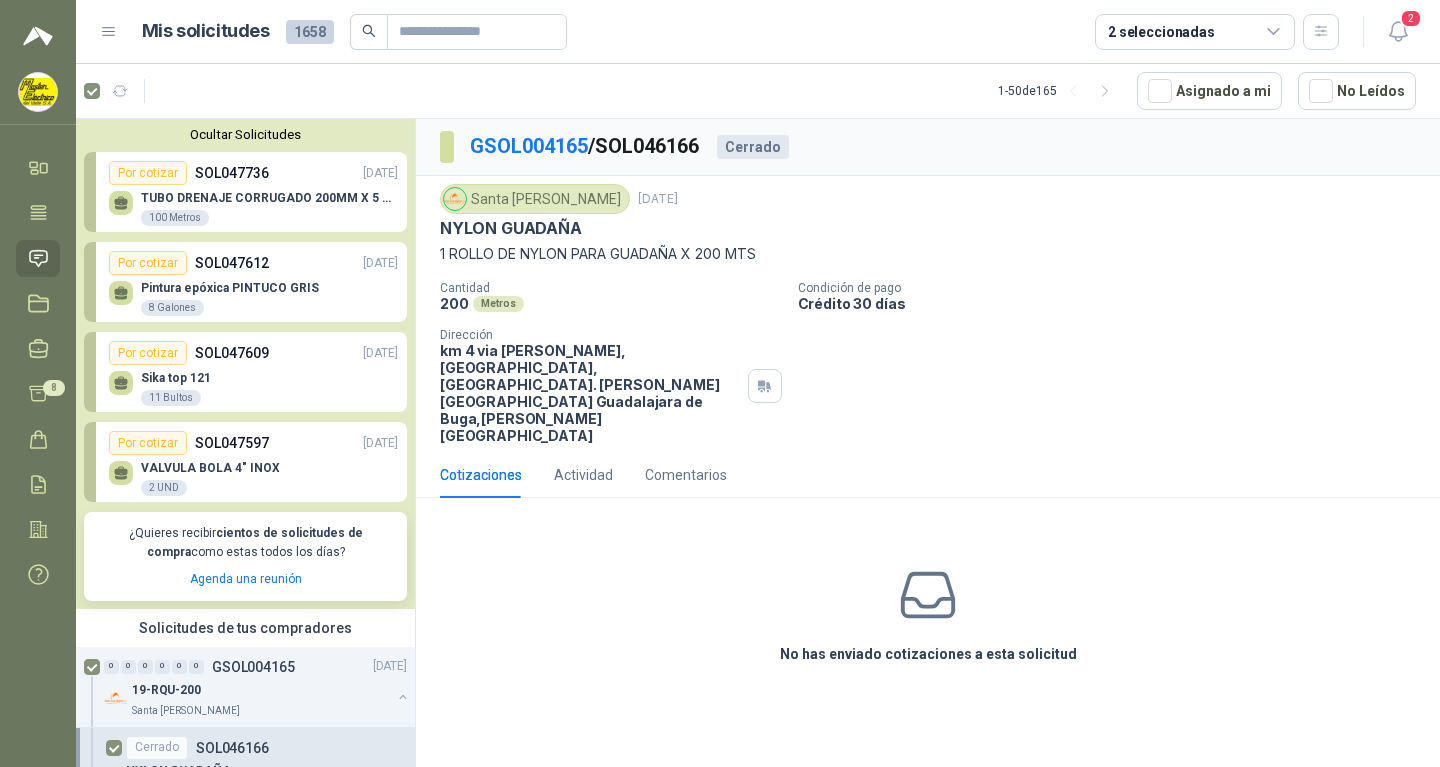 click at bounding box center [447, 147] 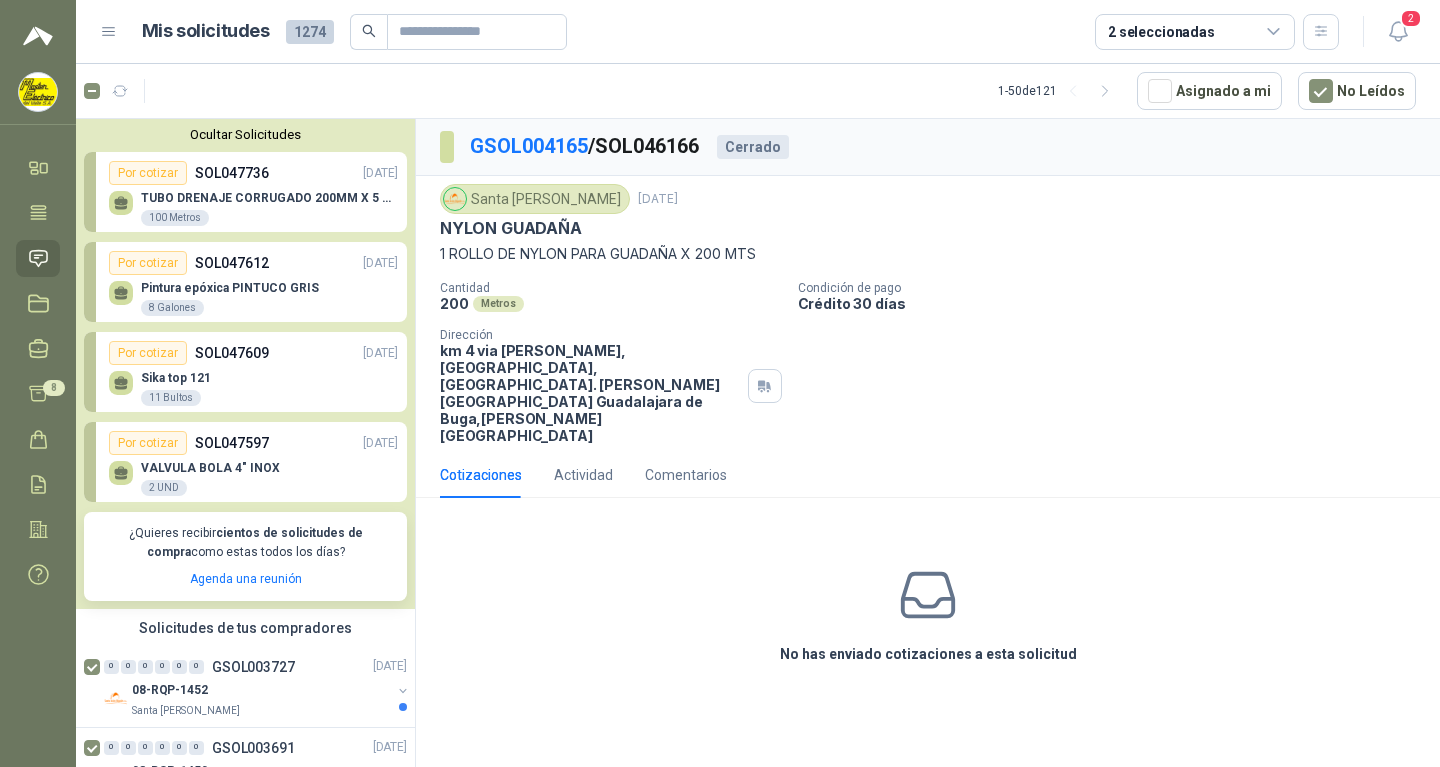 click on "Santa [PERSON_NAME] [DATE]   NYLON GUADAÑA 1 ROLLO DE NYLON PARA GUADAÑA X 200 MTS" at bounding box center [928, 224] 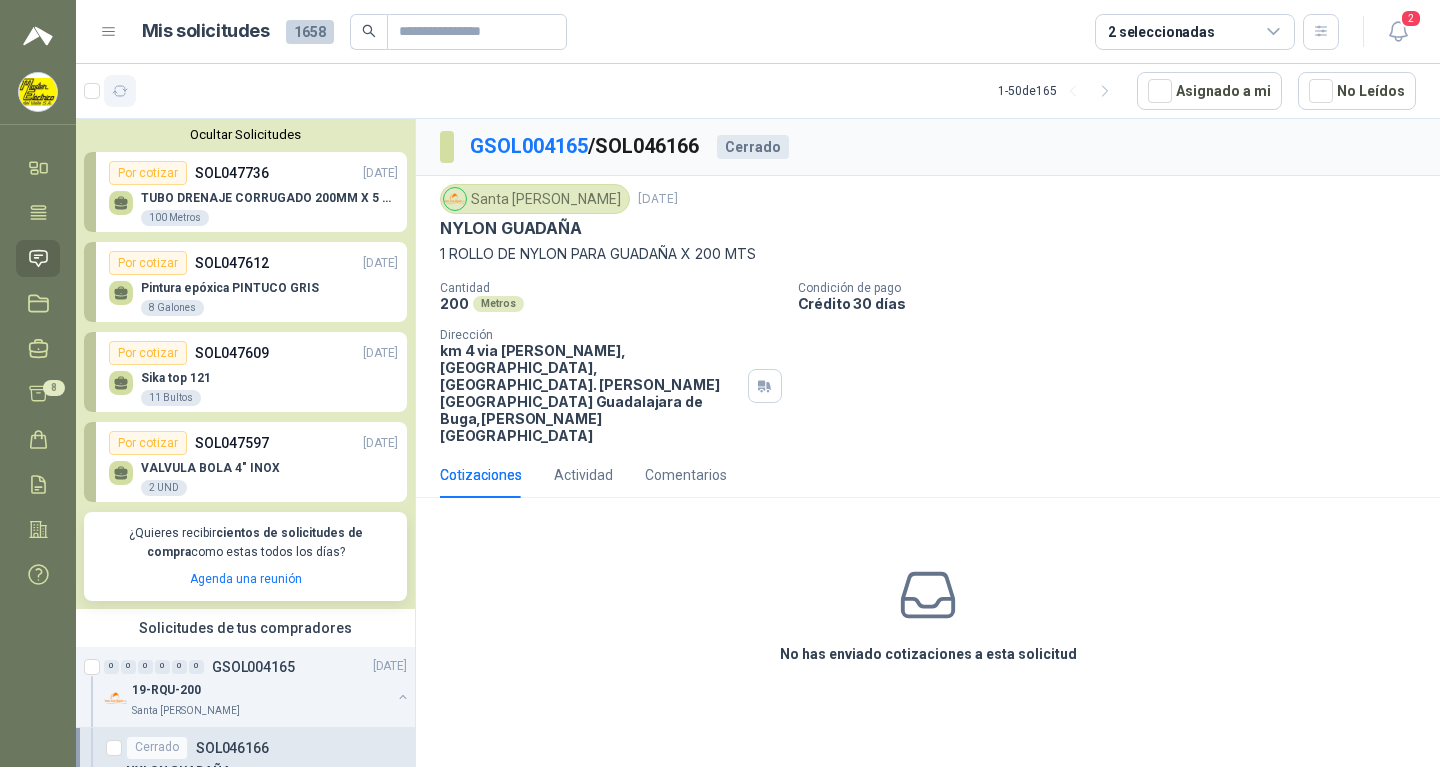 click 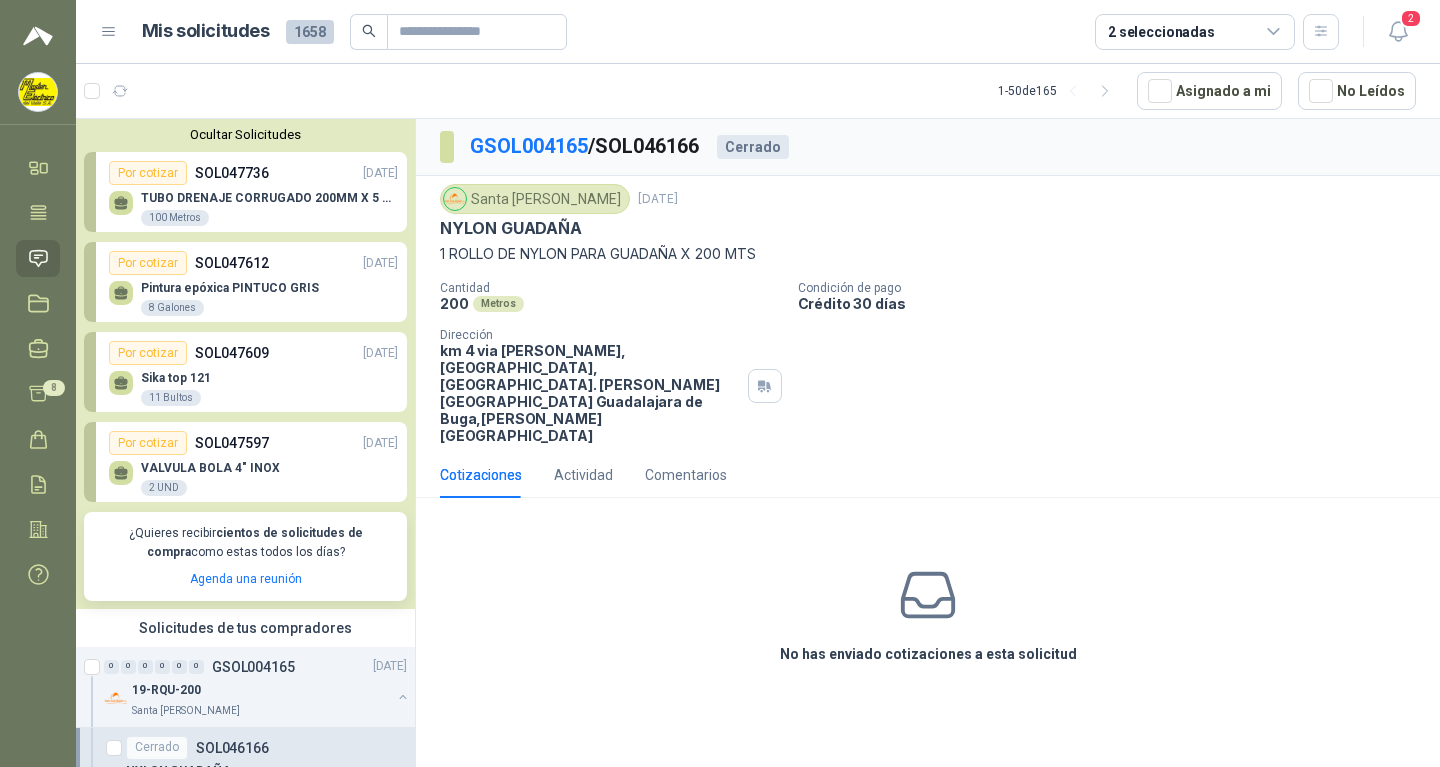 click on "No has enviado cotizaciones a esta solicitud" at bounding box center [928, 614] 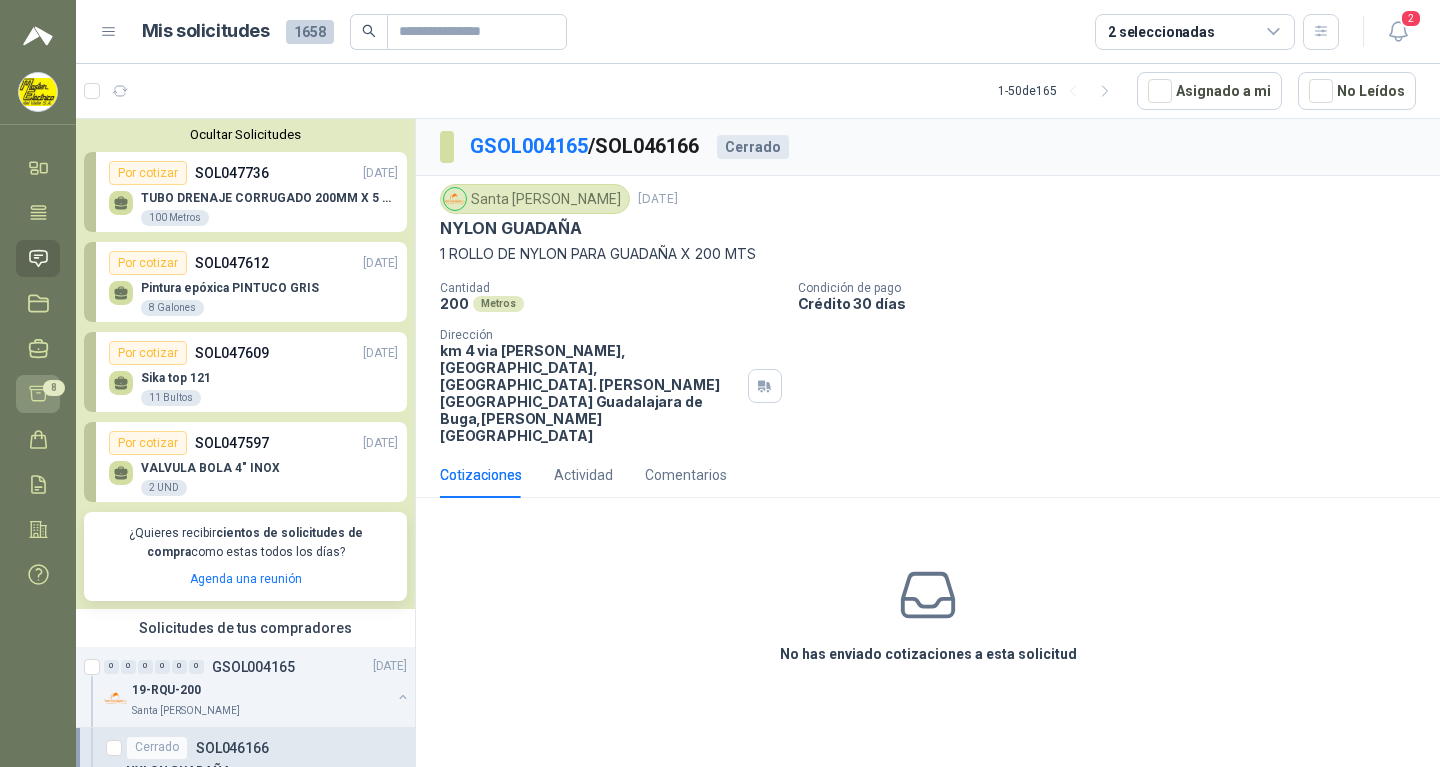 click 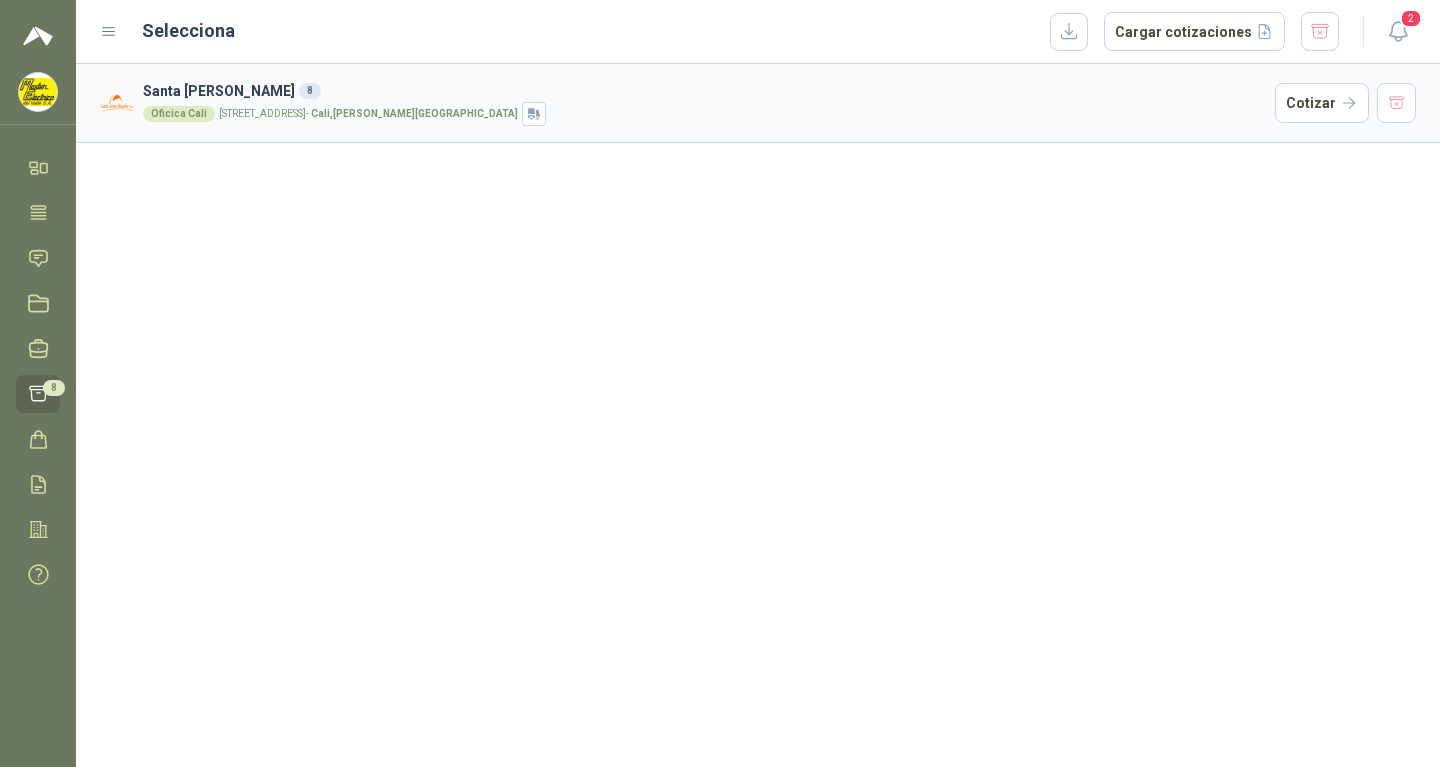 click on "Santa [PERSON_NAME] 8" at bounding box center [705, 91] 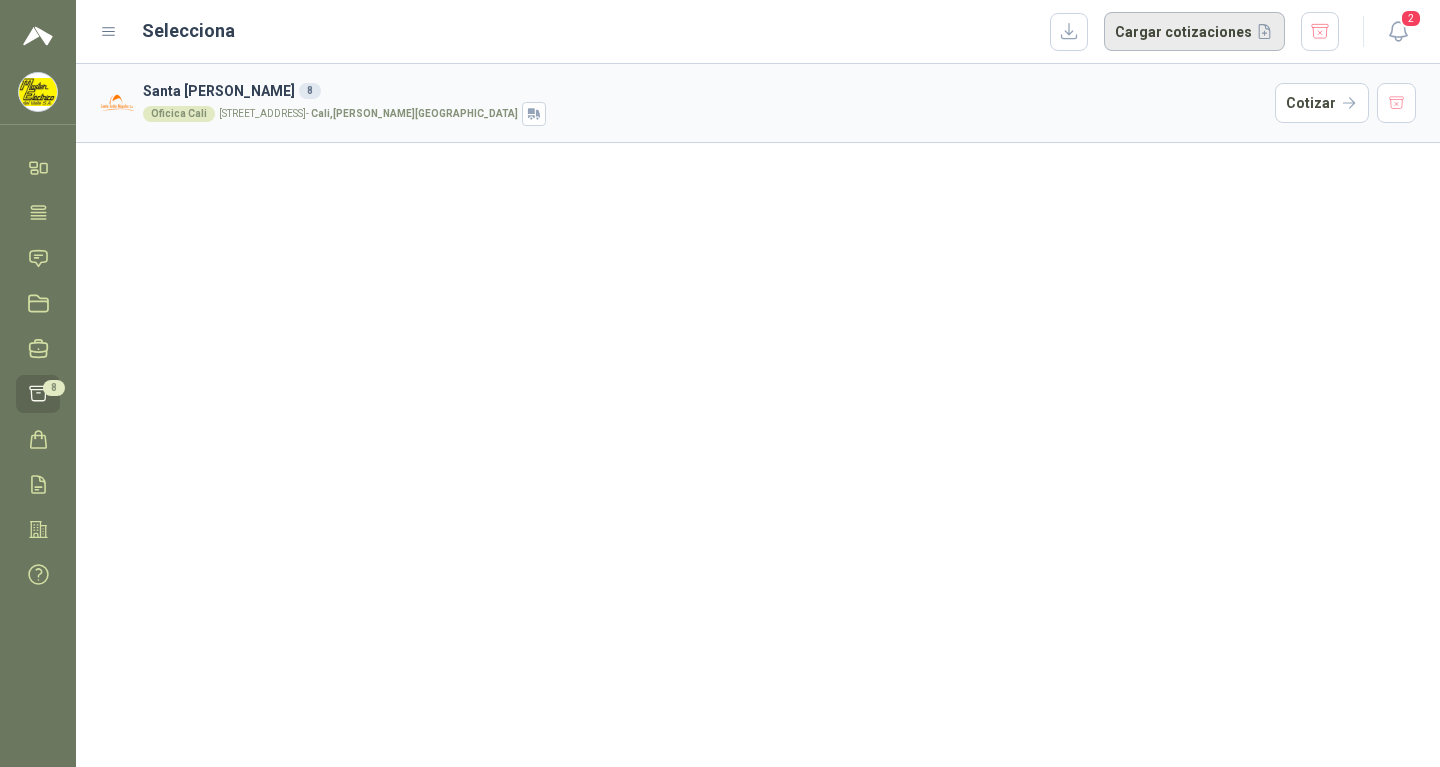 click on "Cargar cotizaciones" at bounding box center (1194, 32) 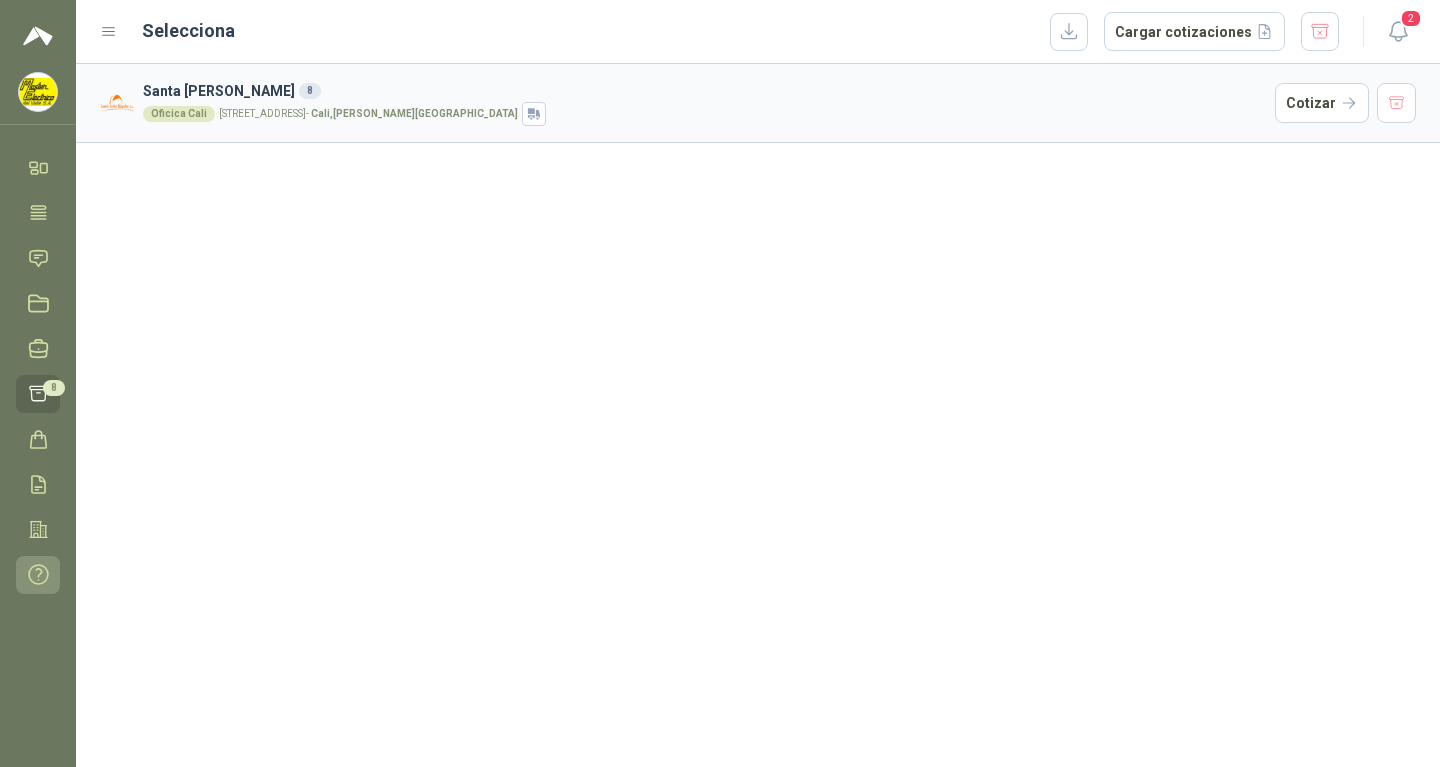 click 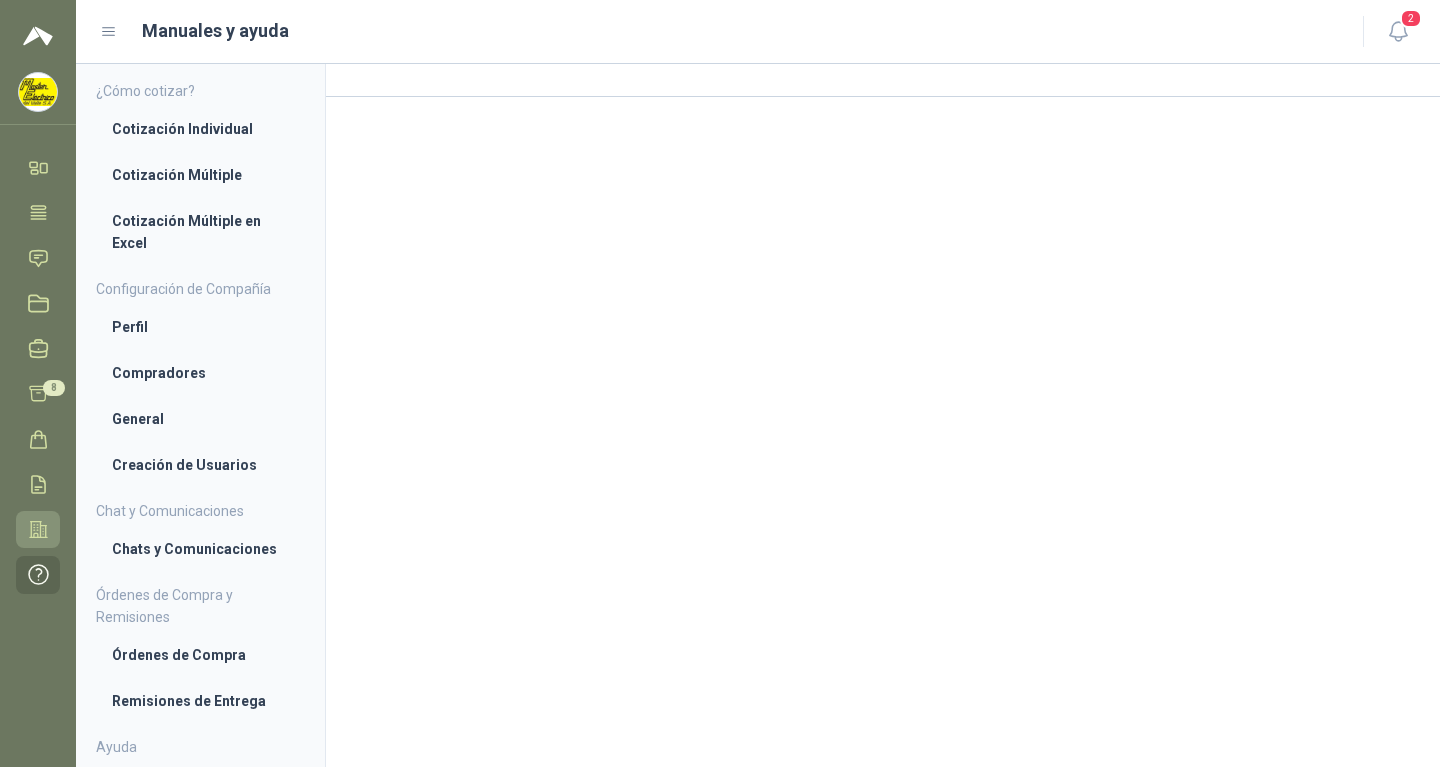 click 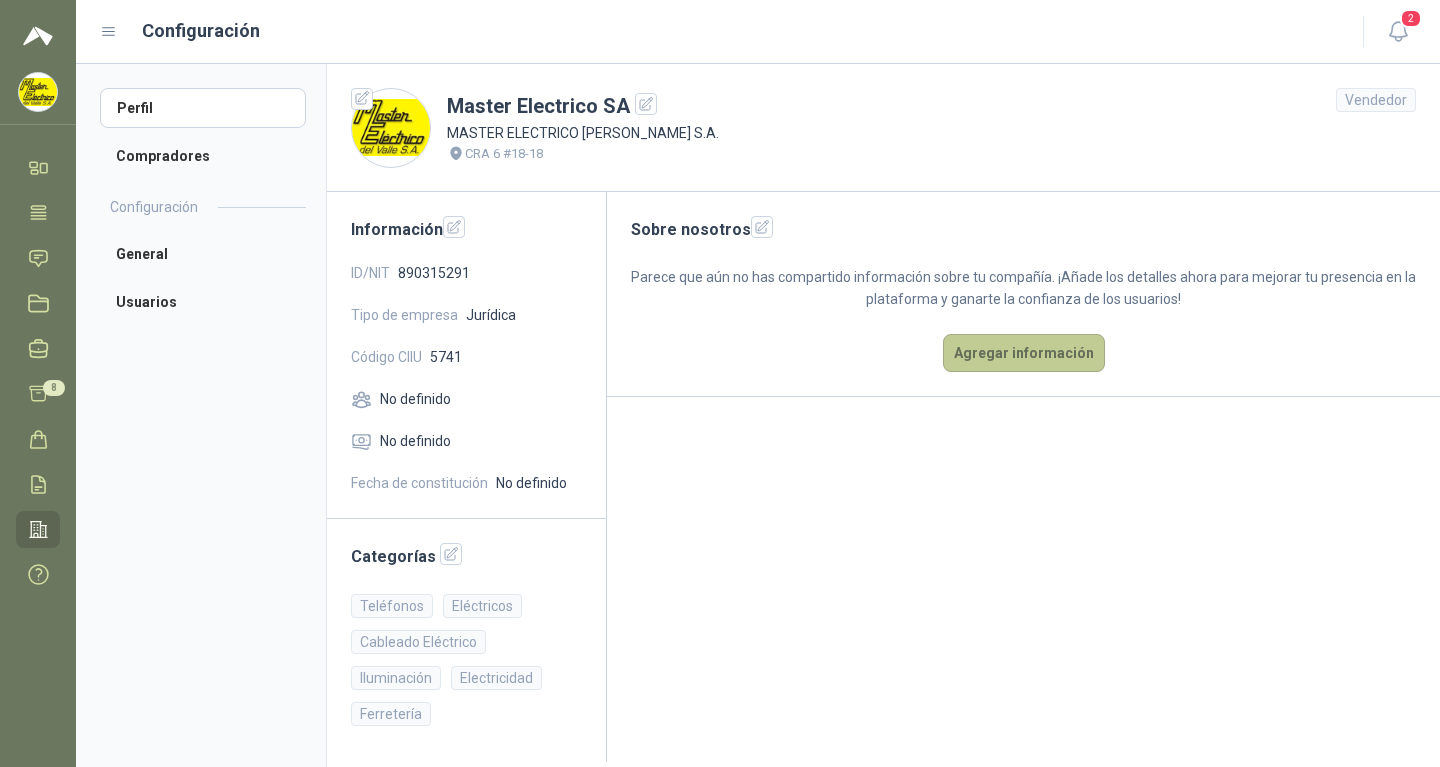 click on "Agregar información" at bounding box center (1024, 353) 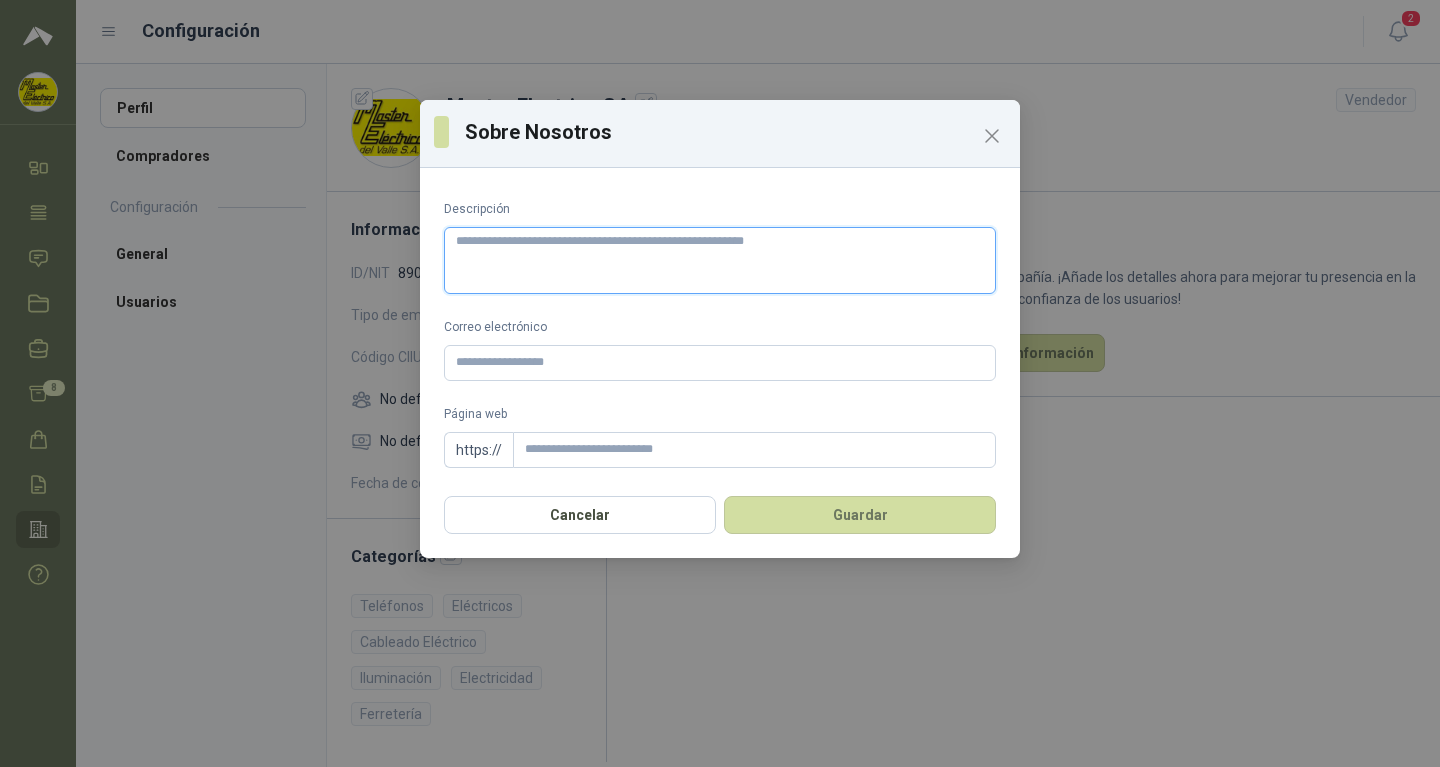 click on "Descripción" at bounding box center [720, 260] 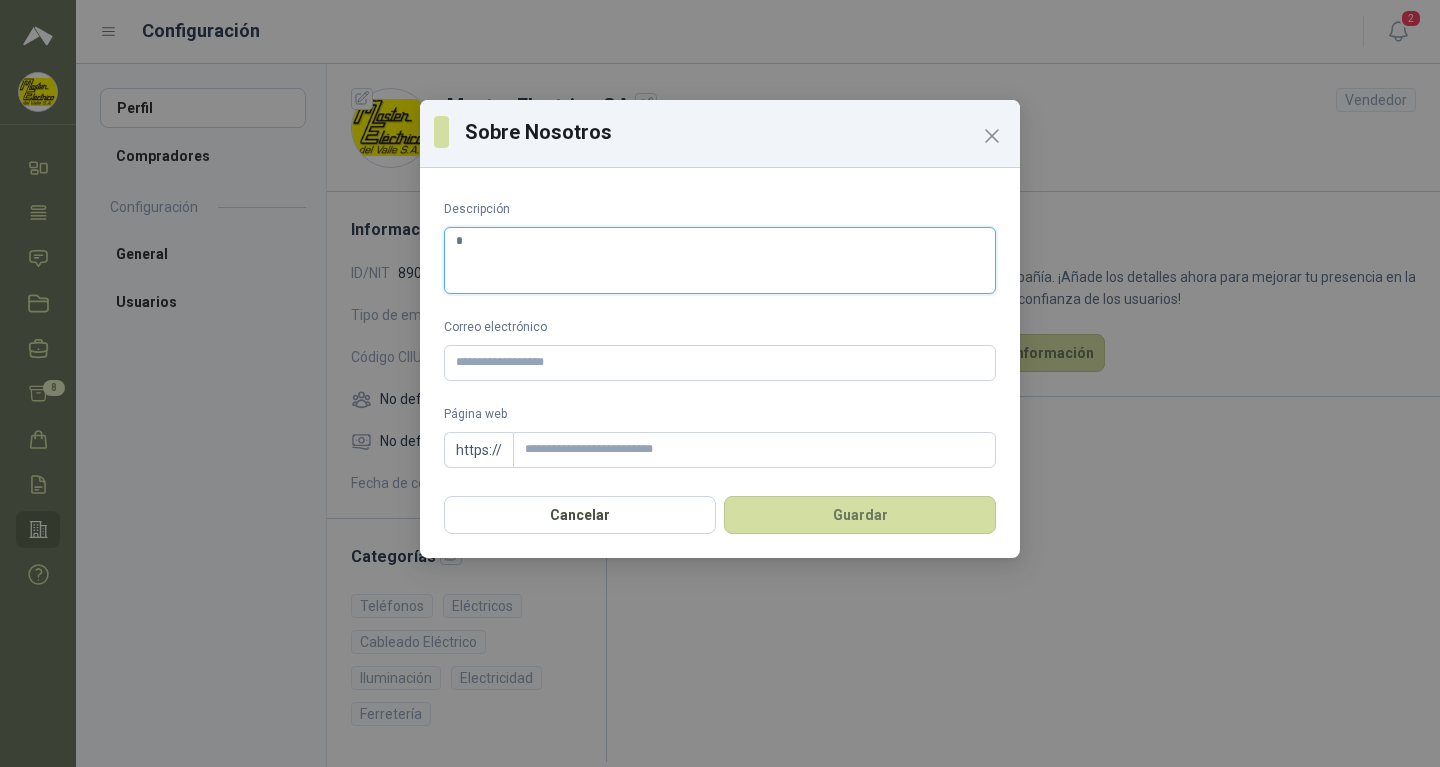 type 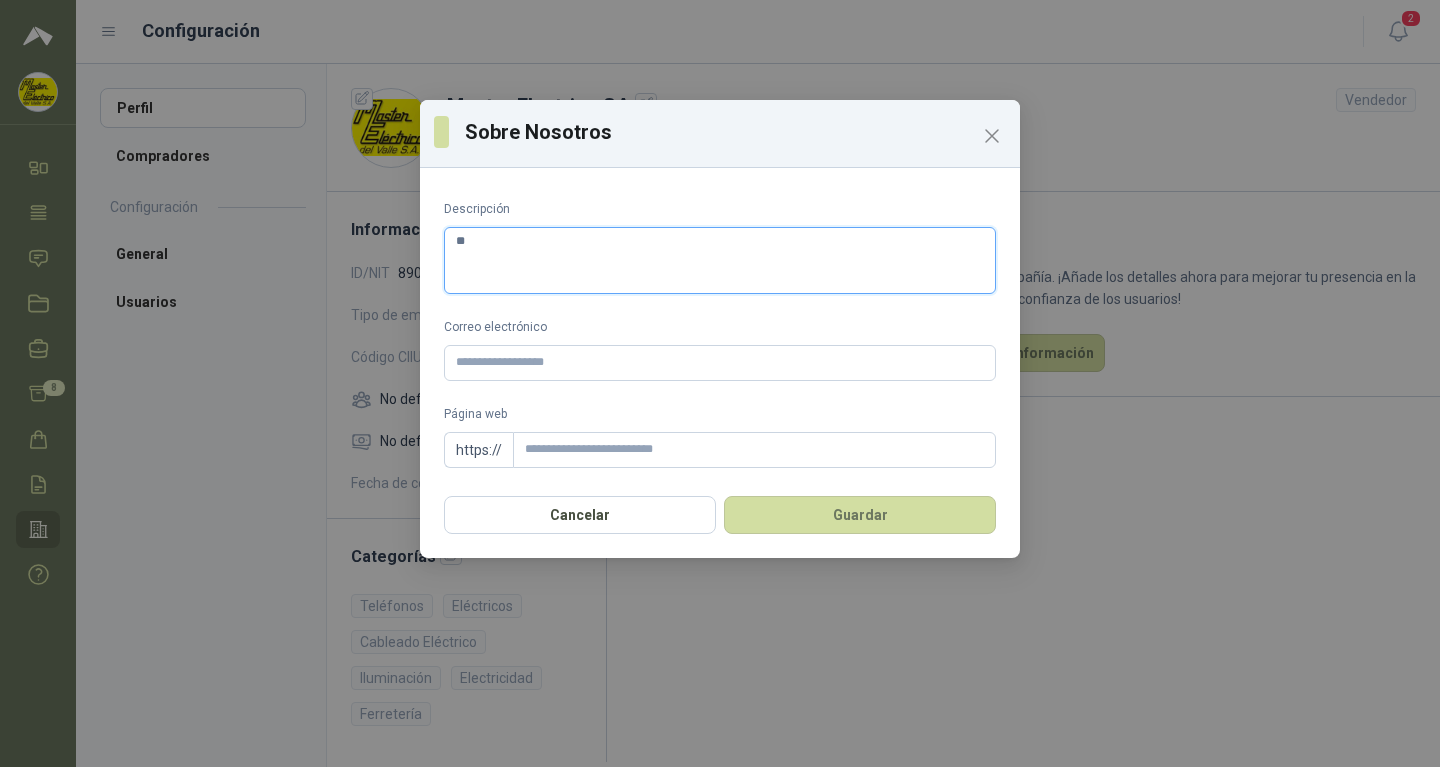 type 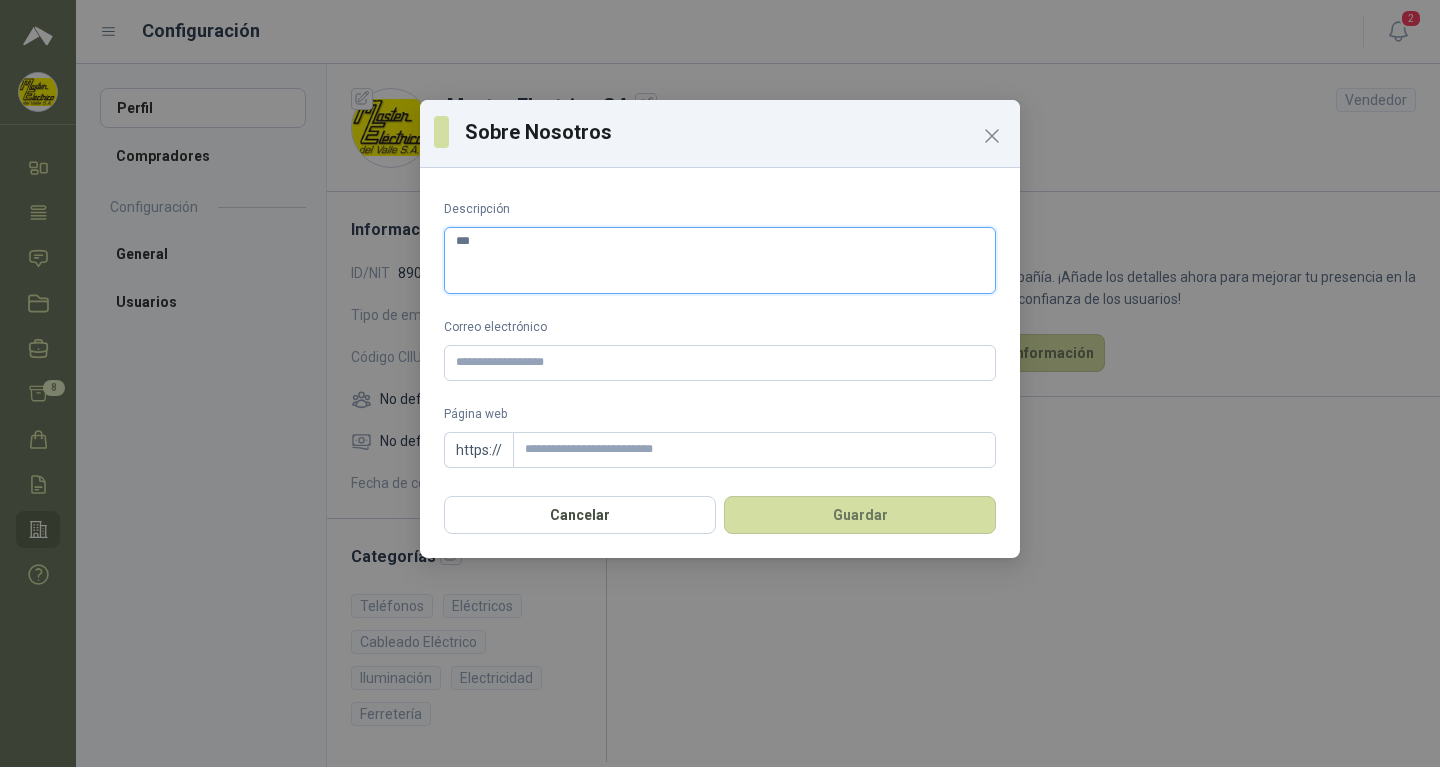 type 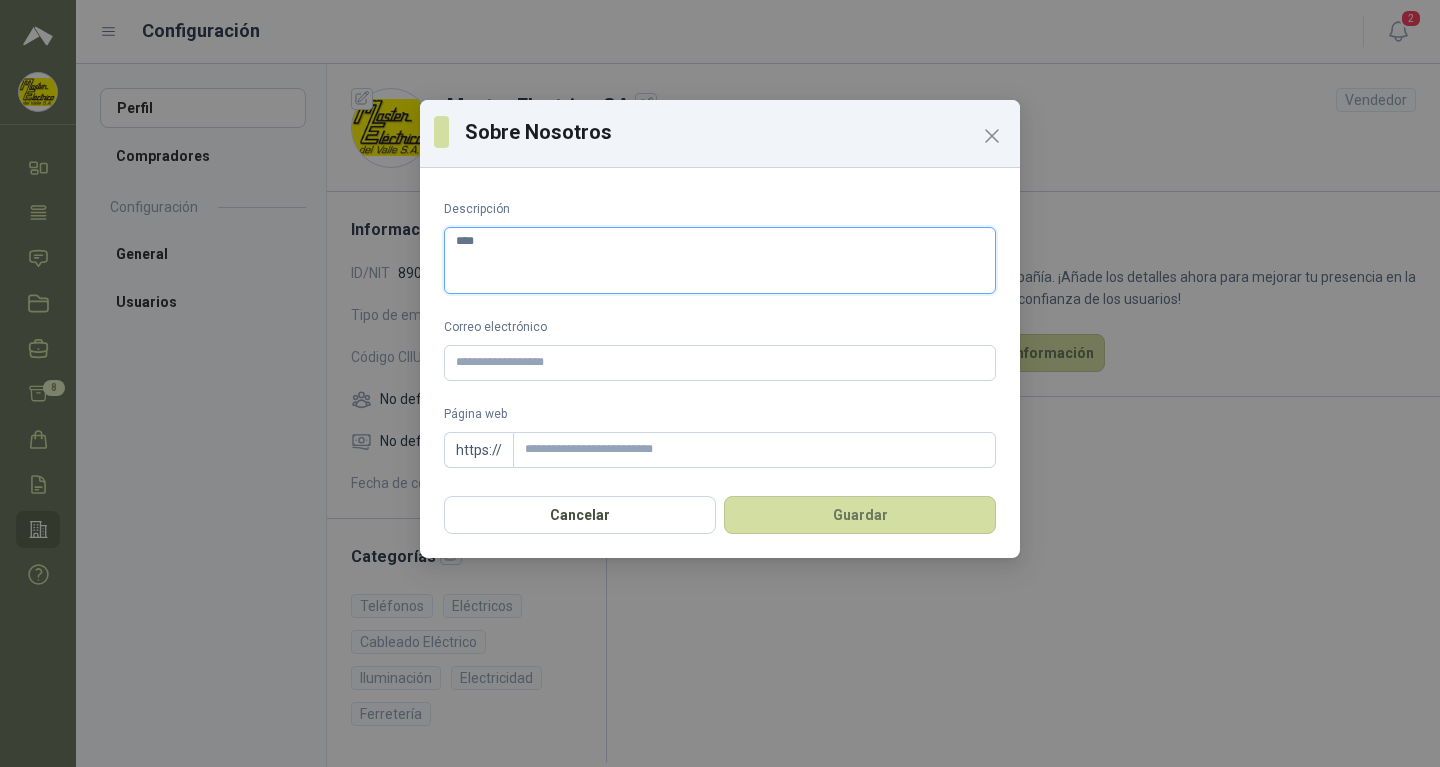 type 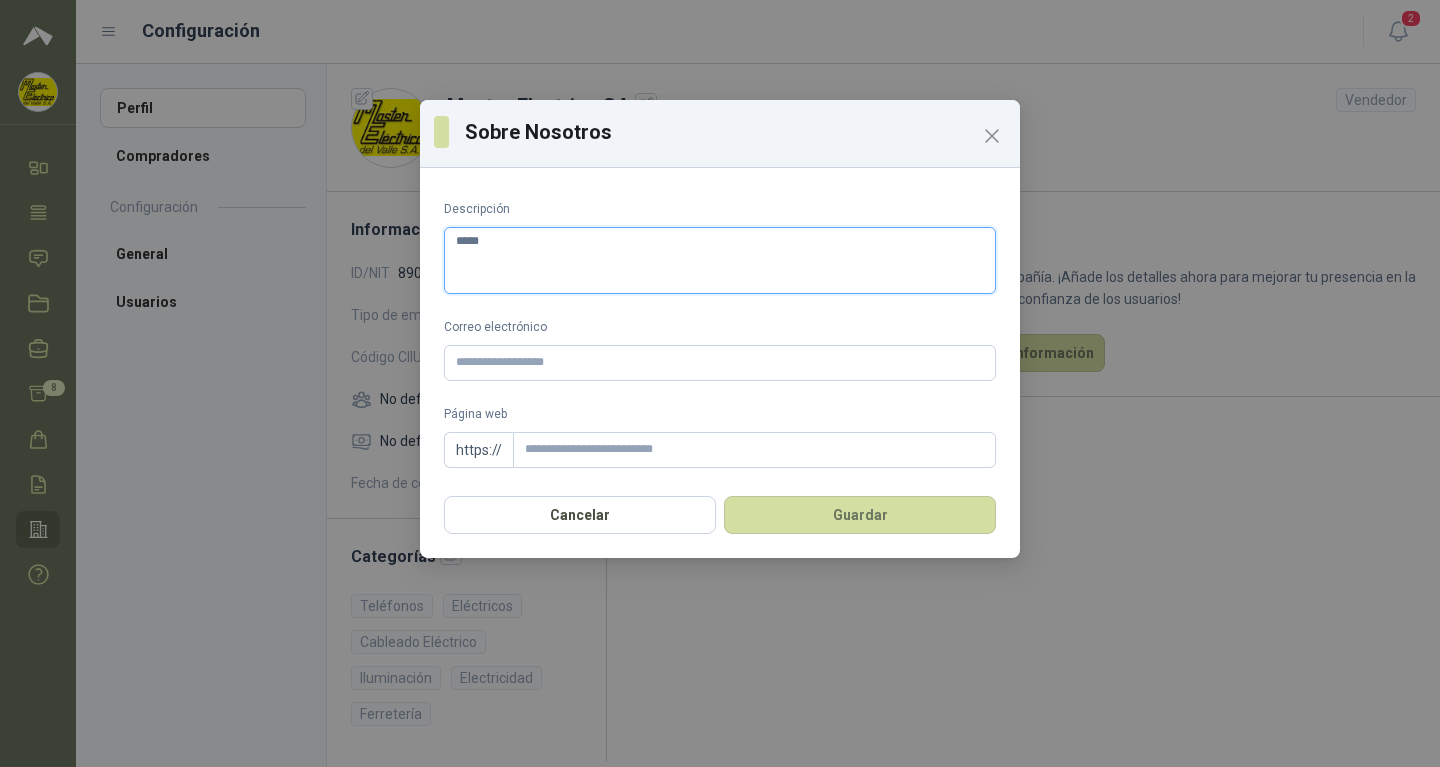 type 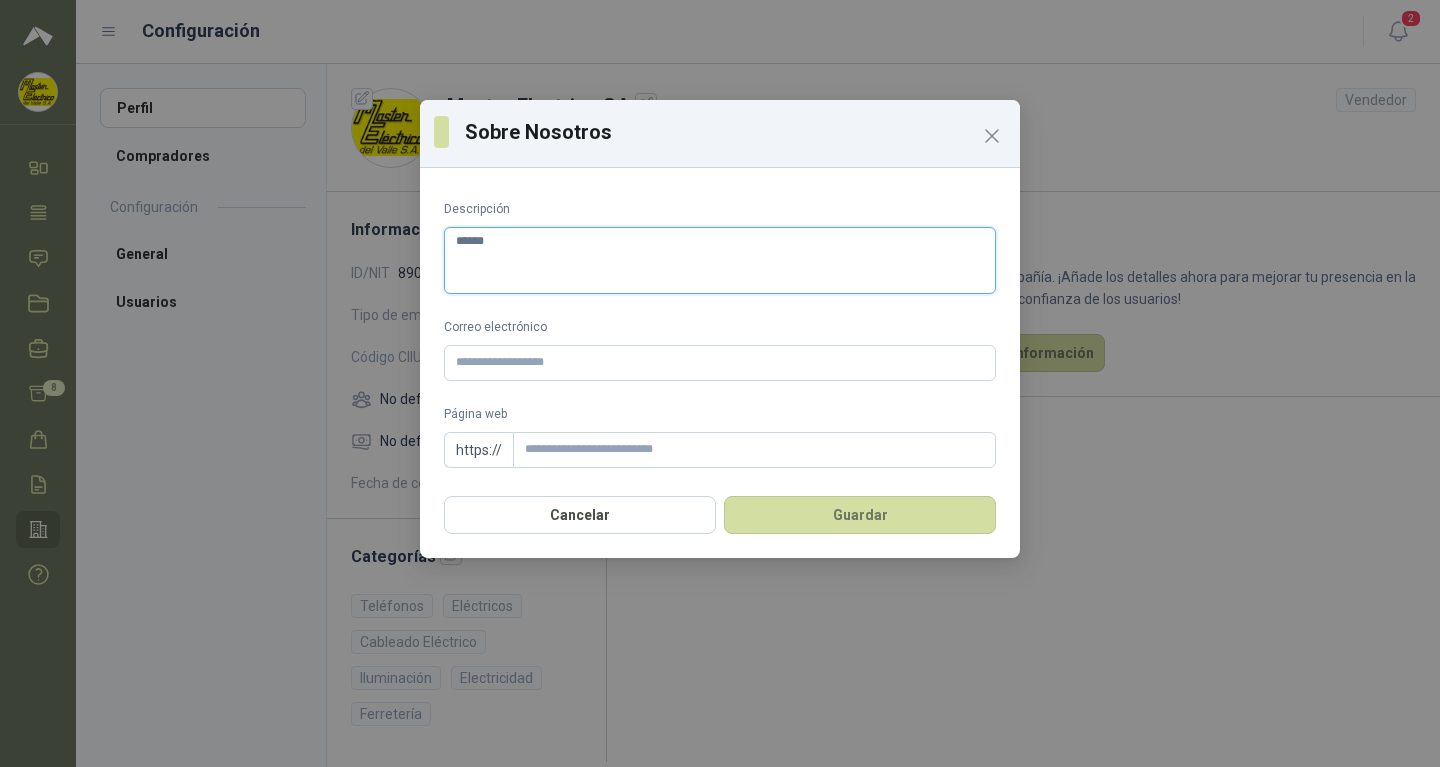 type 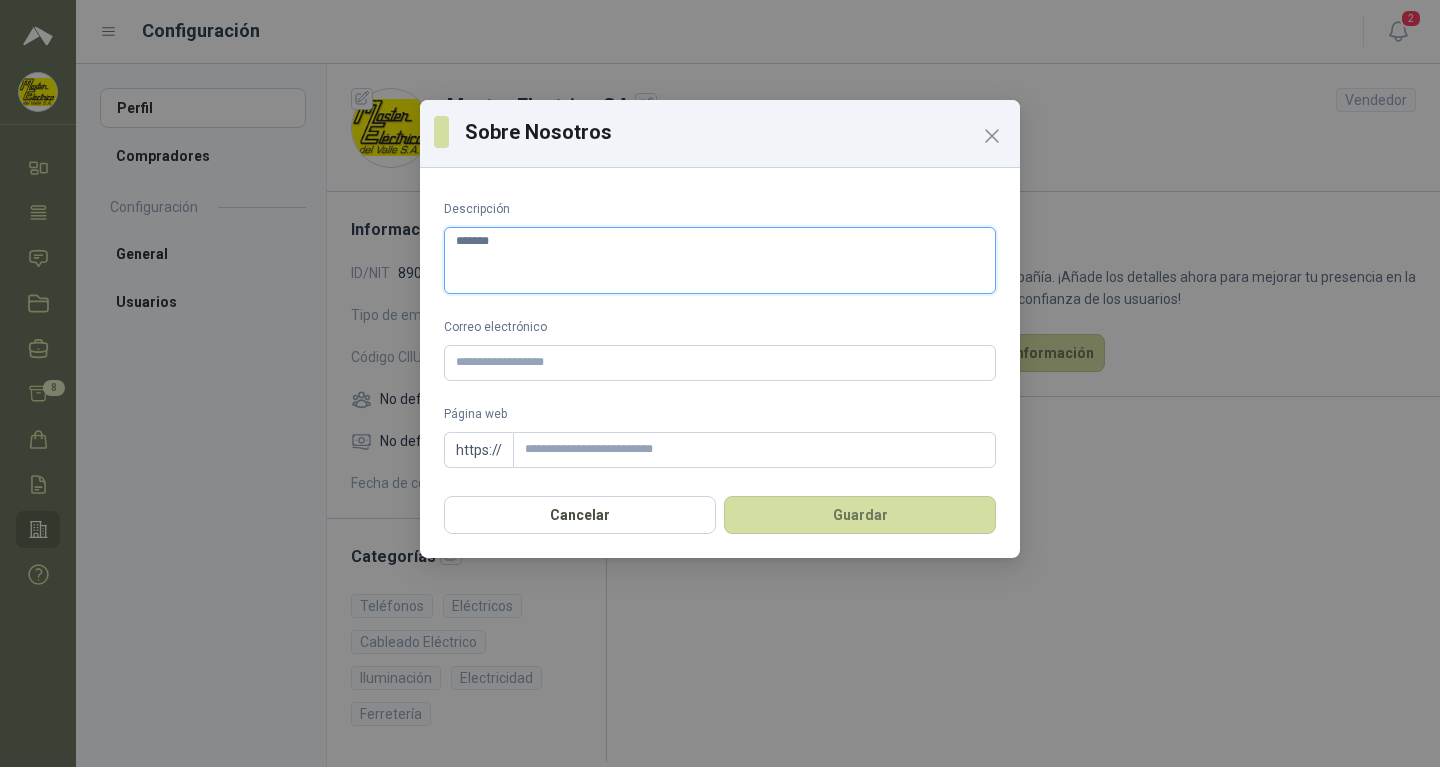 type 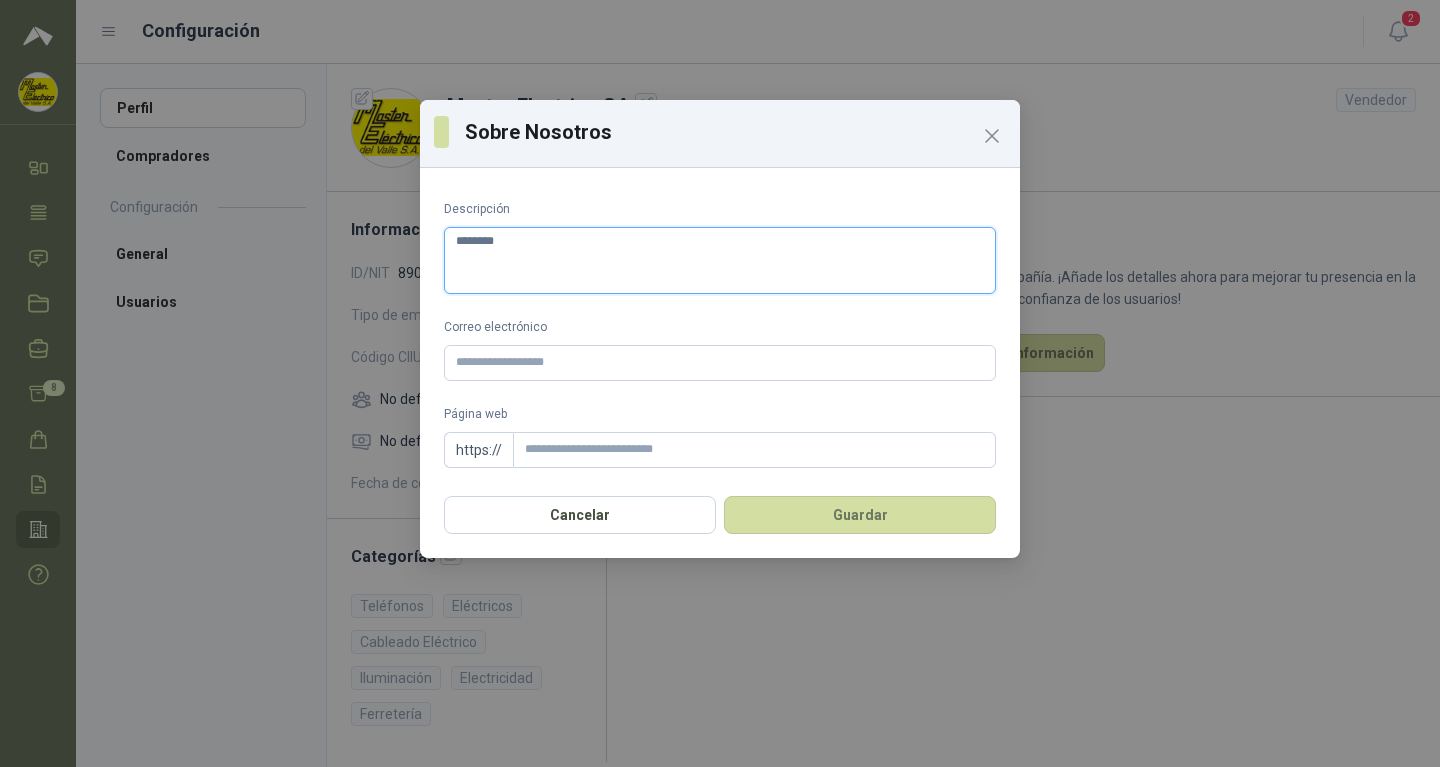 type 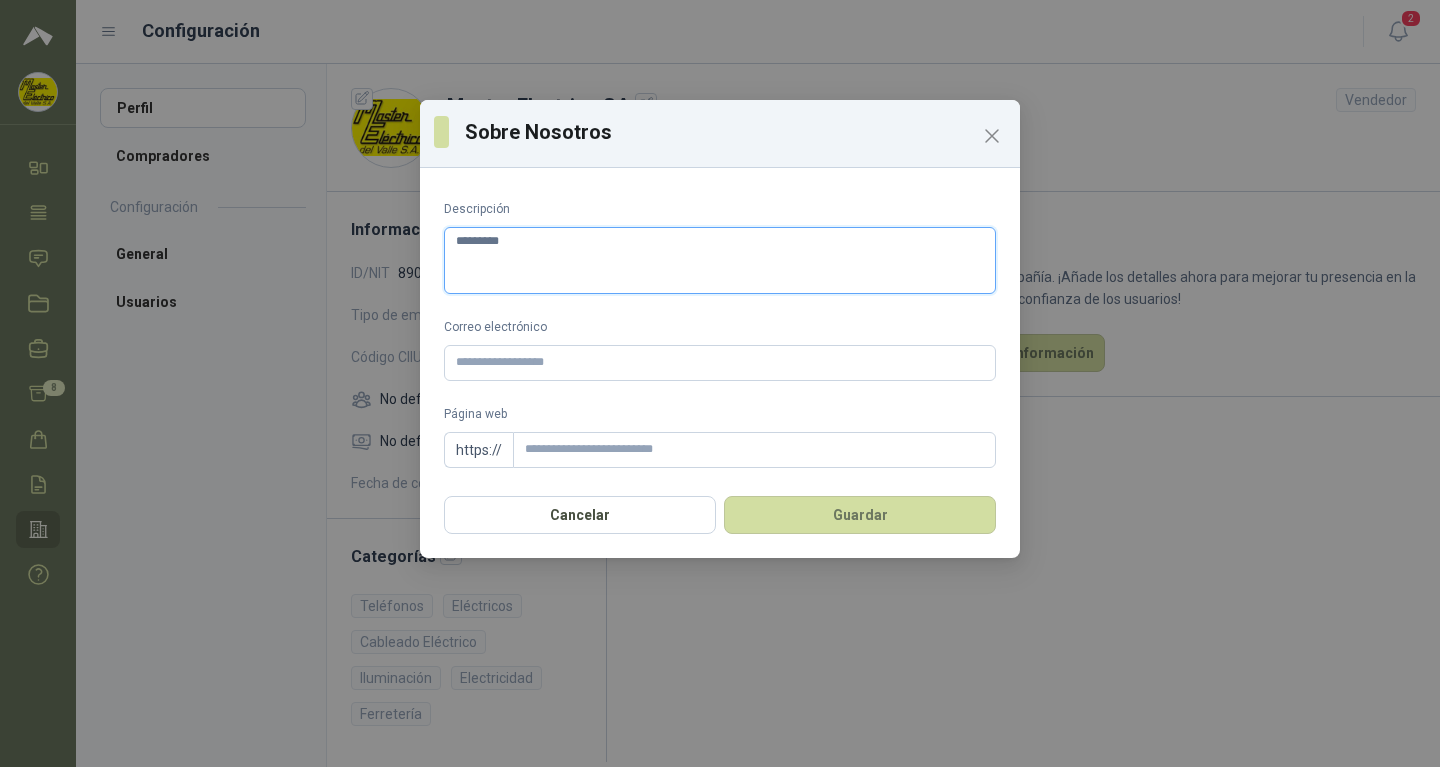type 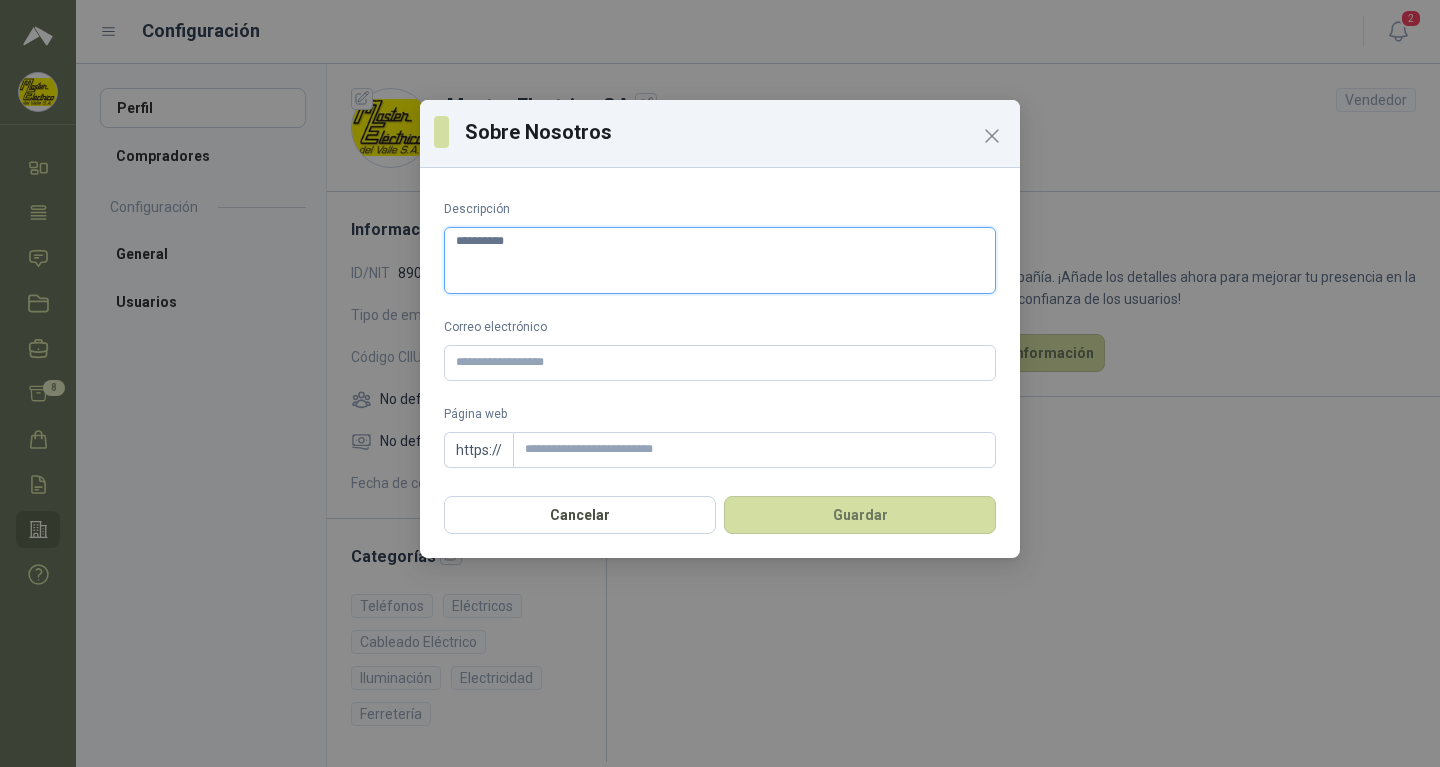type 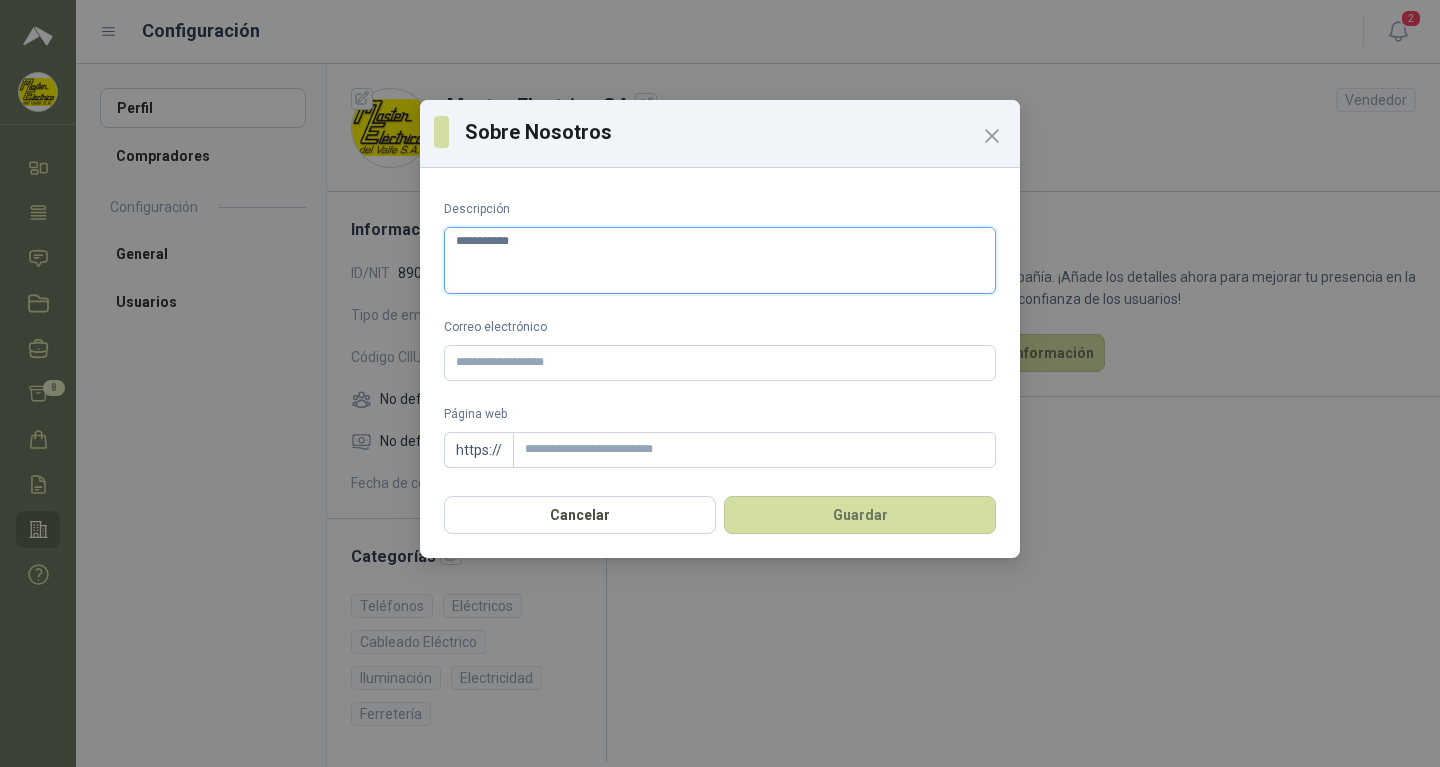 type 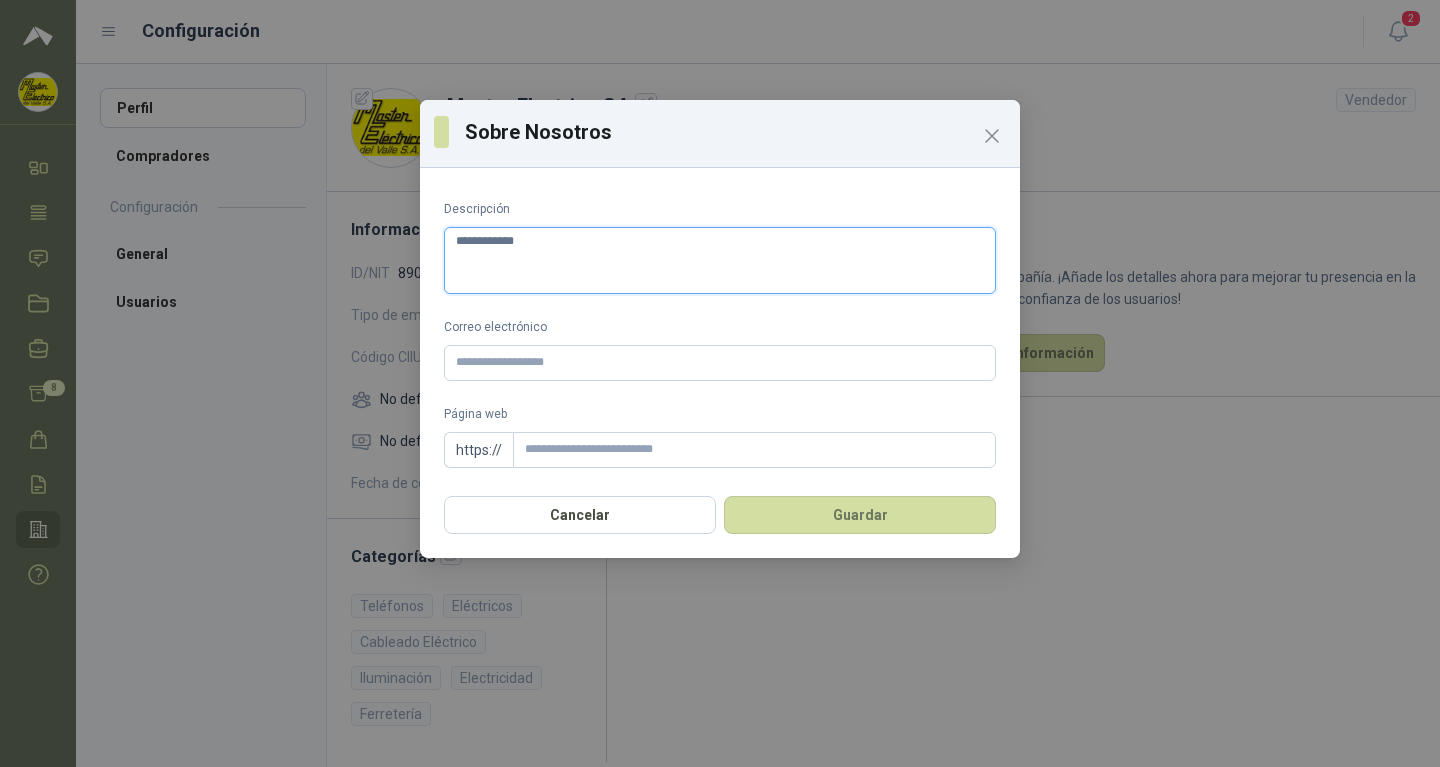 type 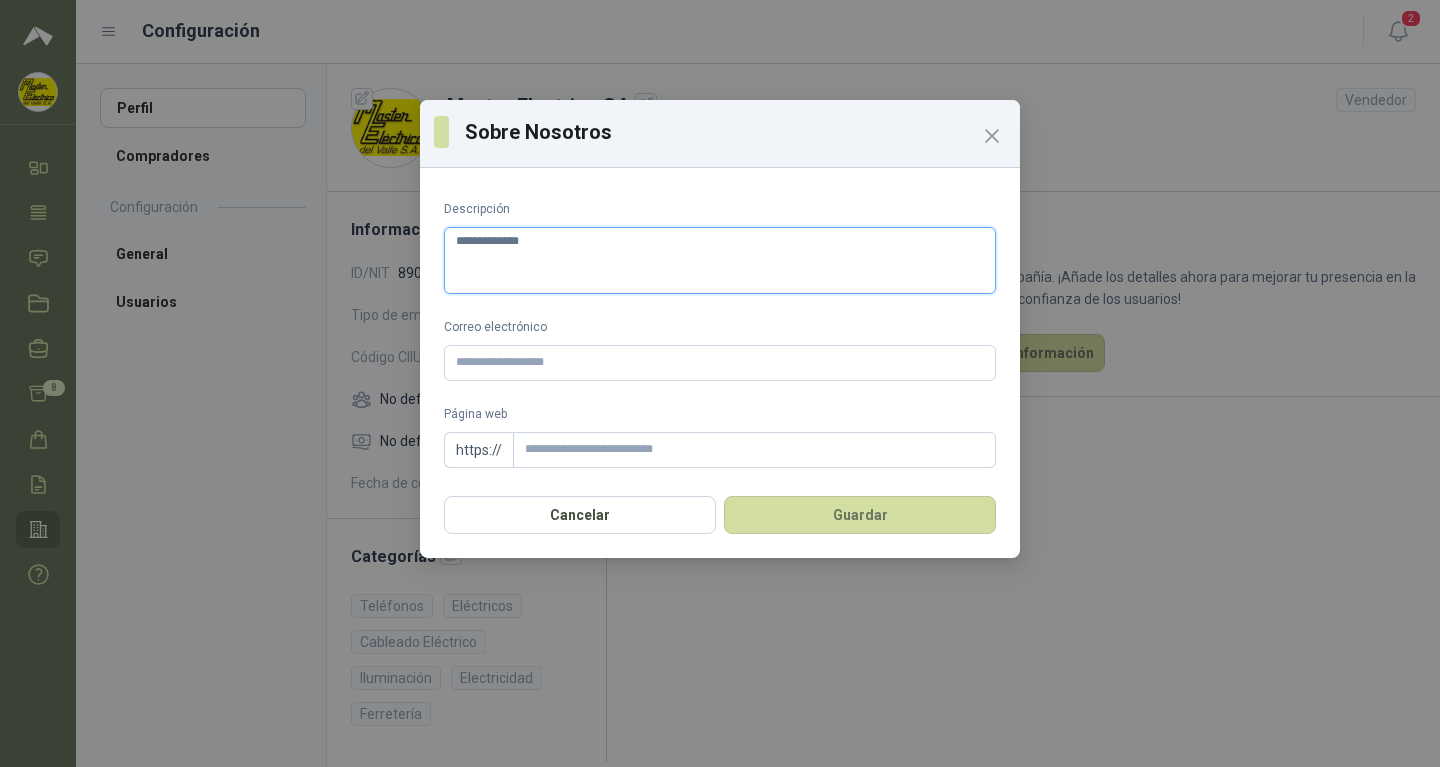 type 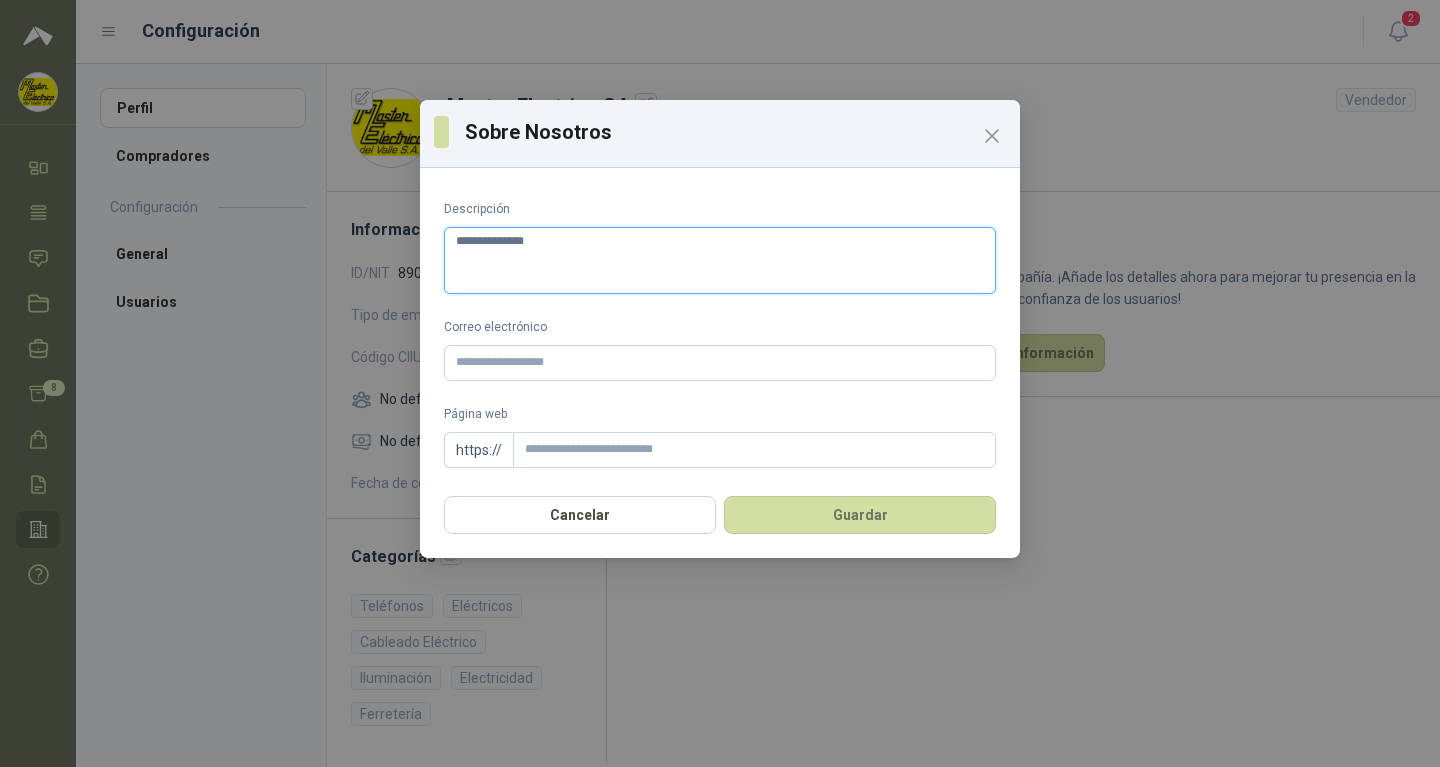 type 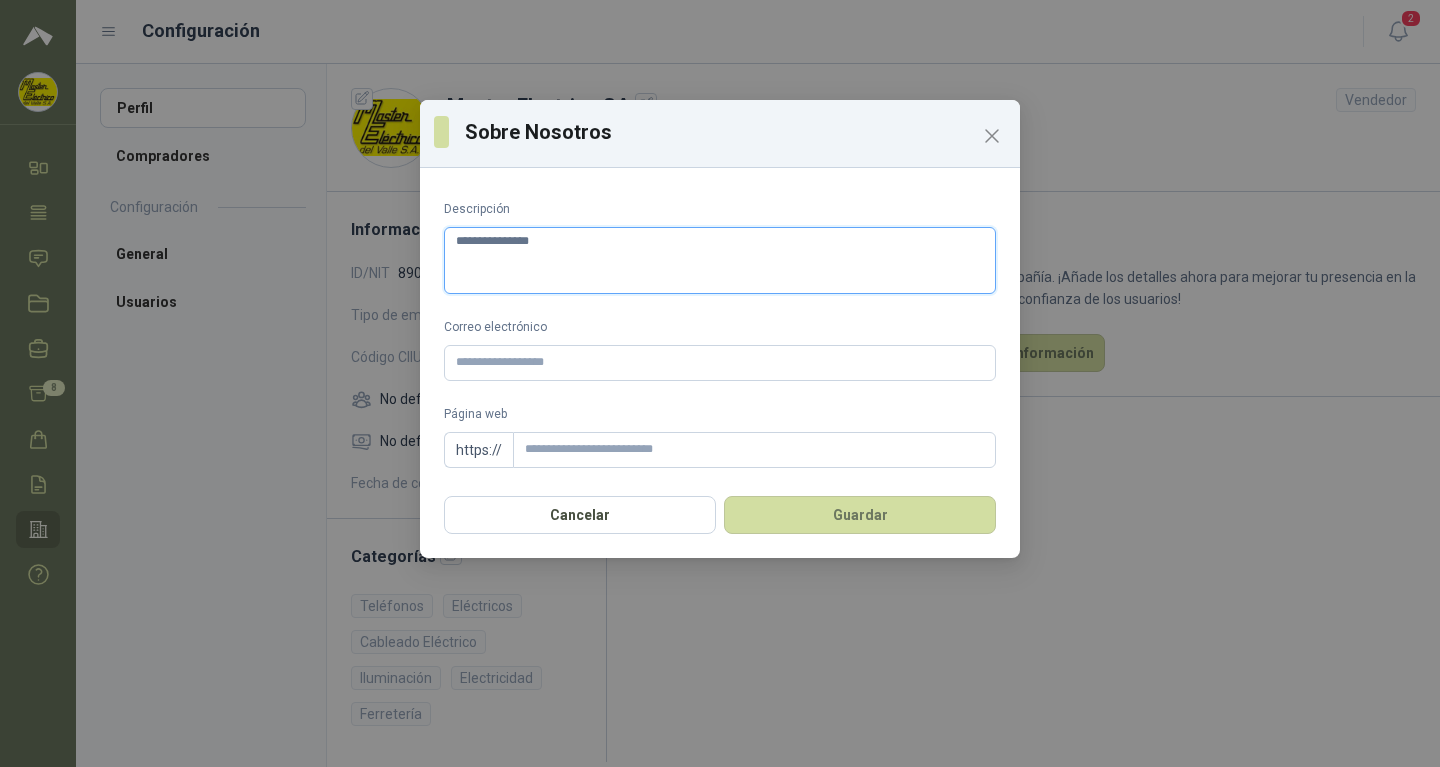 type 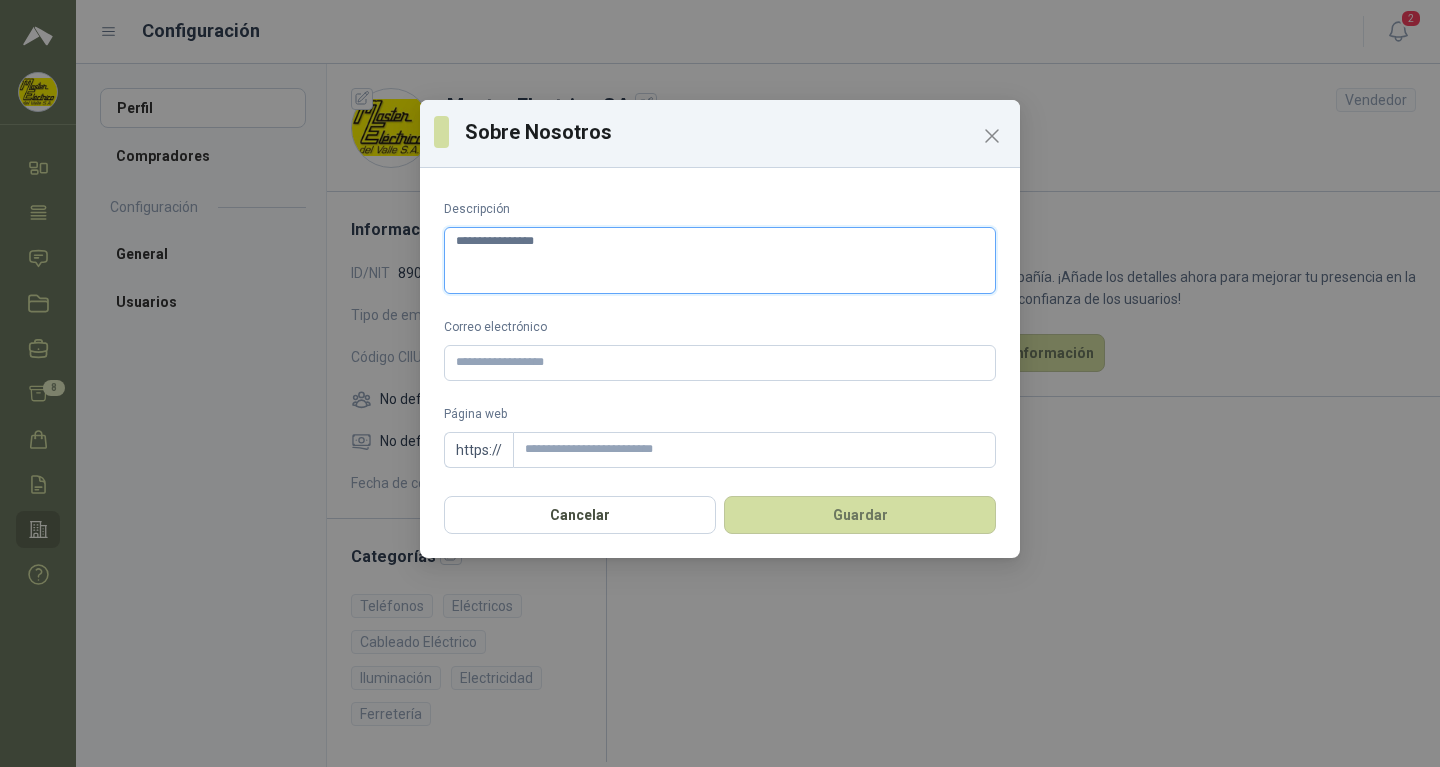 type 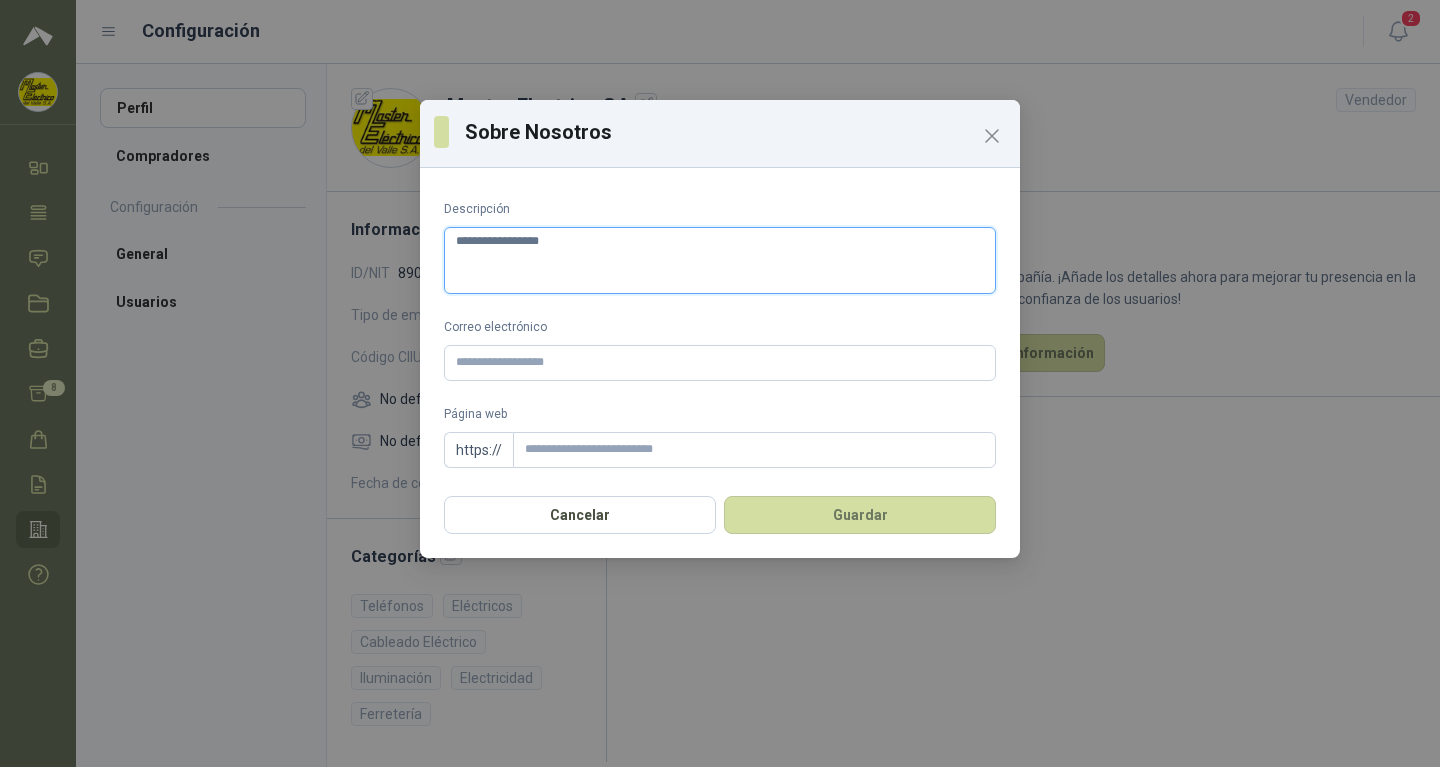 type 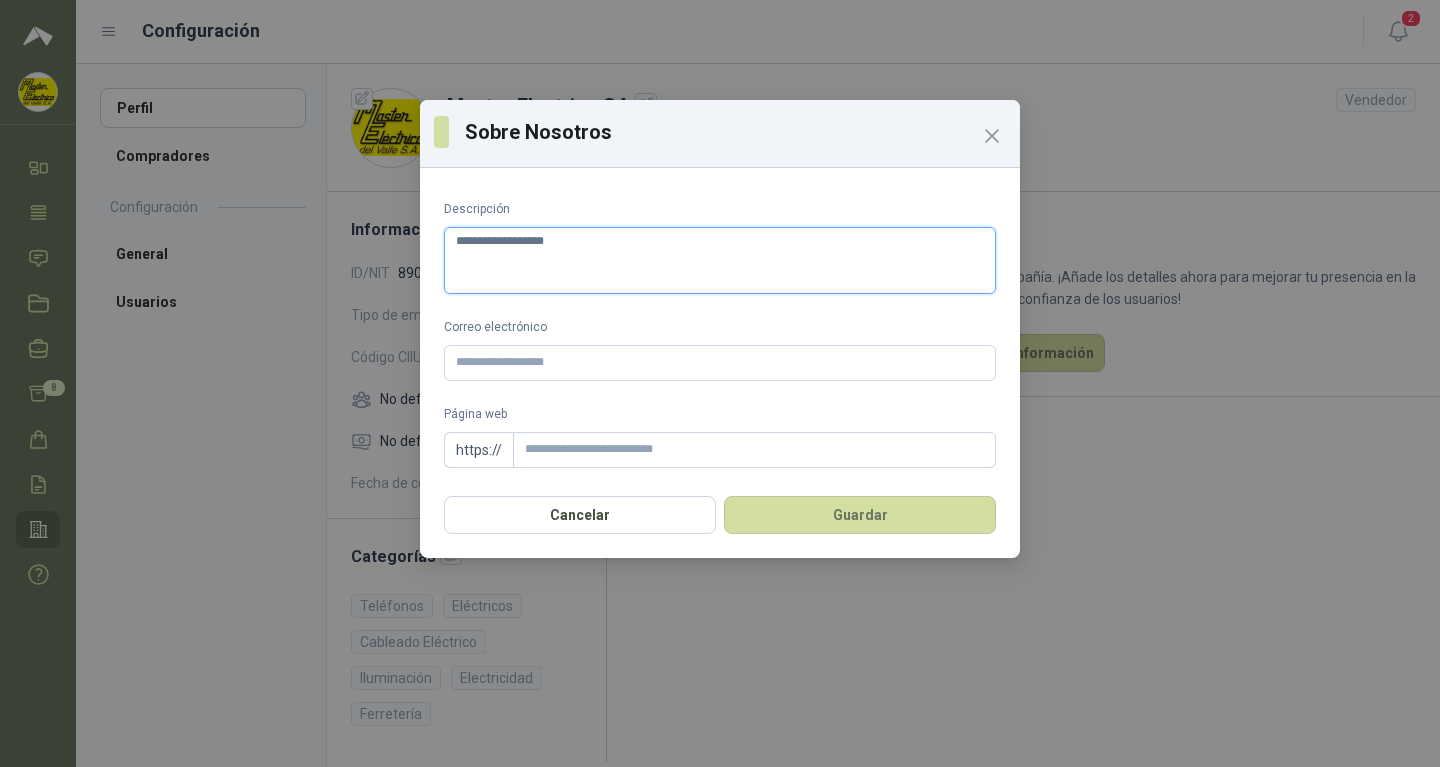 type 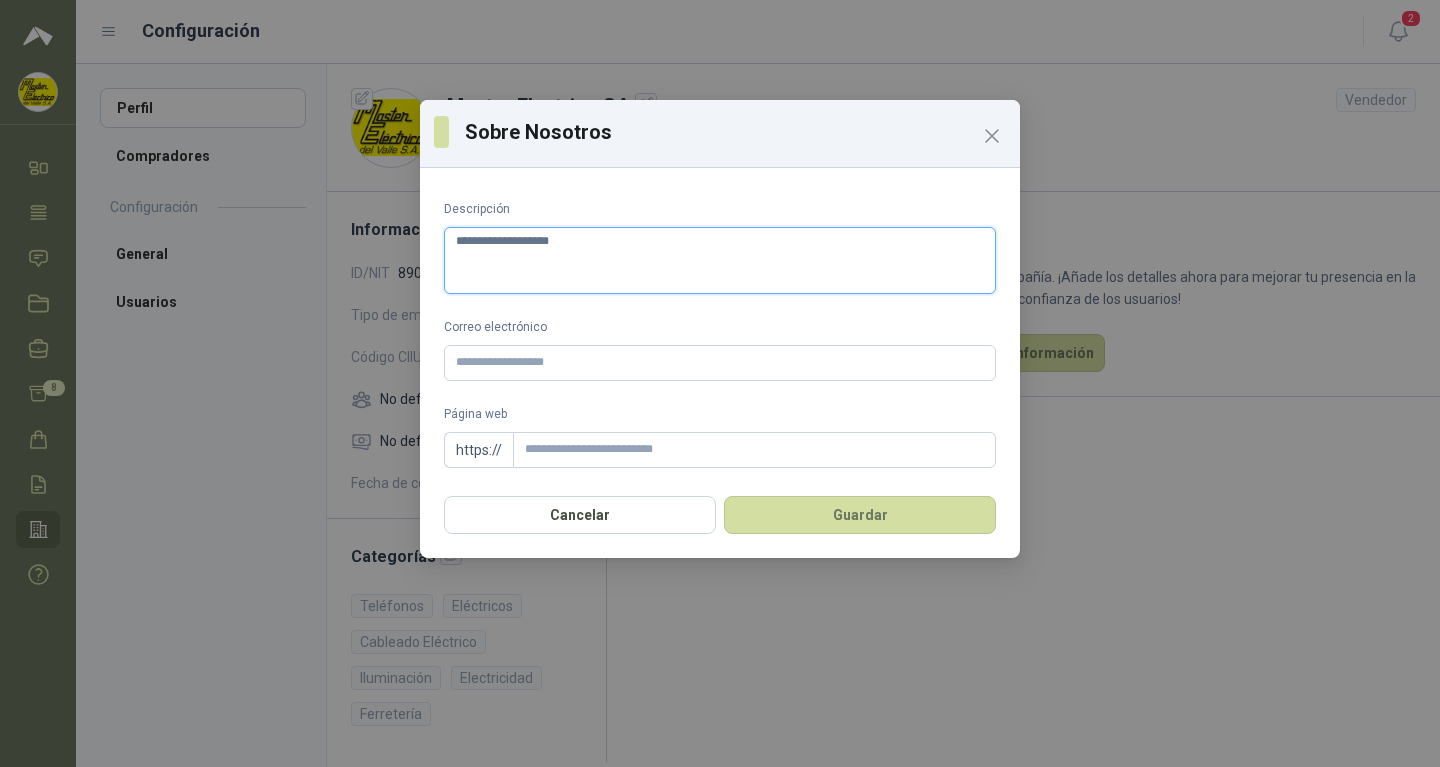 type 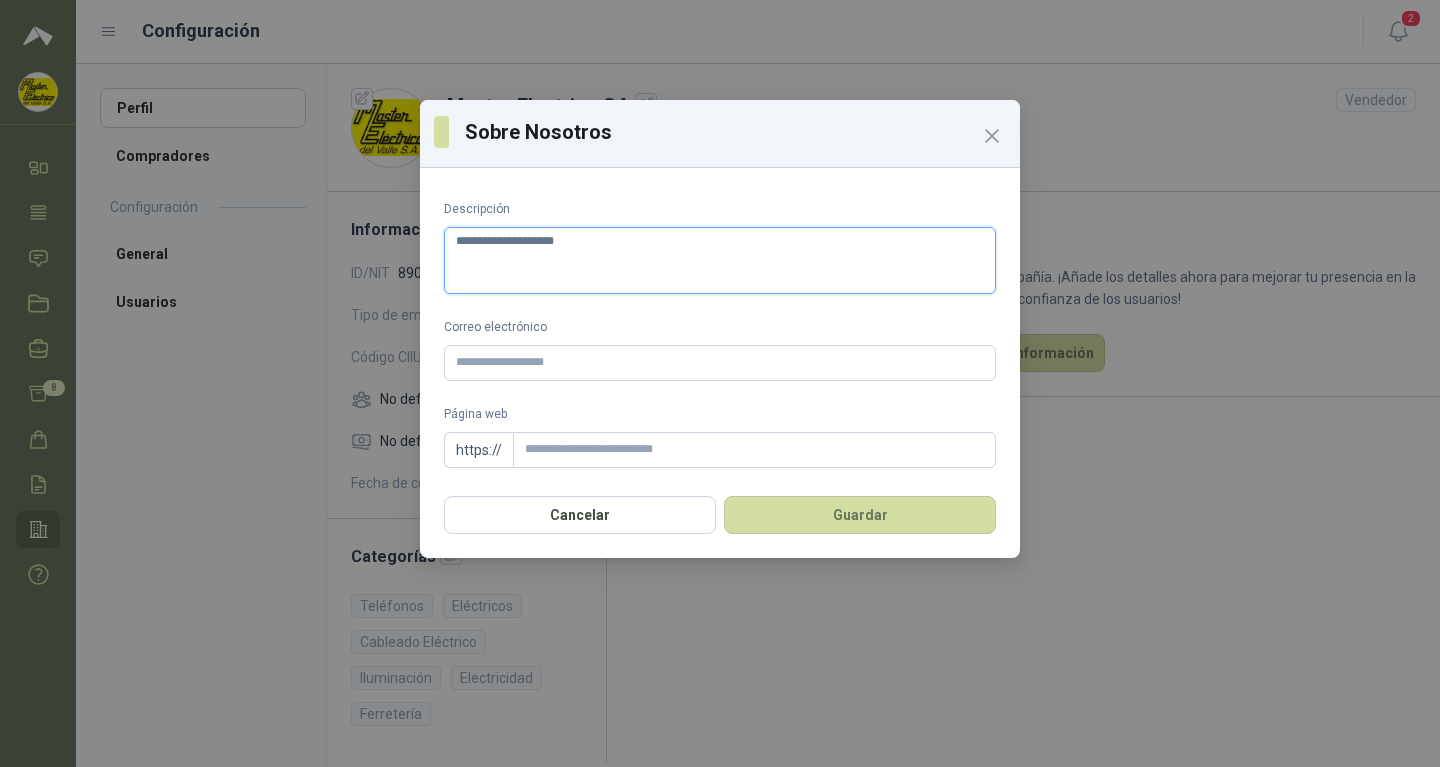 type 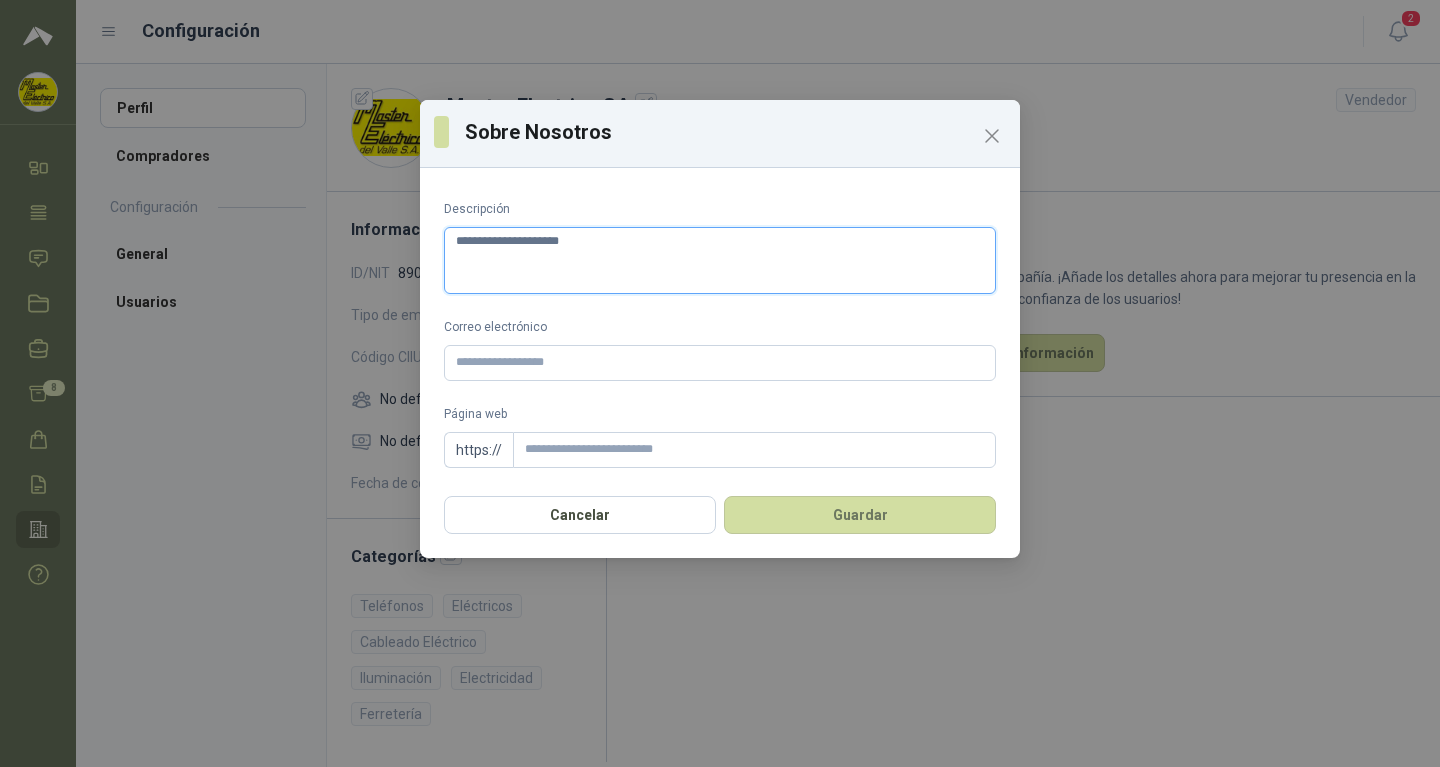 type 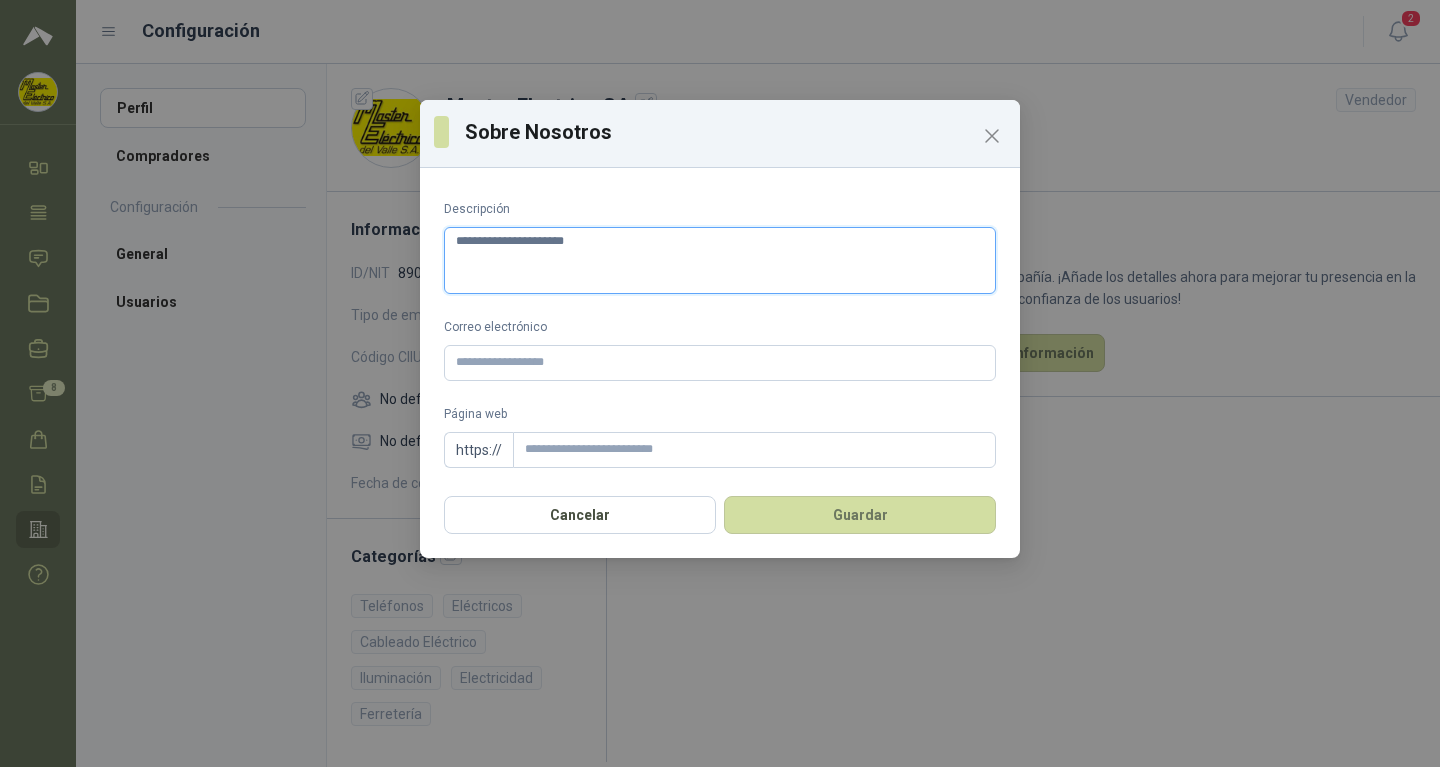 type 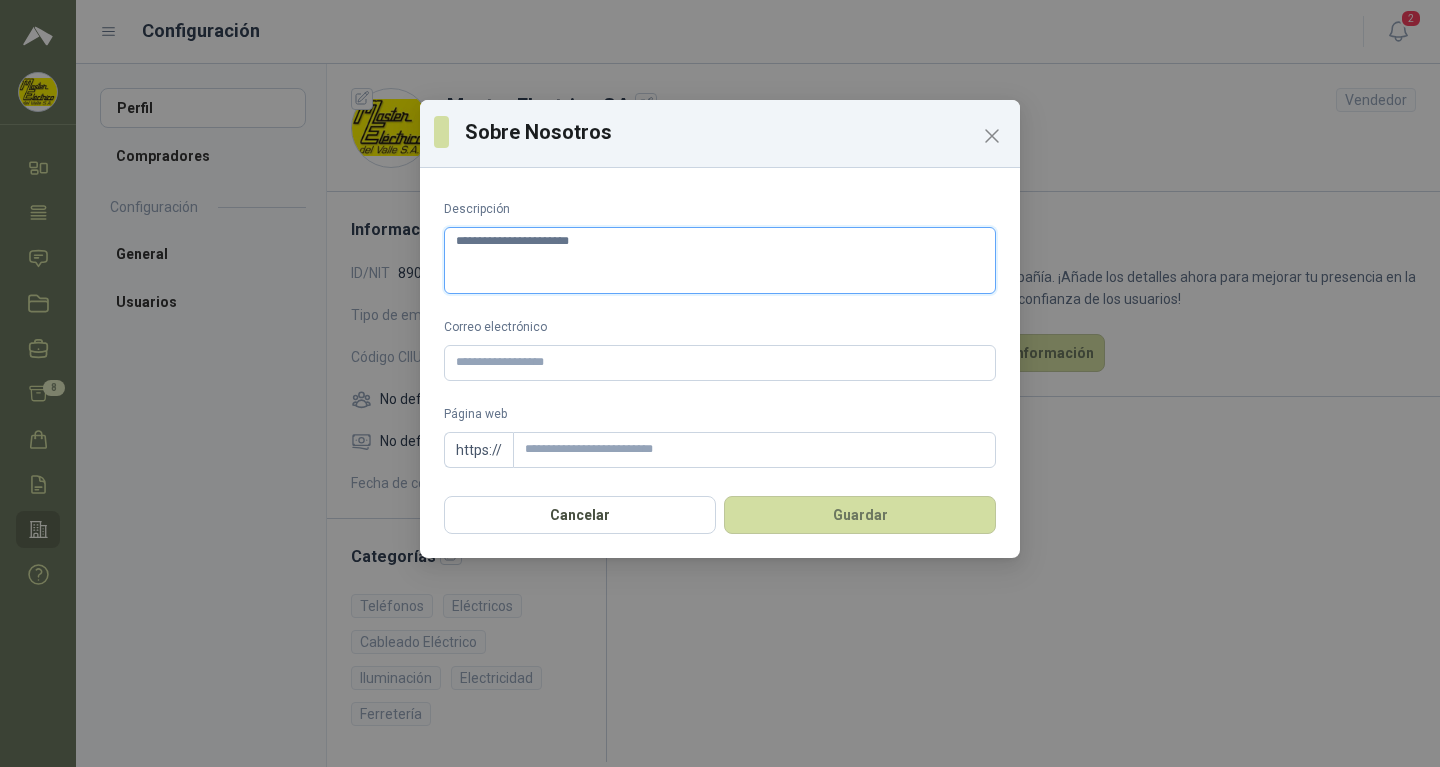 type 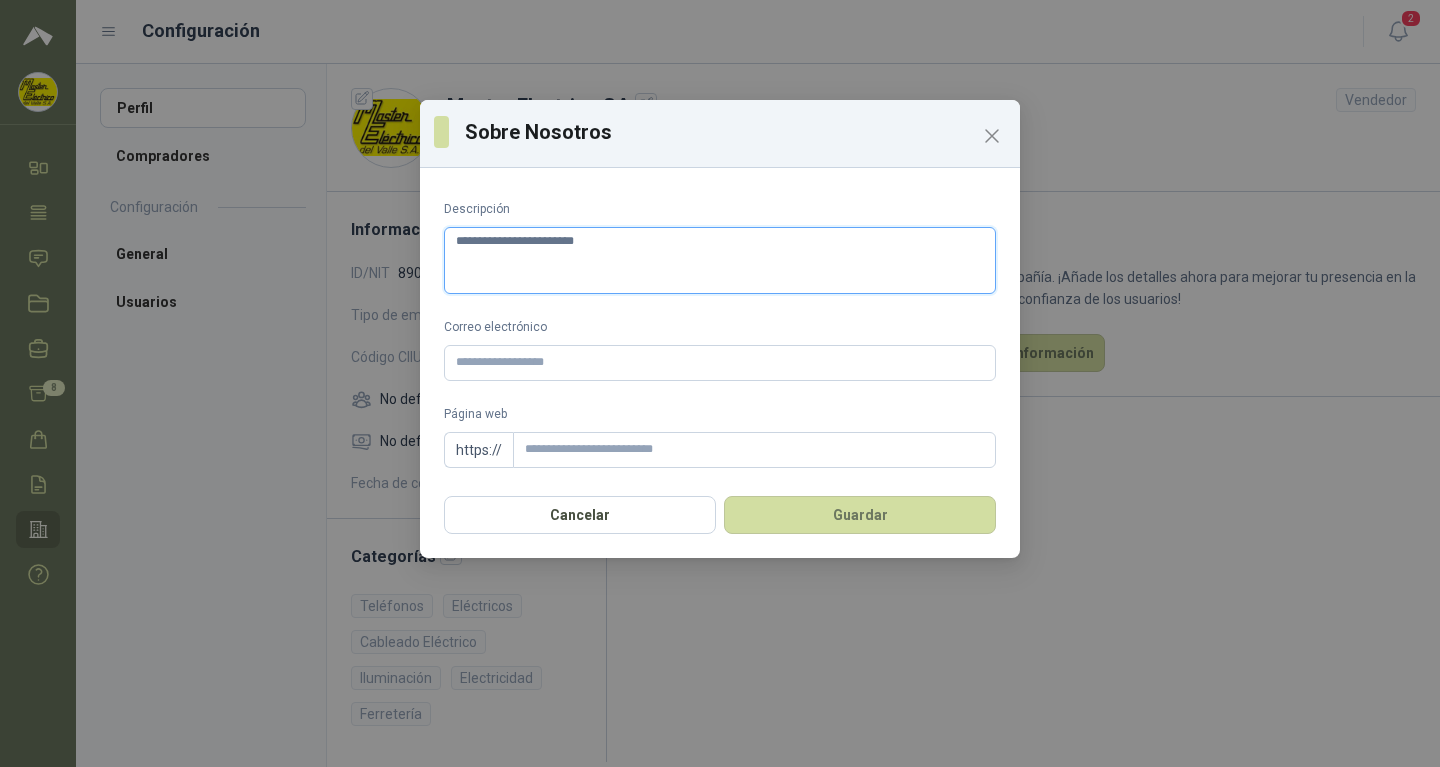 type 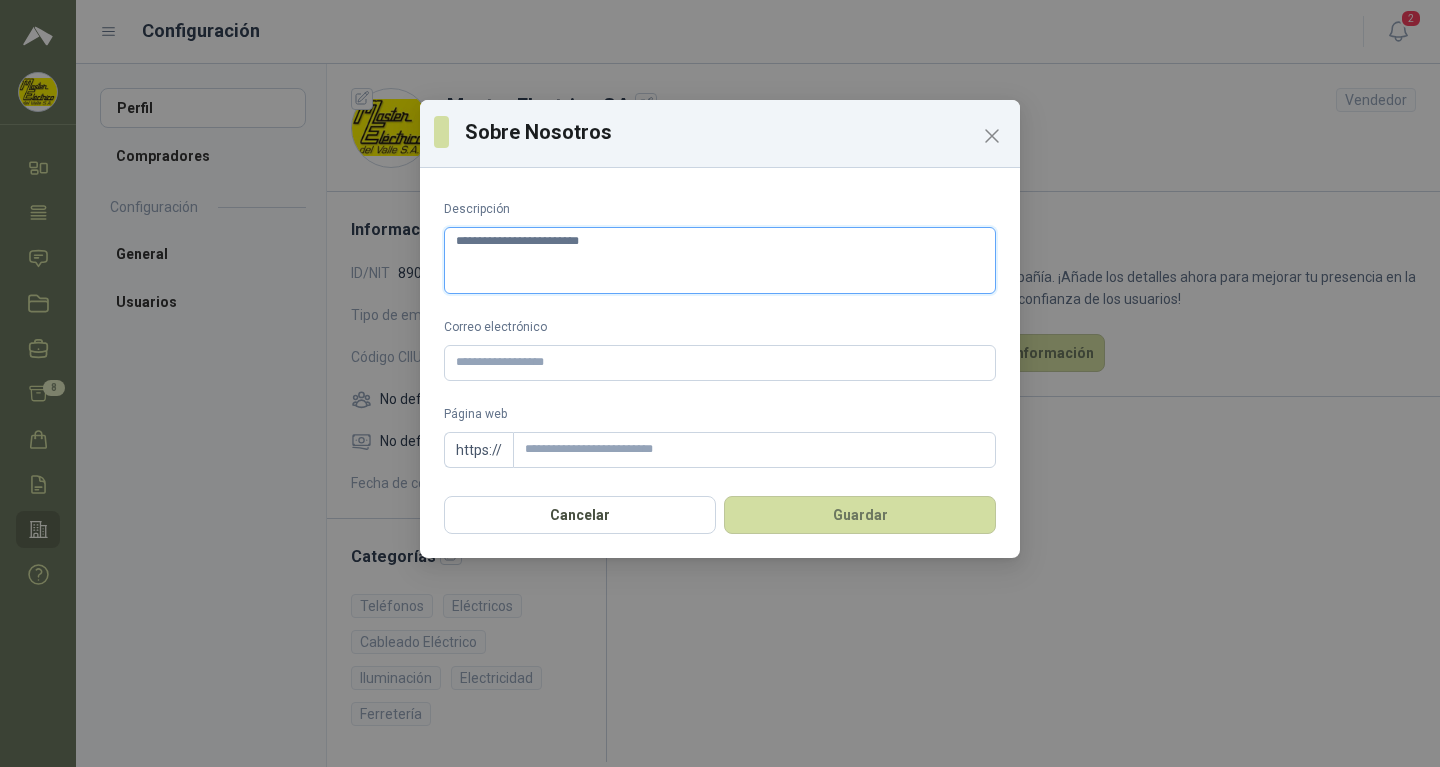 type 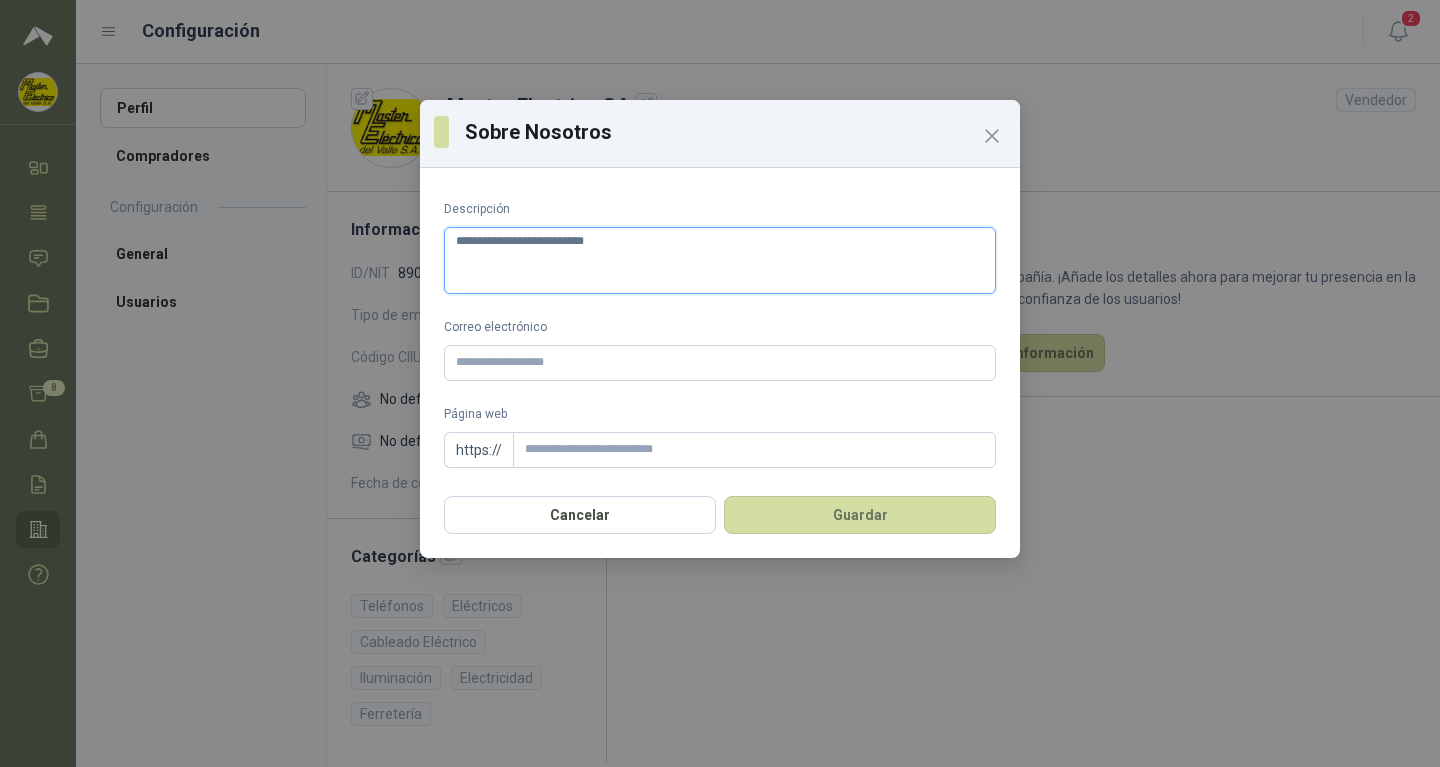 type 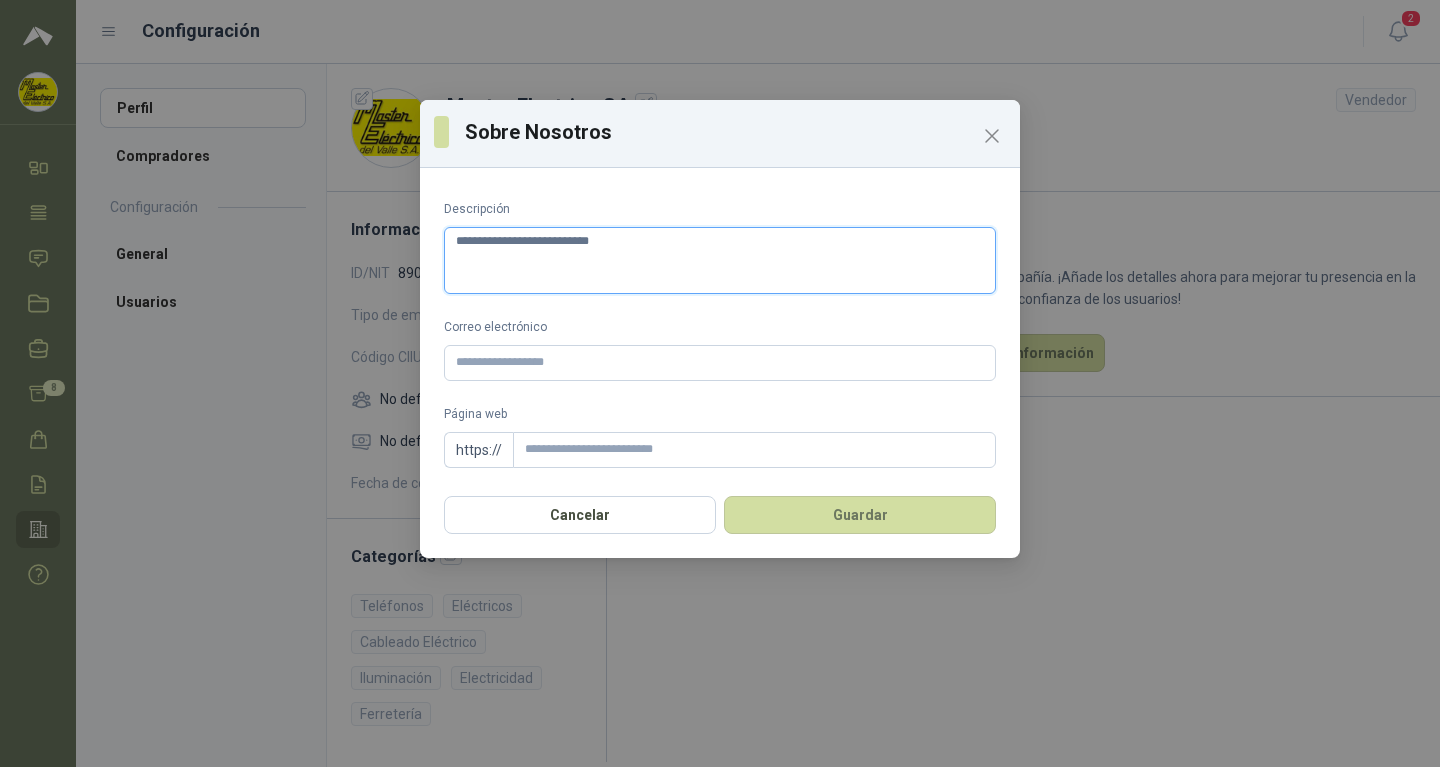 type 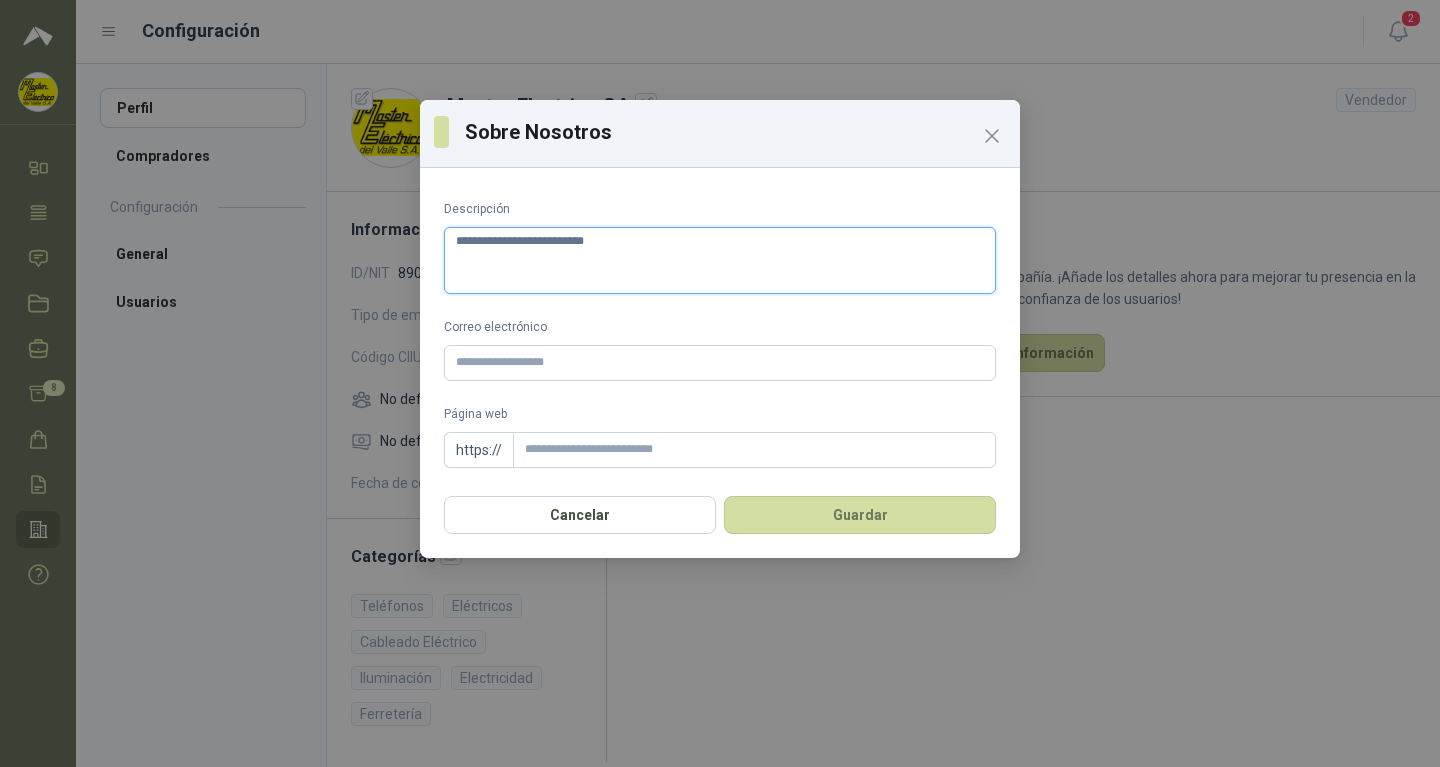 type 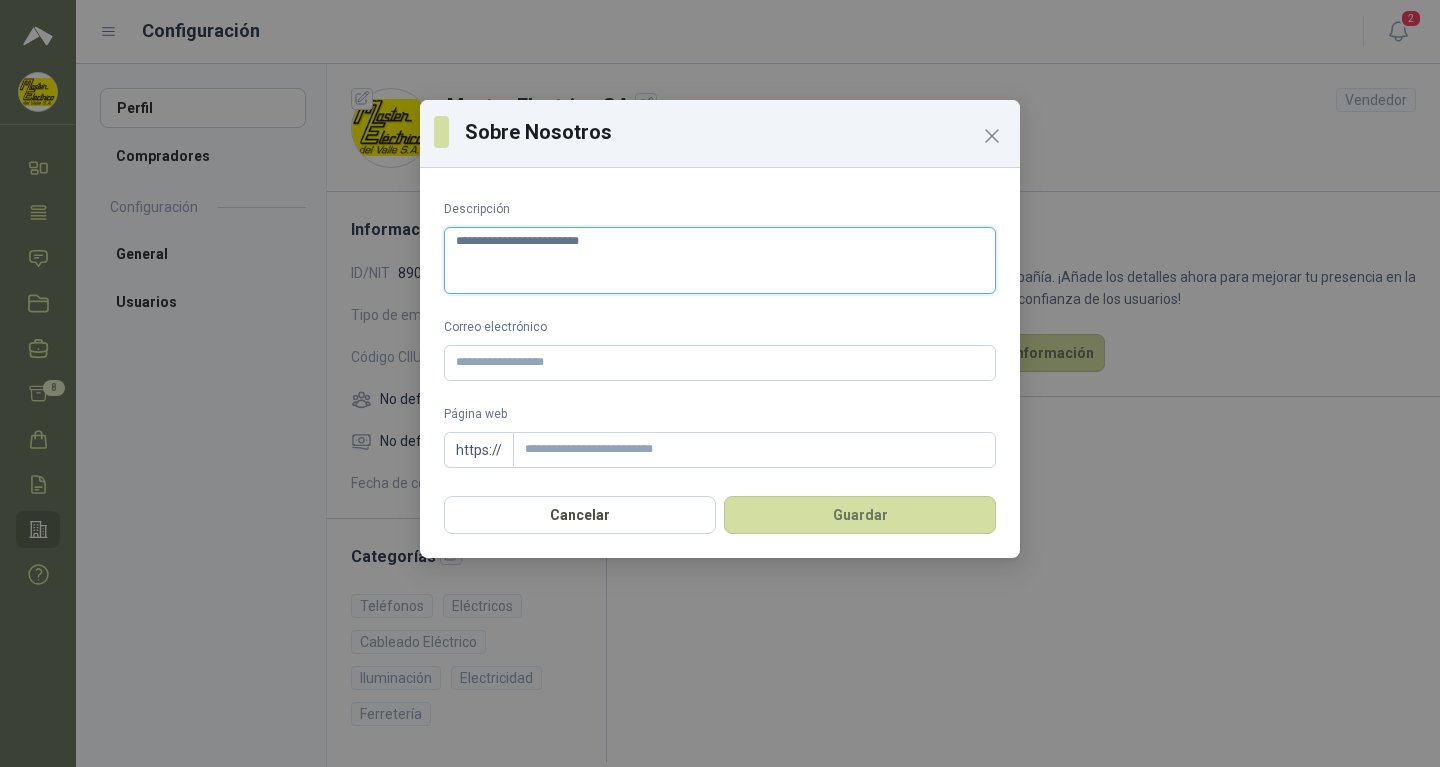 type 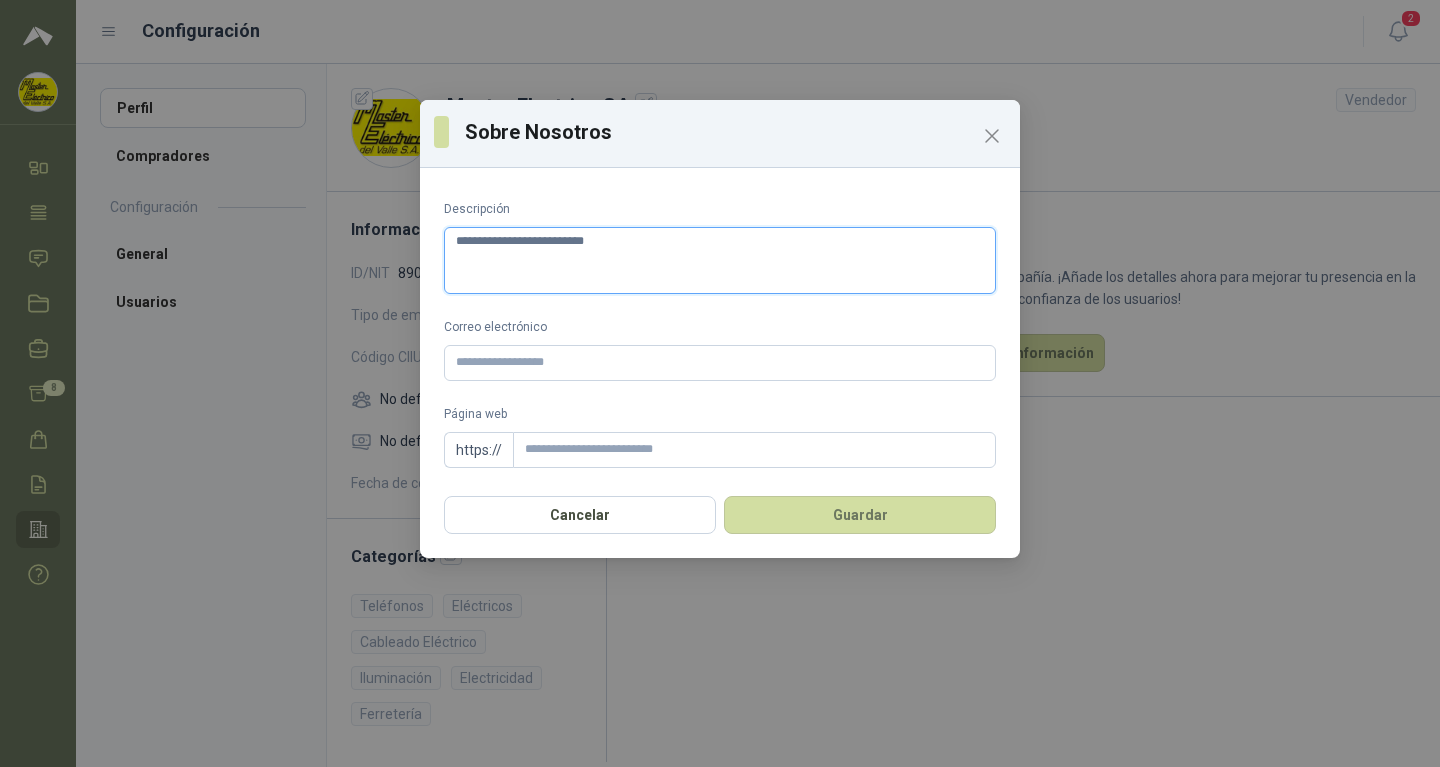 type 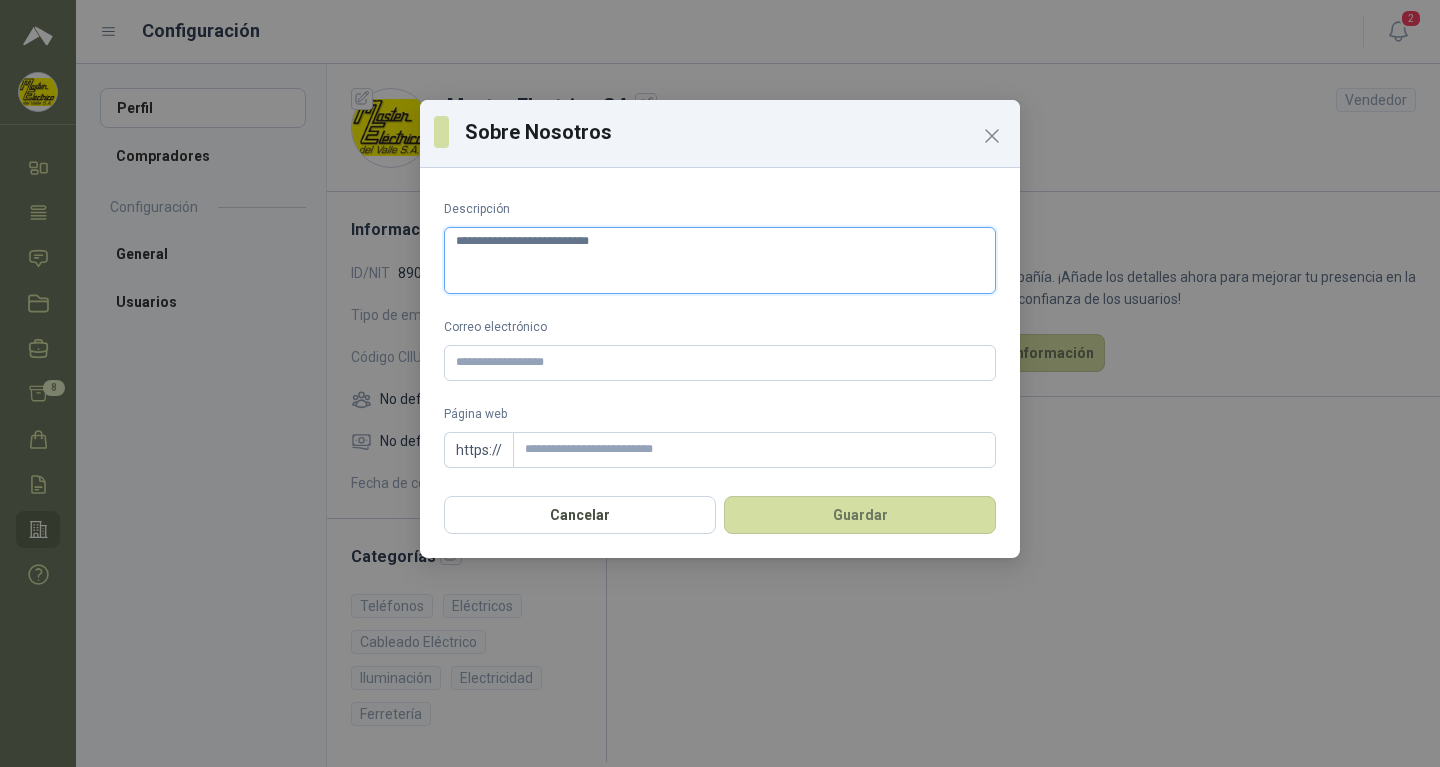 type 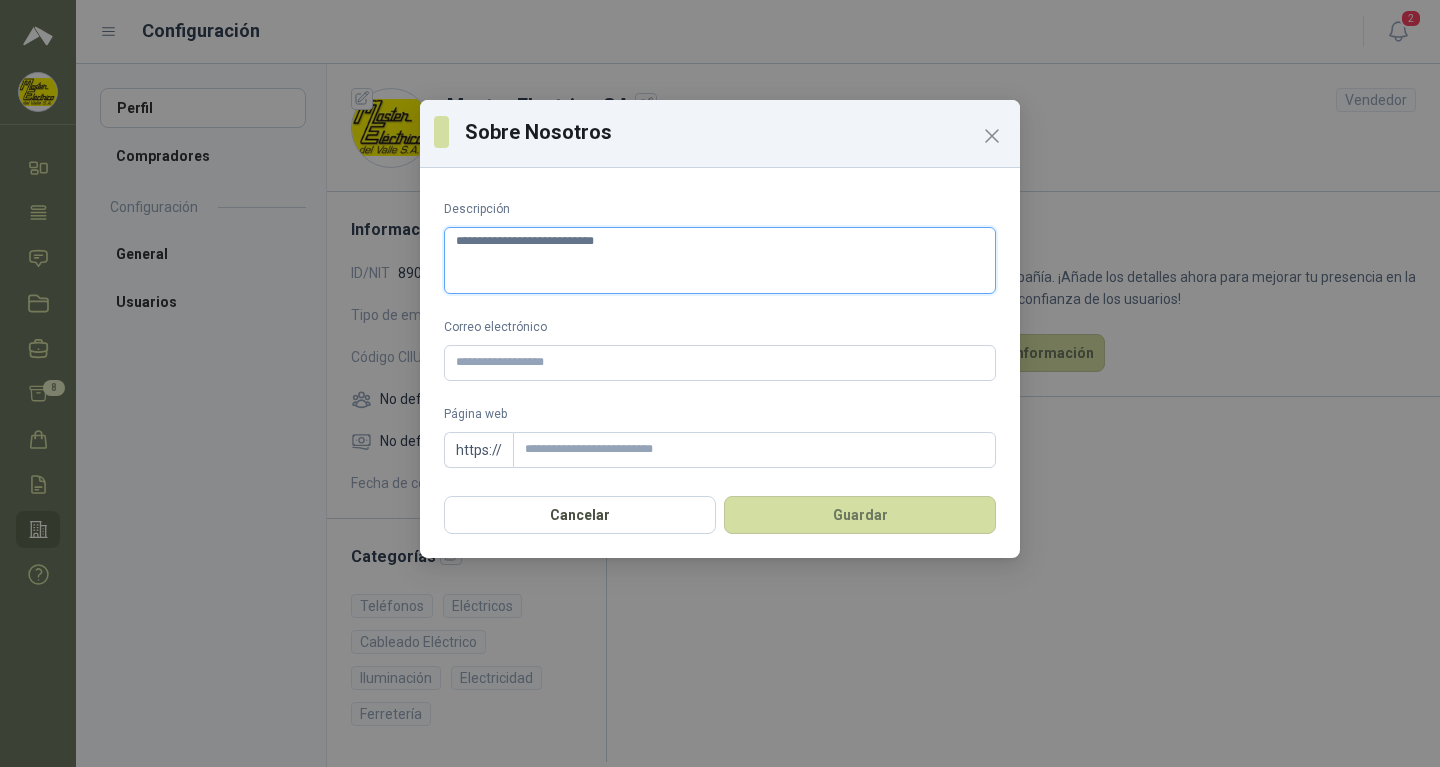 type 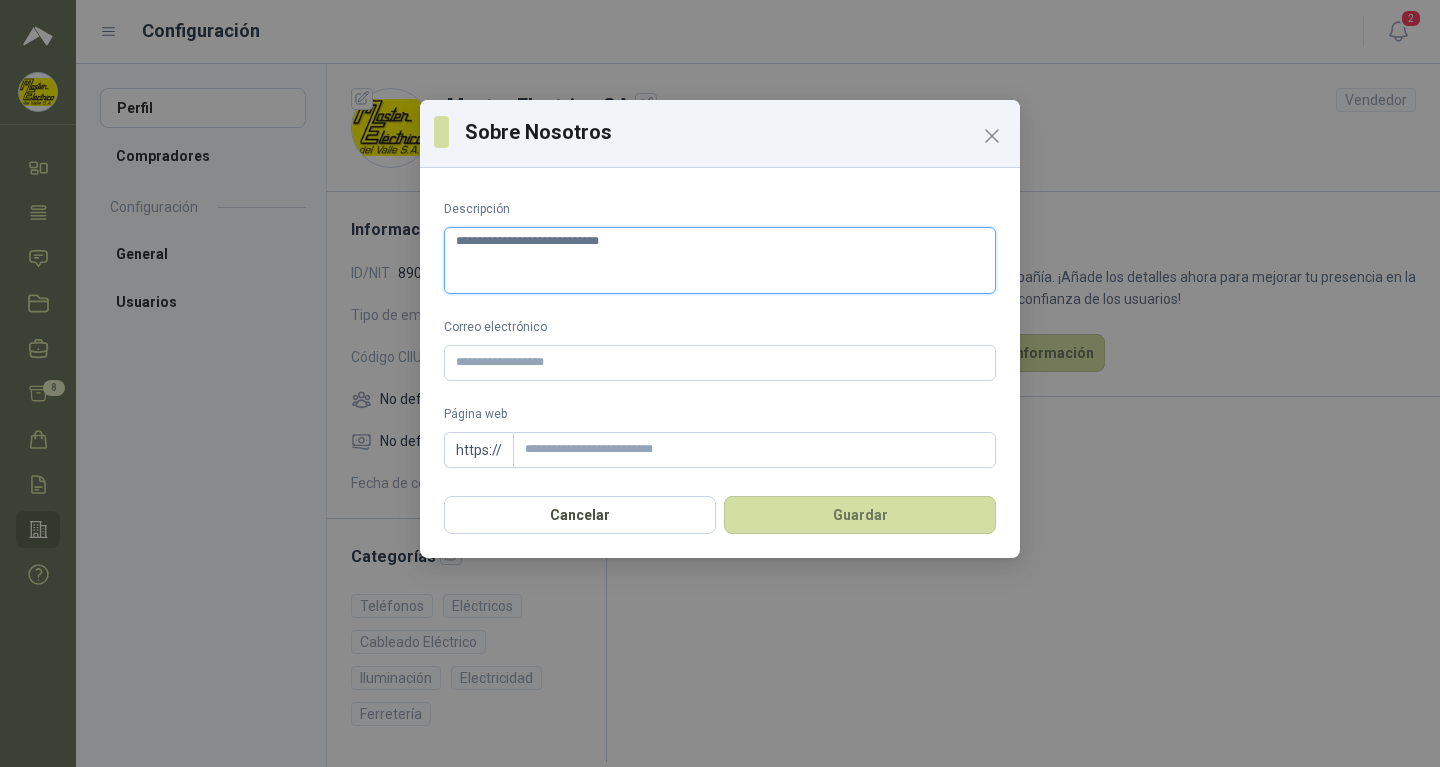 type 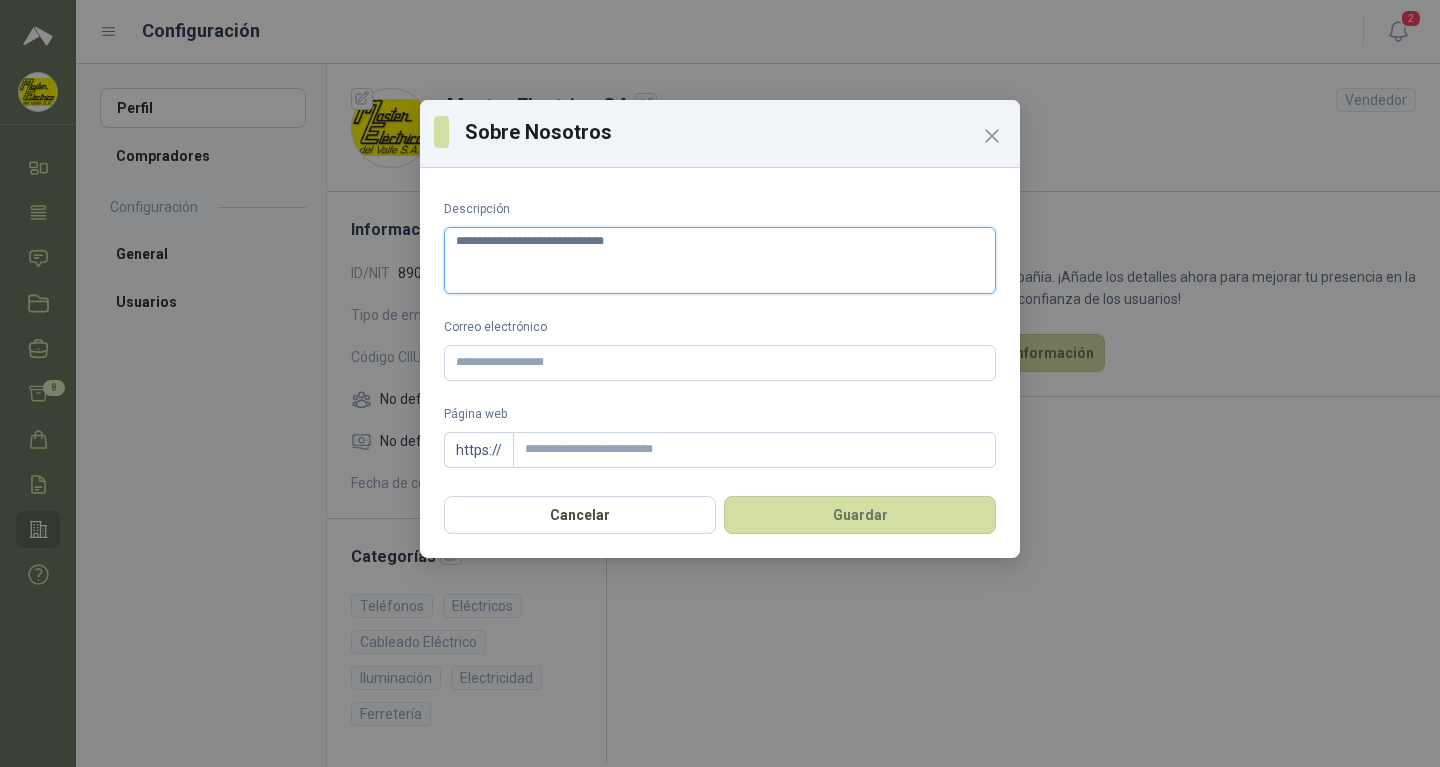 type 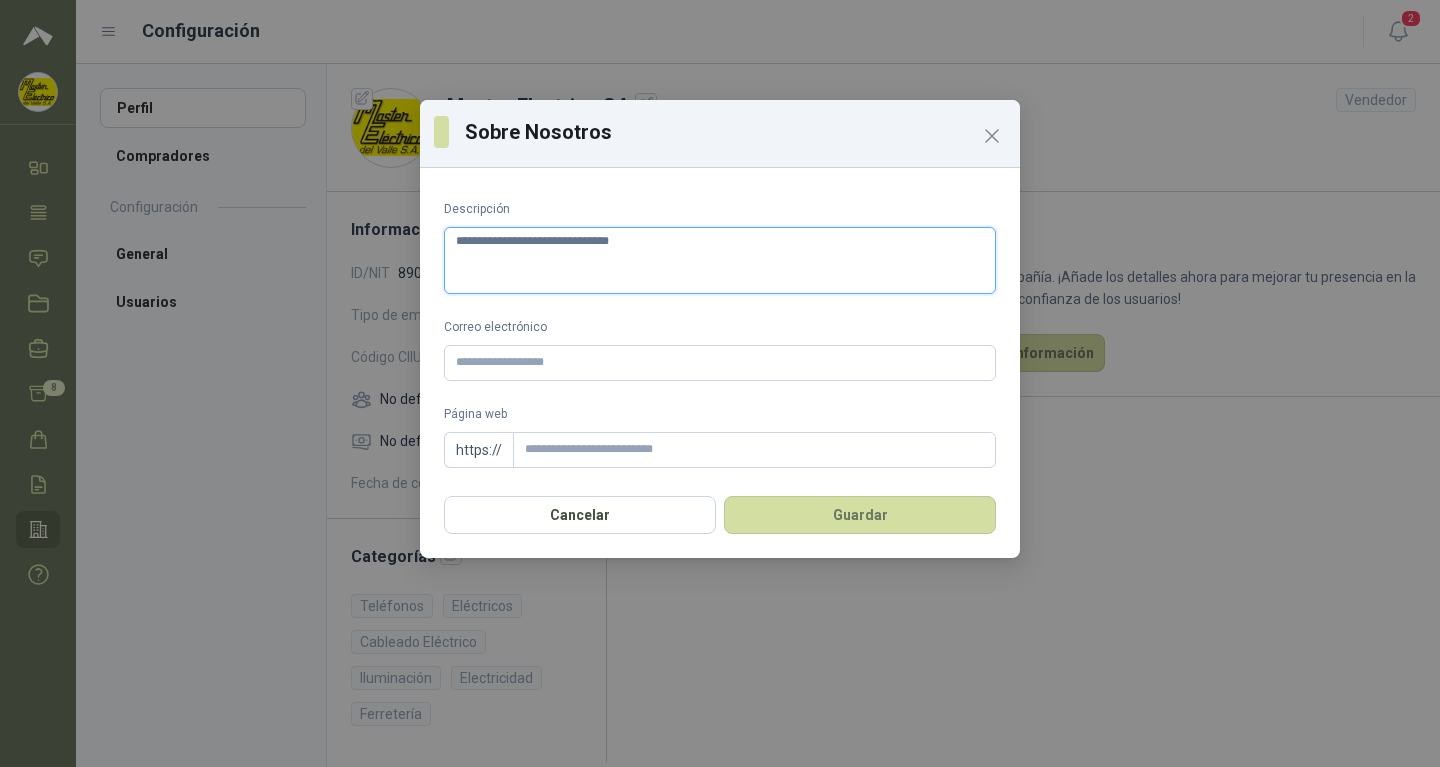 type 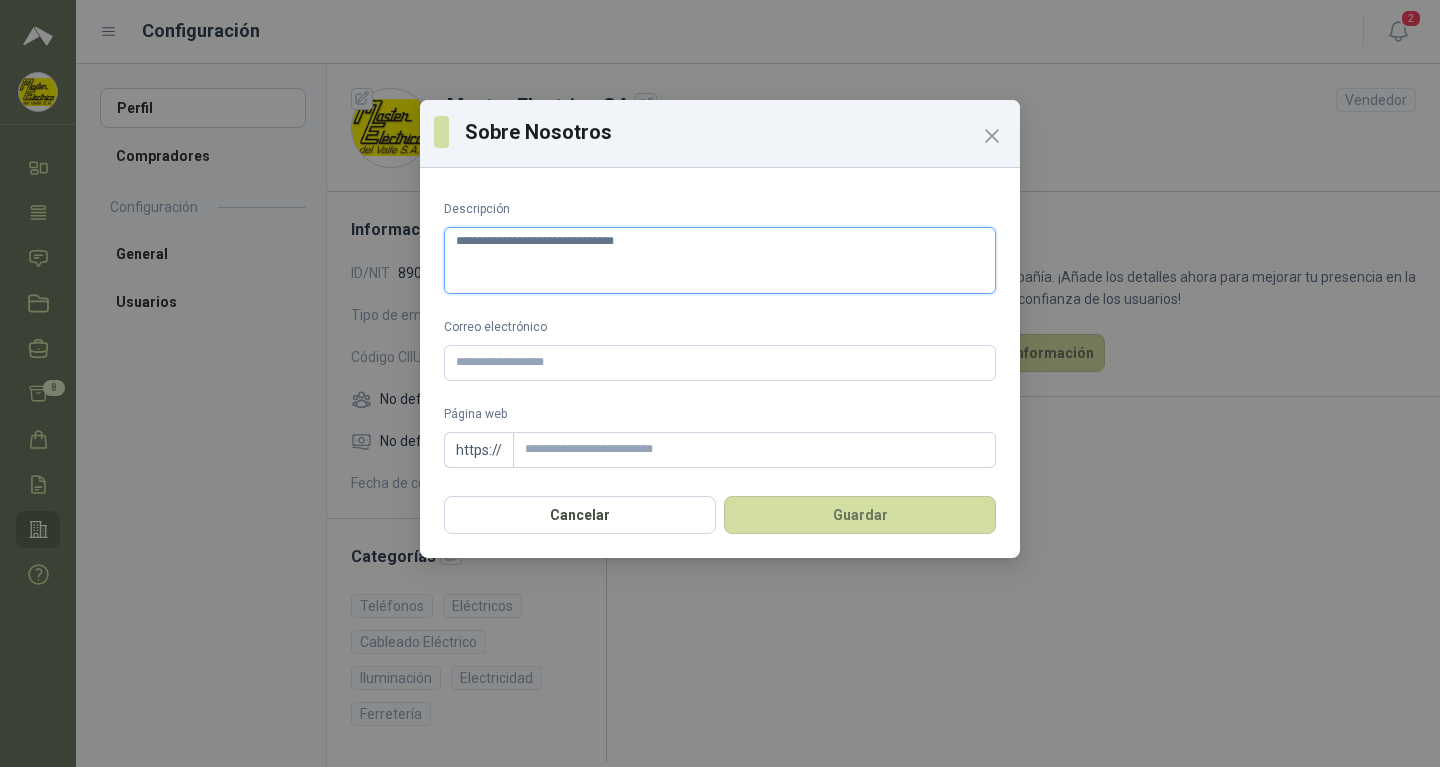 type 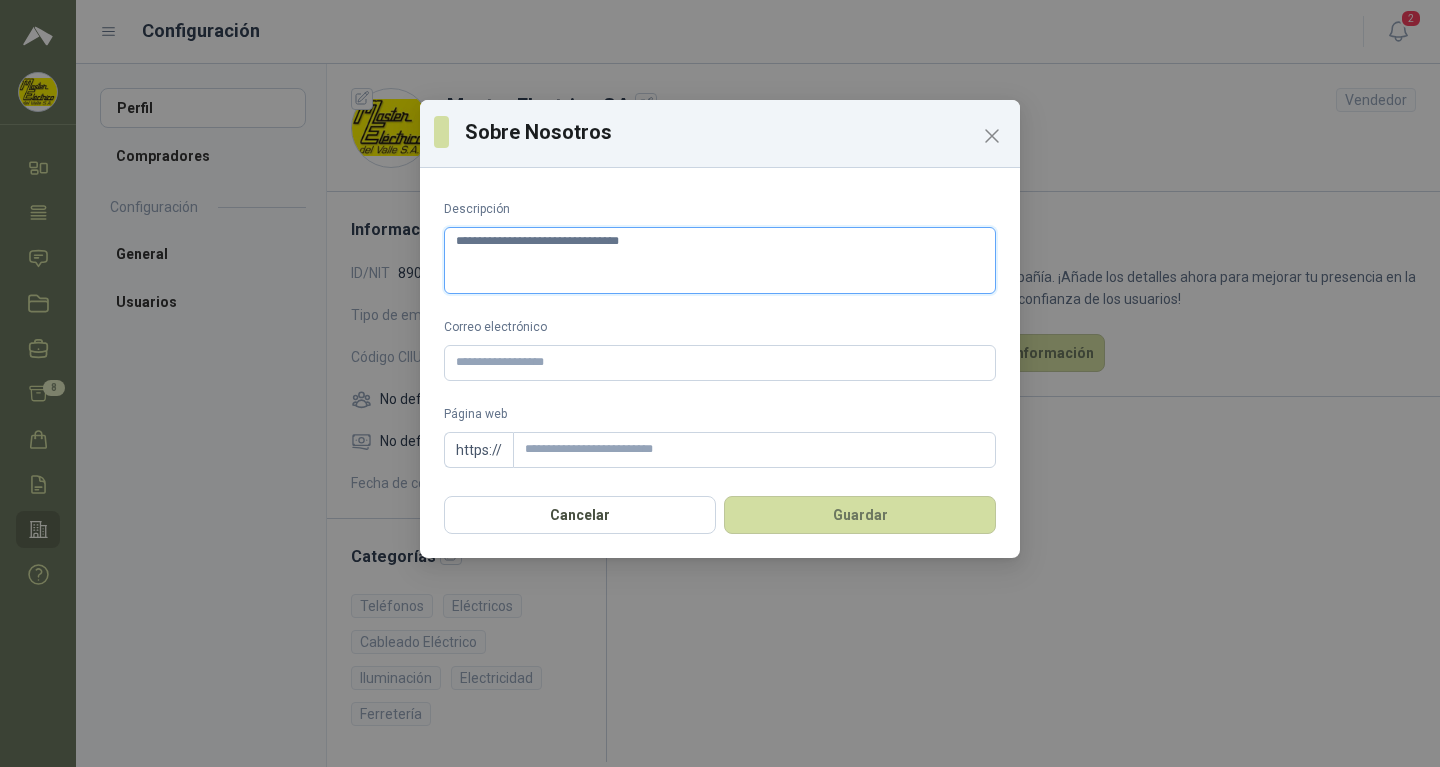 type 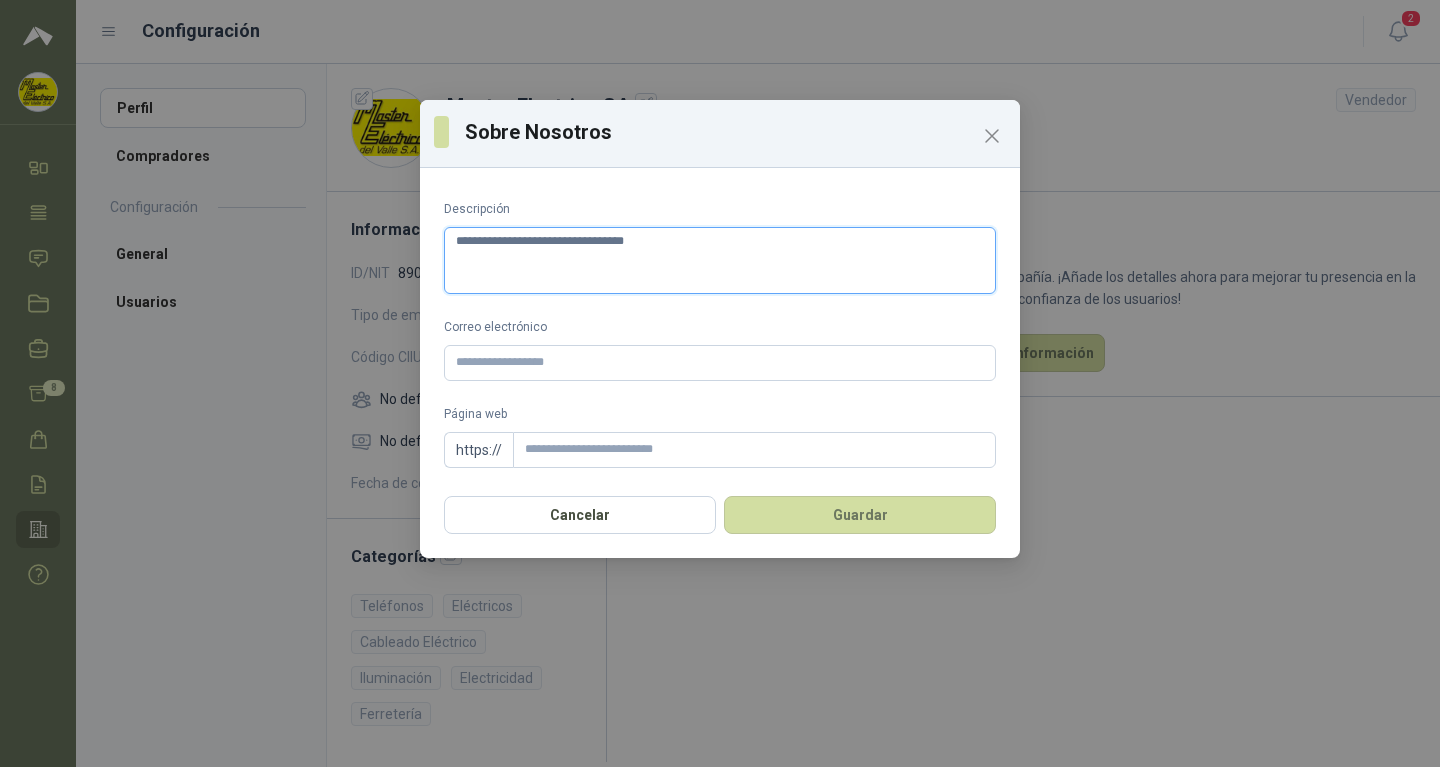 type 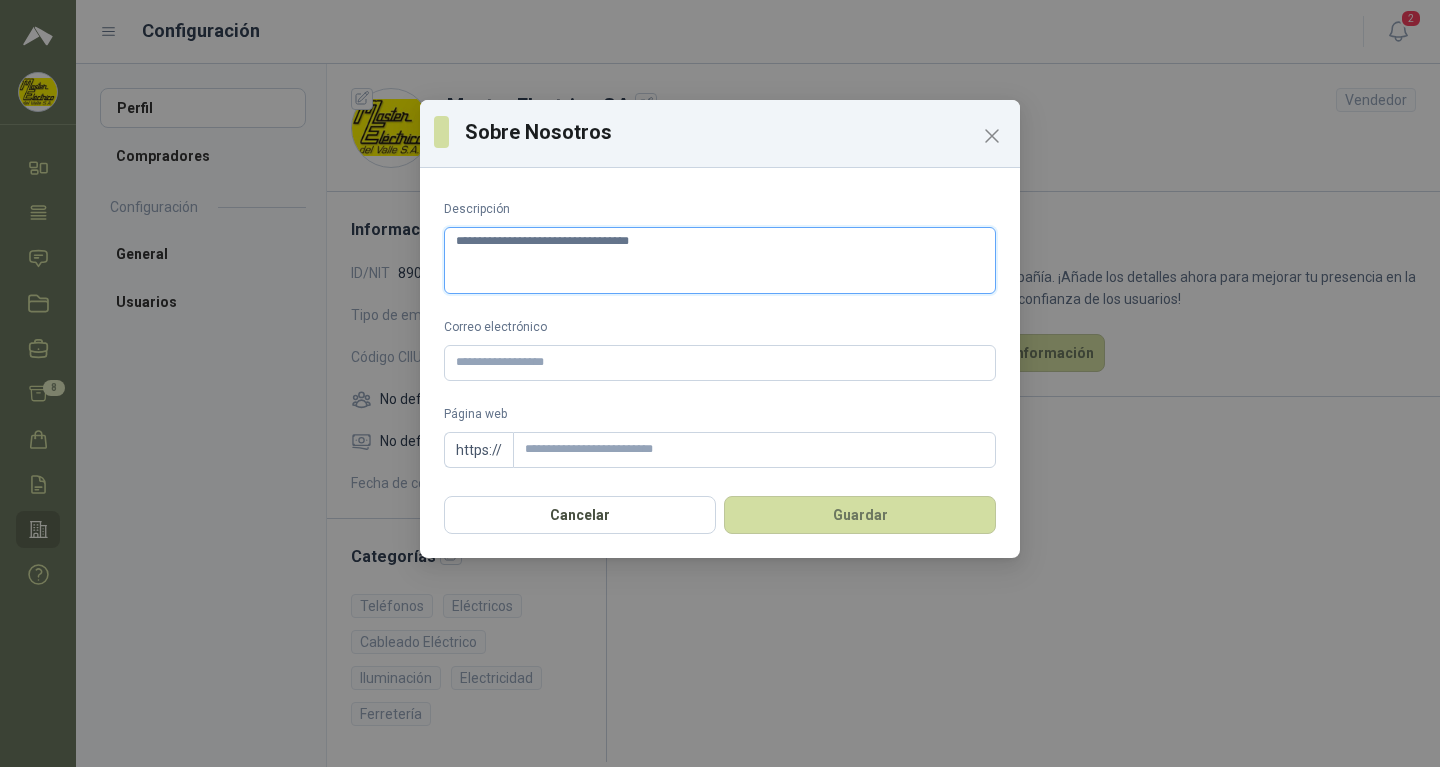 type 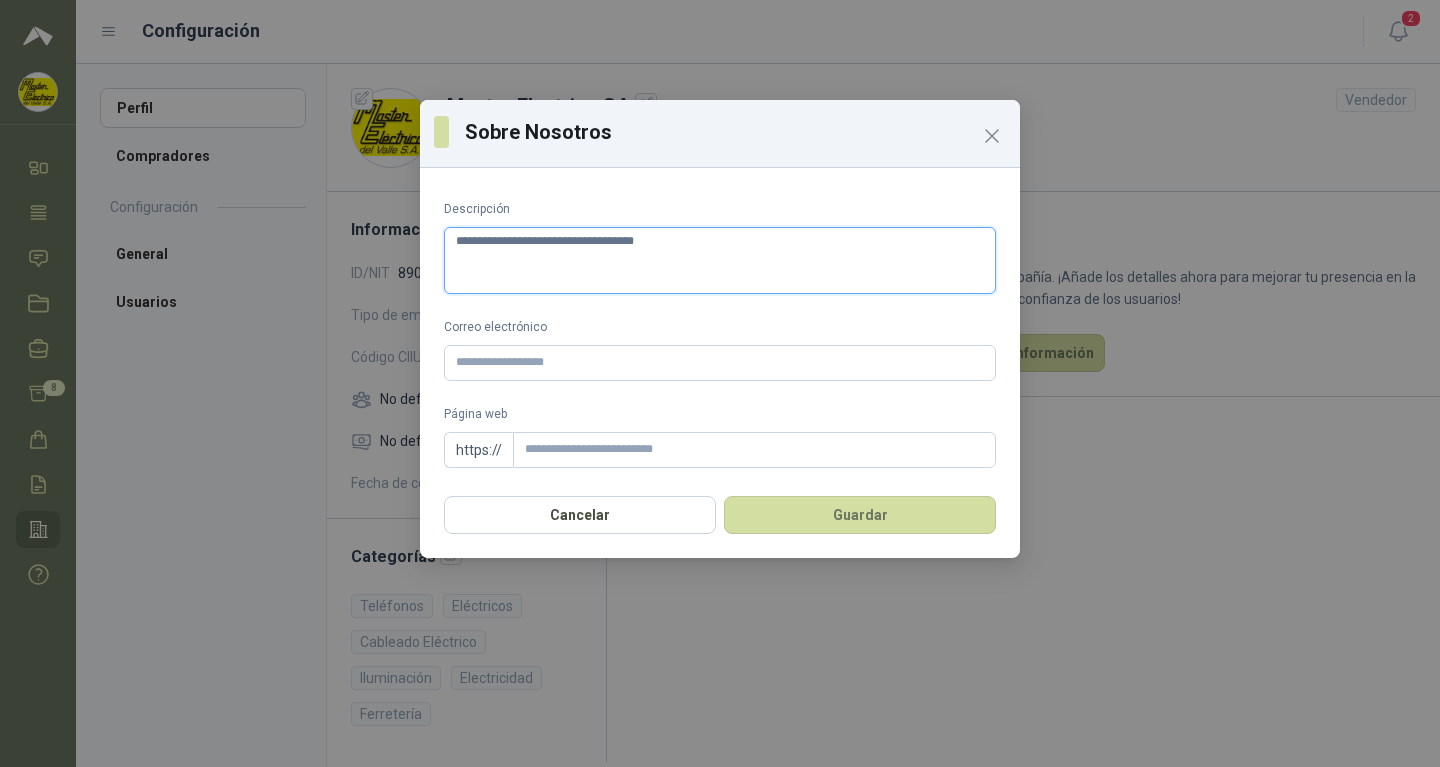 type 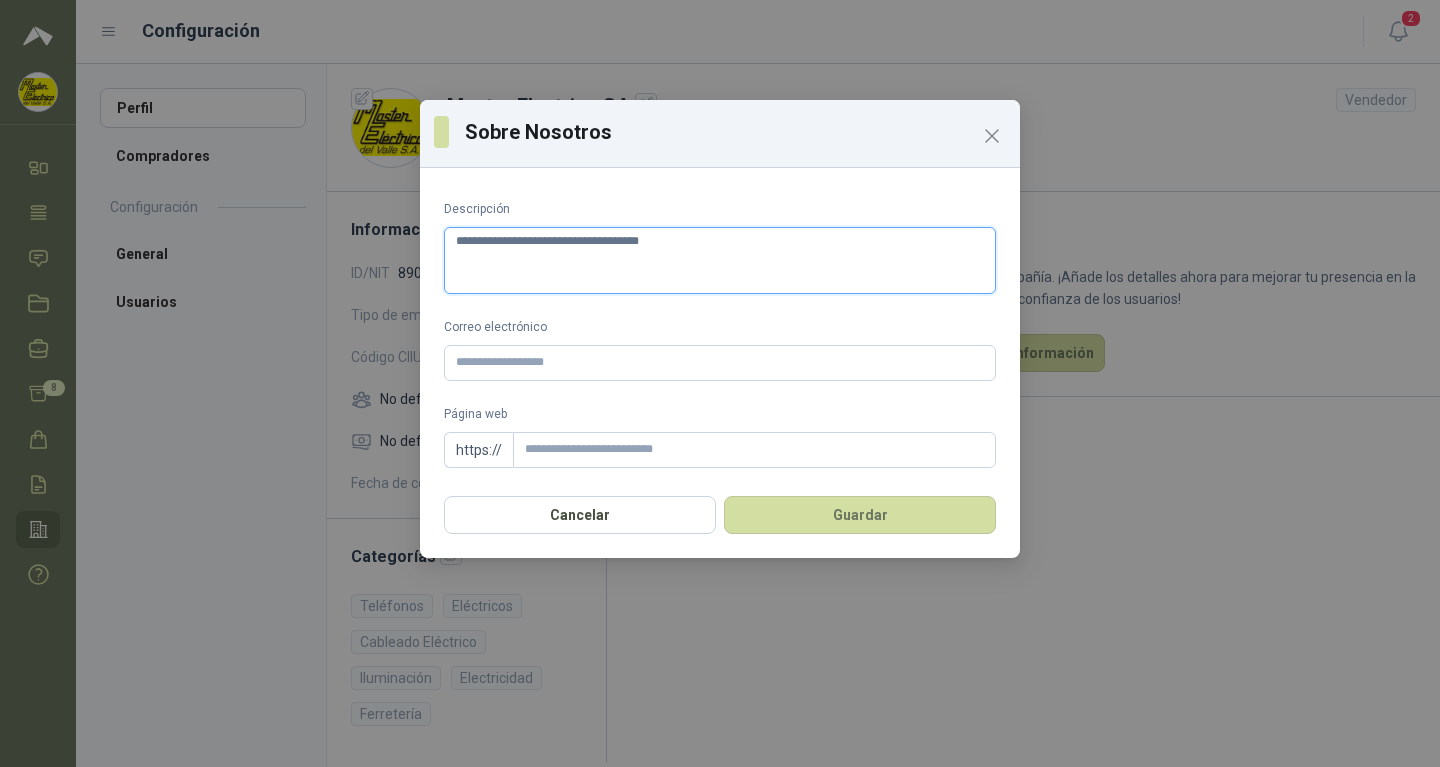 type 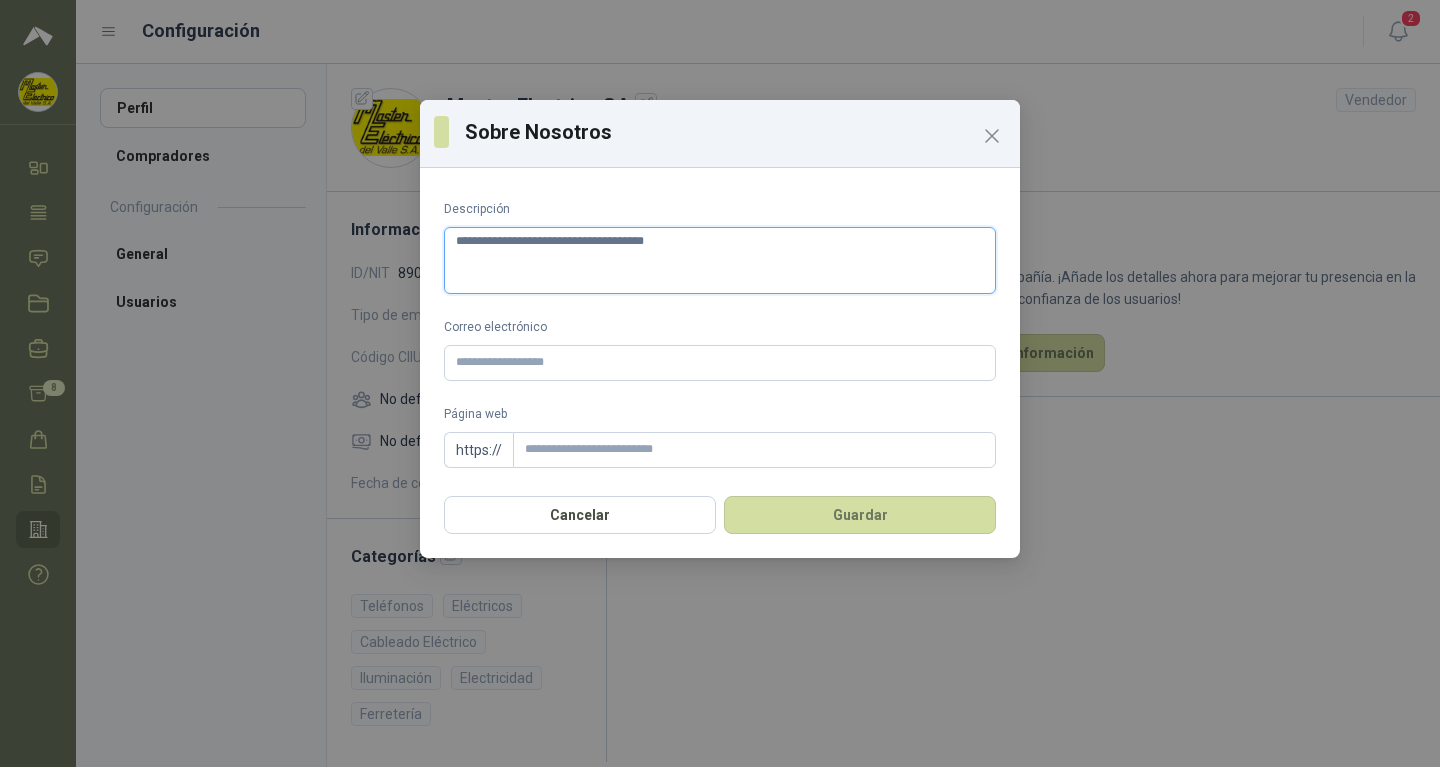 type 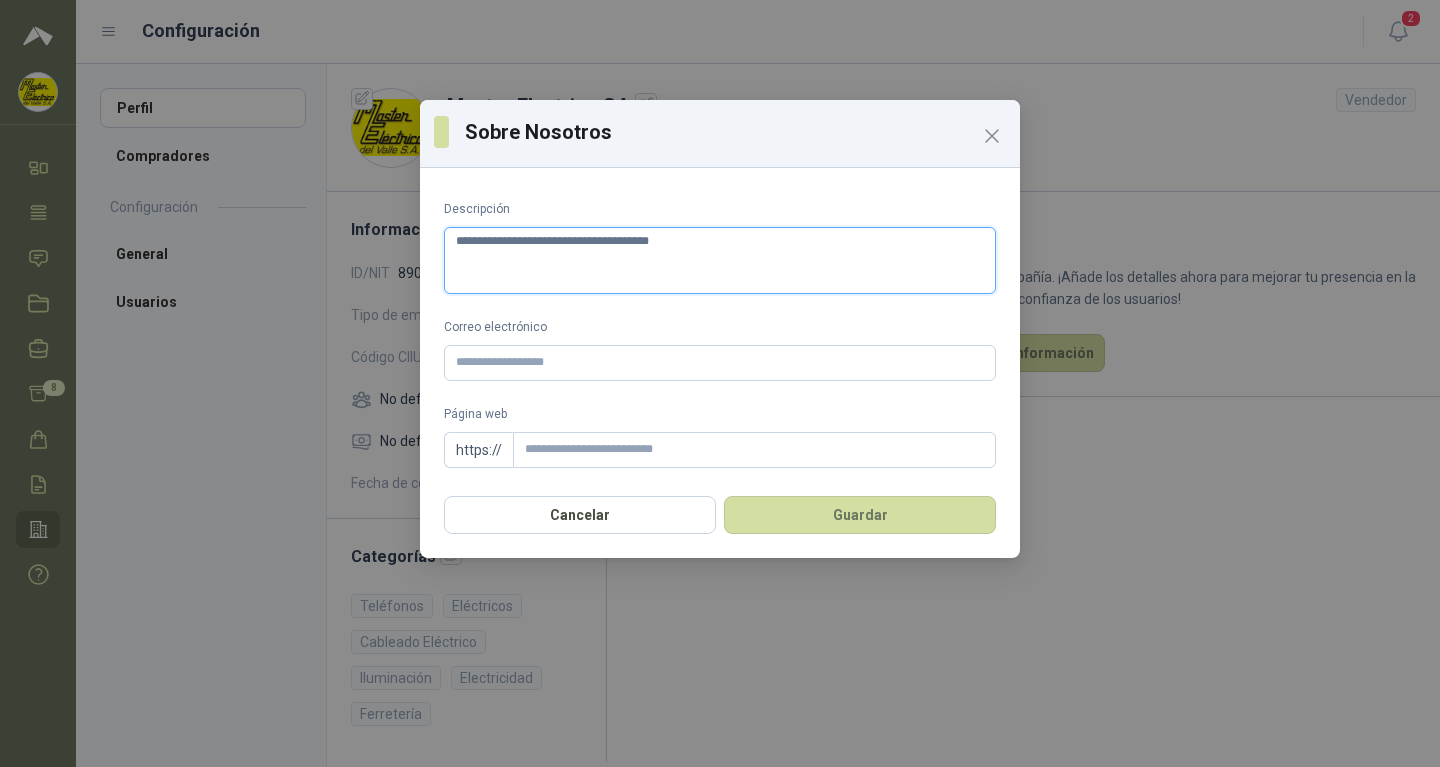 type 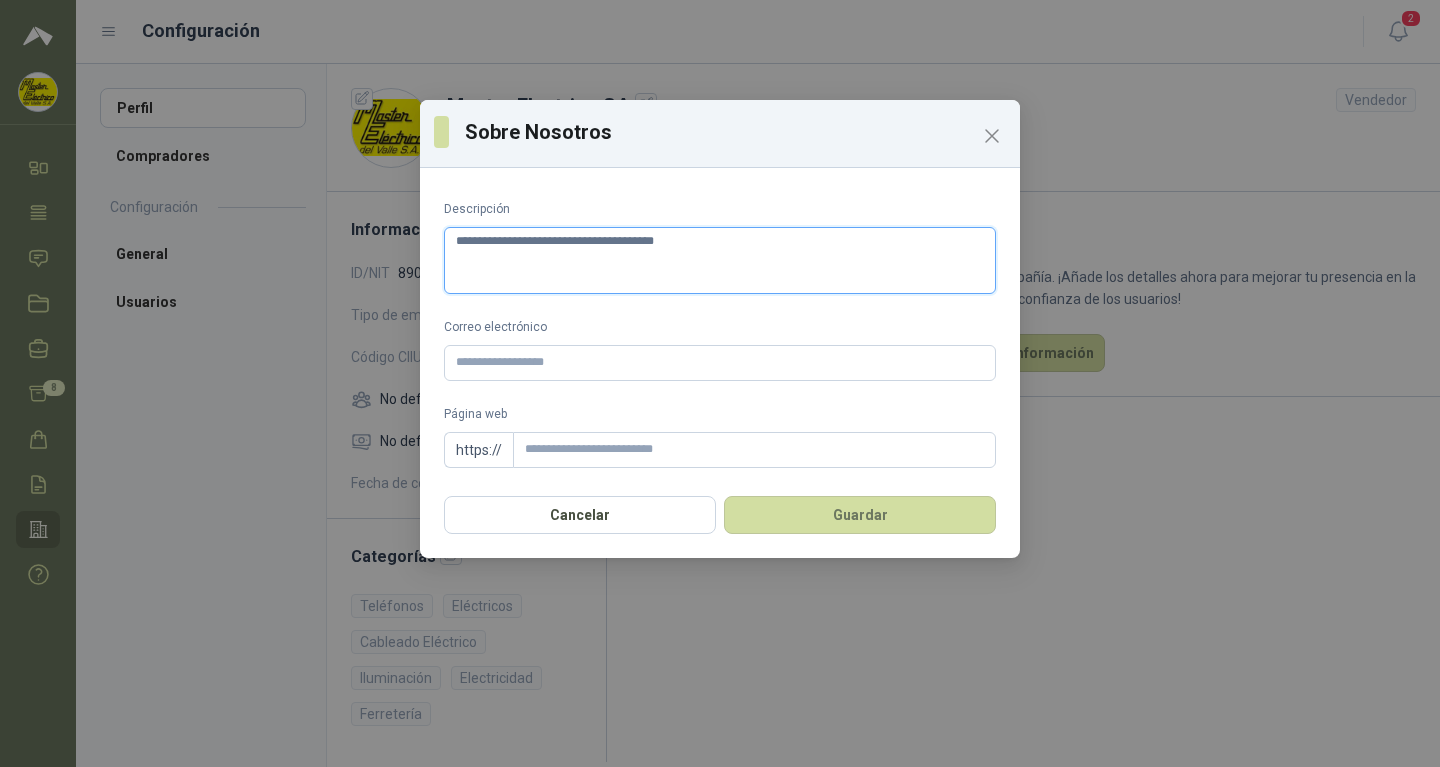 type 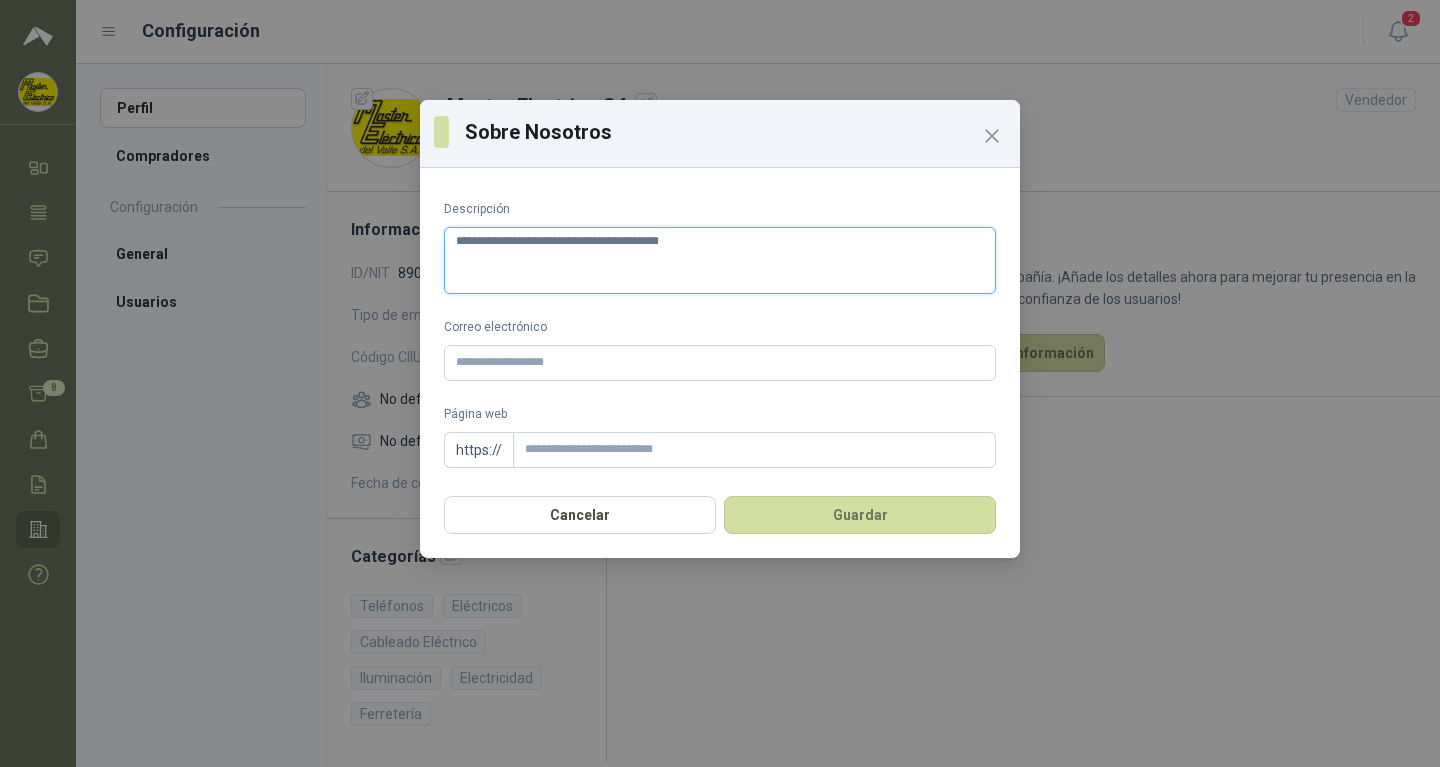 type 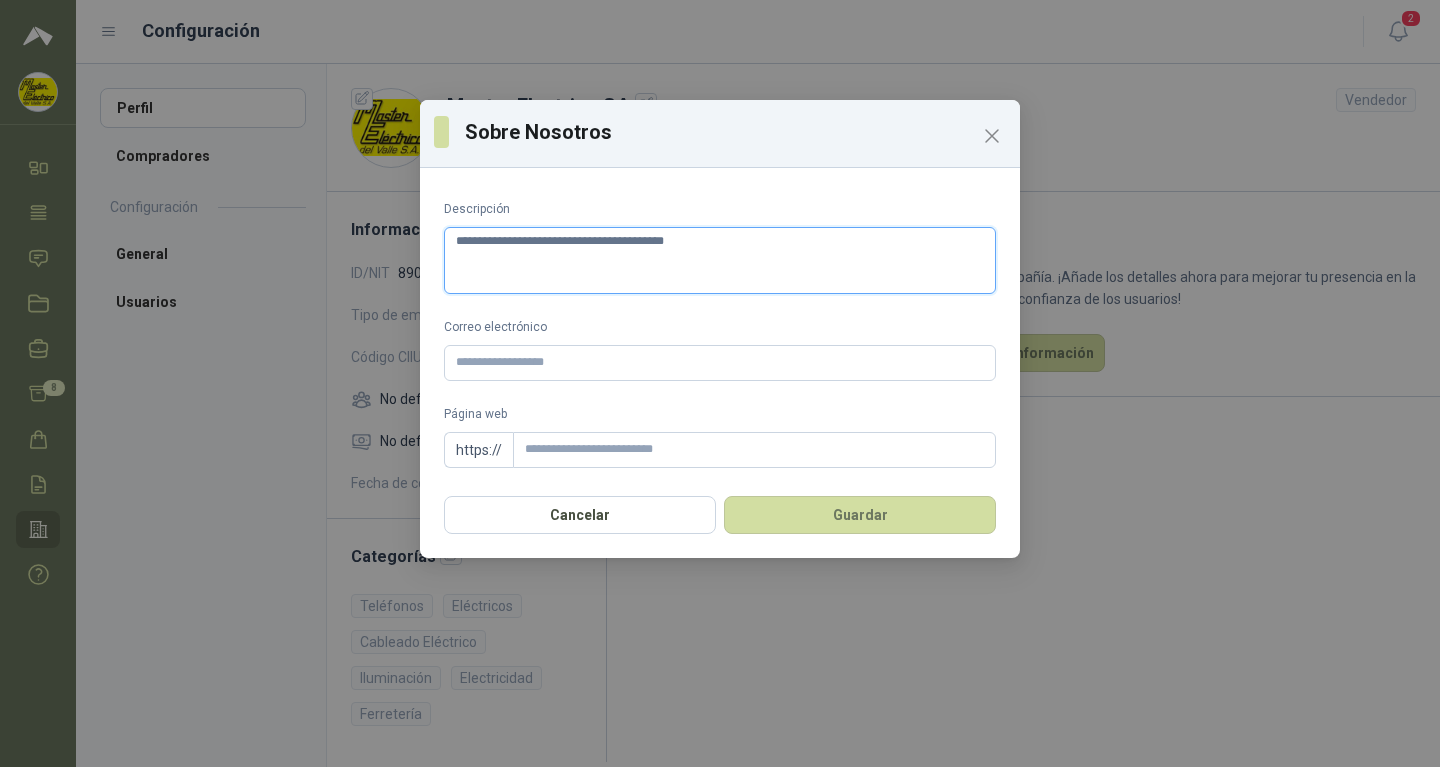 type 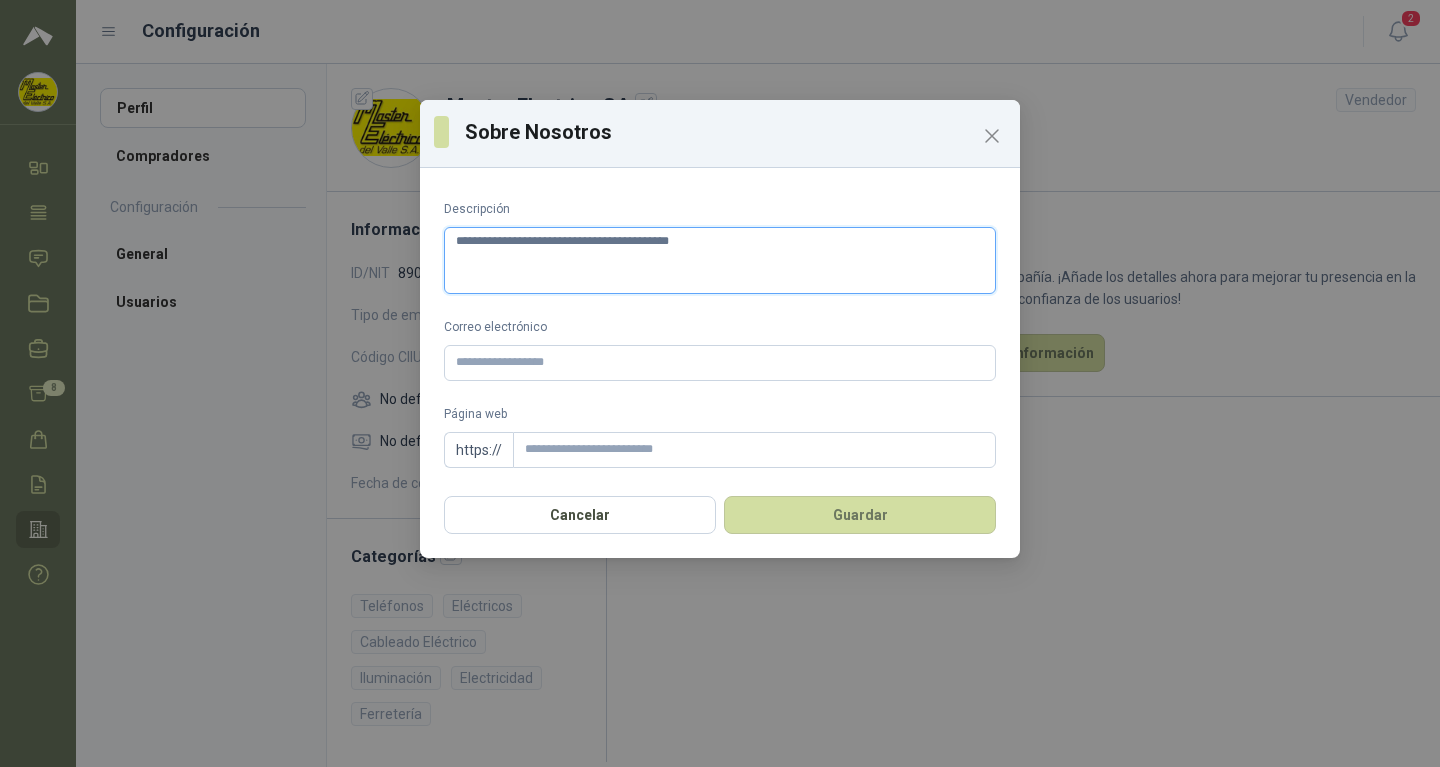 type 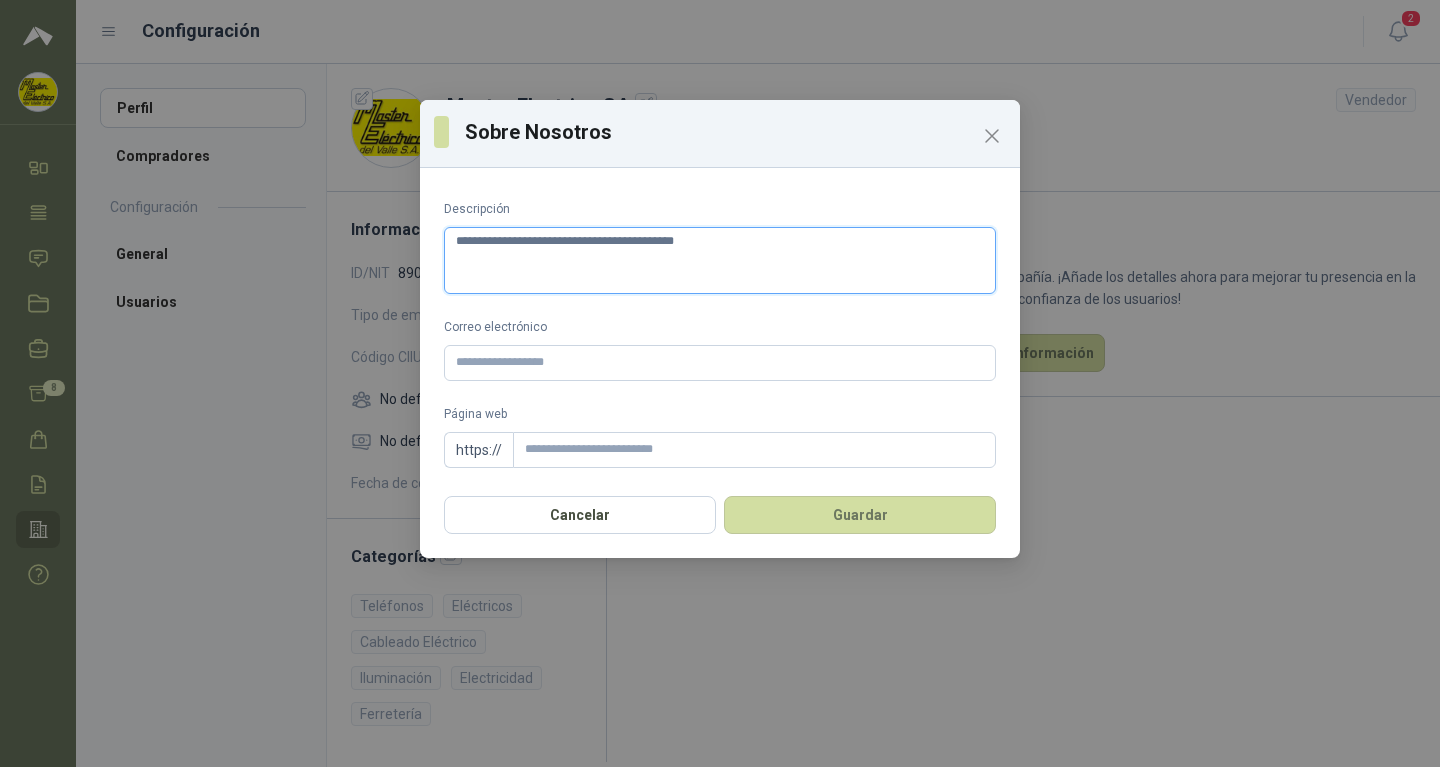 type 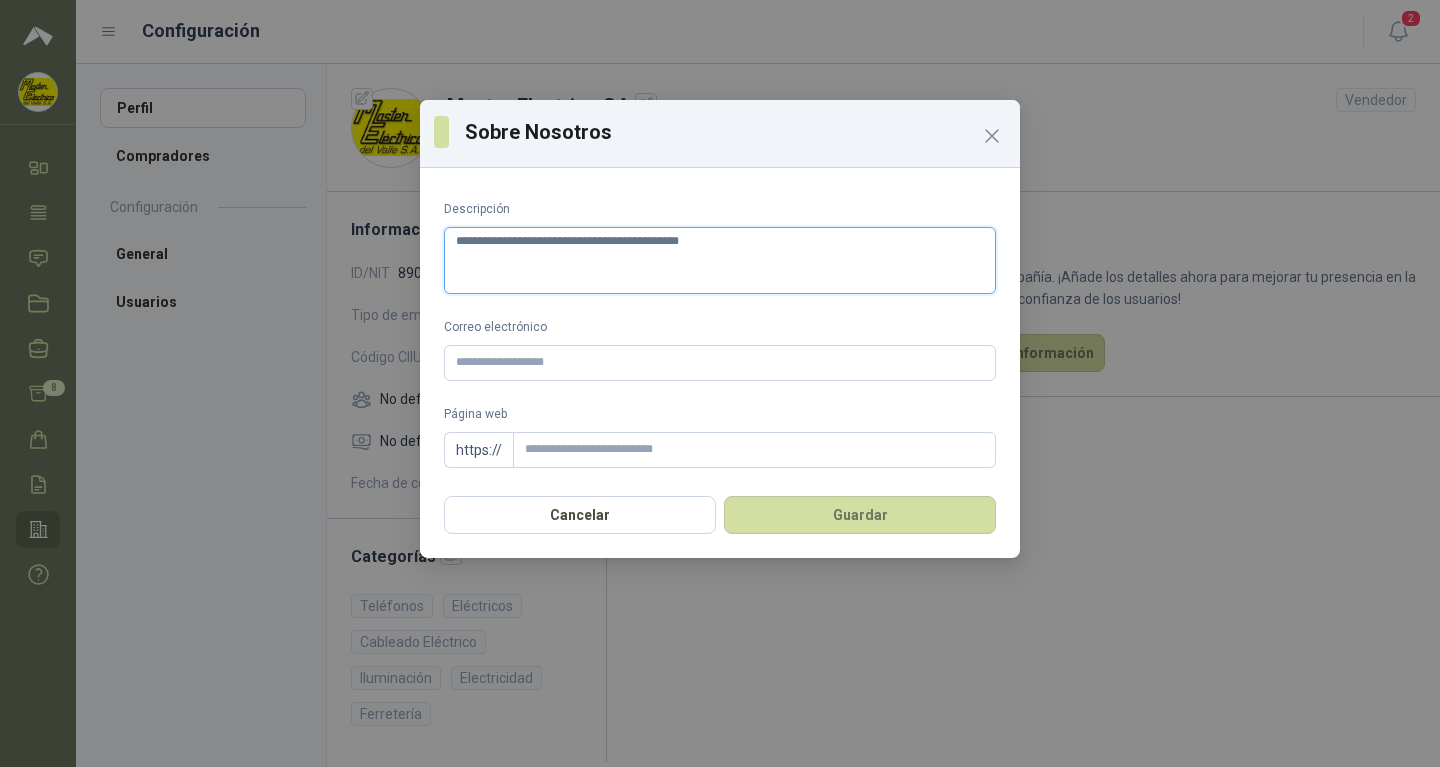 type 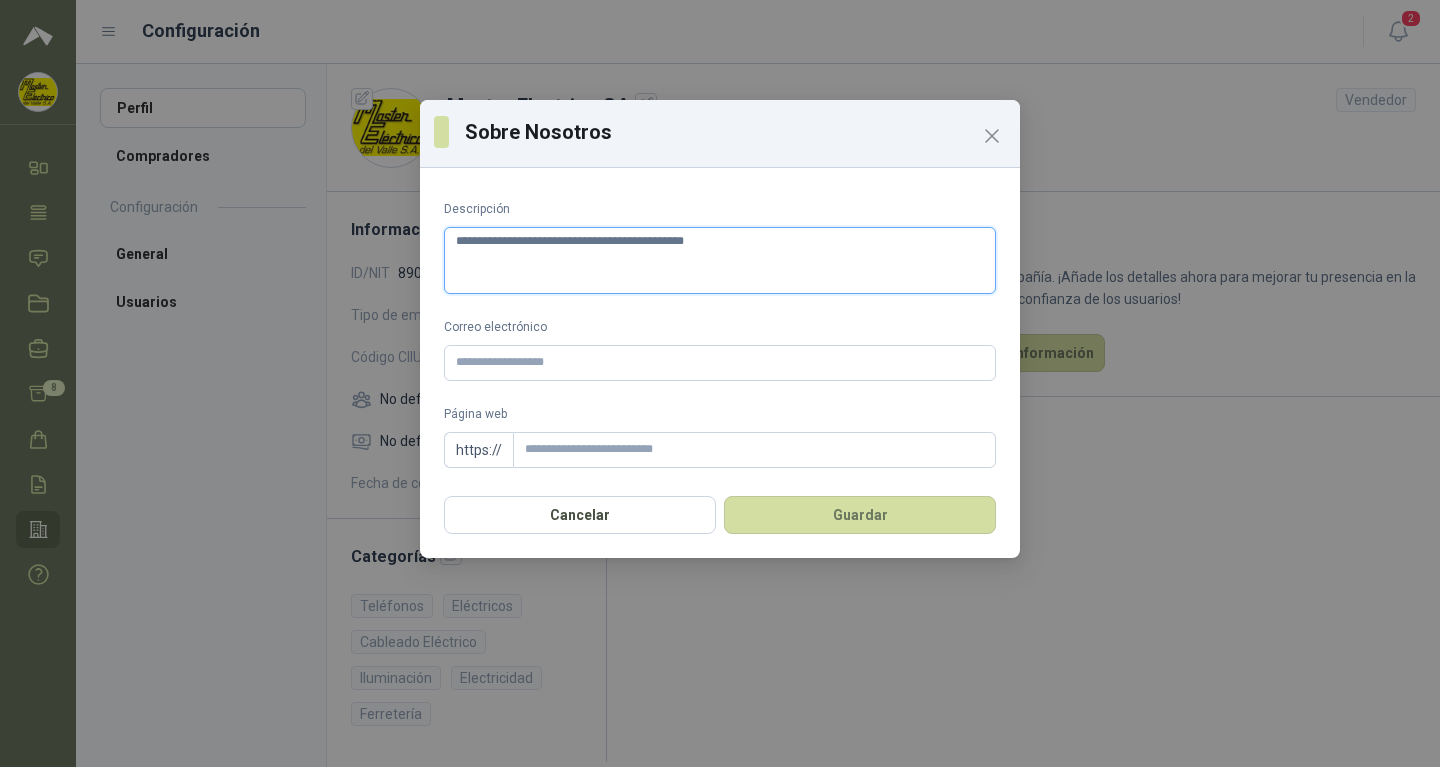 type 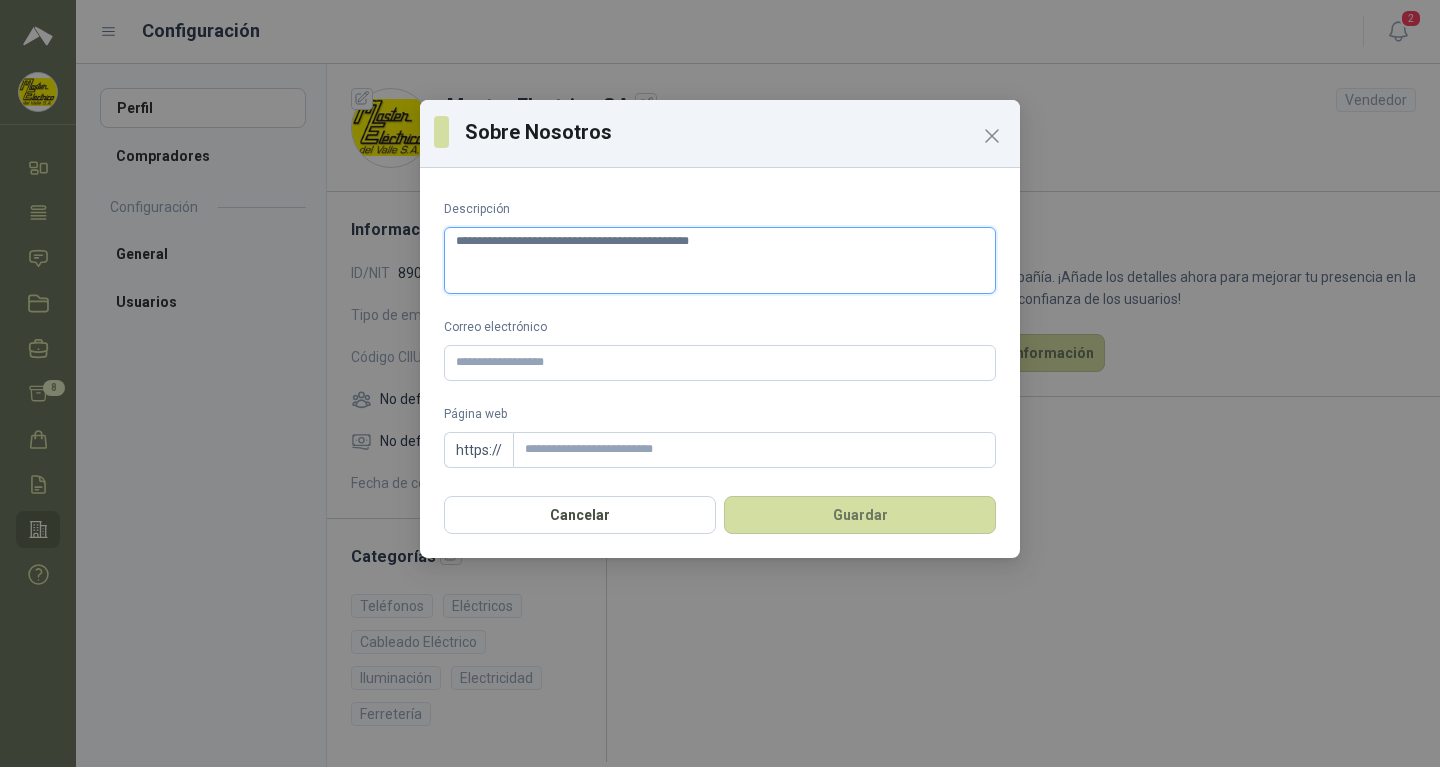 type 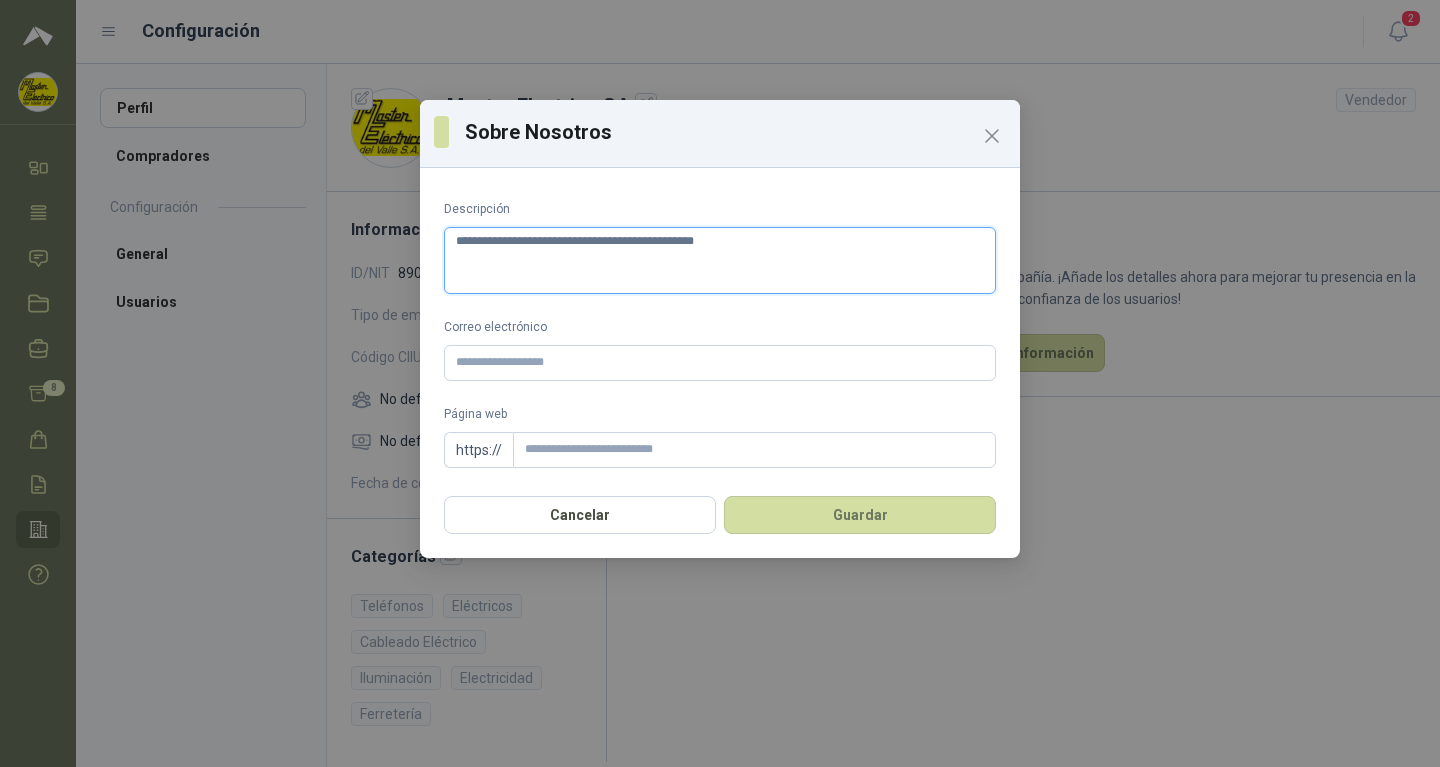 type 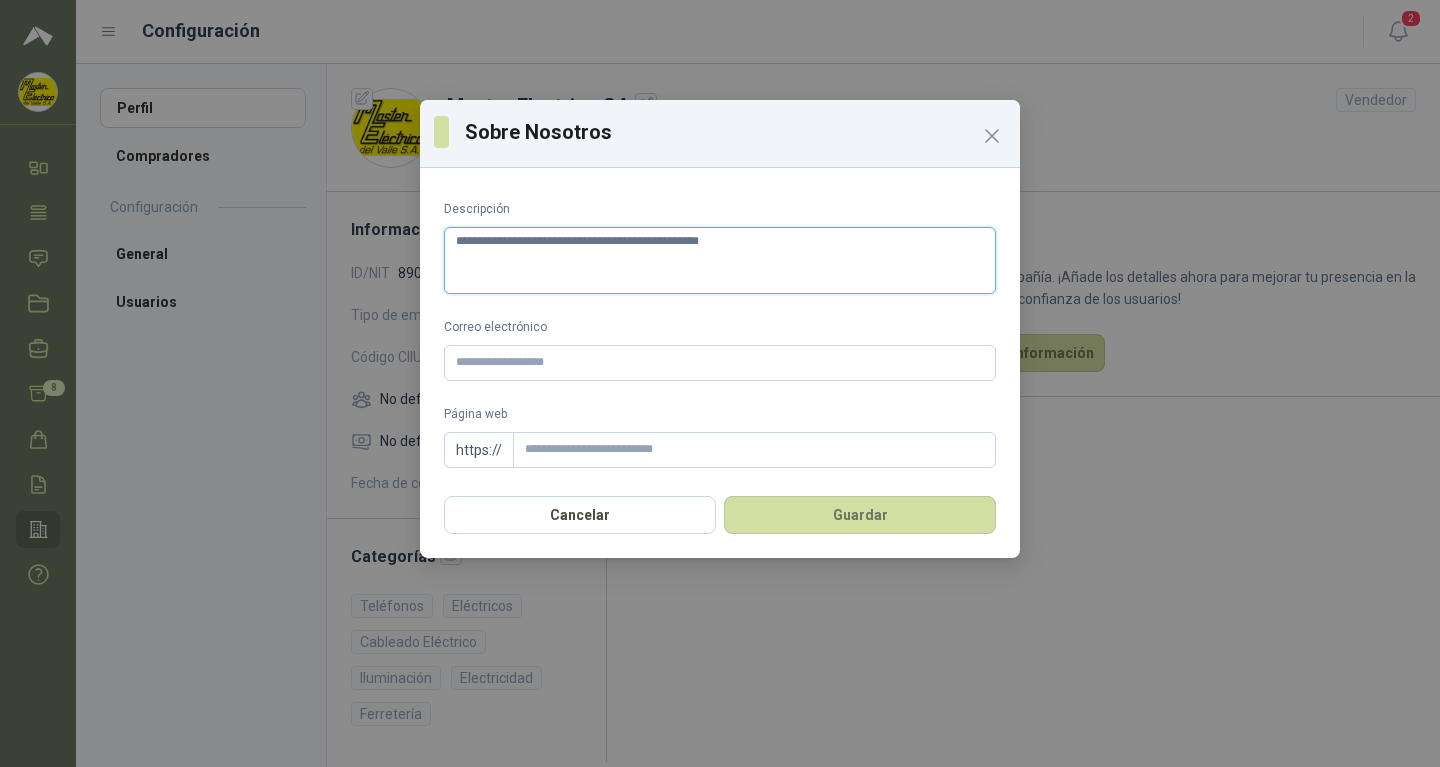 type 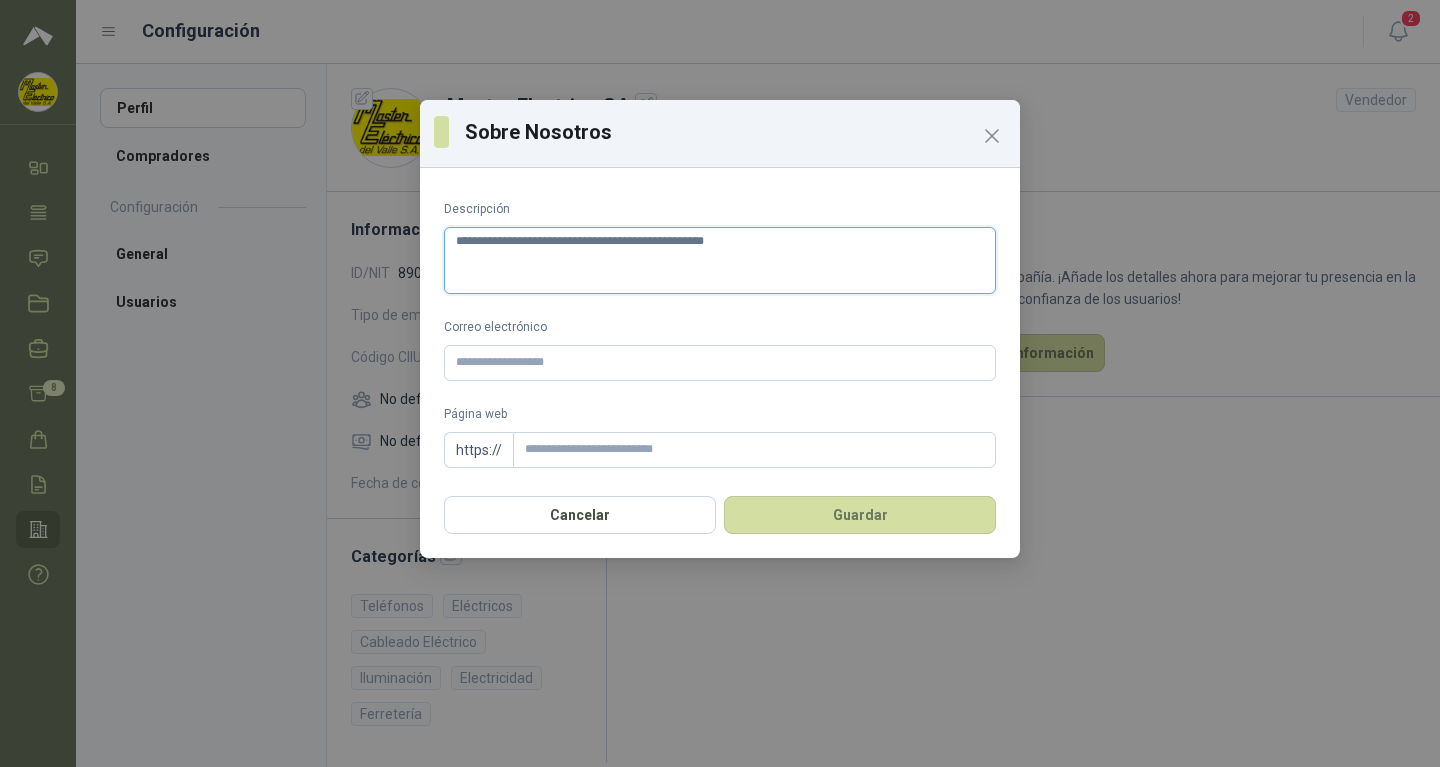 type 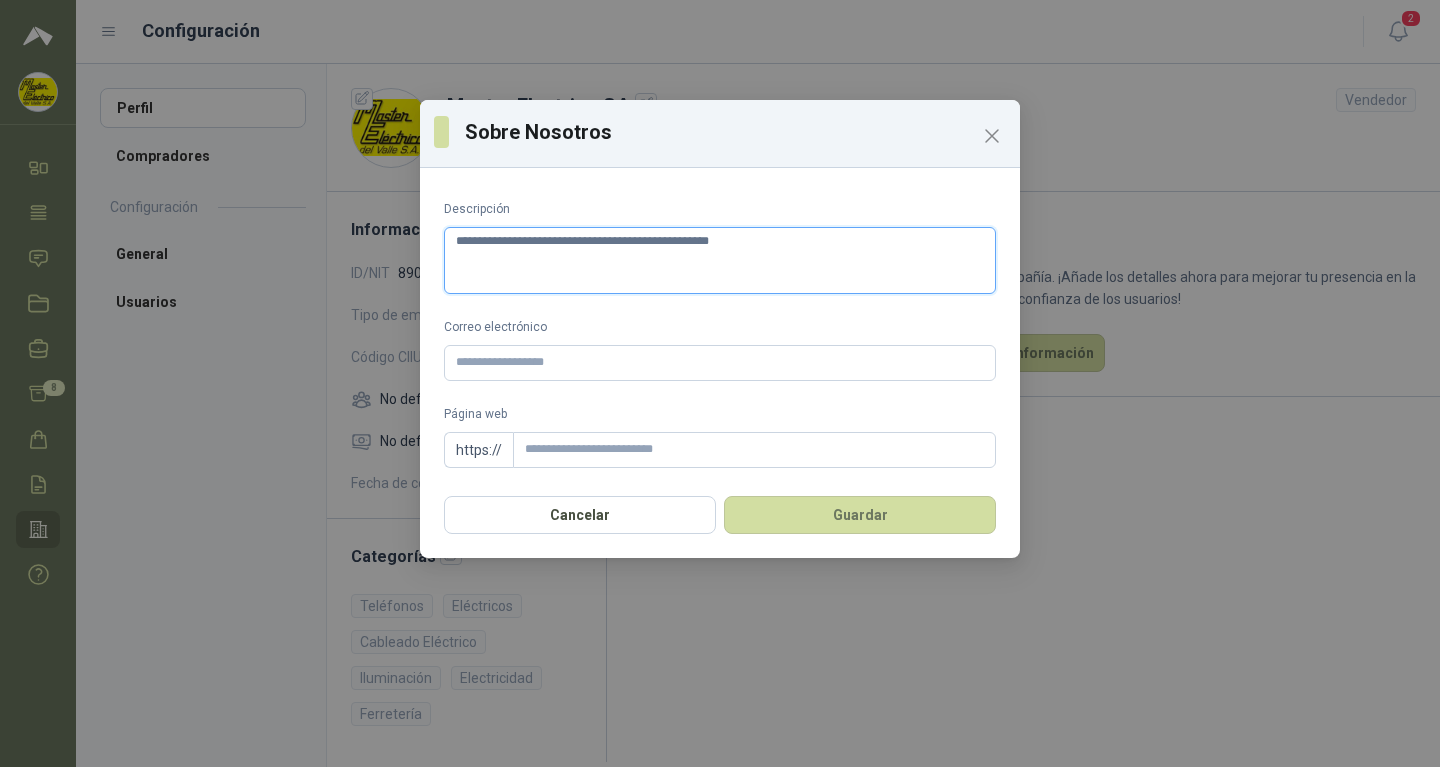 type 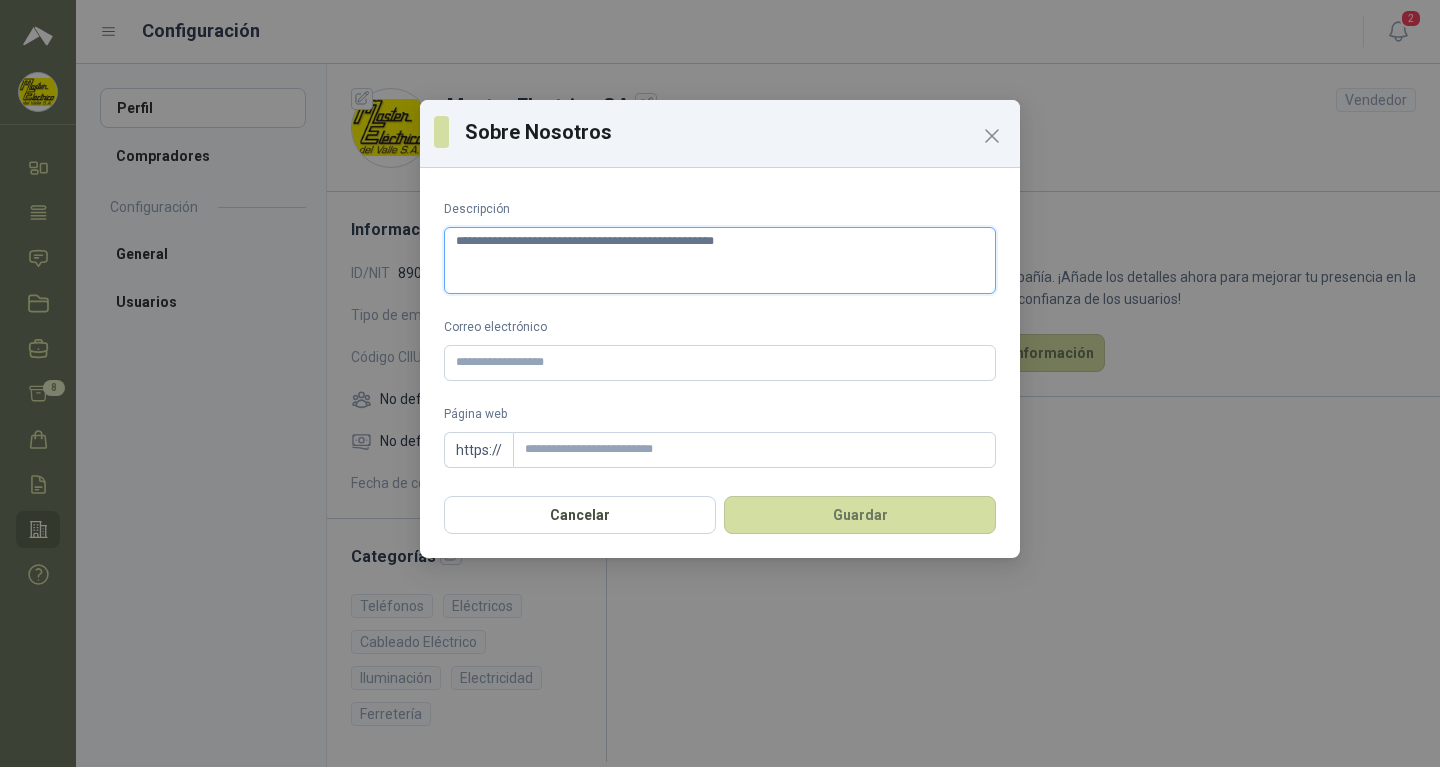 type 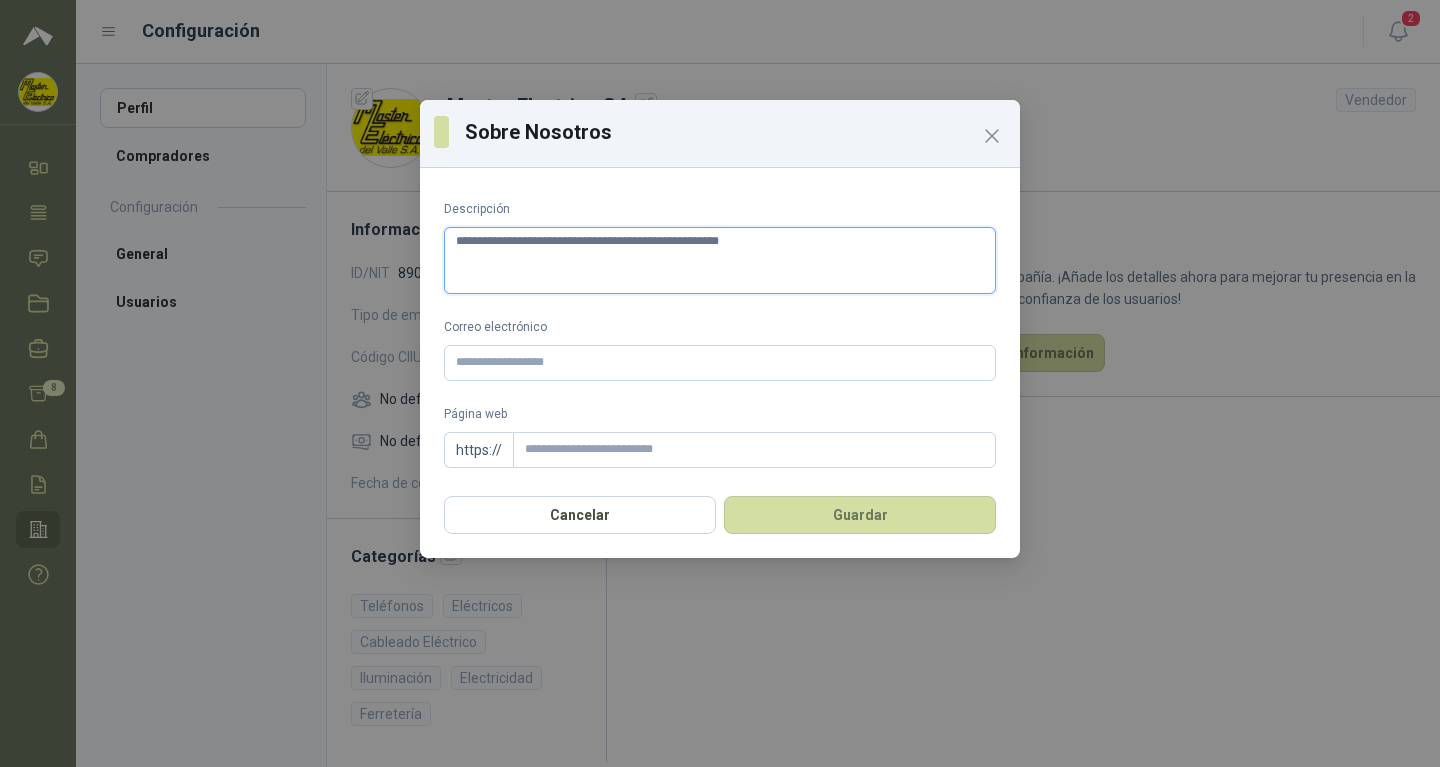 type 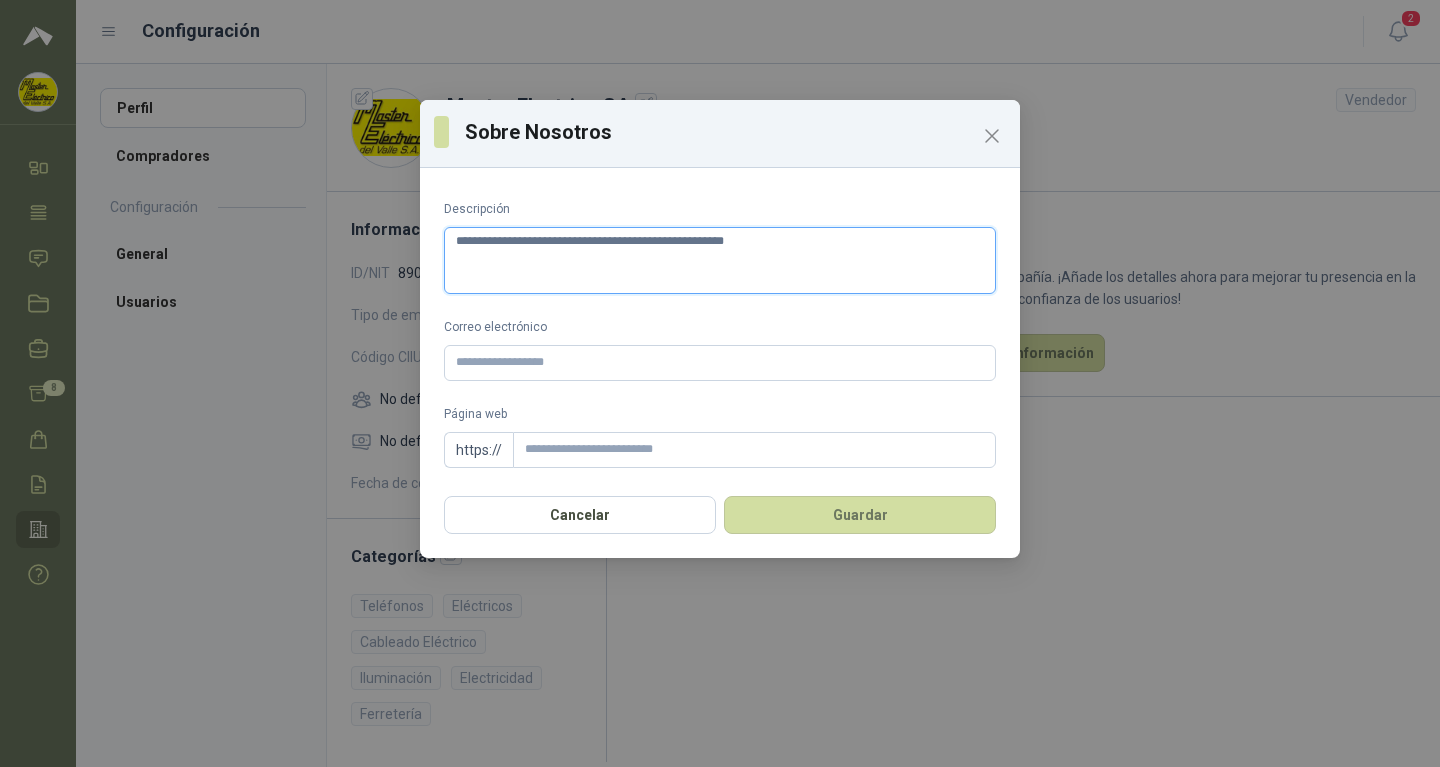 type 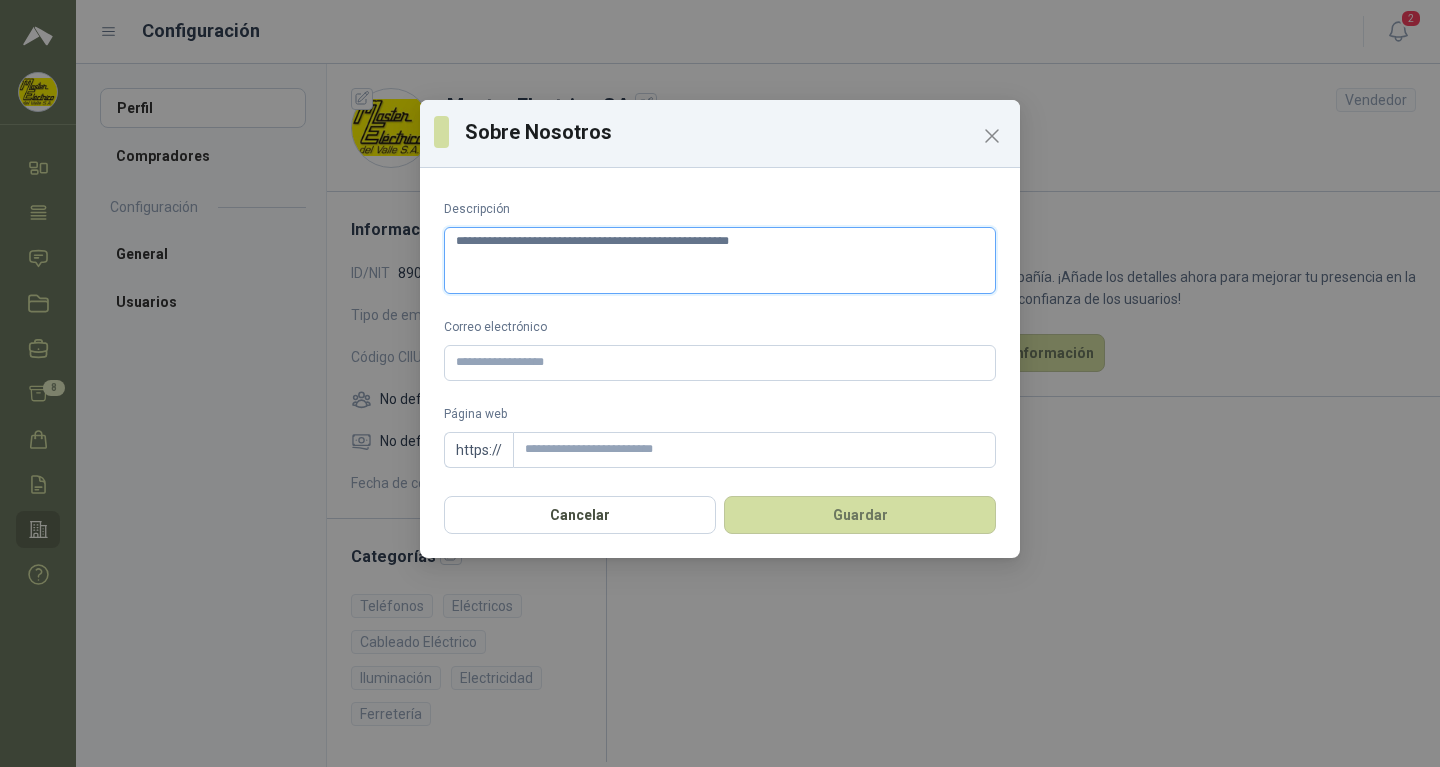 type 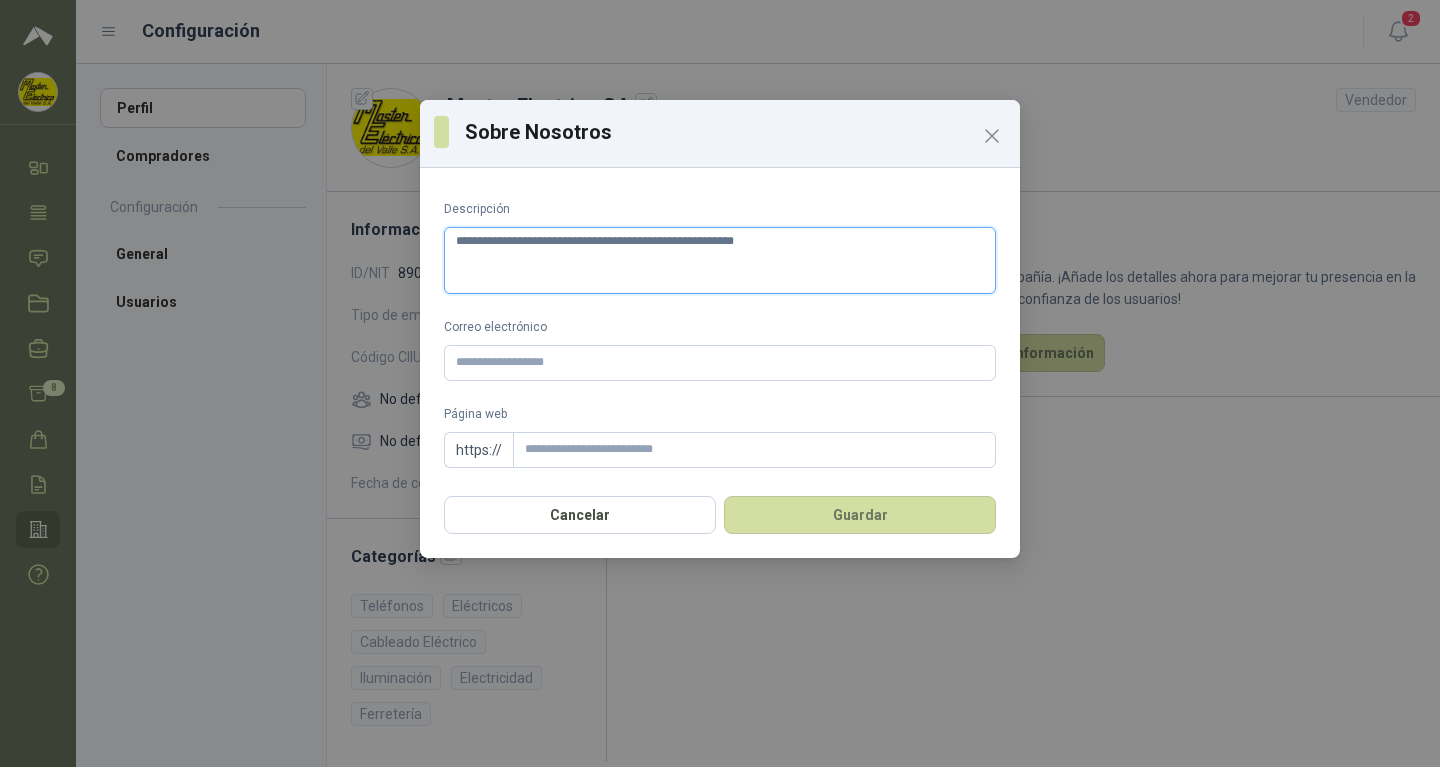 type 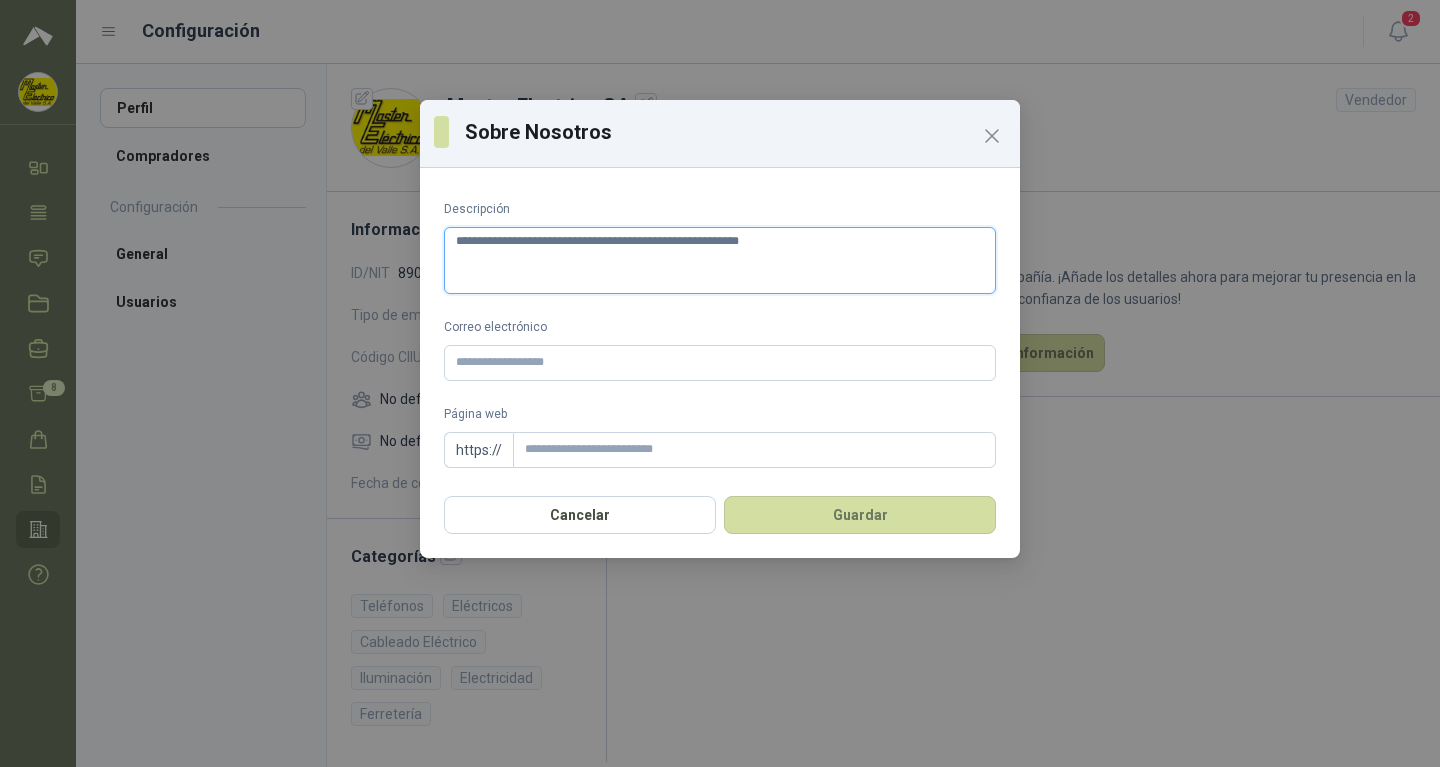 type 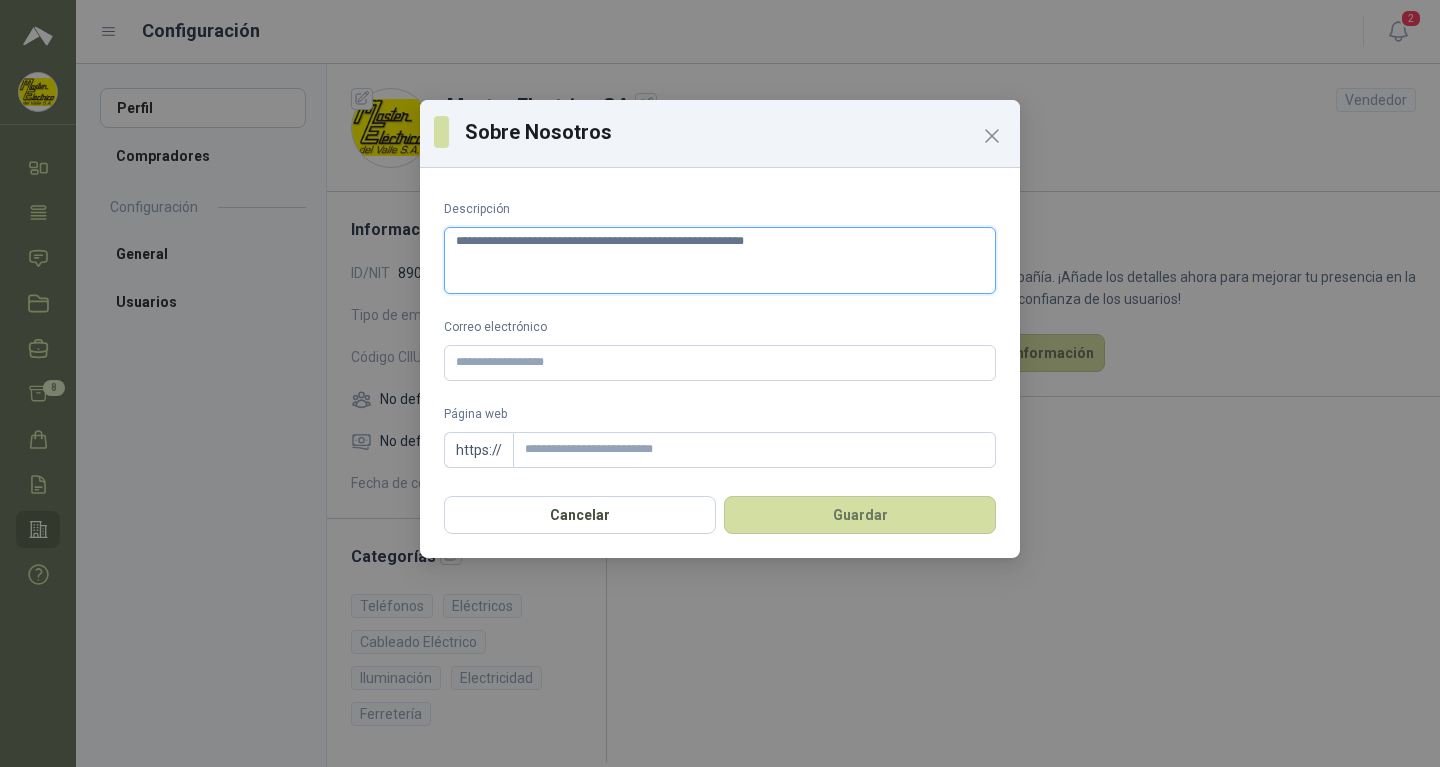 type 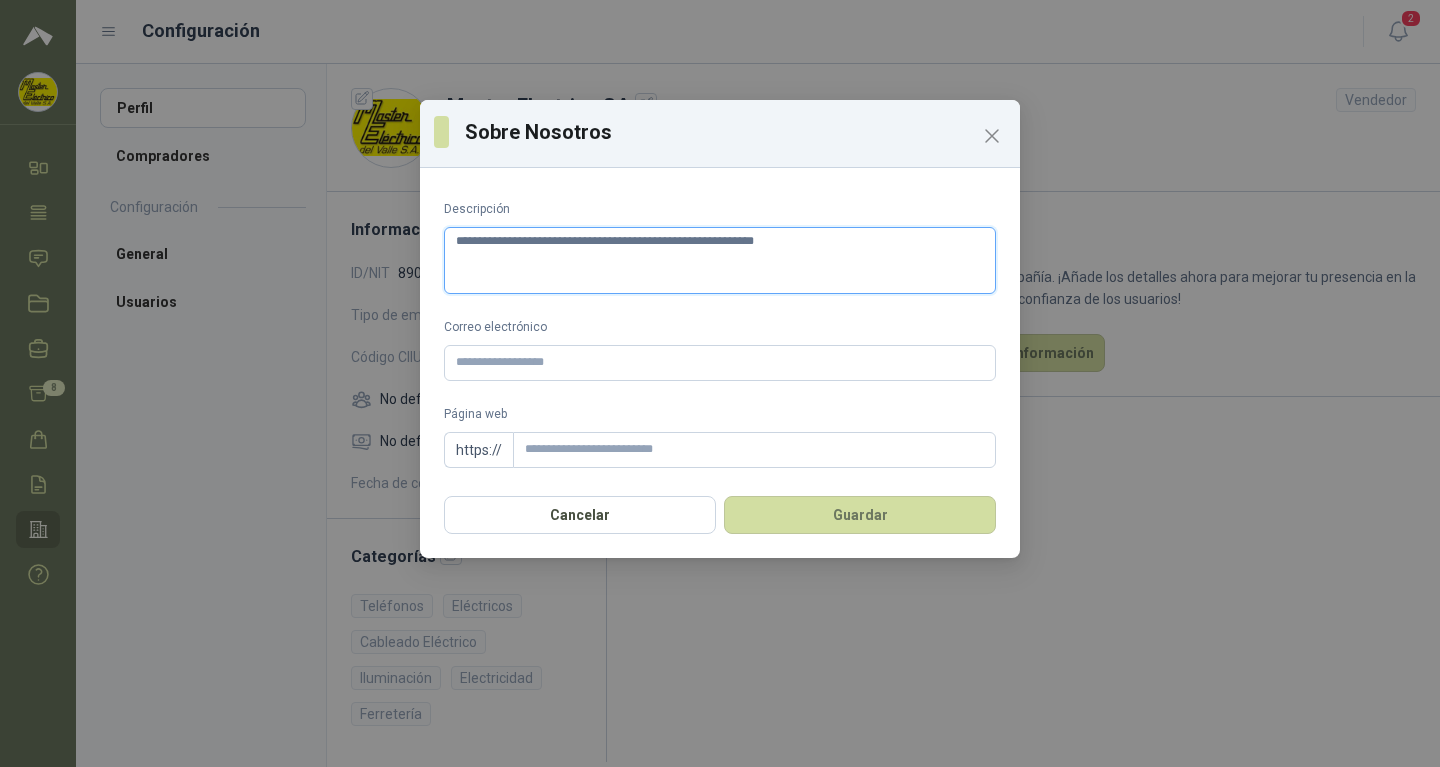 click on "**********" at bounding box center (720, 260) 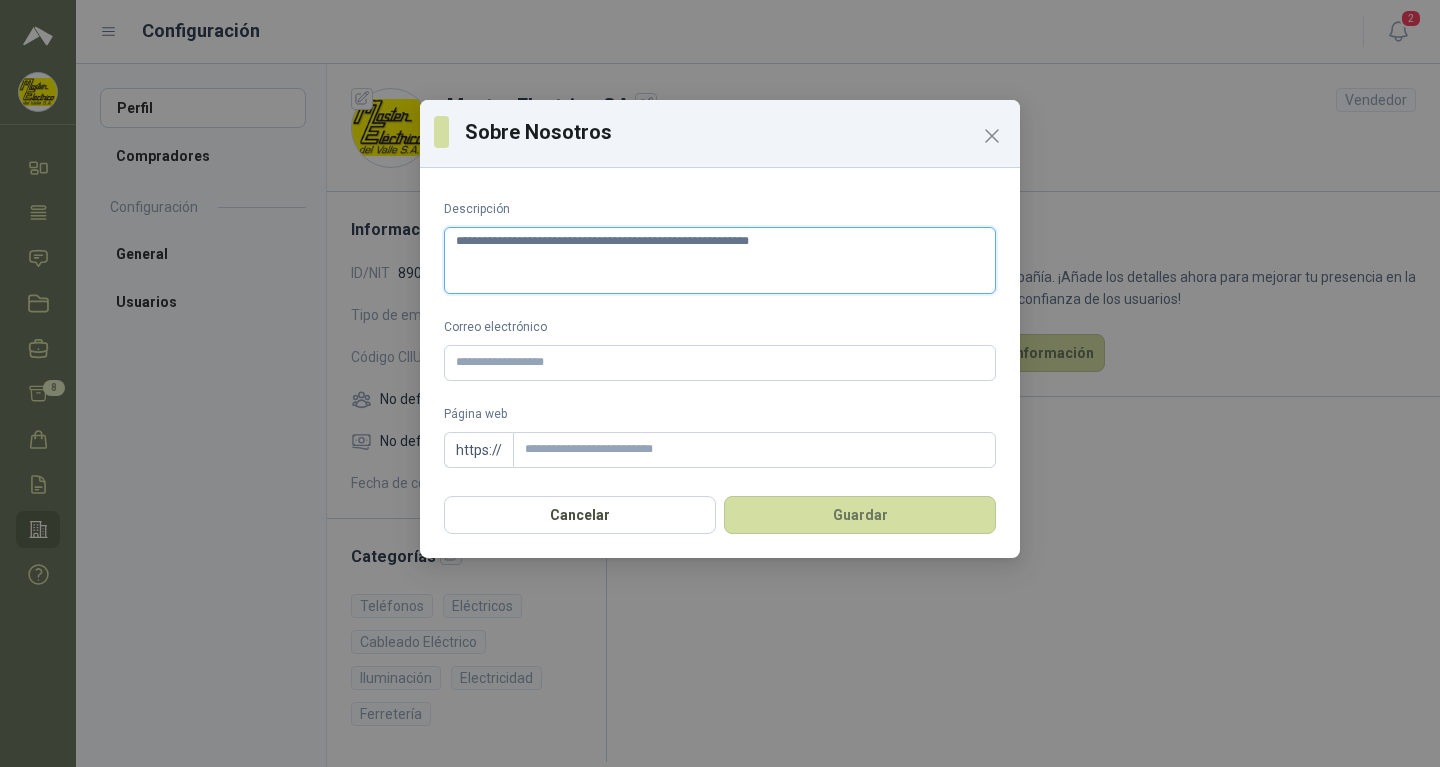 type 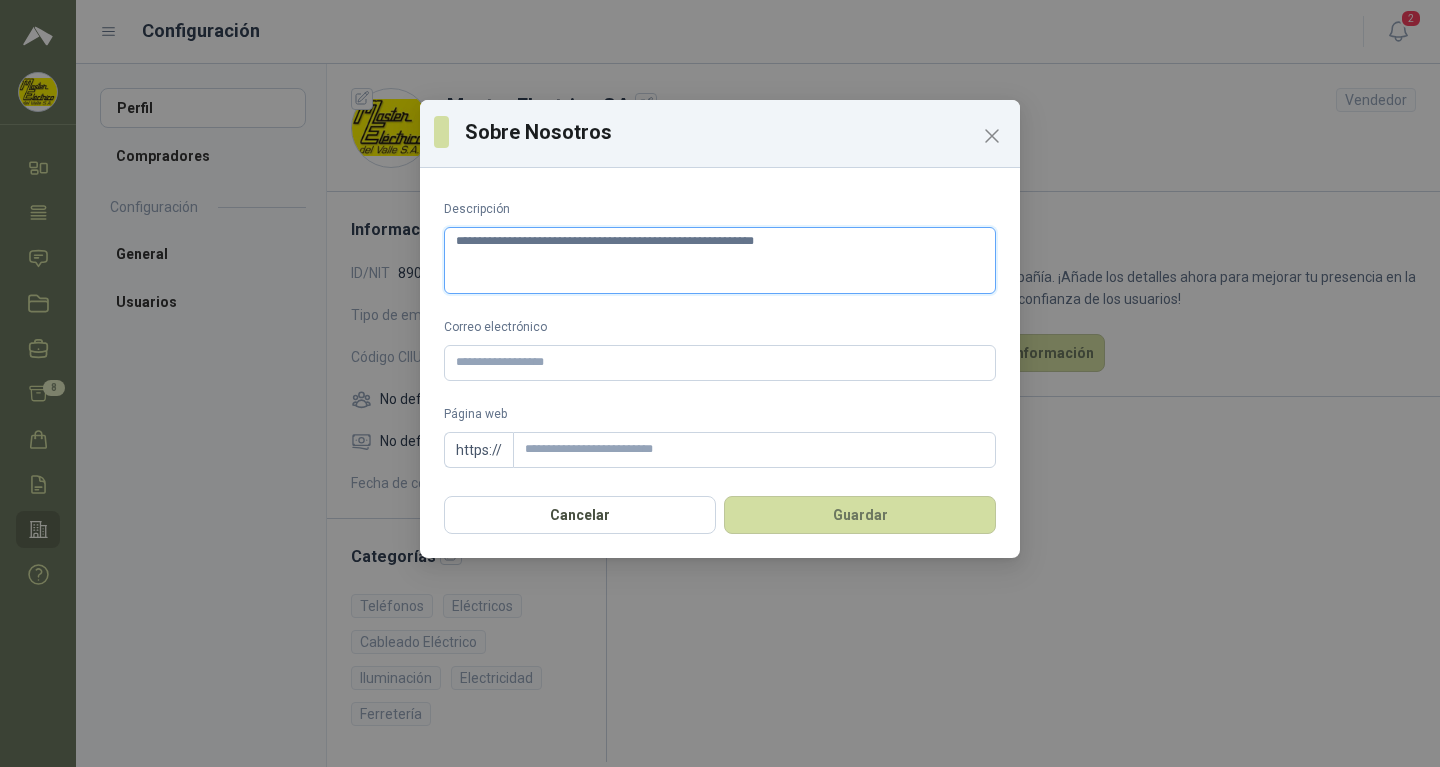 type 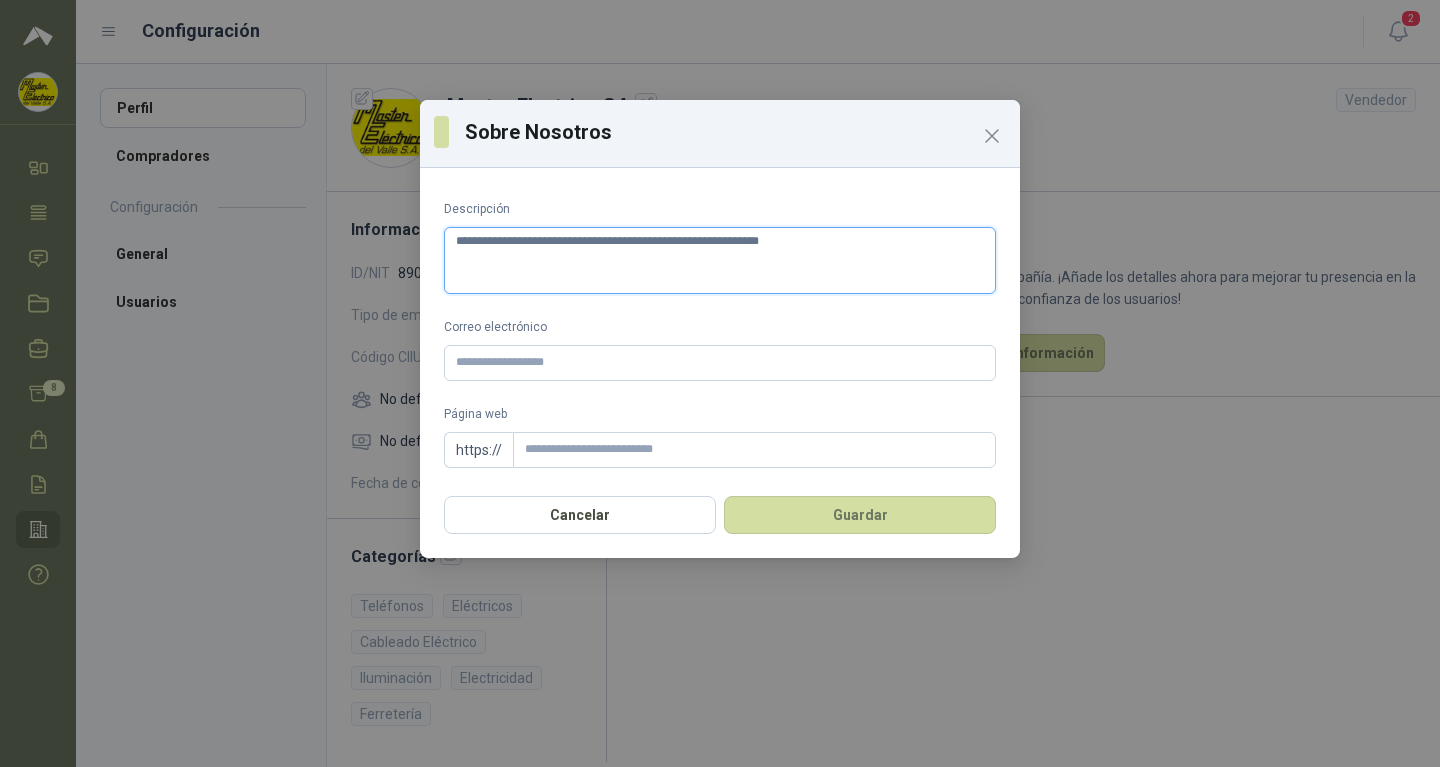 type 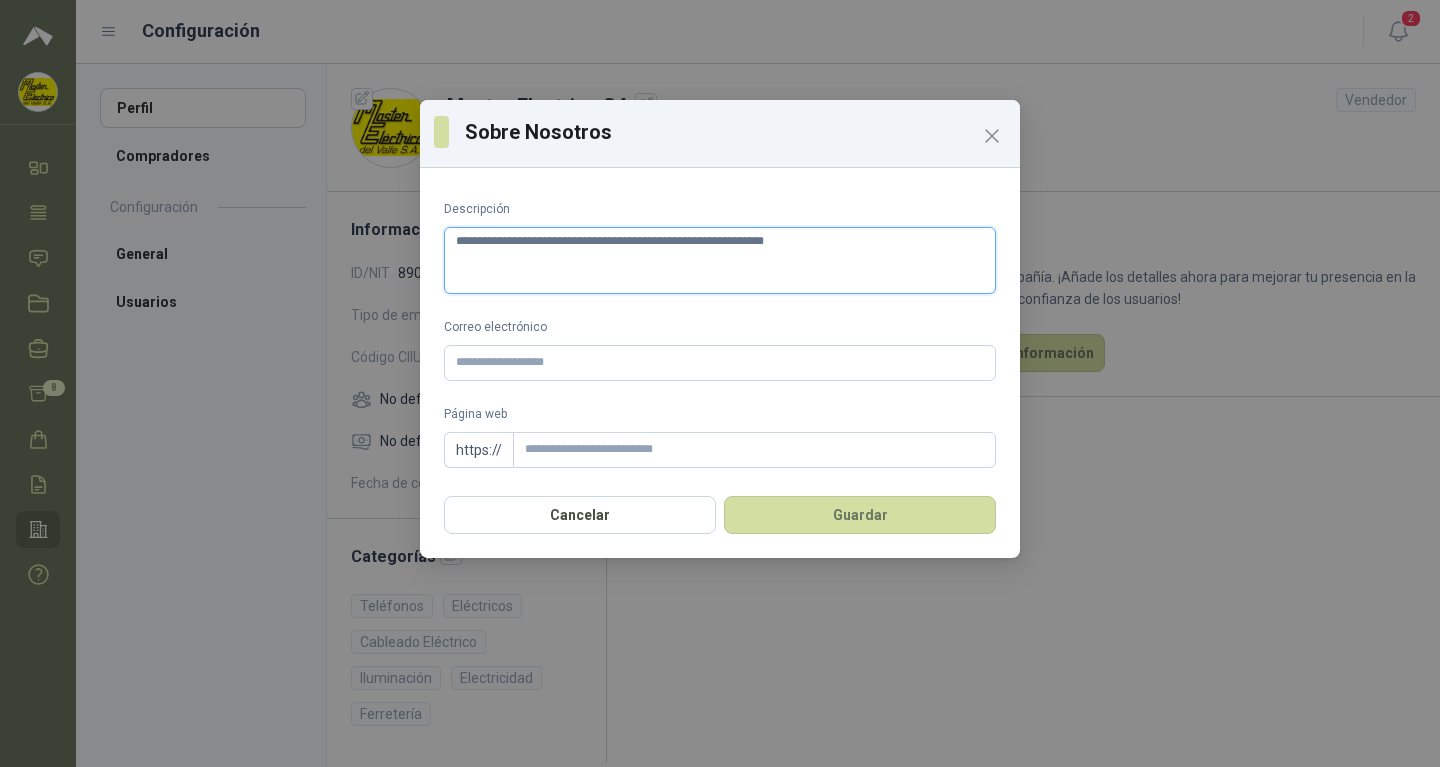 type 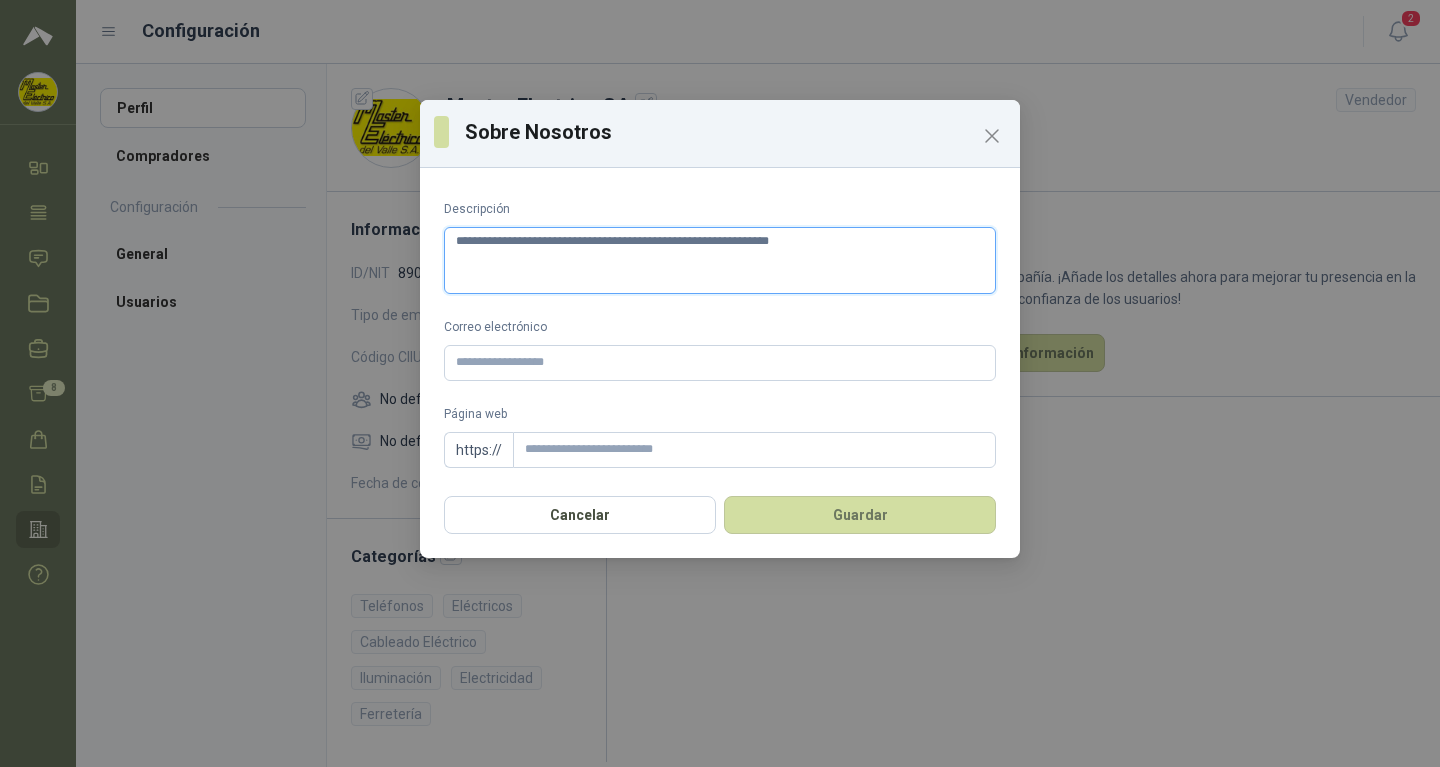 type 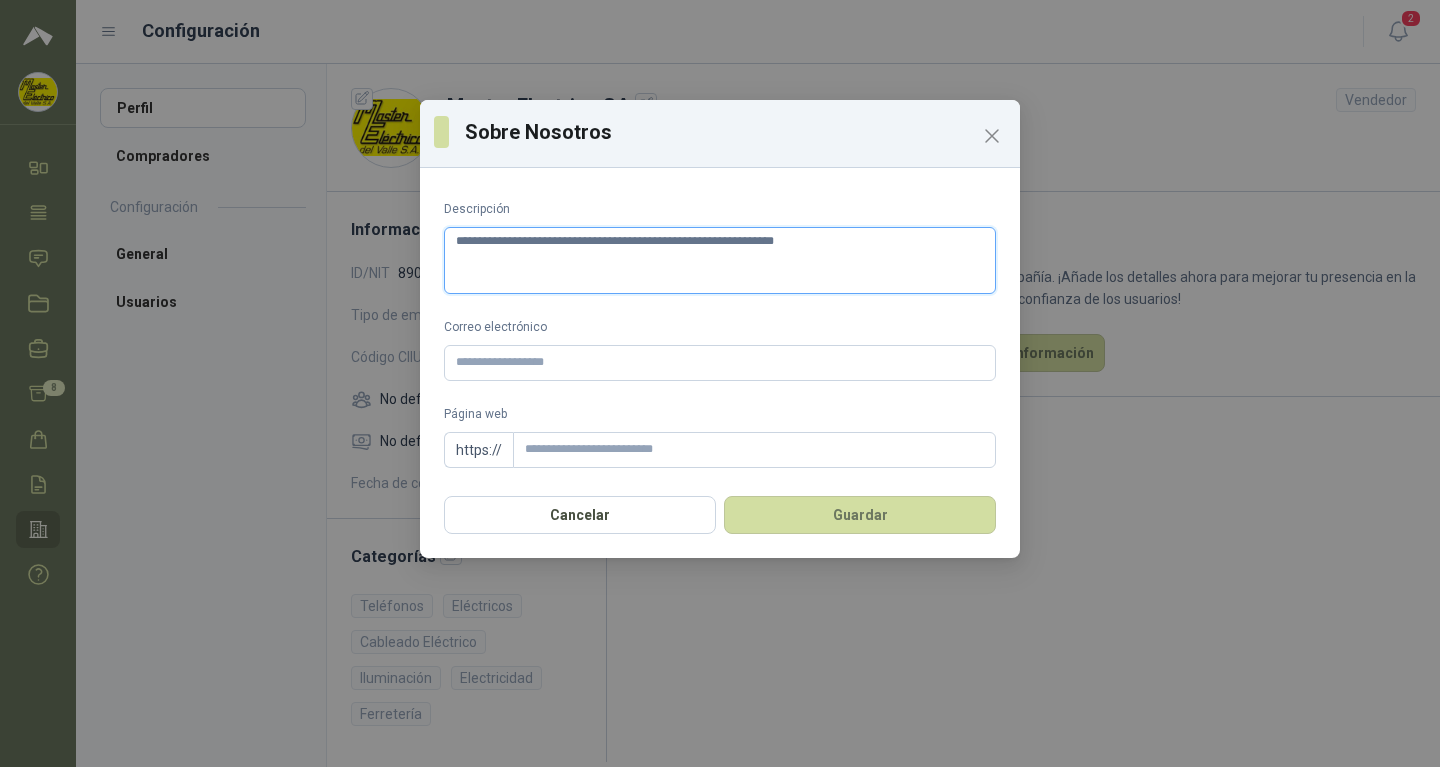 type 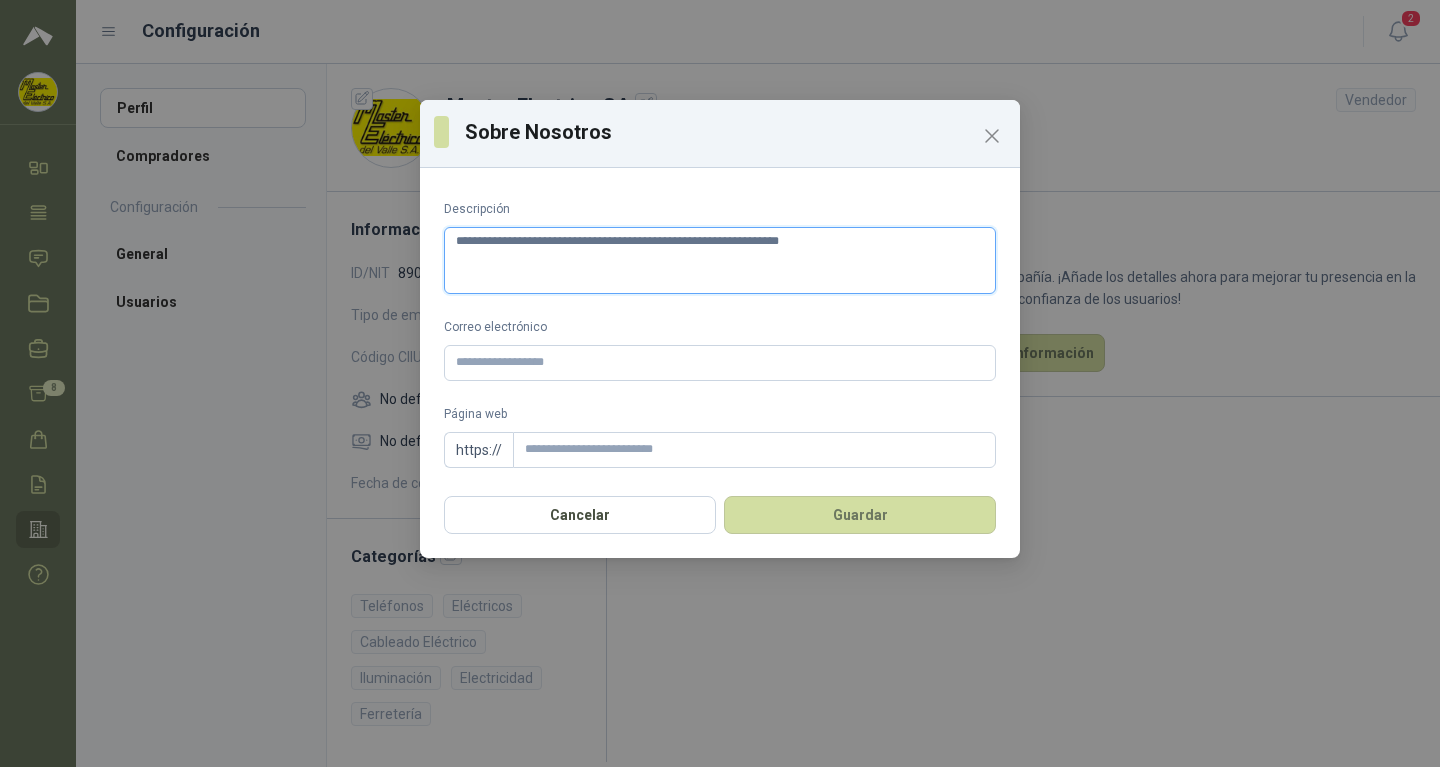 type 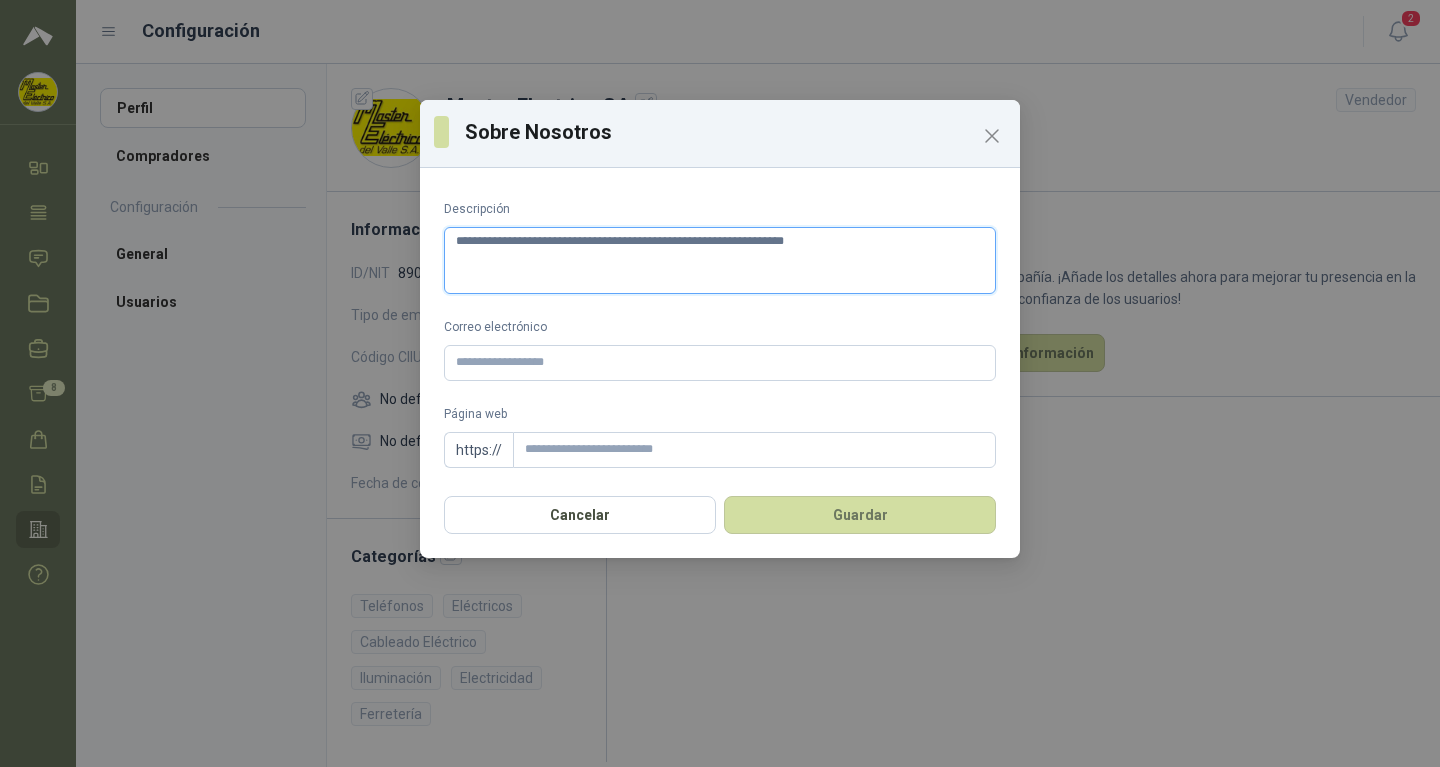 type 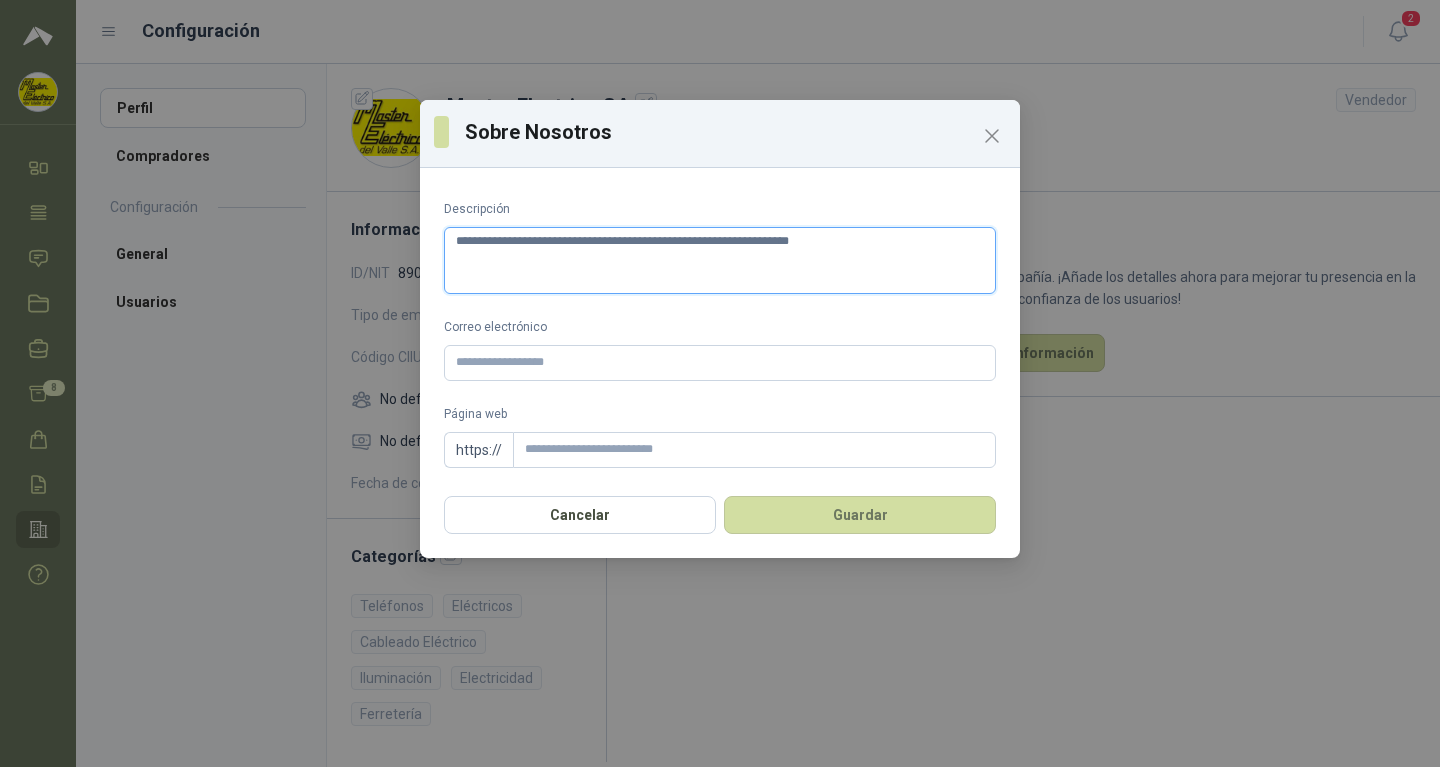type 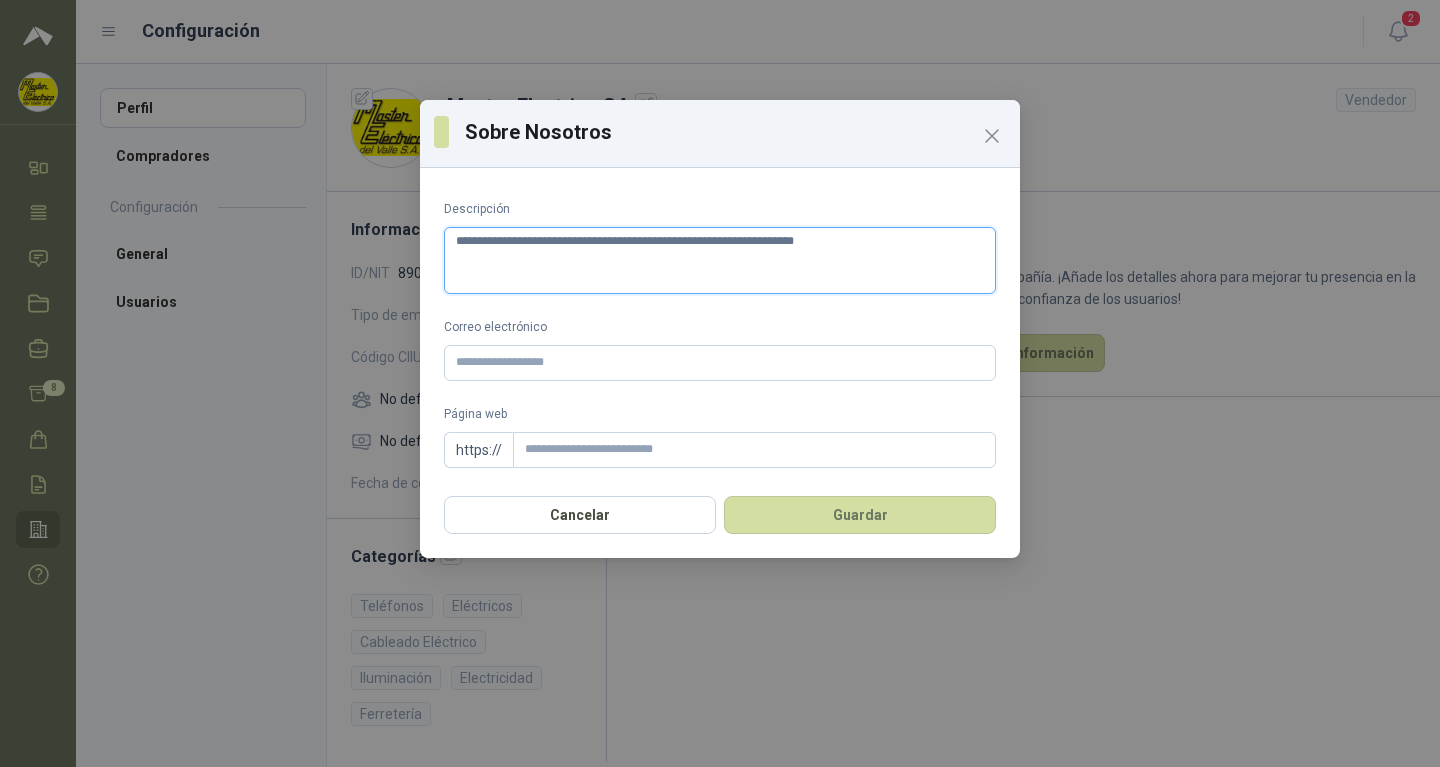 type 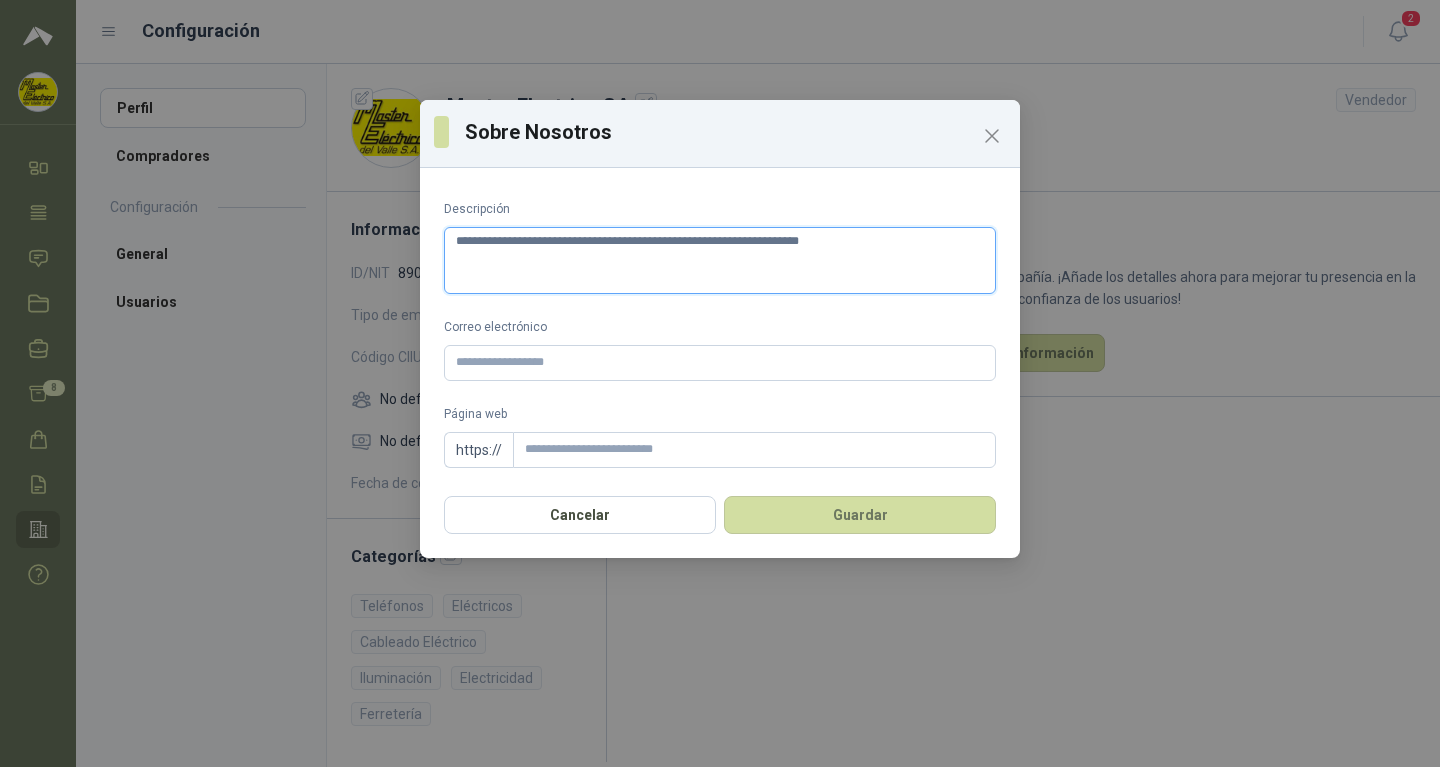 type 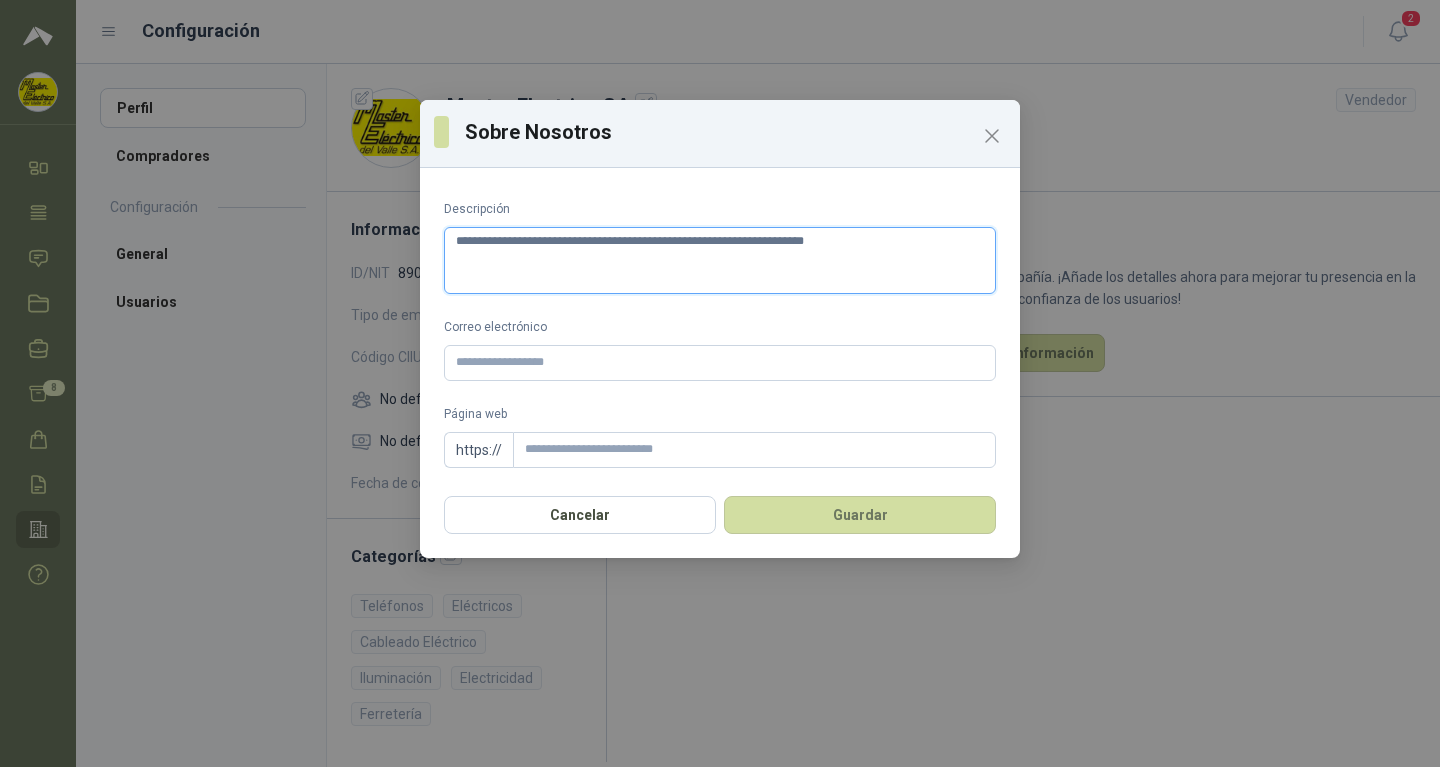 type on "**********" 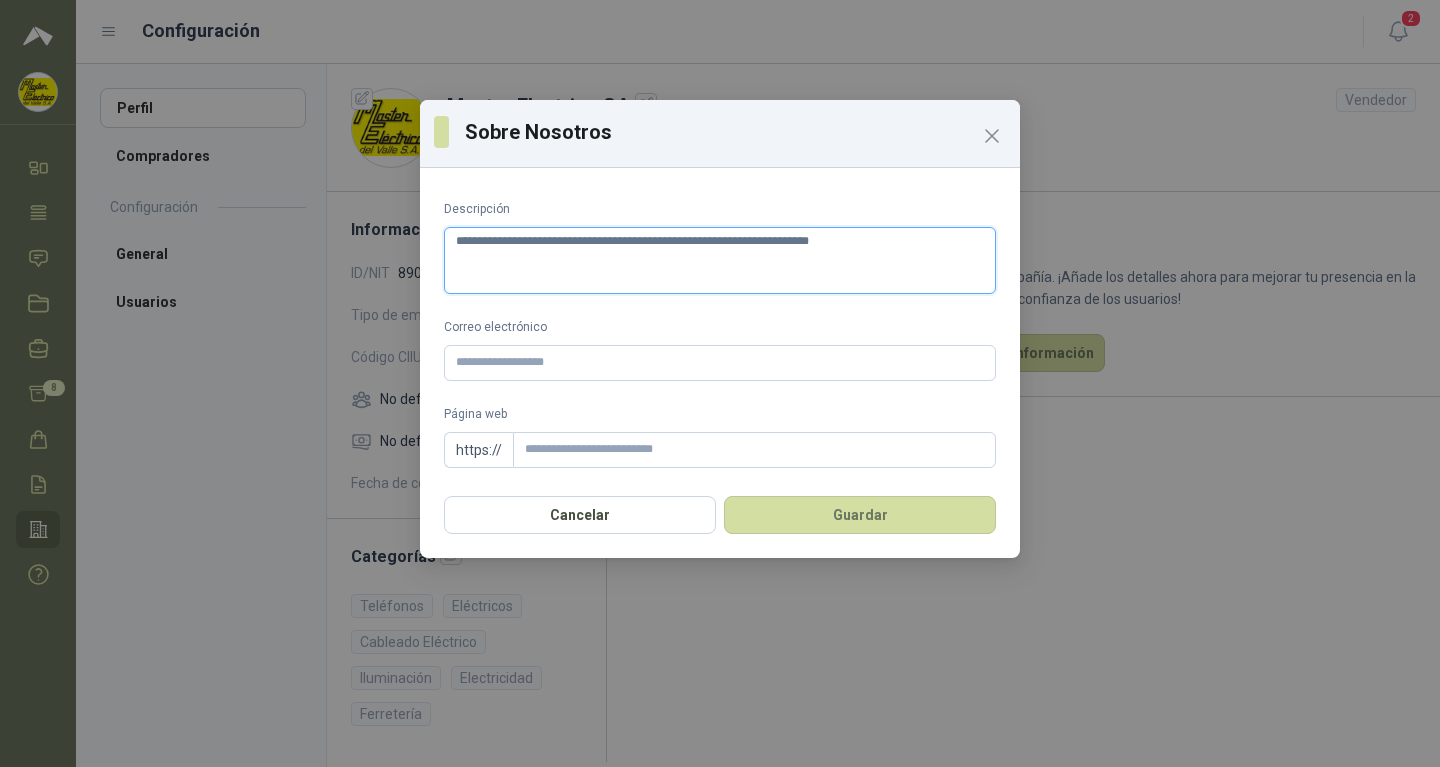 type 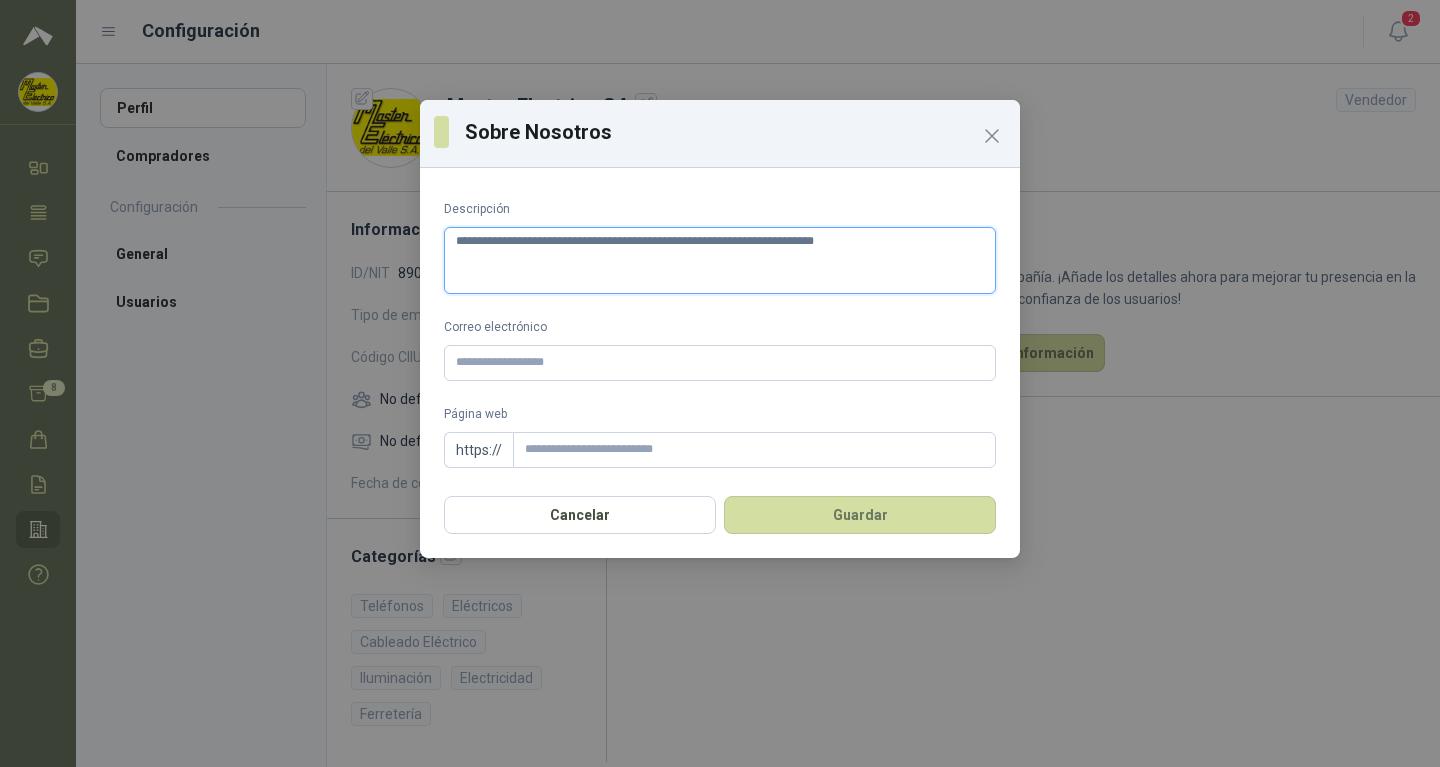 type 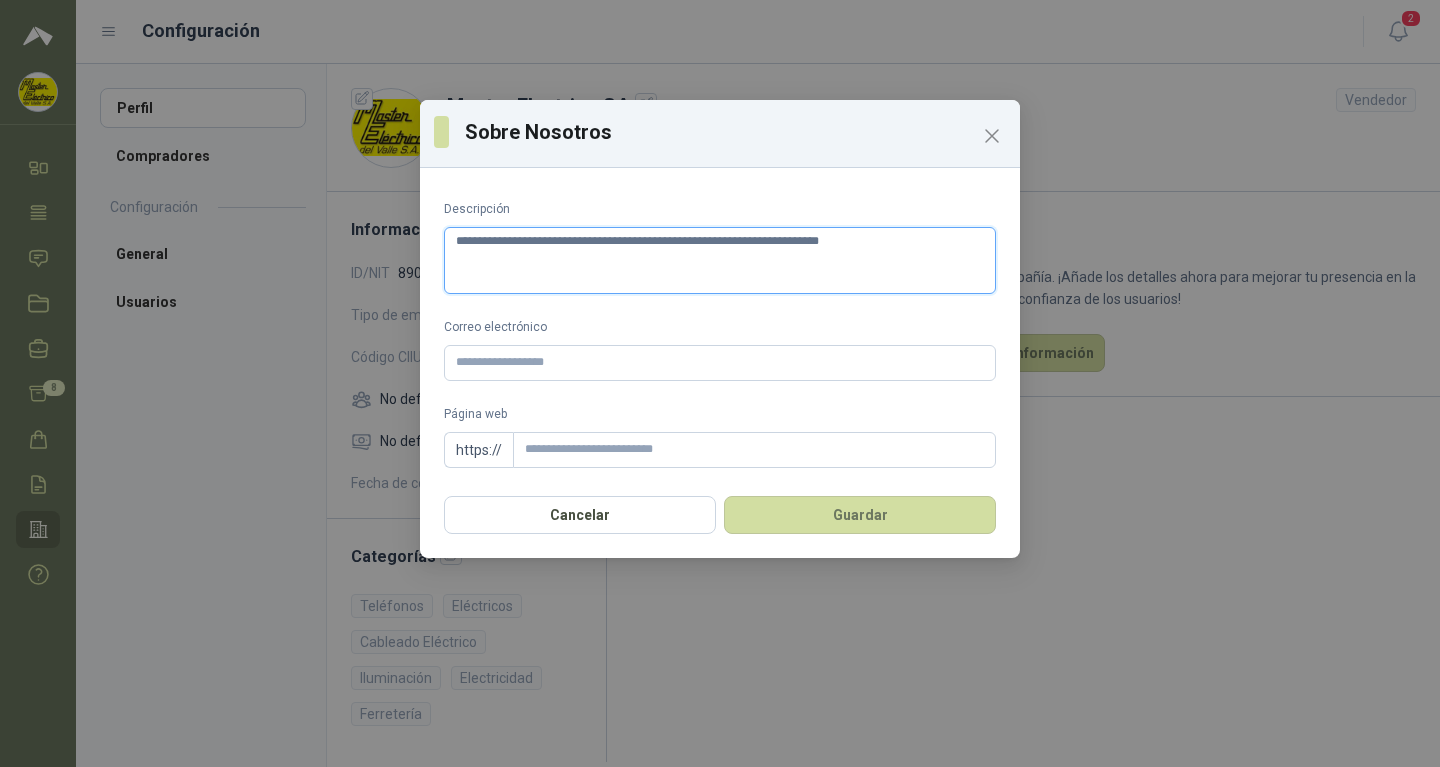 type 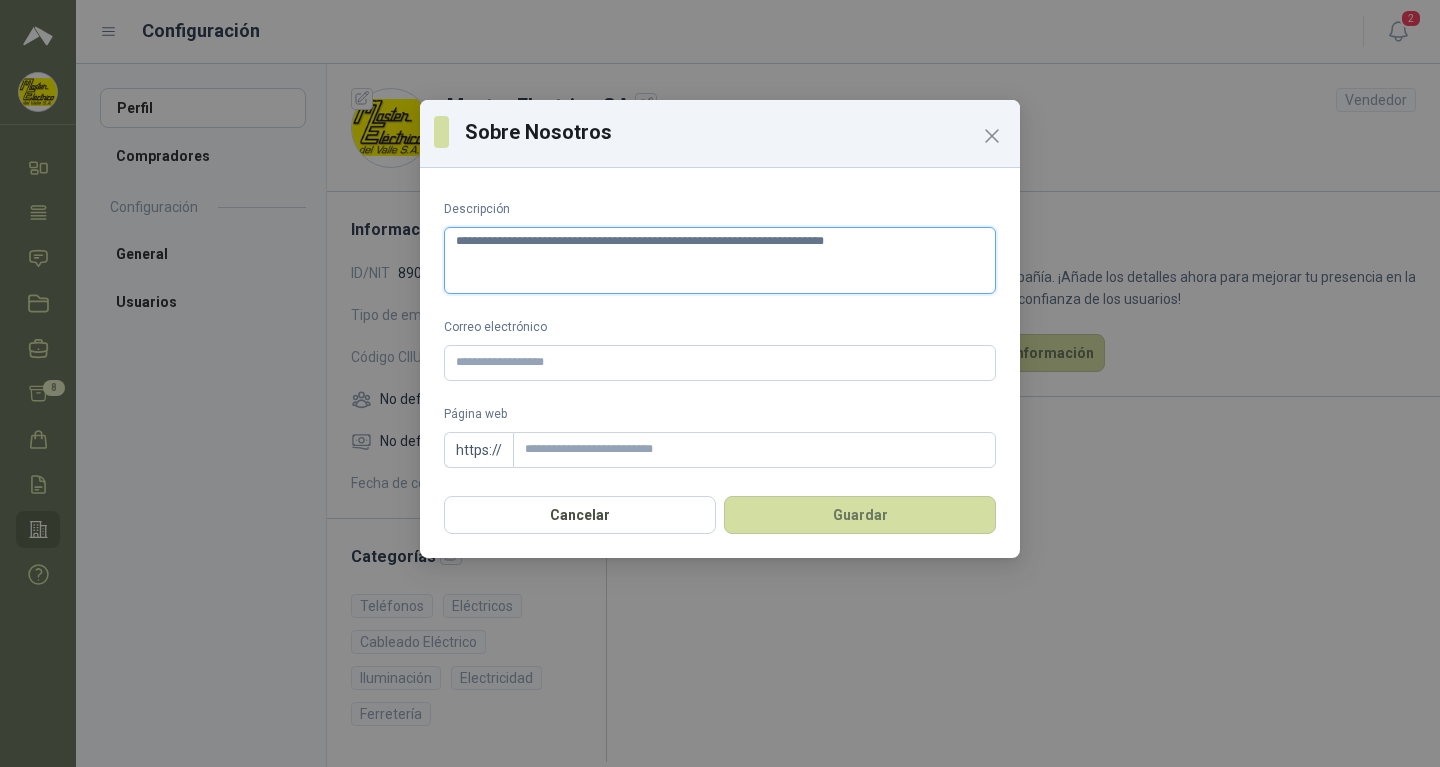 type 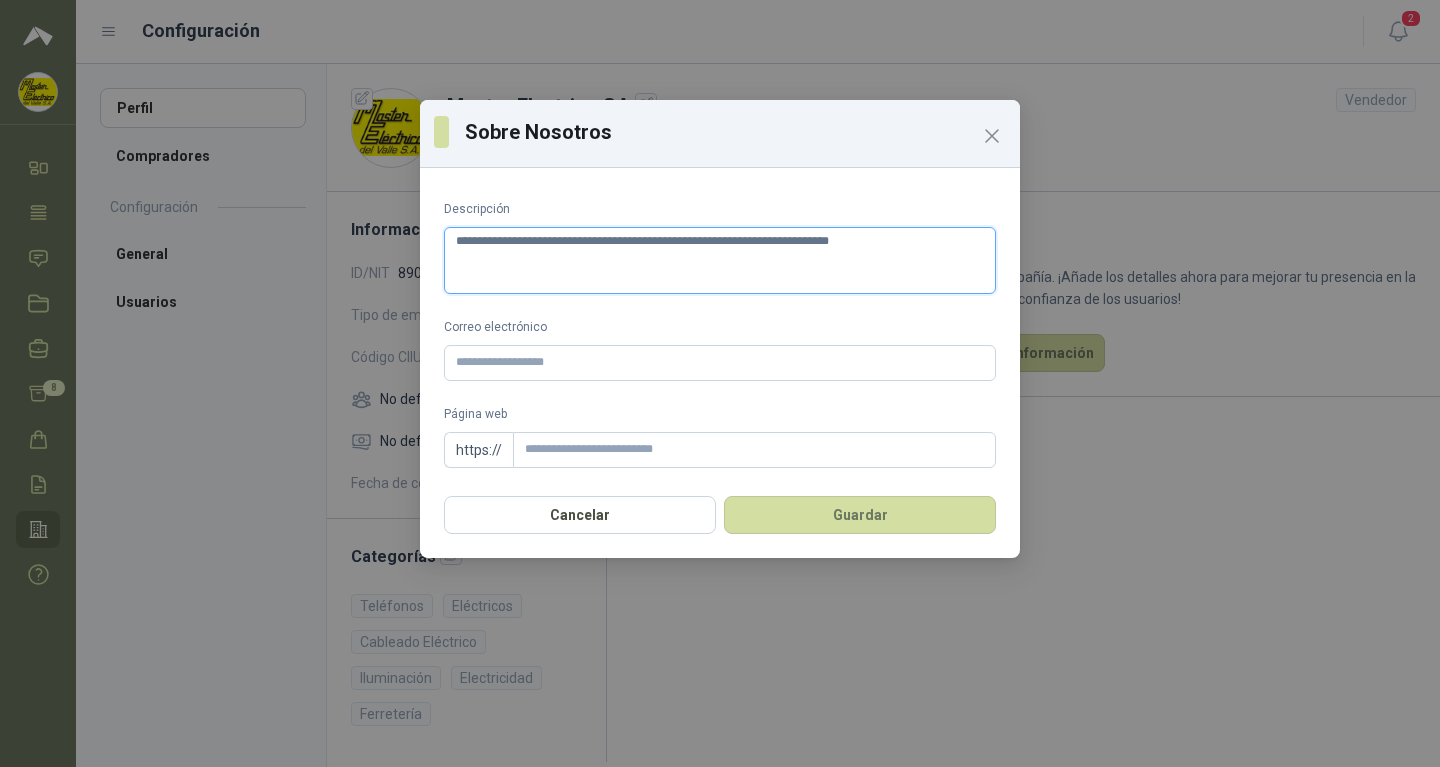 type 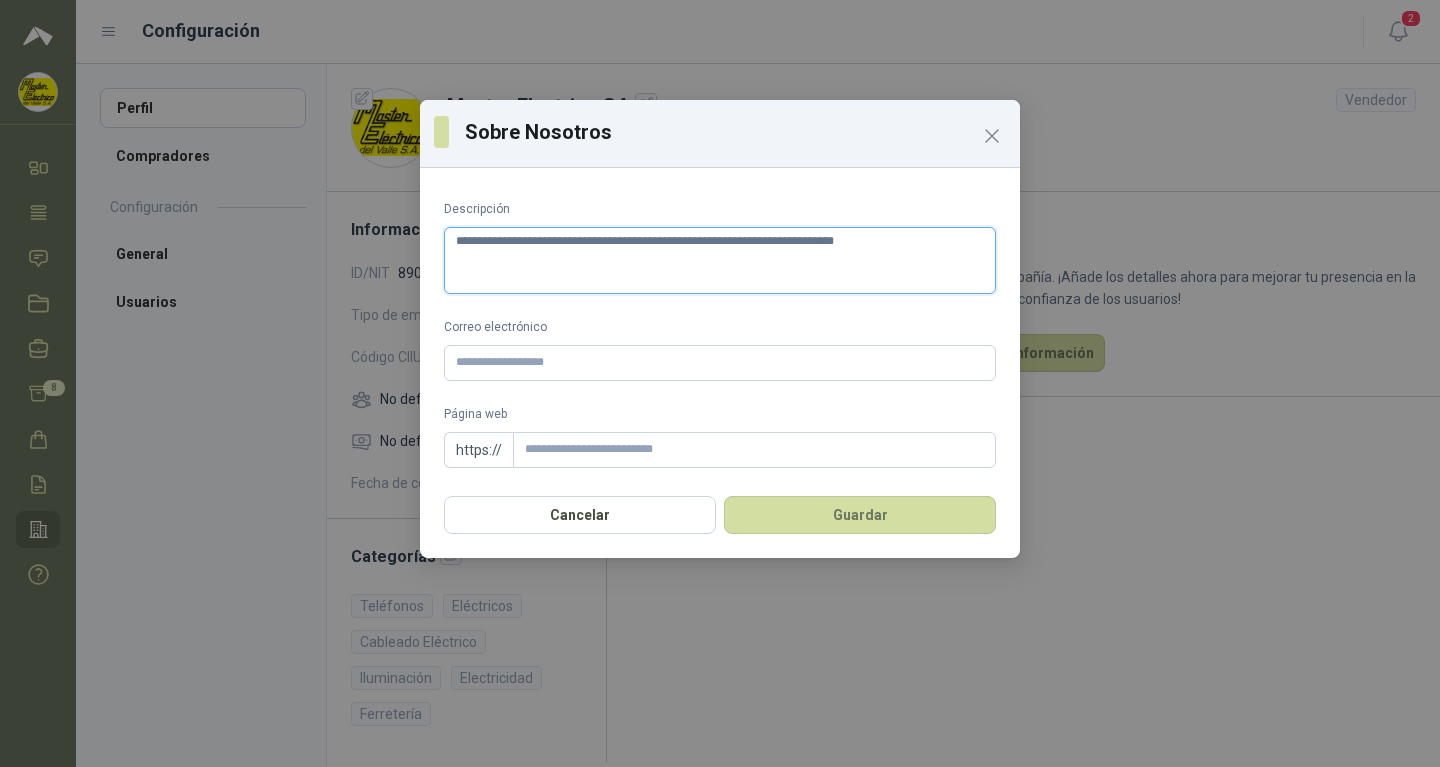 type 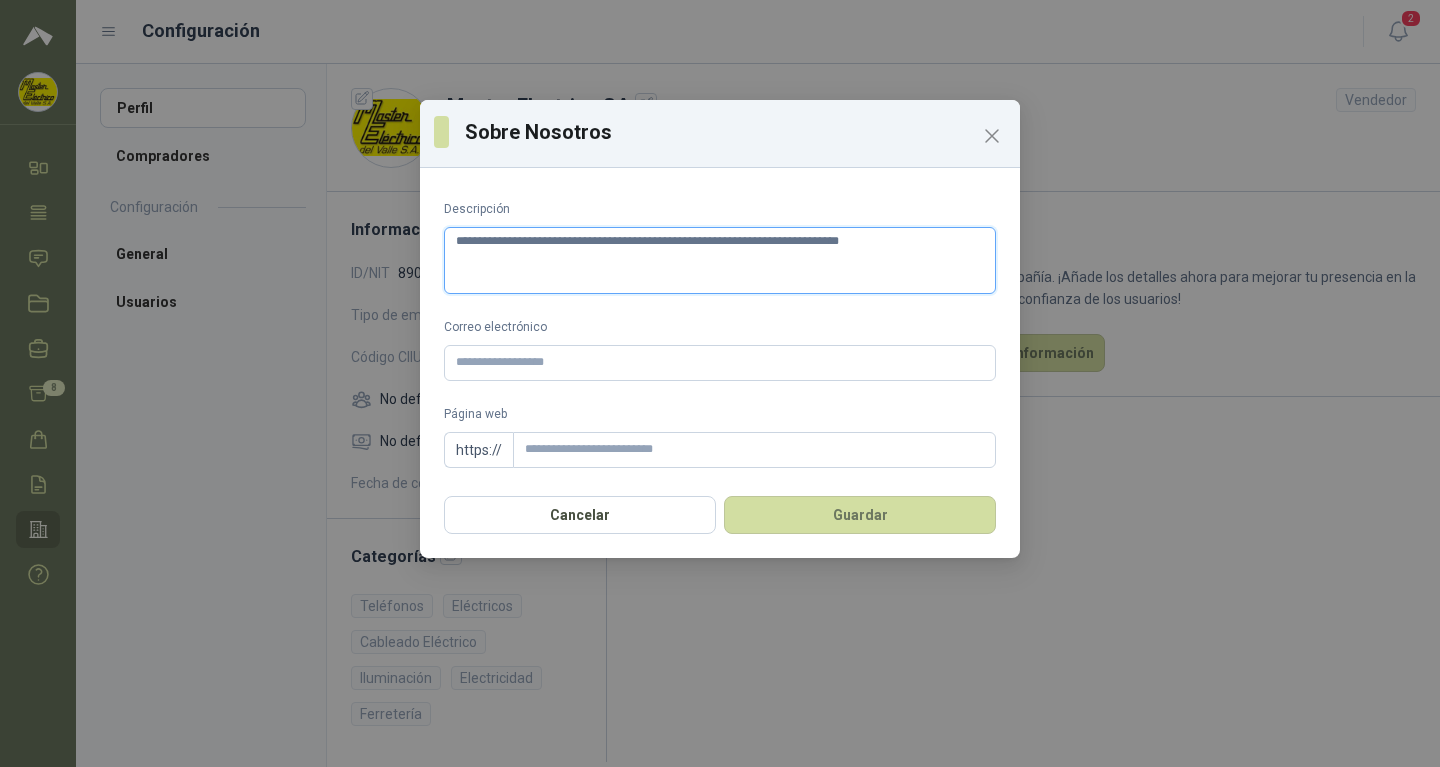type 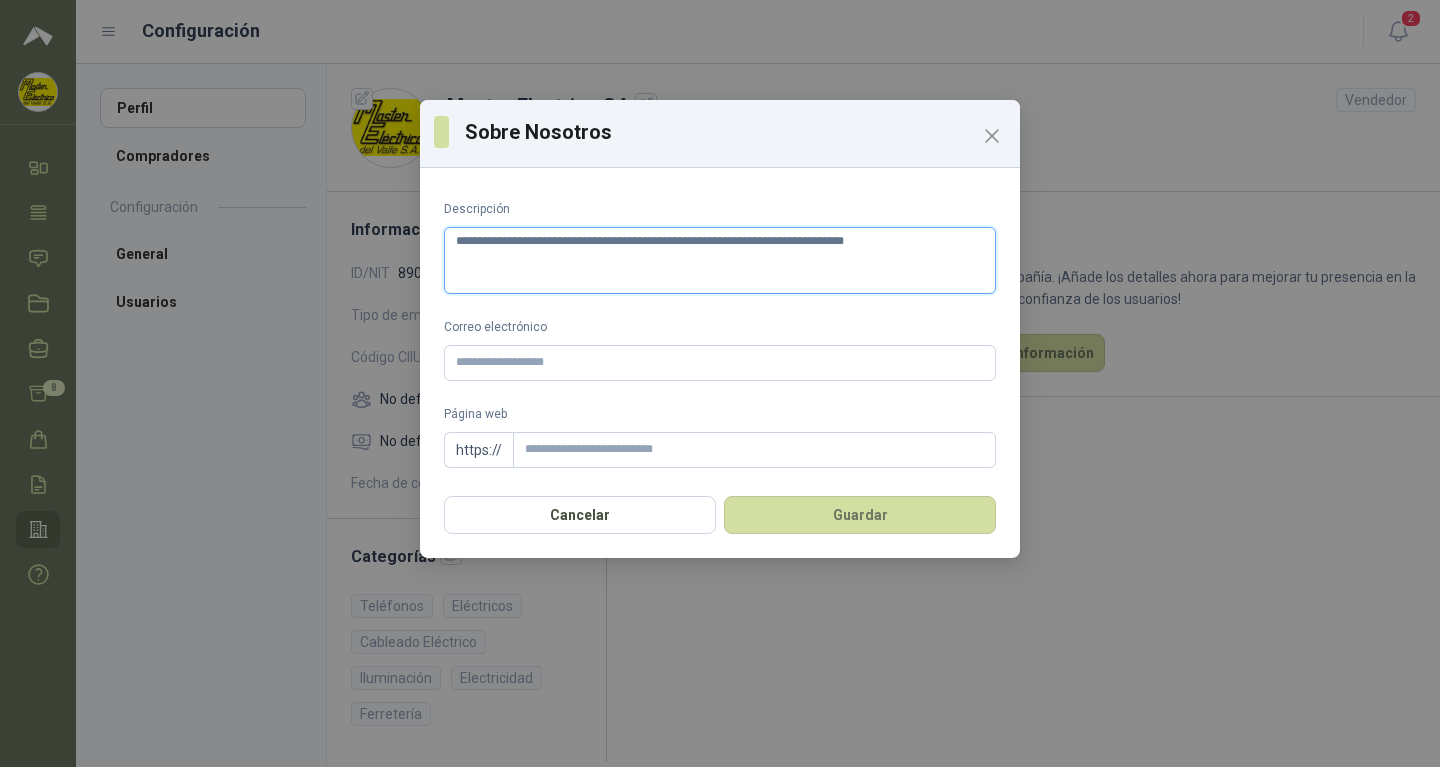 type 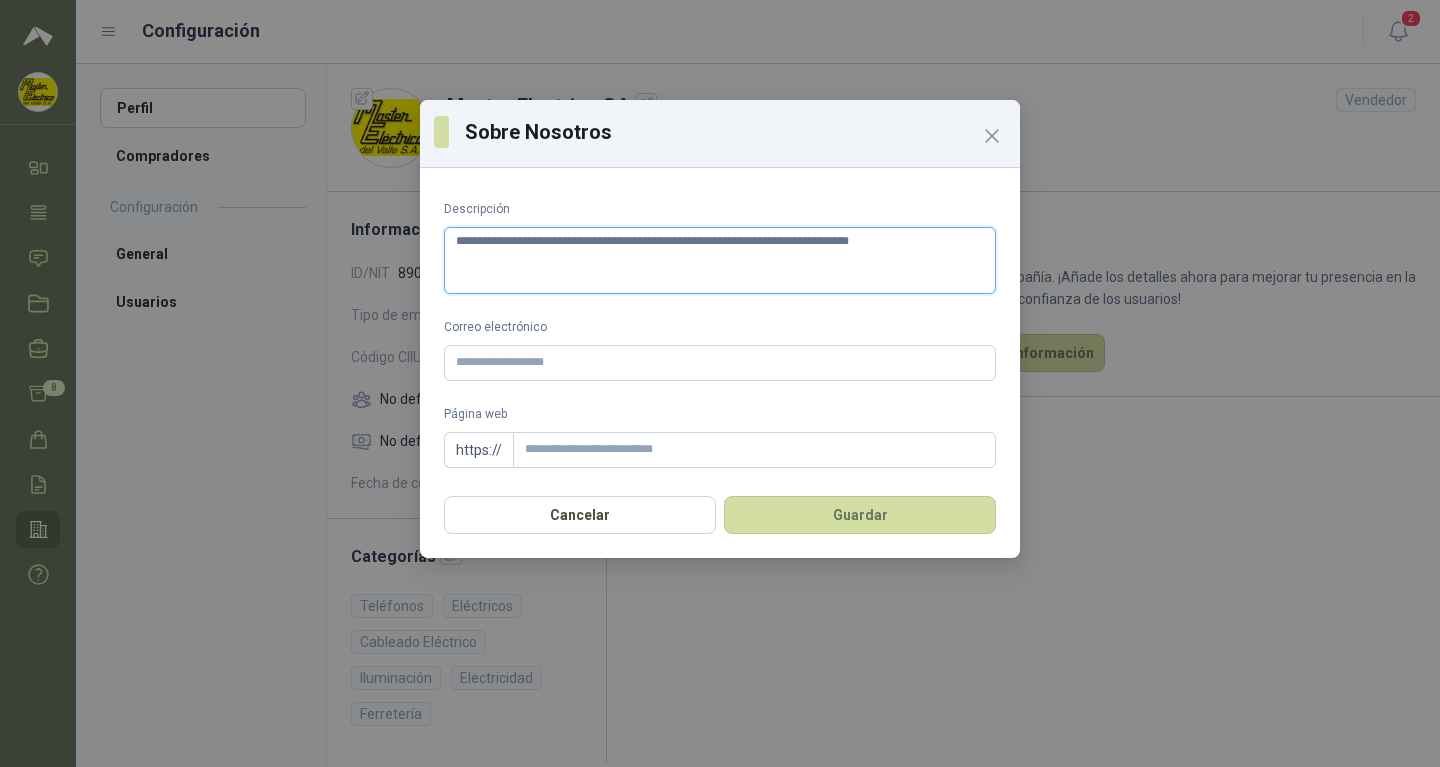 type 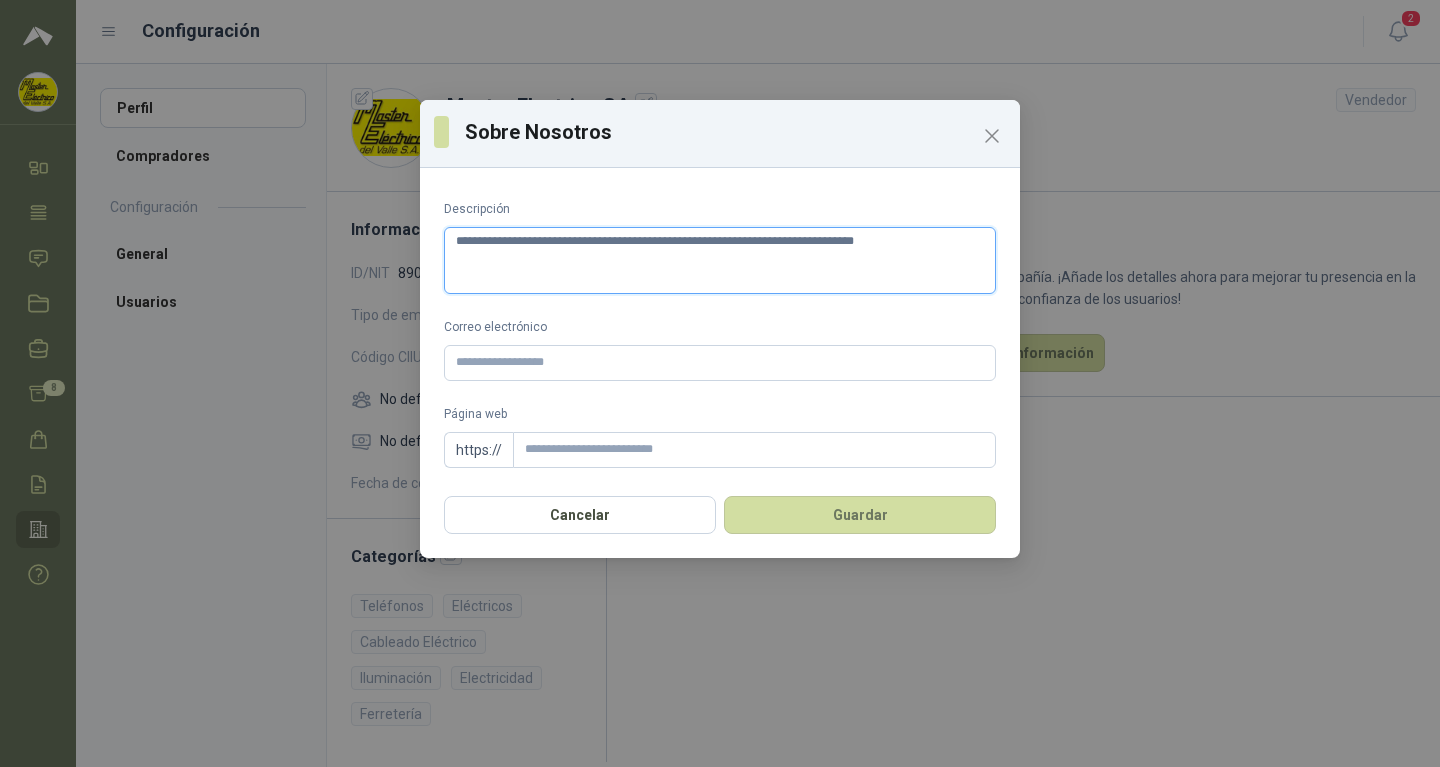 type 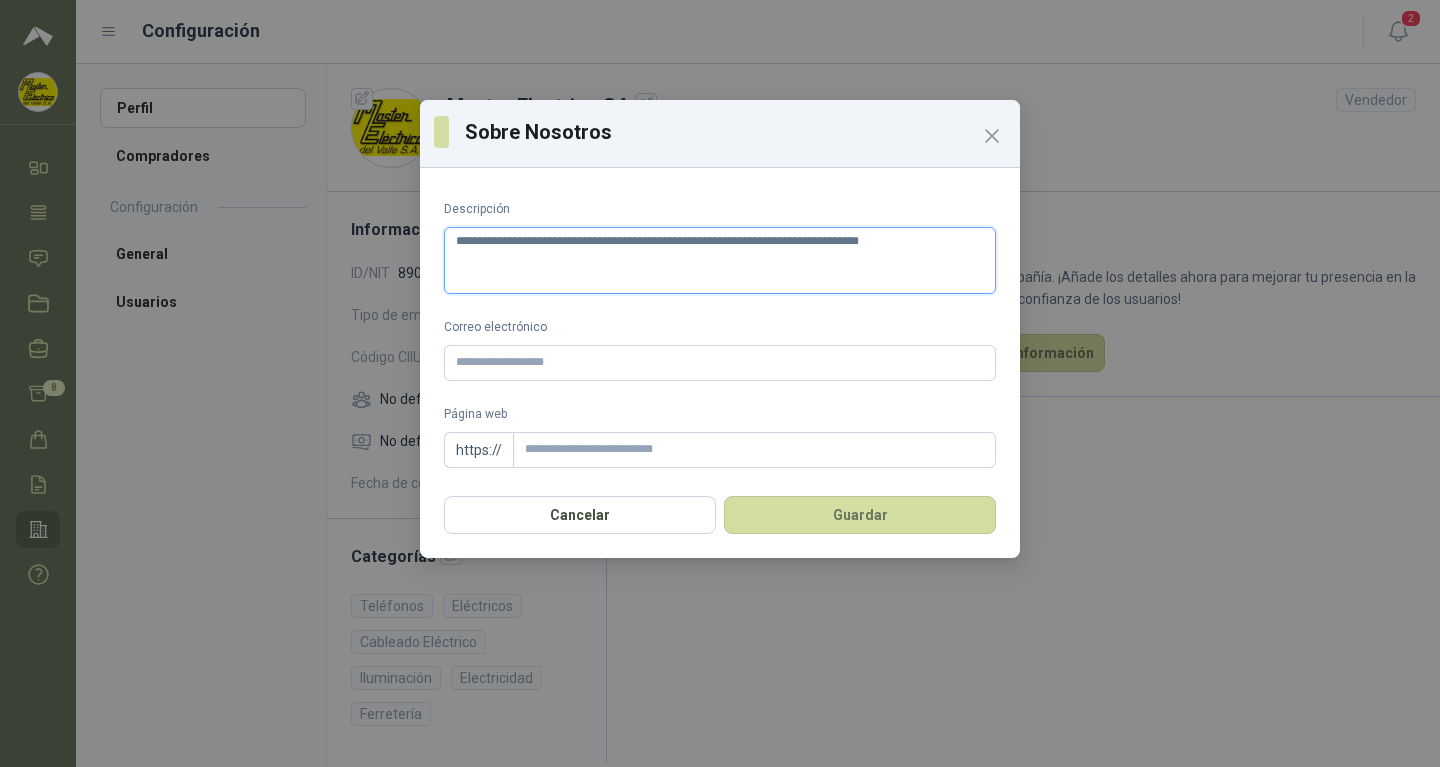 type 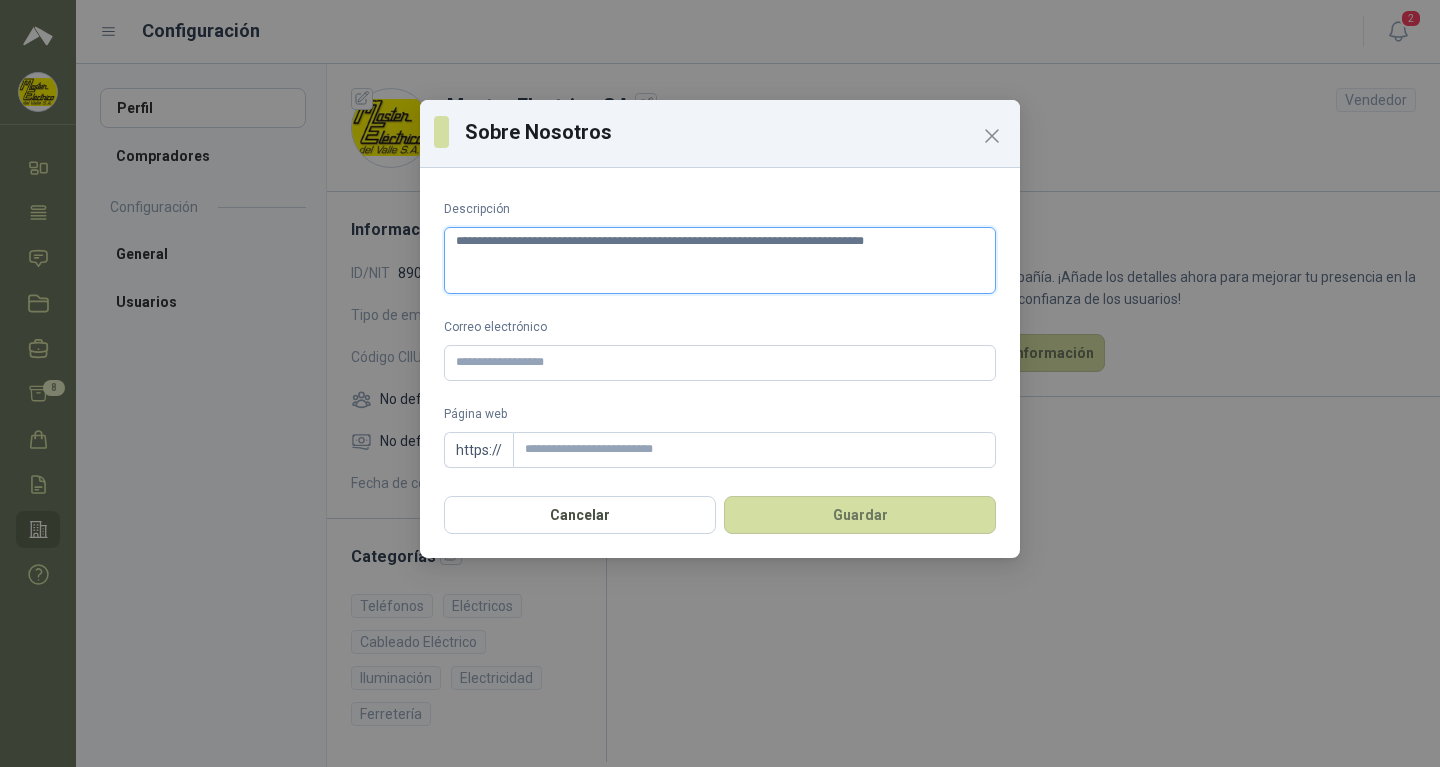 type 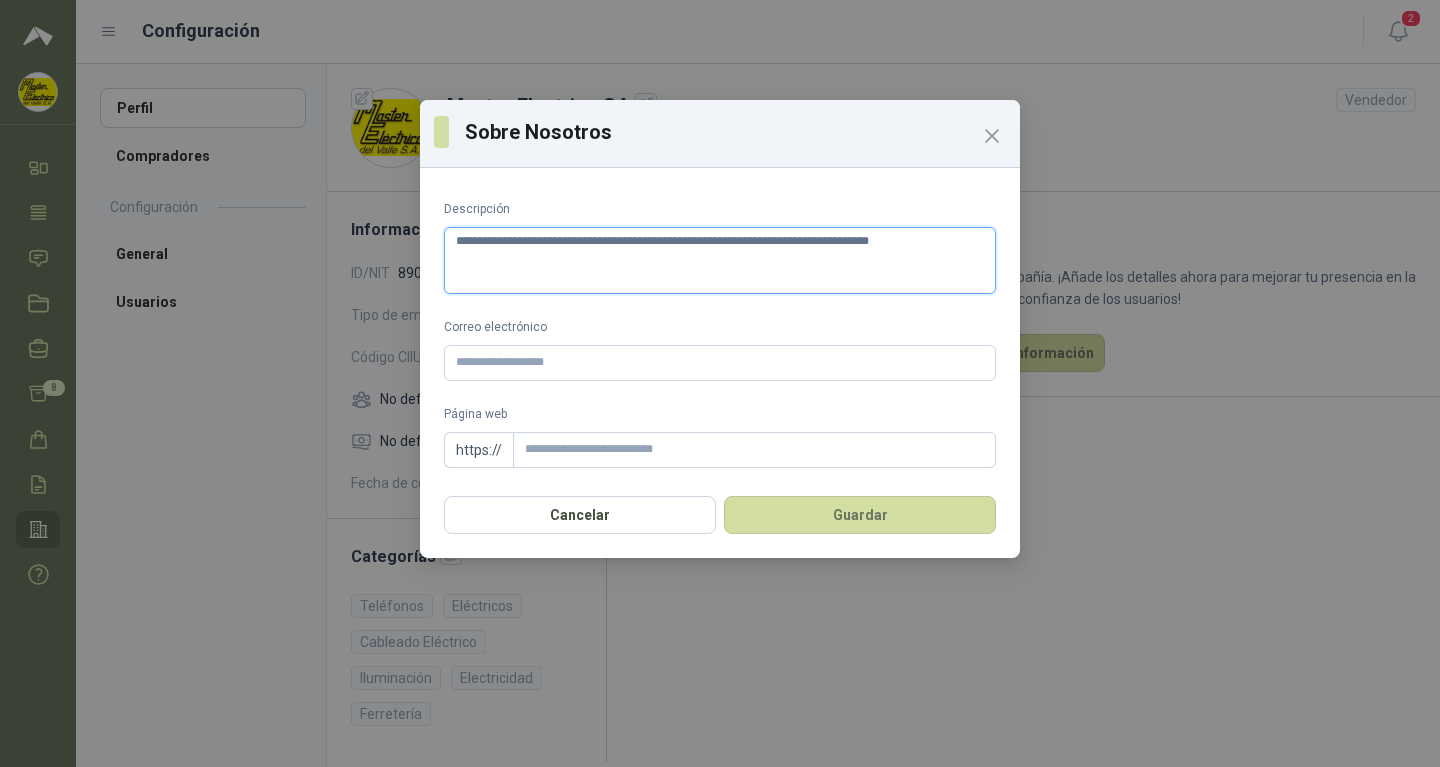 type 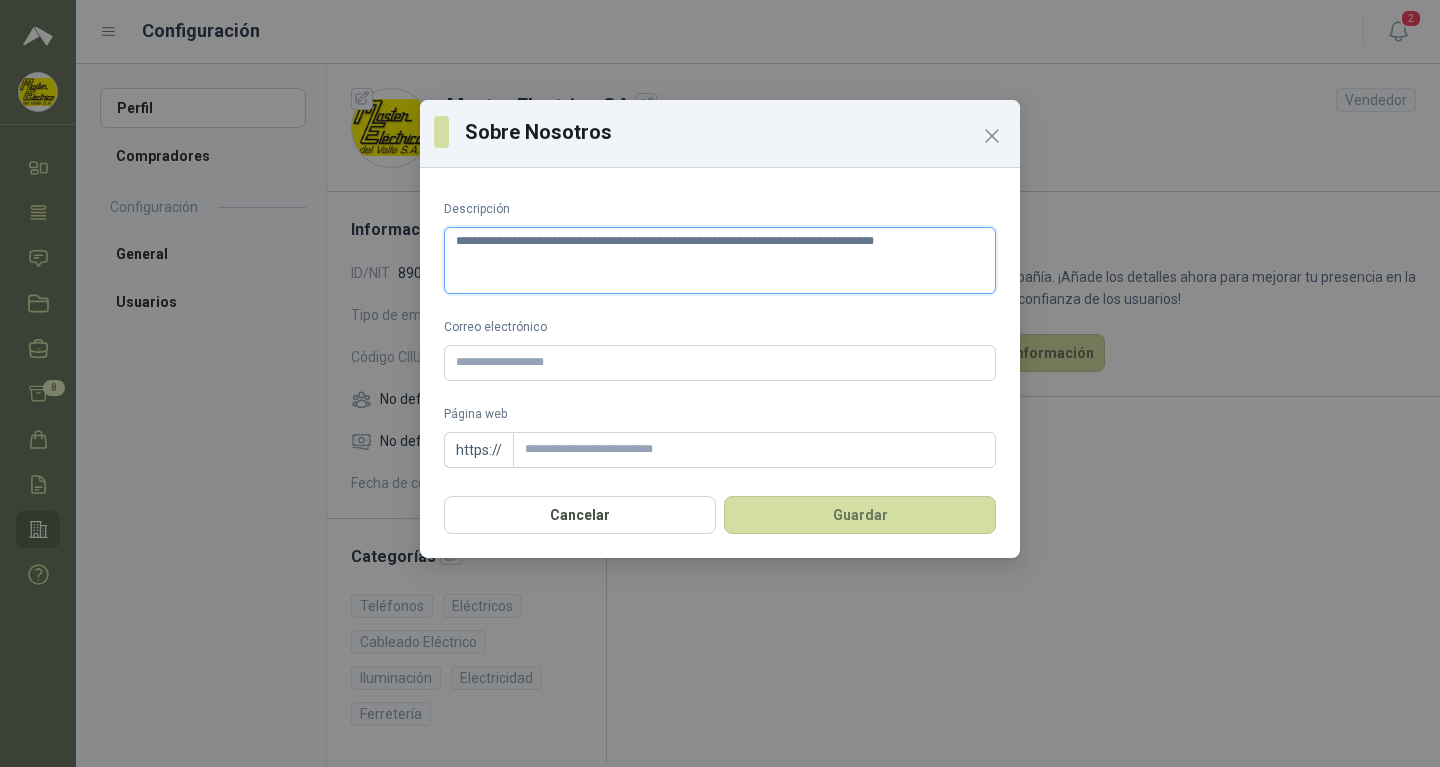 type 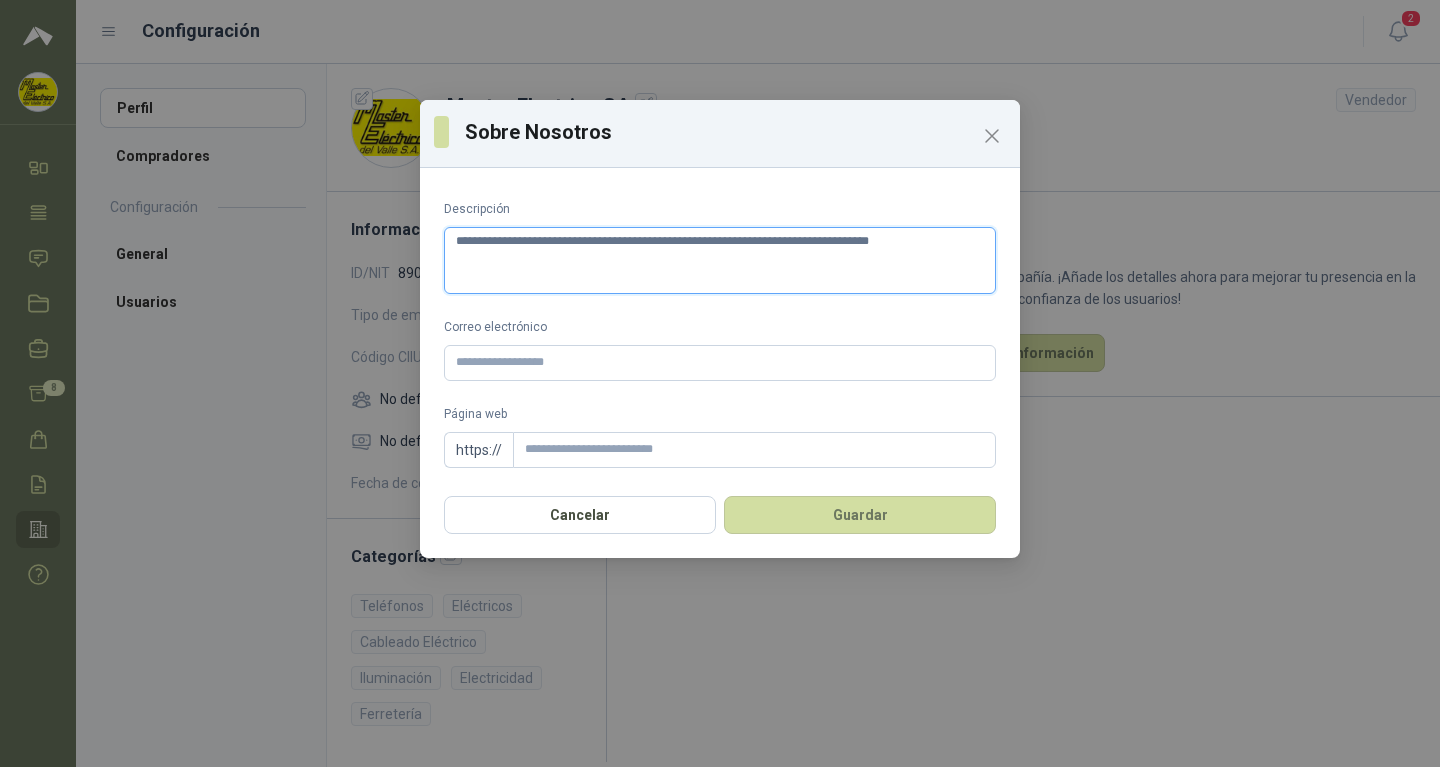 type 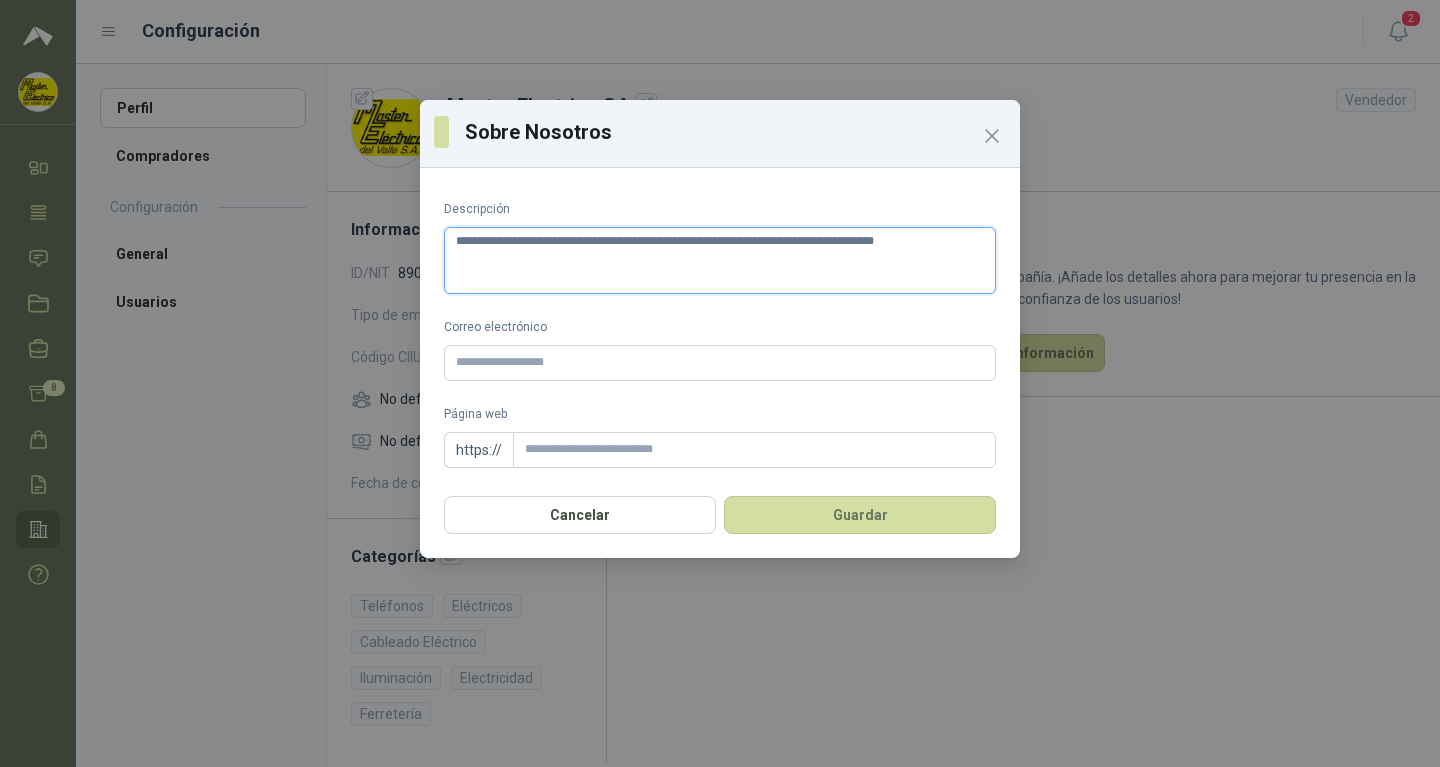 type 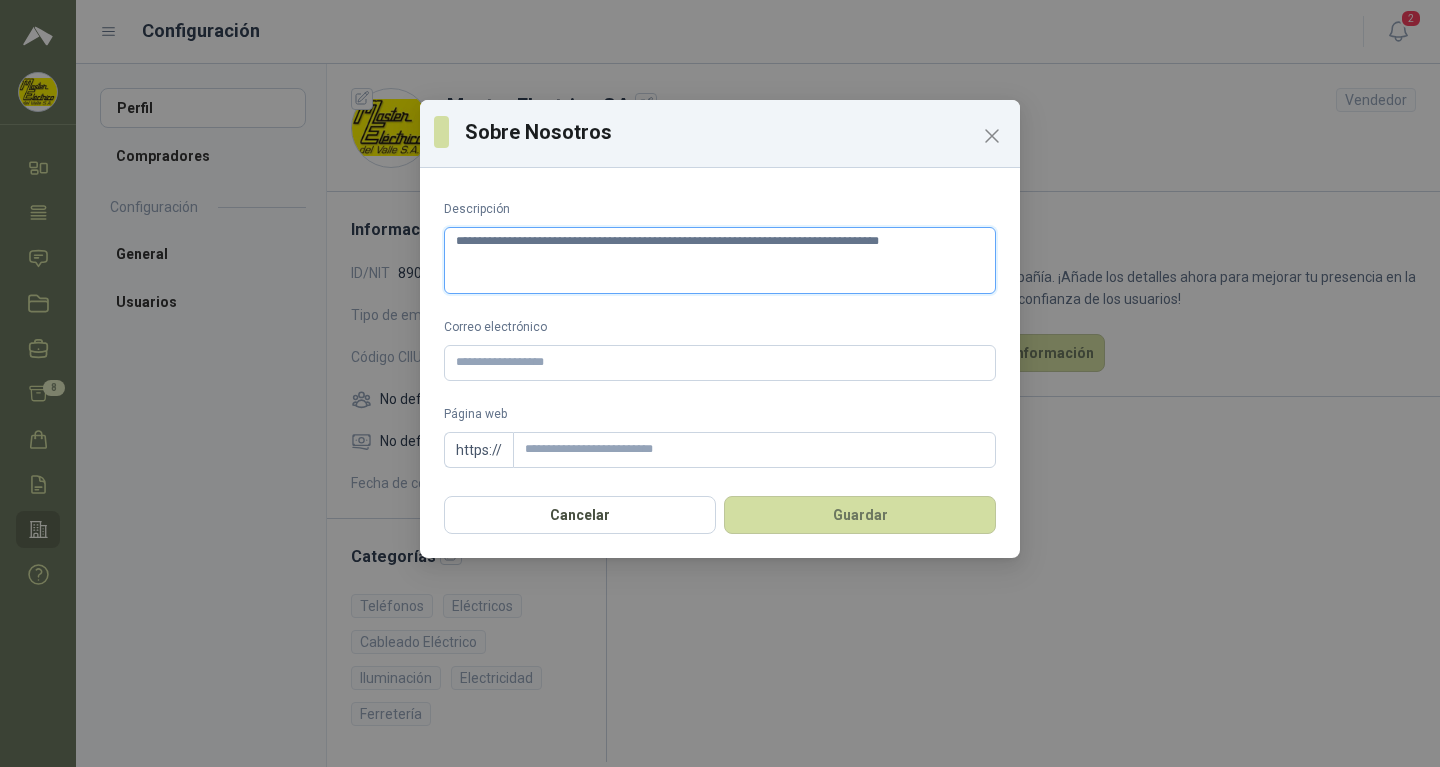 type 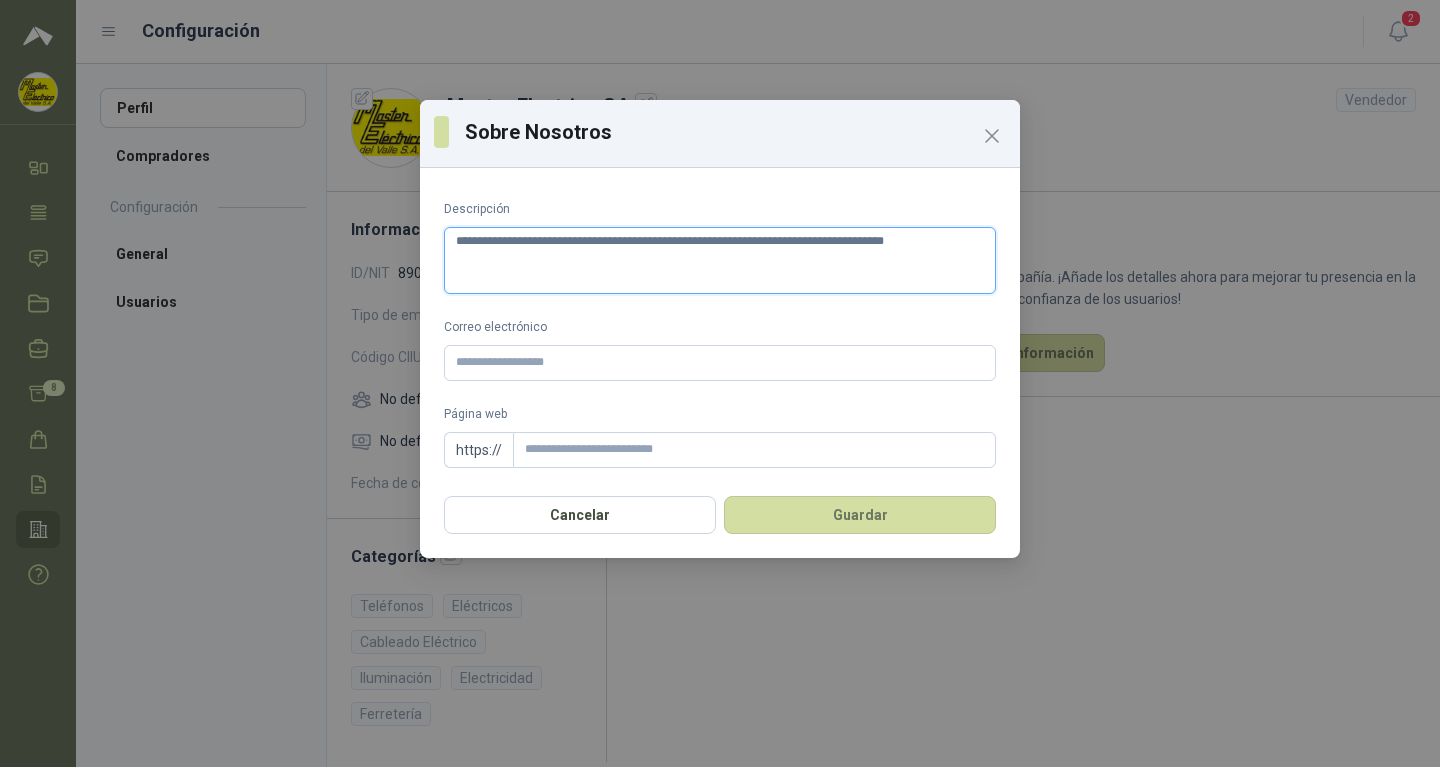 type 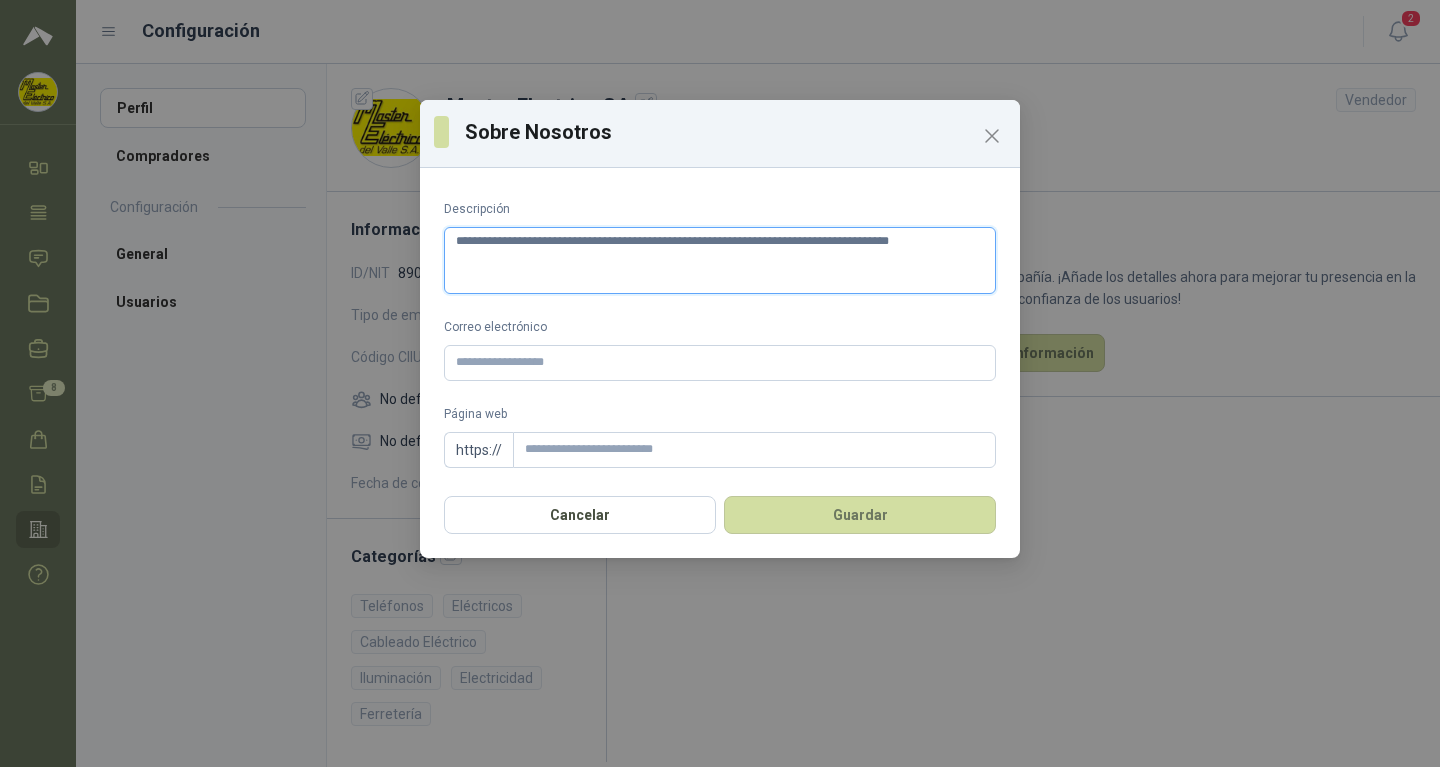type 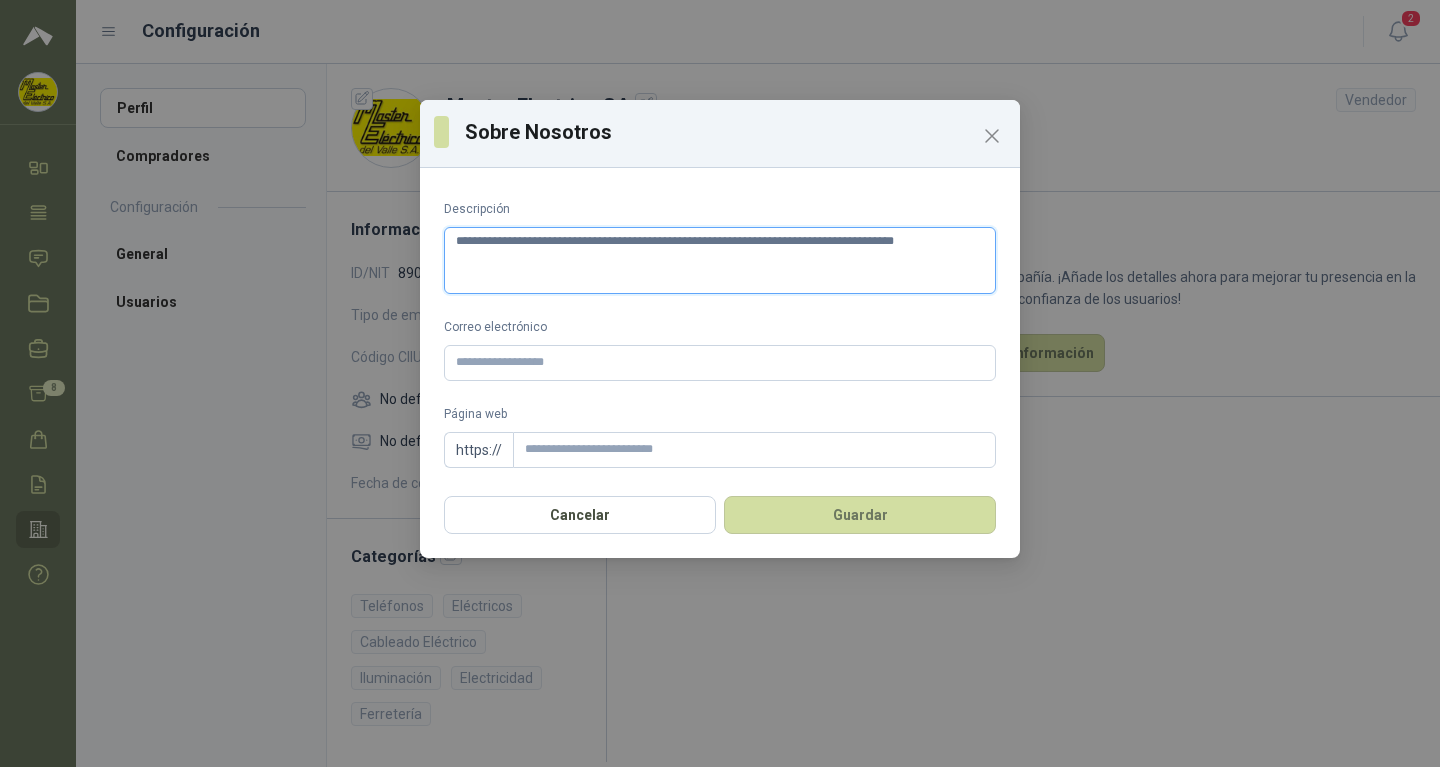 type 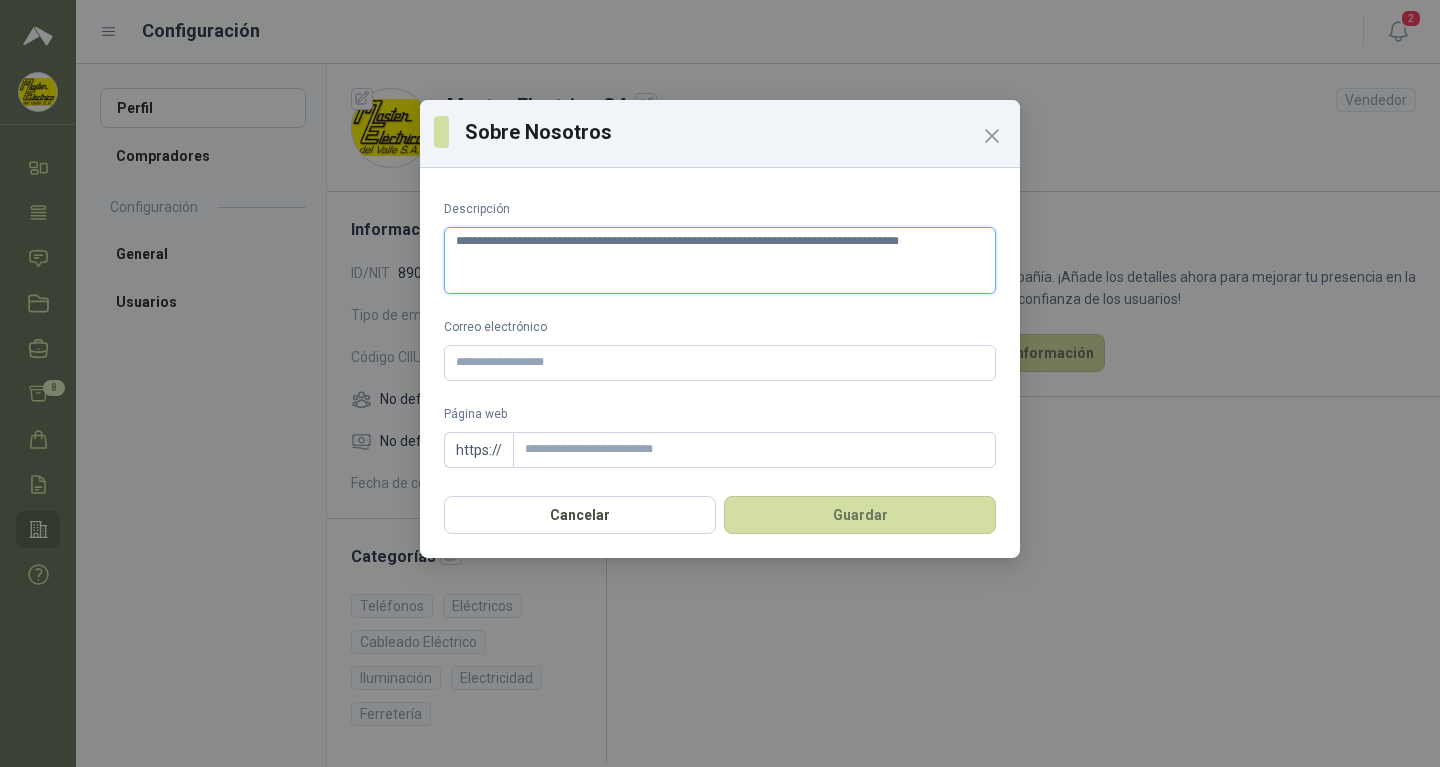 type 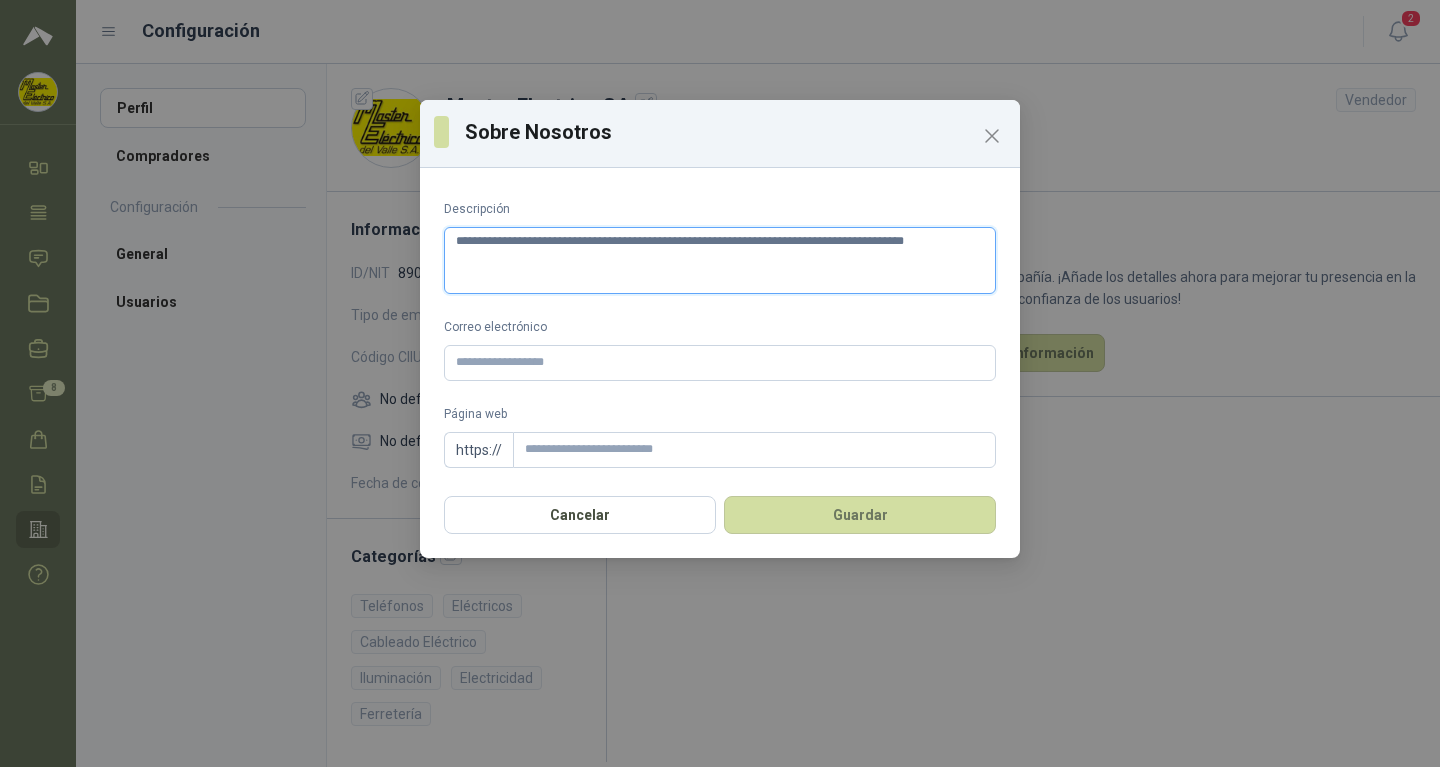 type 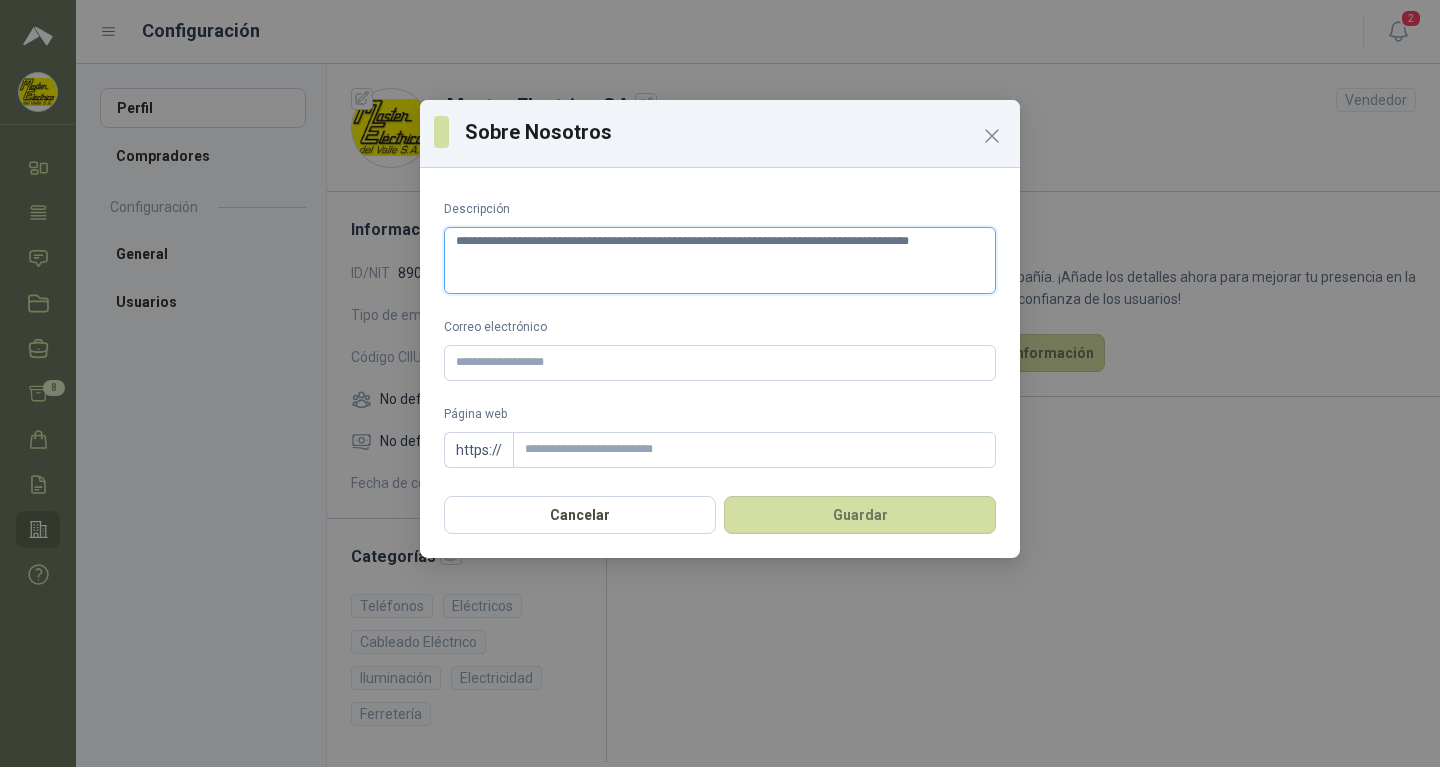 type 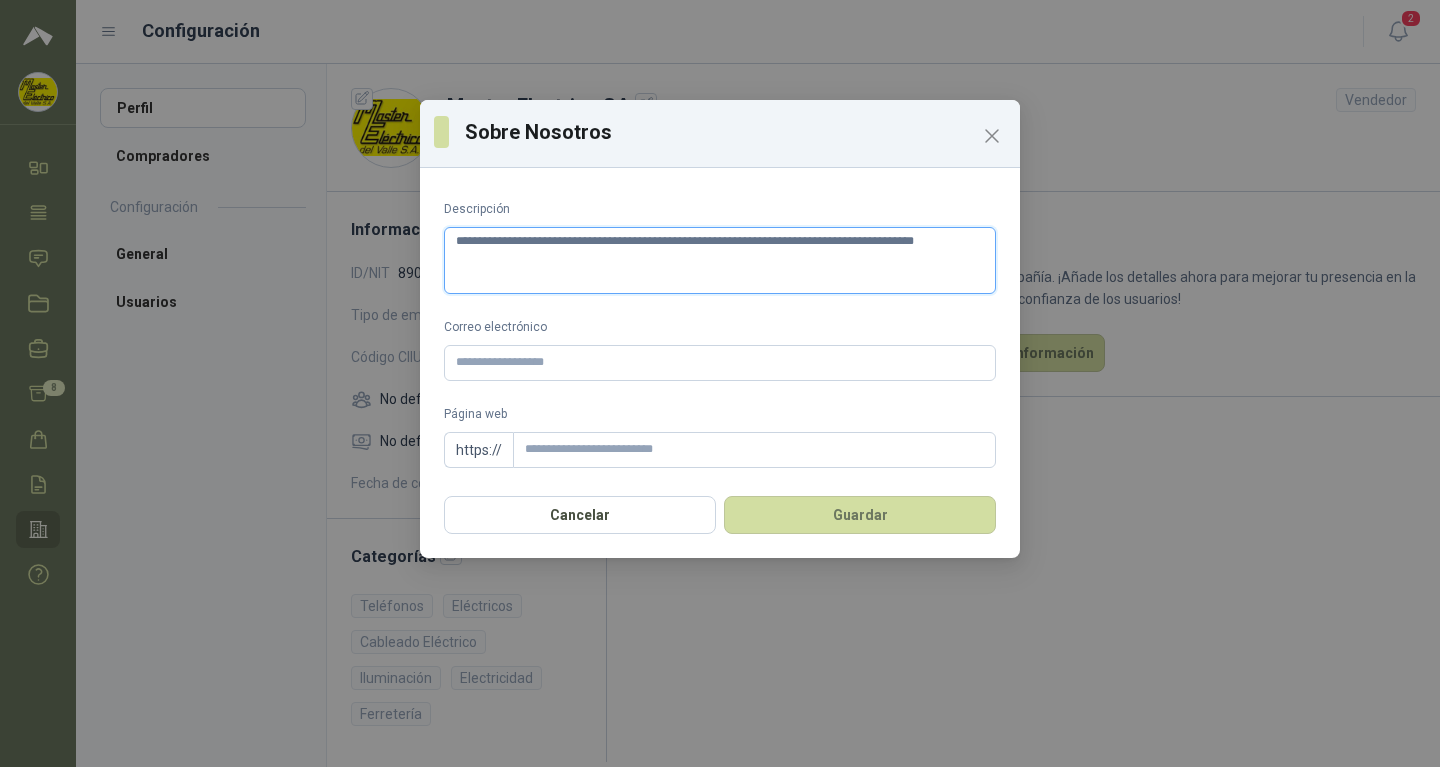 type 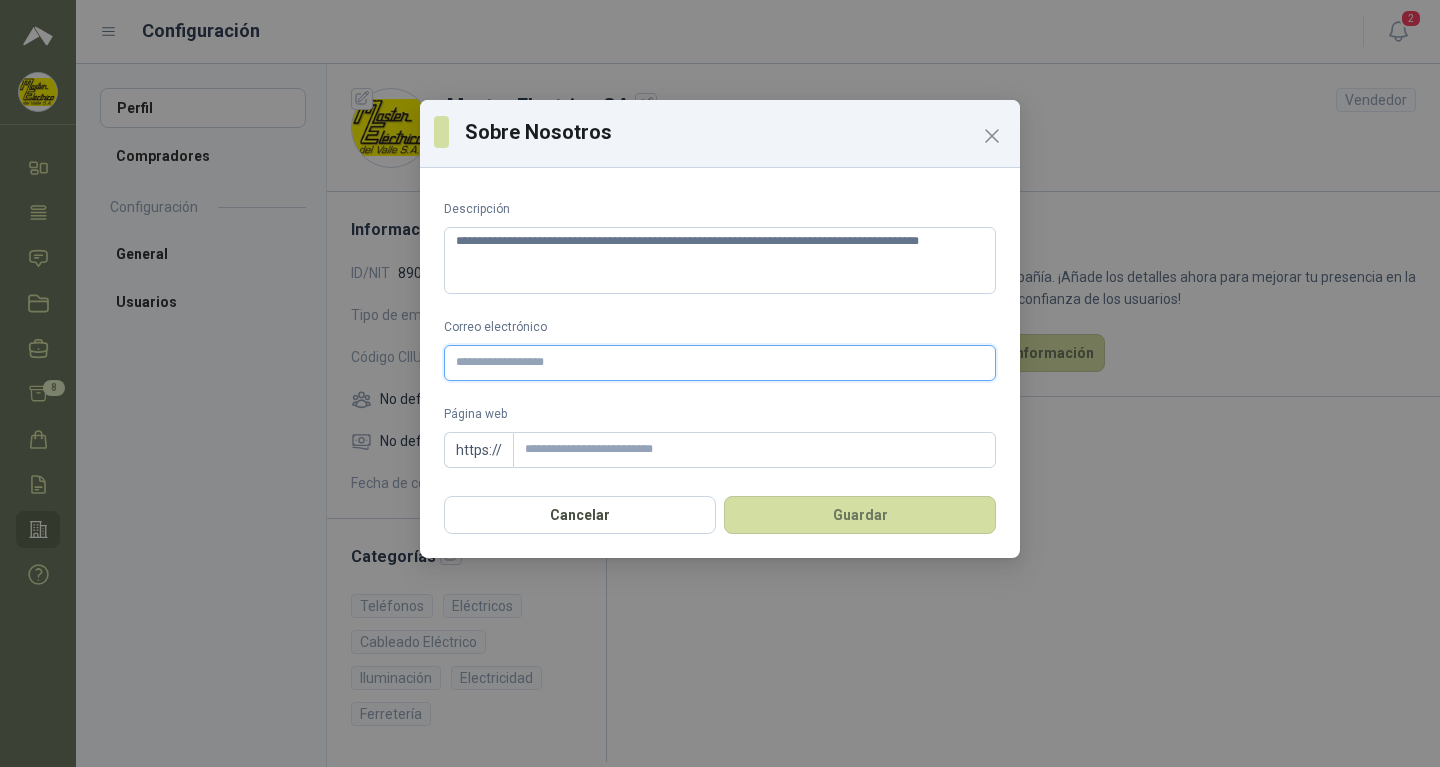 click on "Correo electrónico" at bounding box center (720, 363) 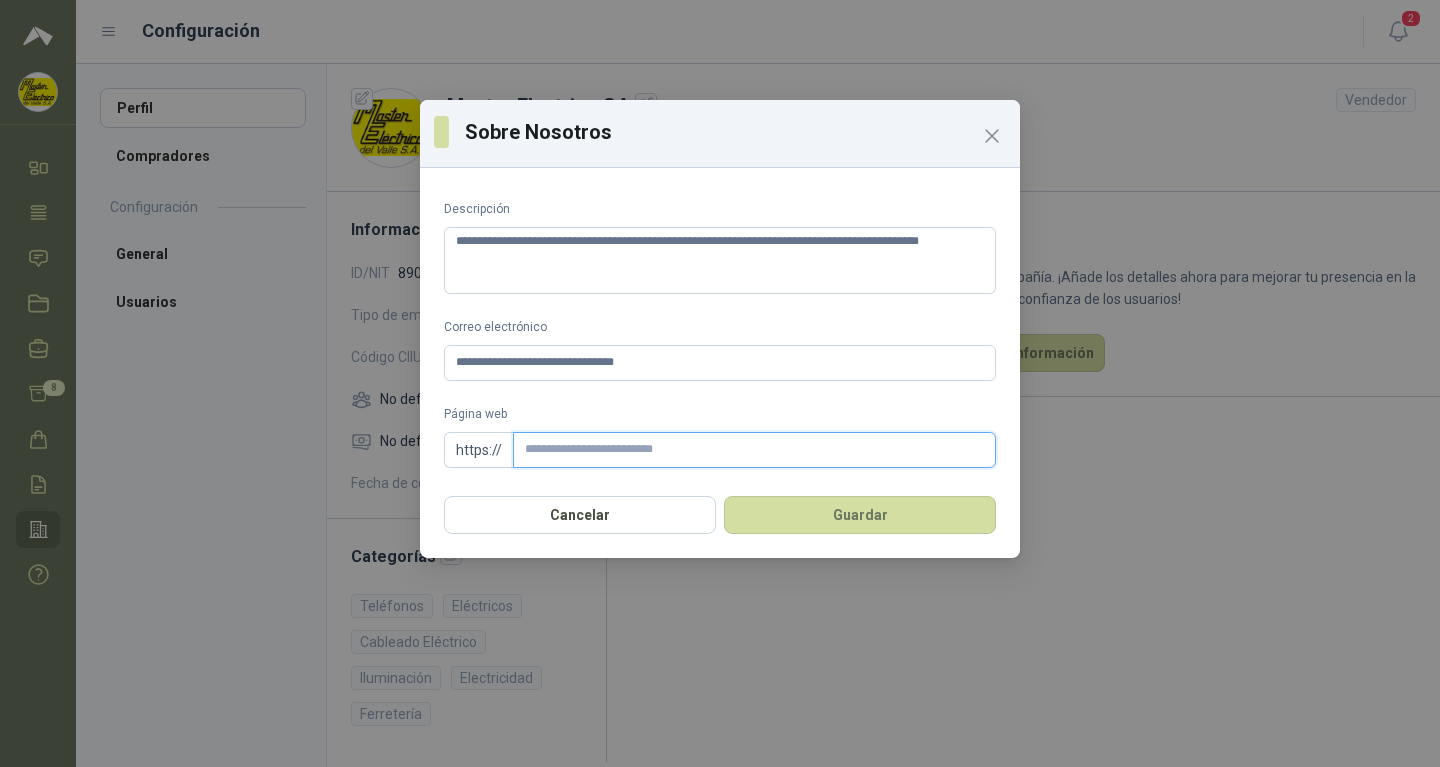 click on "Página web" at bounding box center [754, 450] 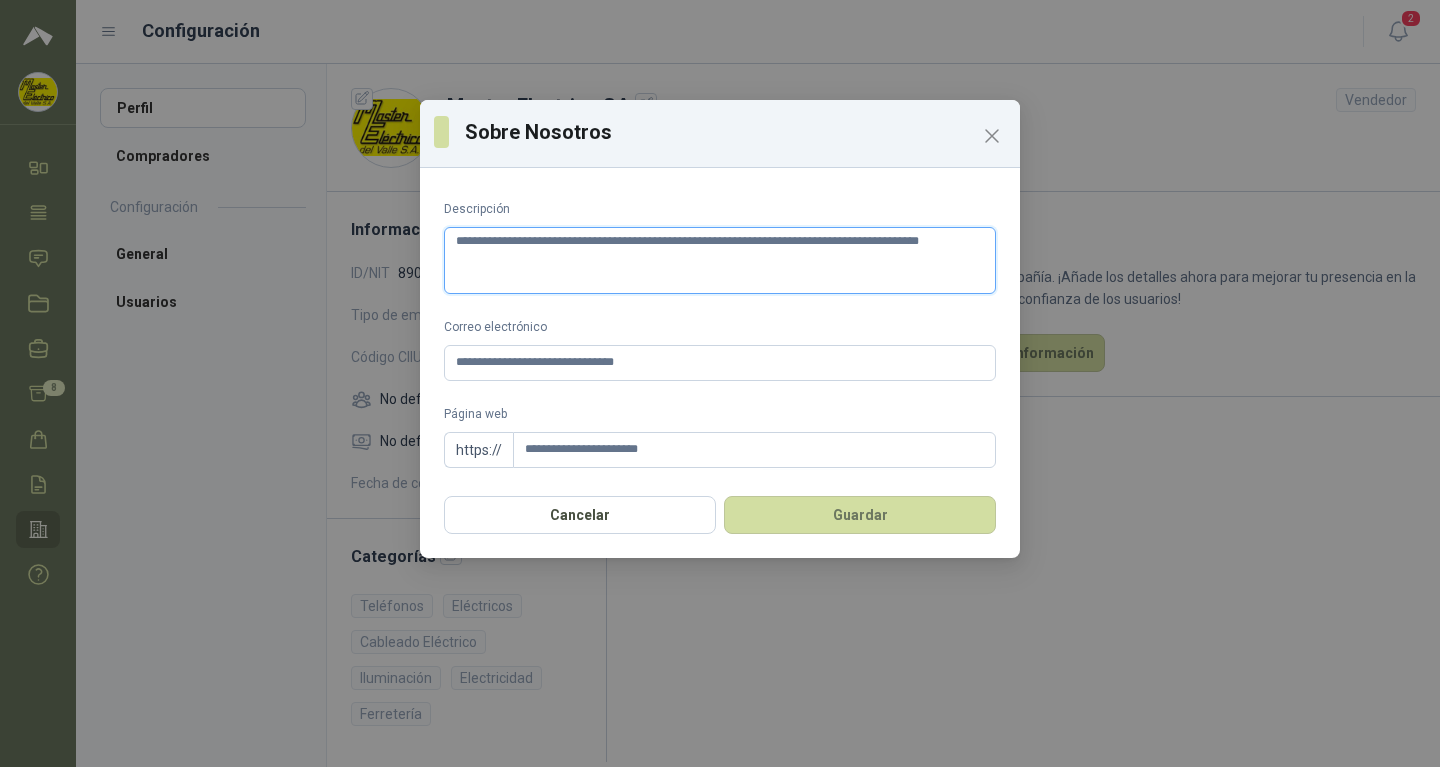 click on "**********" at bounding box center [720, 260] 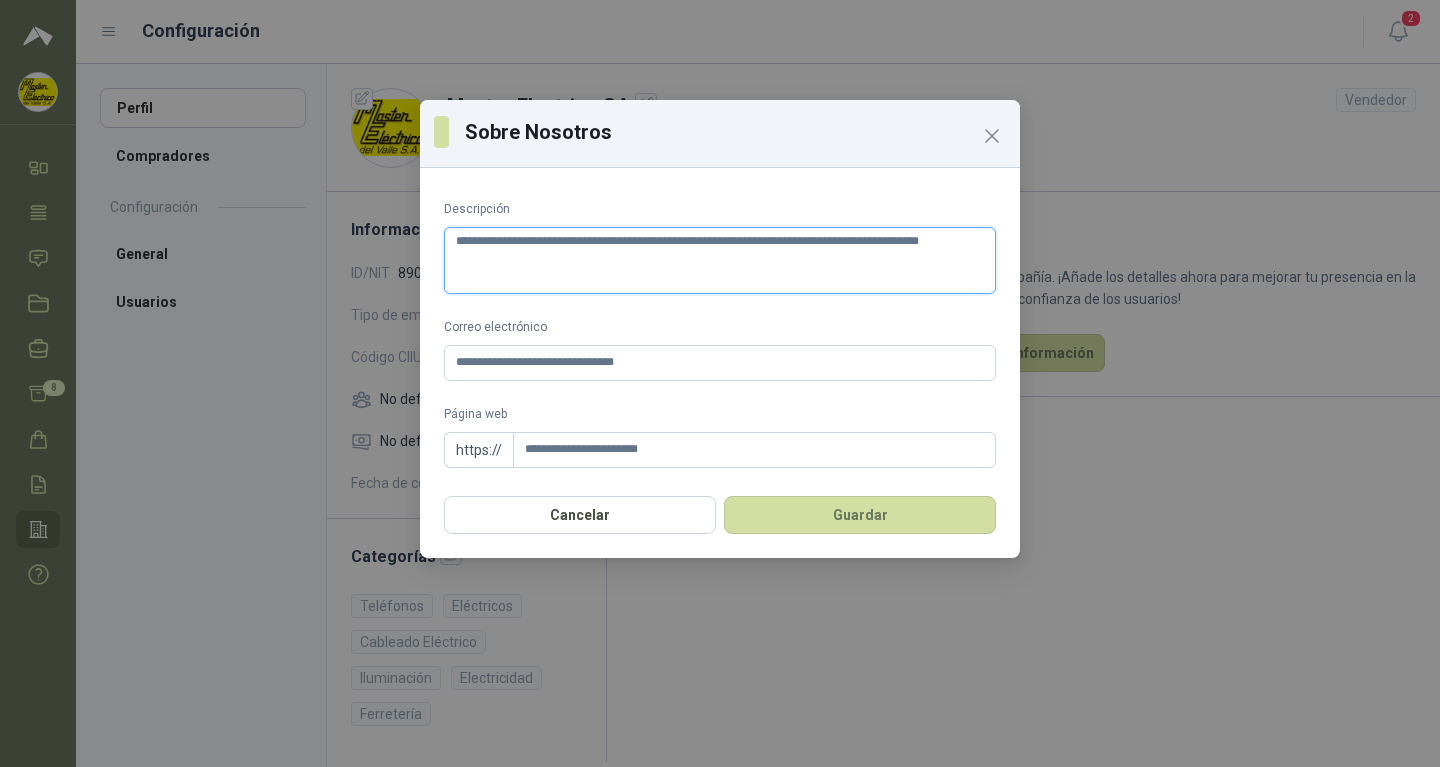 click on "**********" at bounding box center (720, 260) 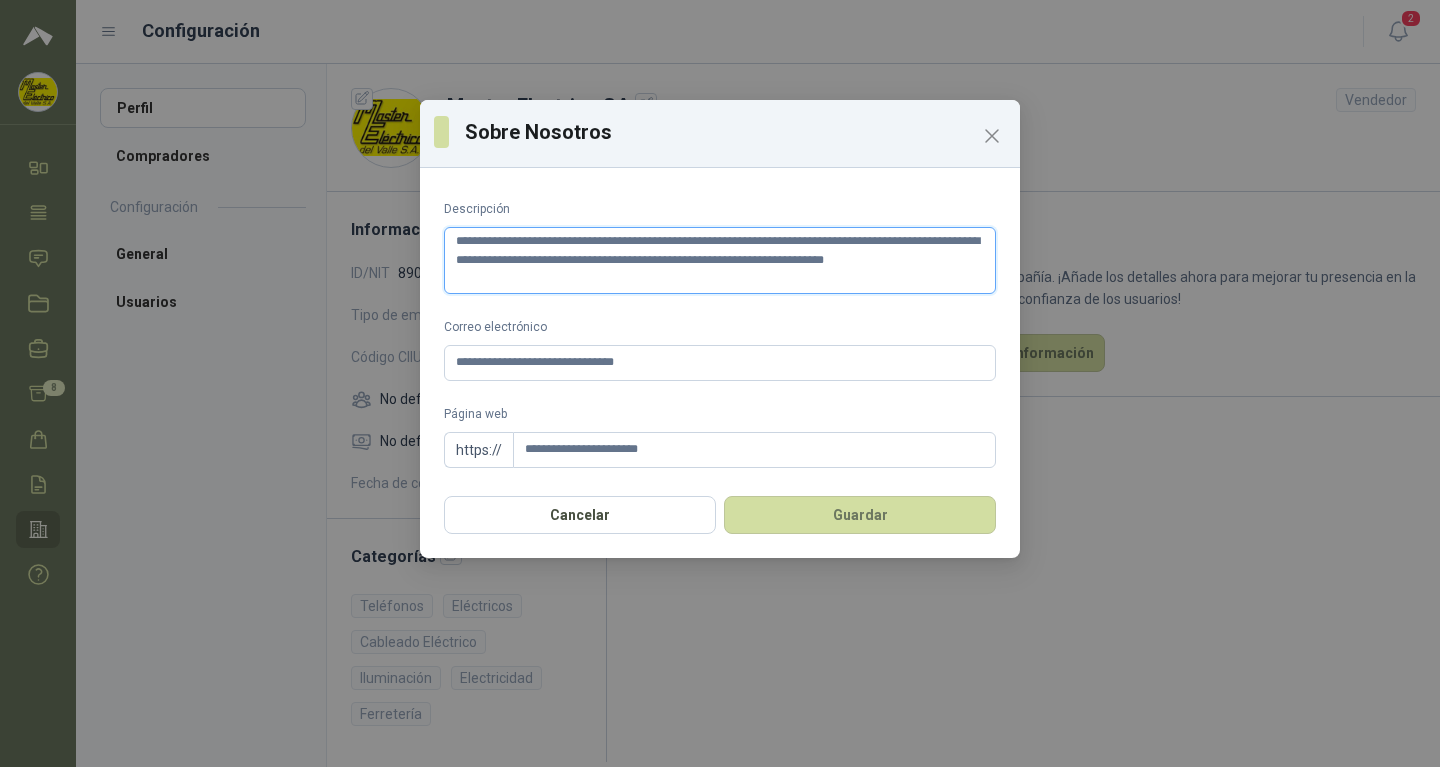 click on "**********" at bounding box center [720, 260] 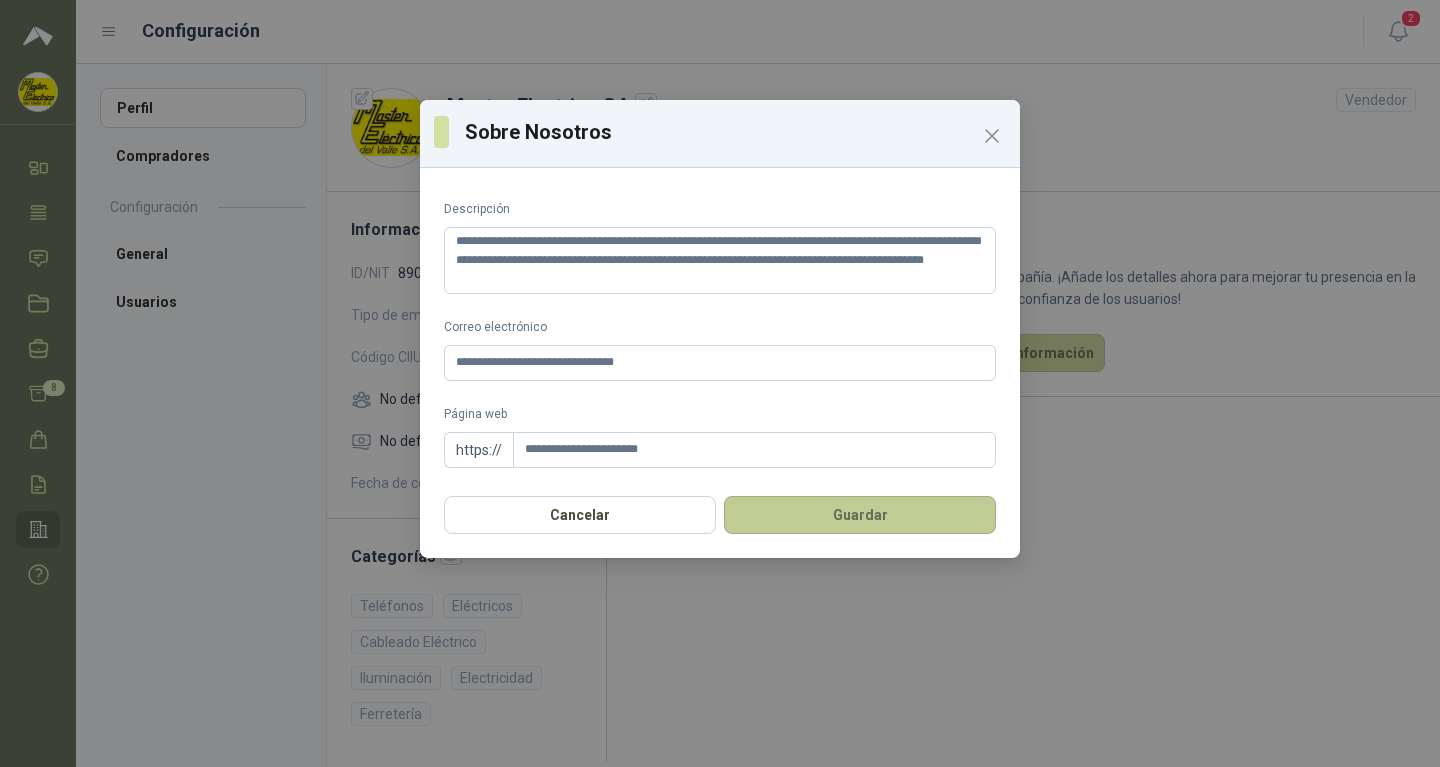 click on "Guardar" at bounding box center [860, 515] 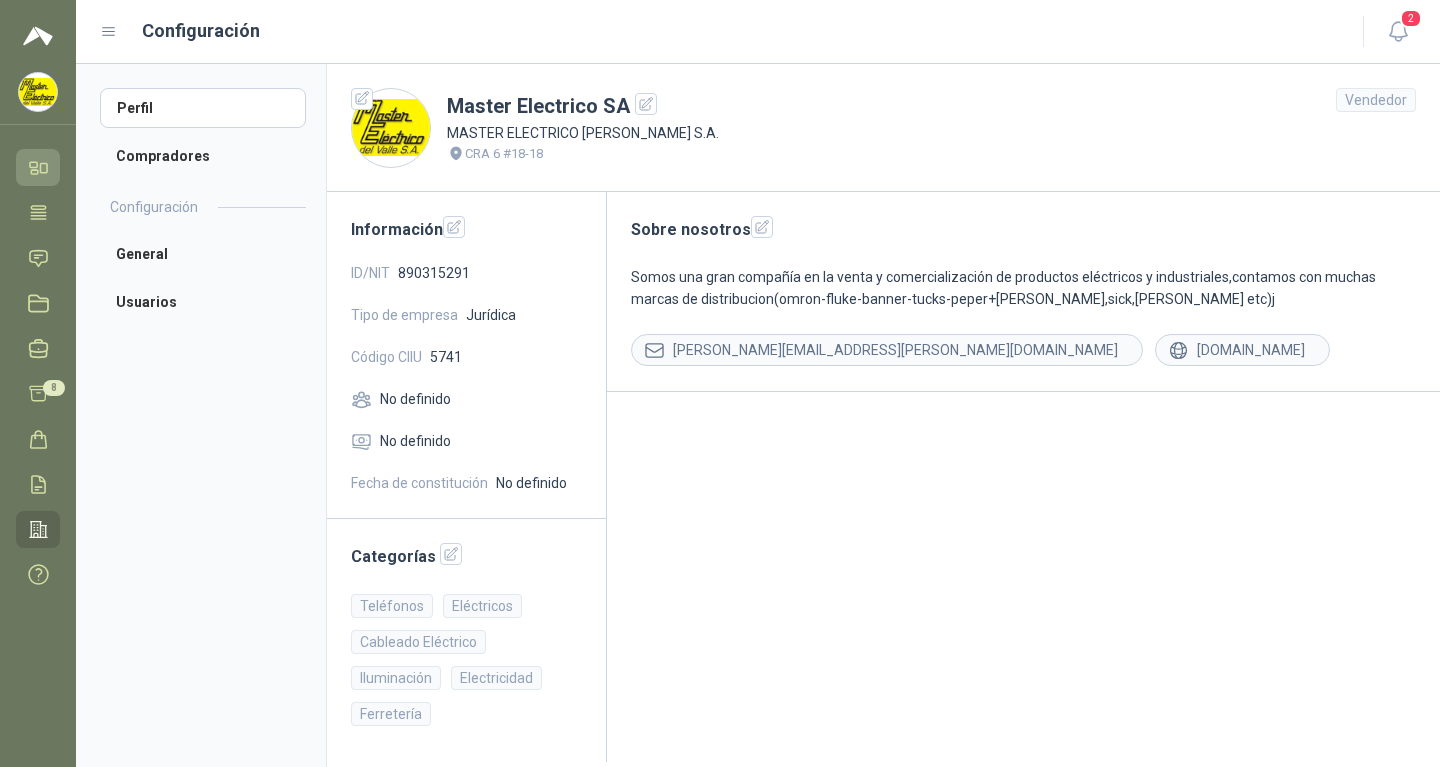 click 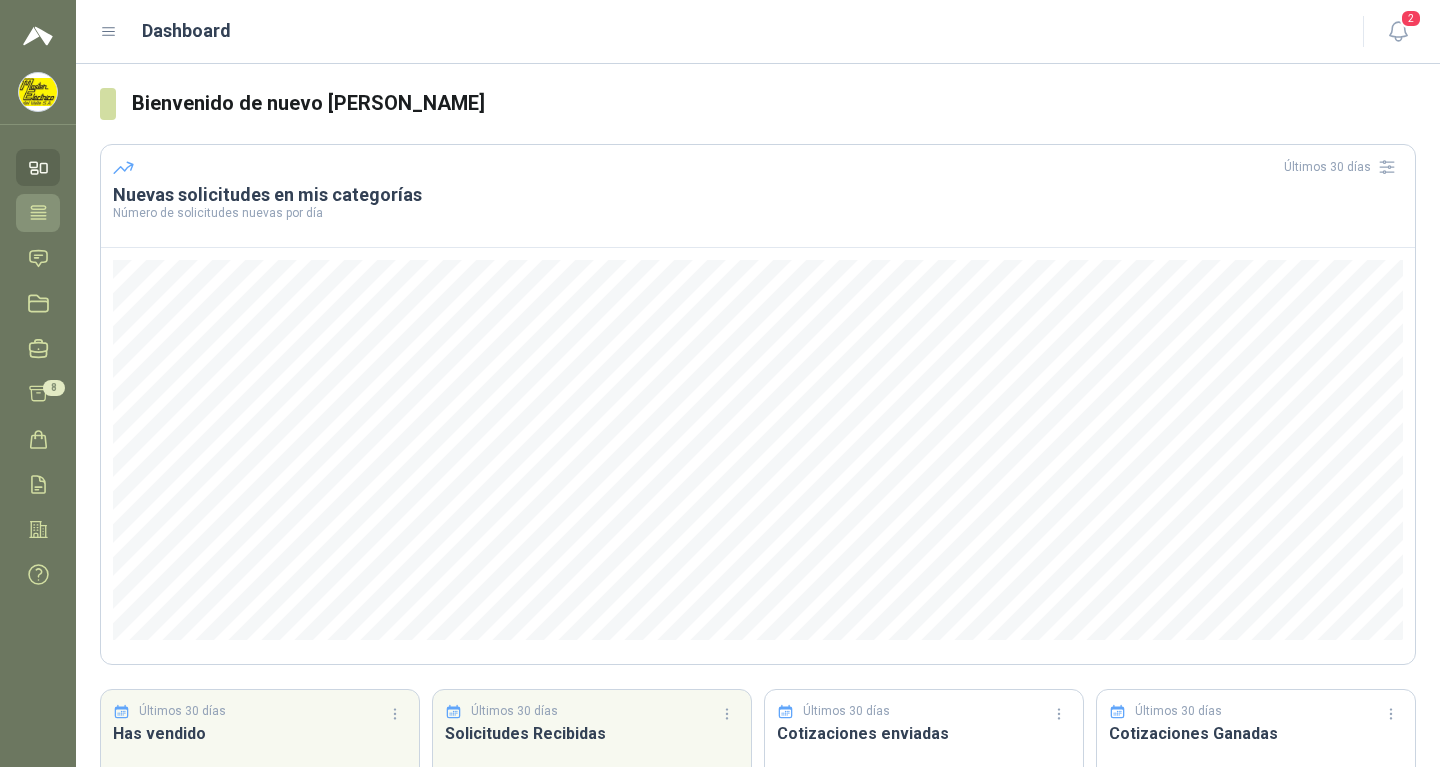 click 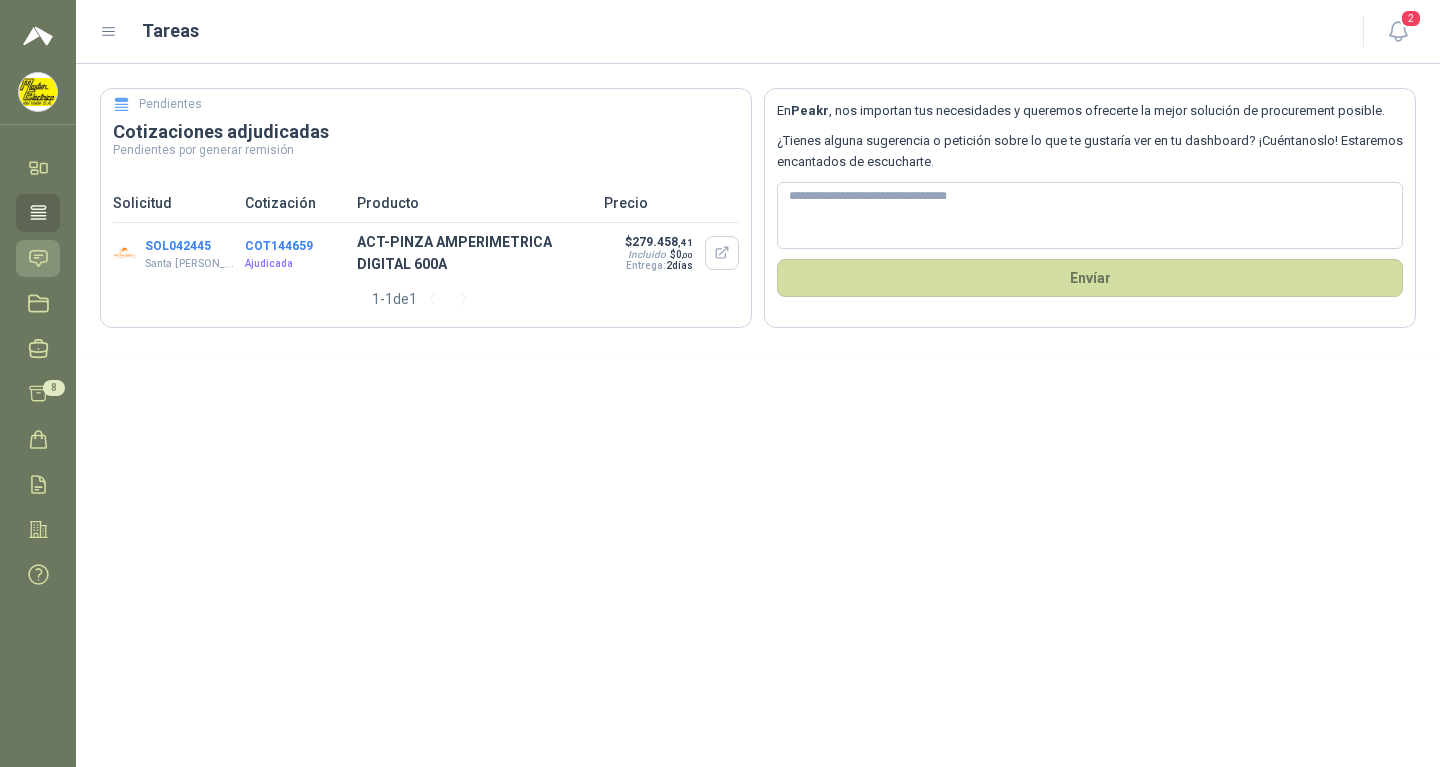 click 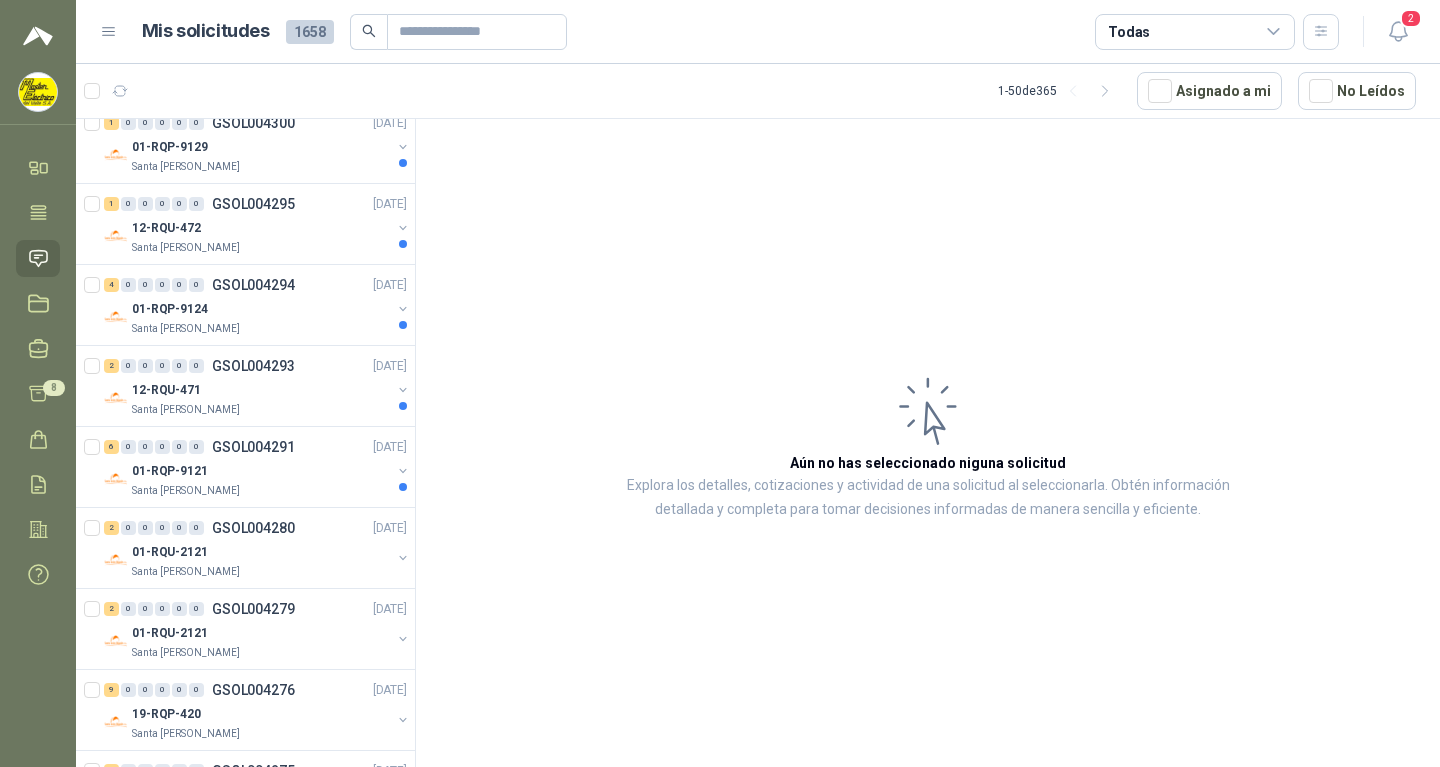 scroll, scrollTop: 0, scrollLeft: 0, axis: both 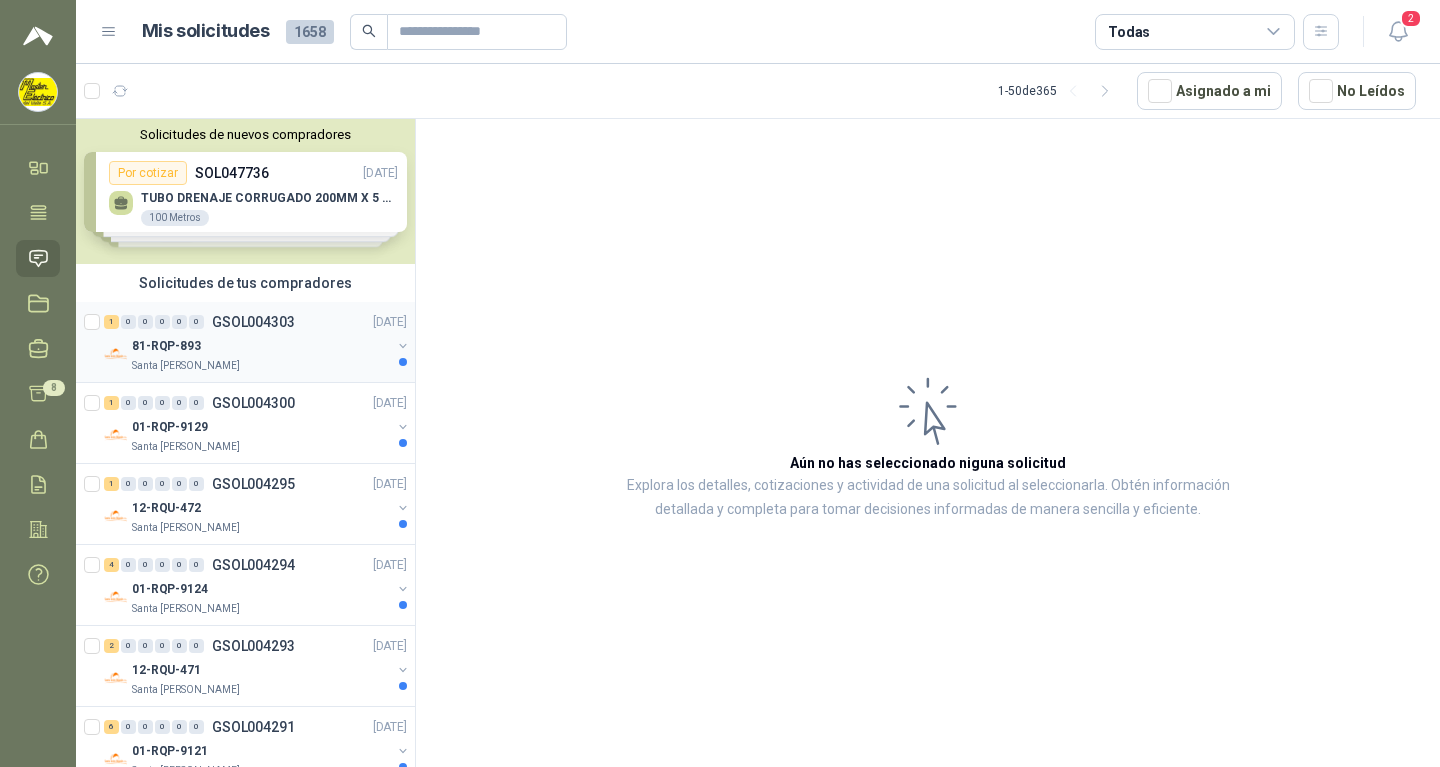 click on "GSOL004303" at bounding box center [253, 322] 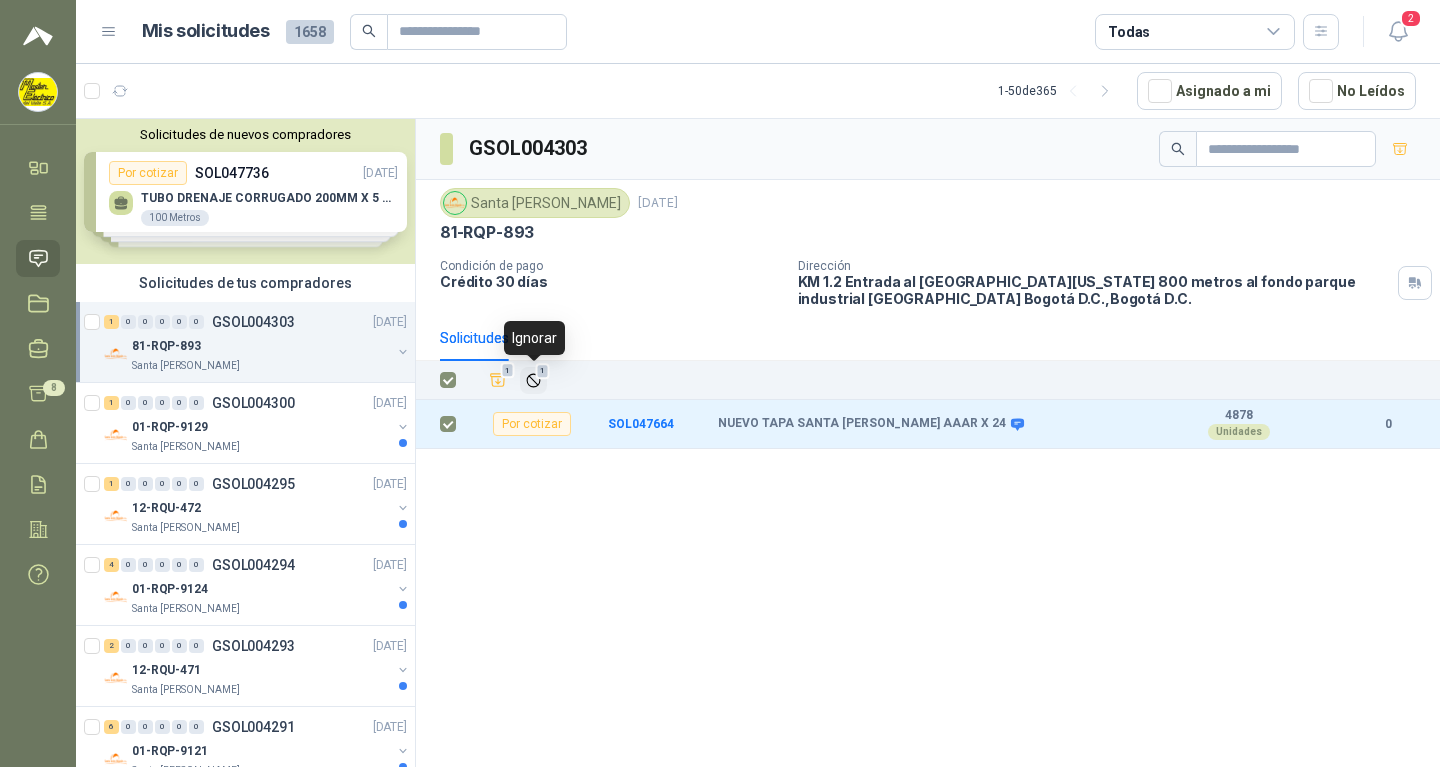 click 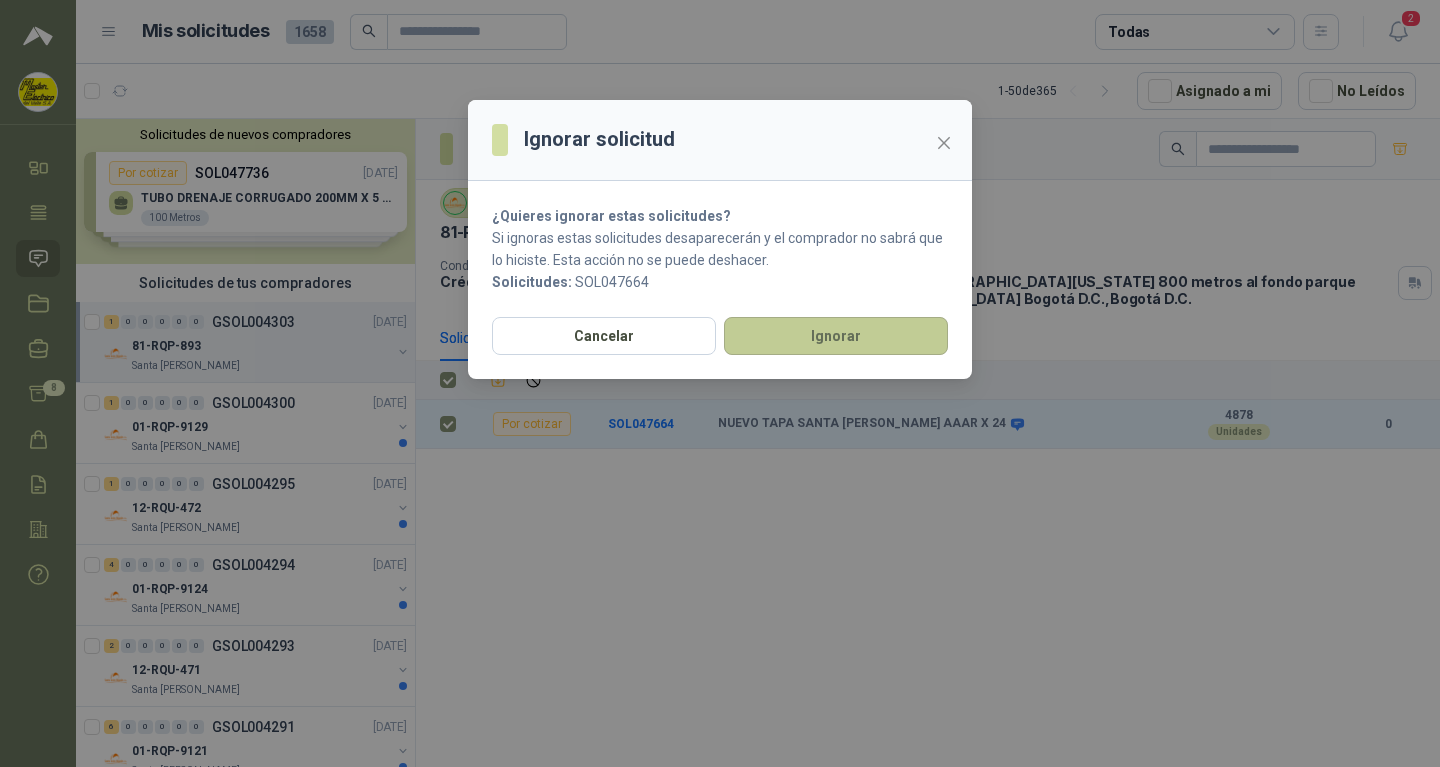 click on "Ignorar" at bounding box center (836, 336) 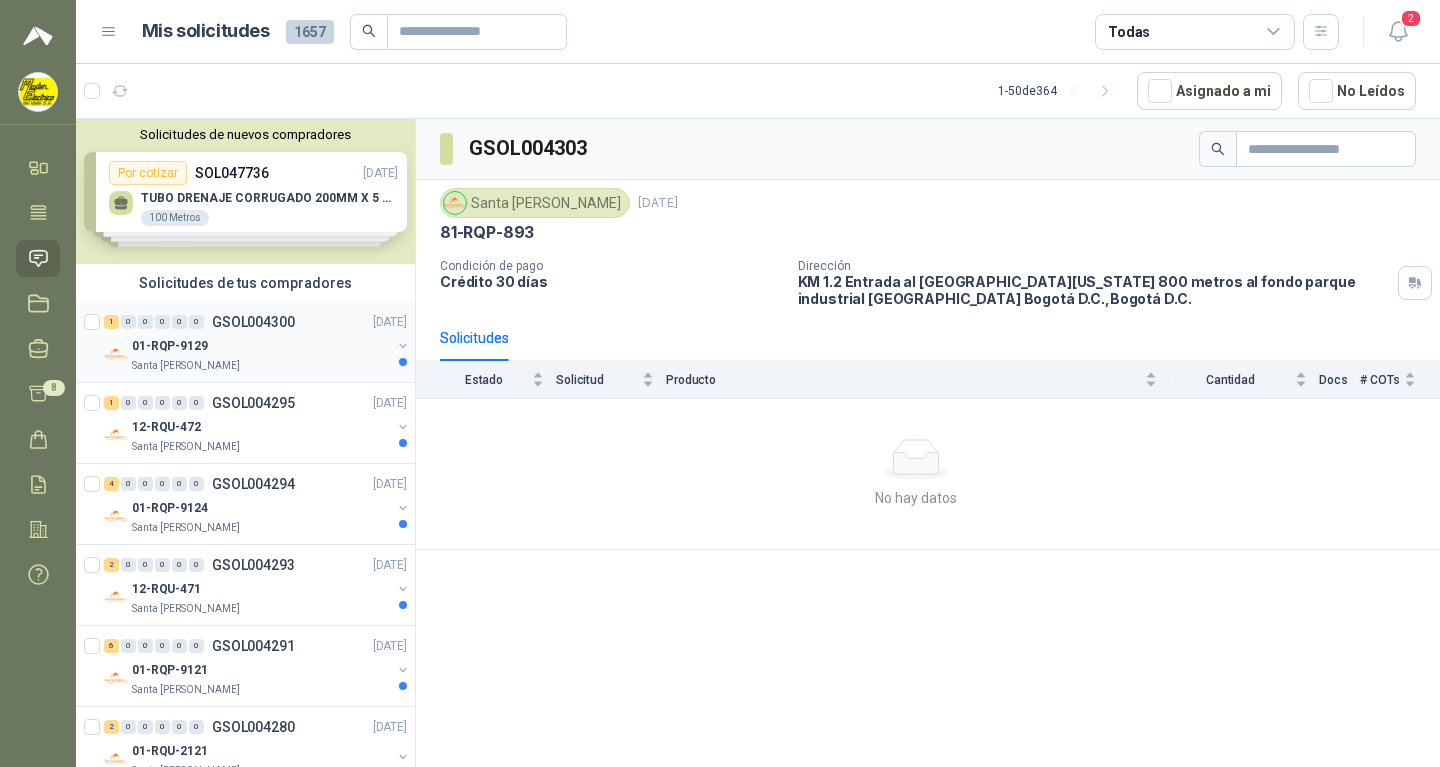 click on "GSOL004300" at bounding box center (253, 322) 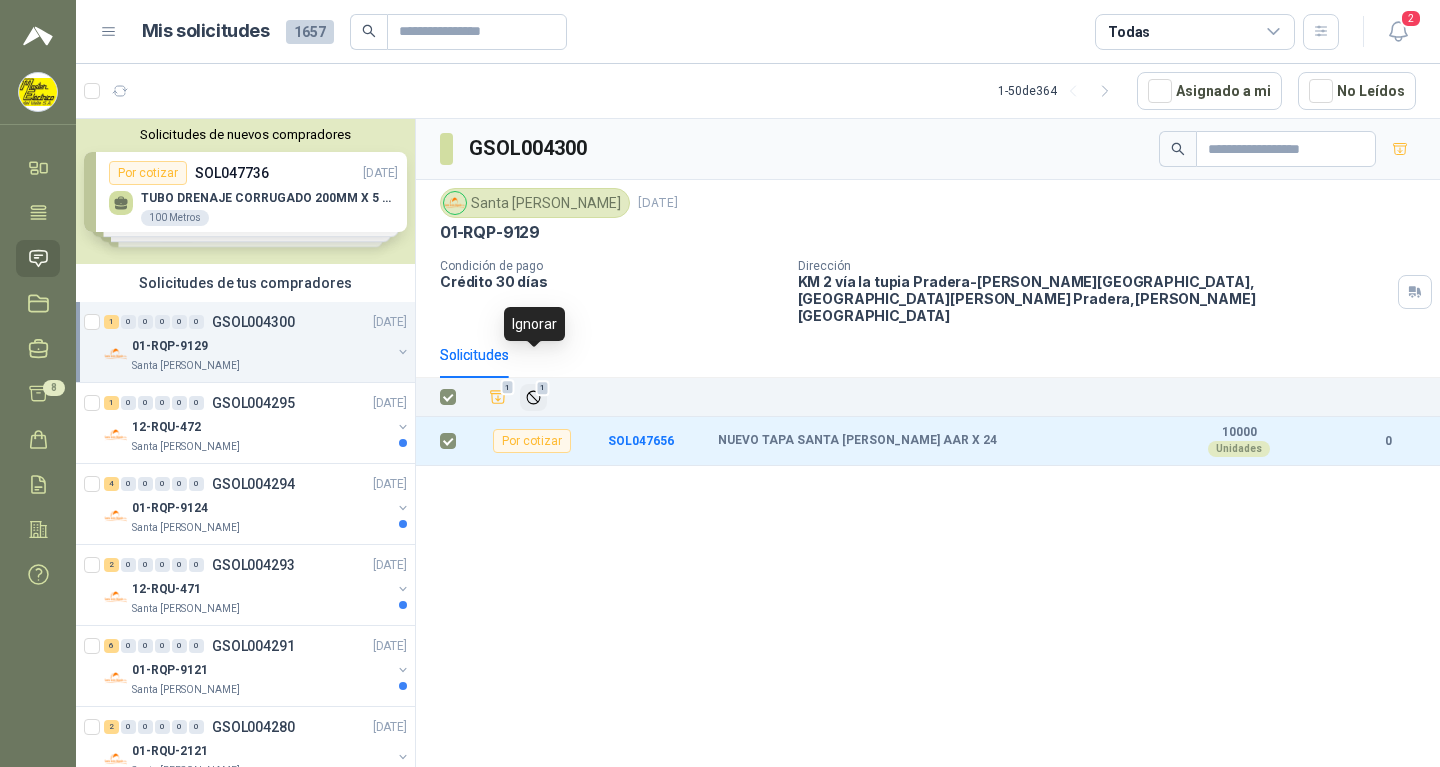 click 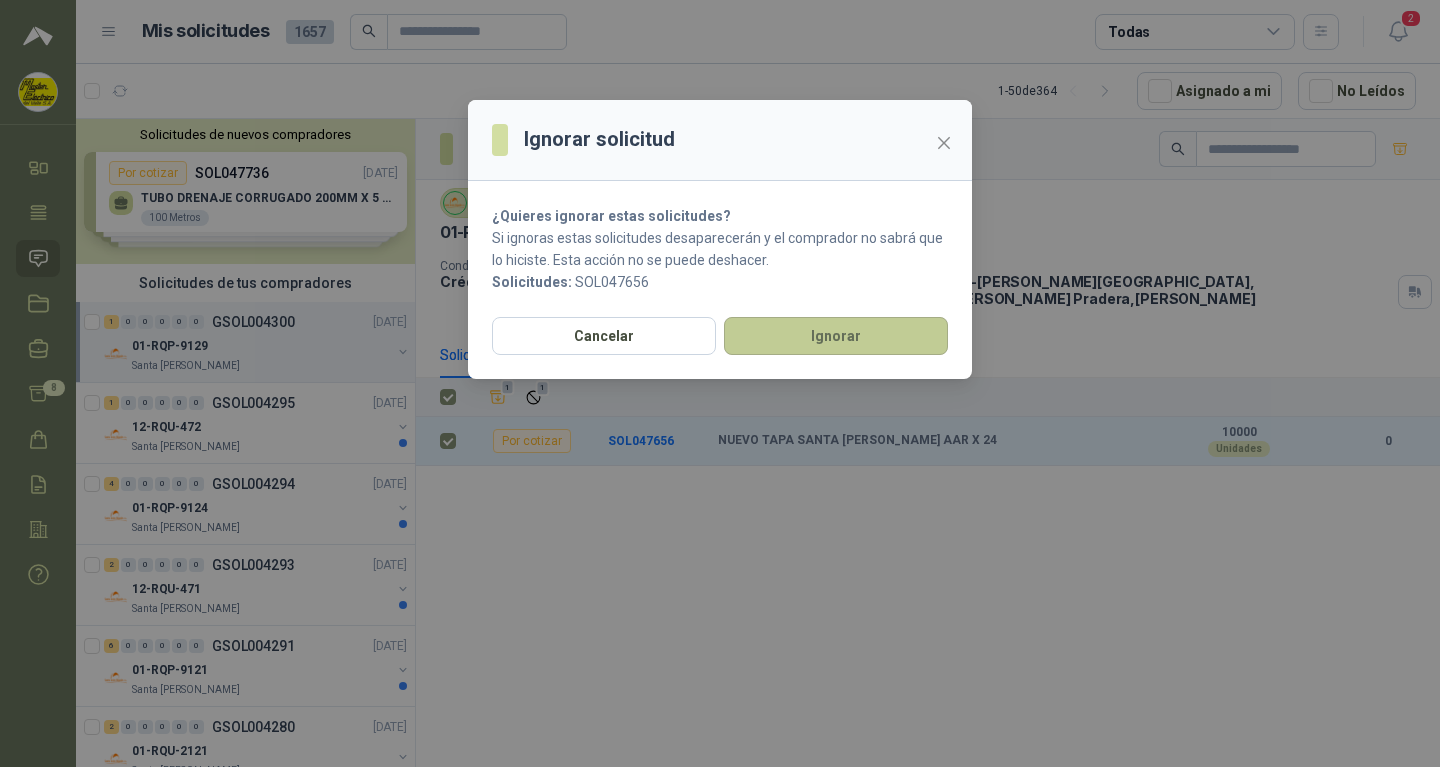 click on "Ignorar" at bounding box center [836, 336] 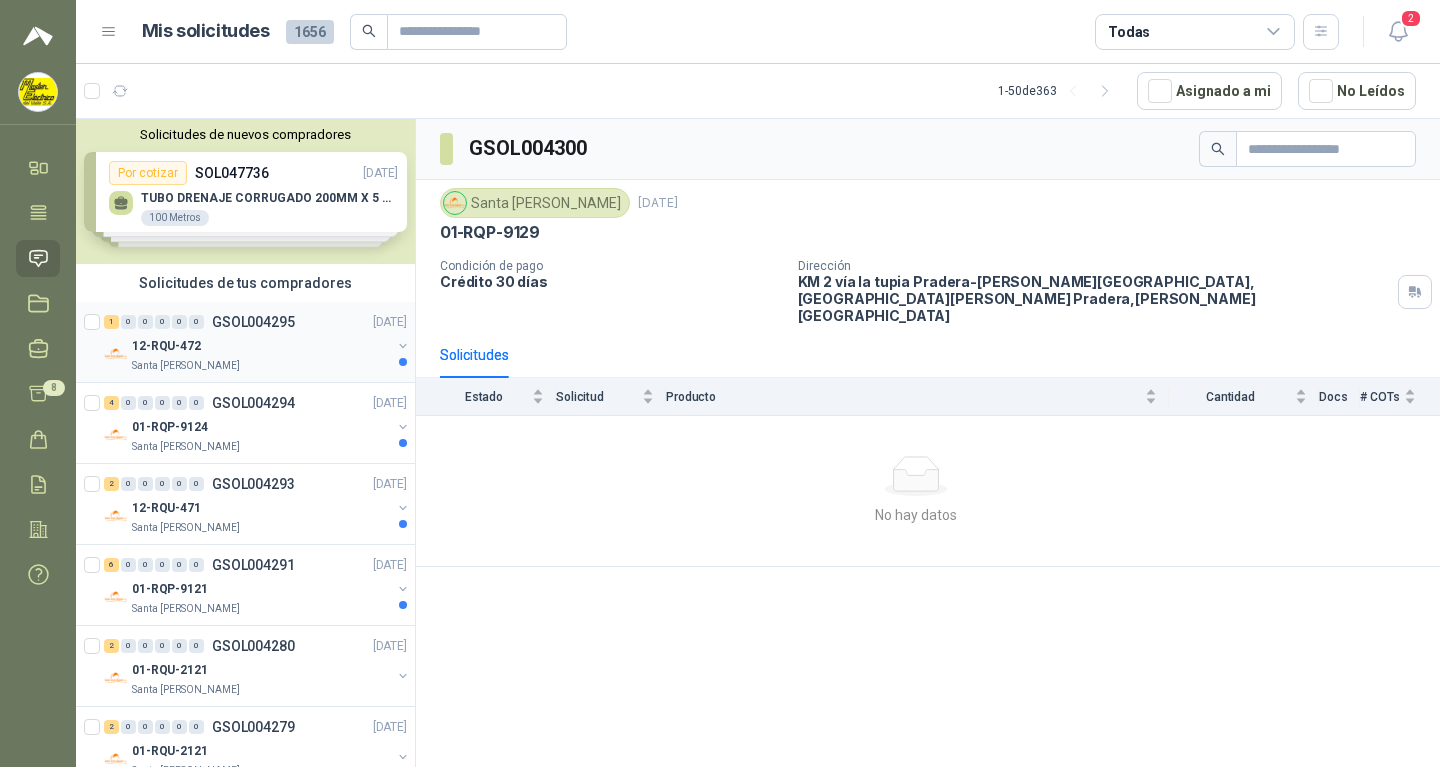 click on "GSOL004295" at bounding box center [253, 322] 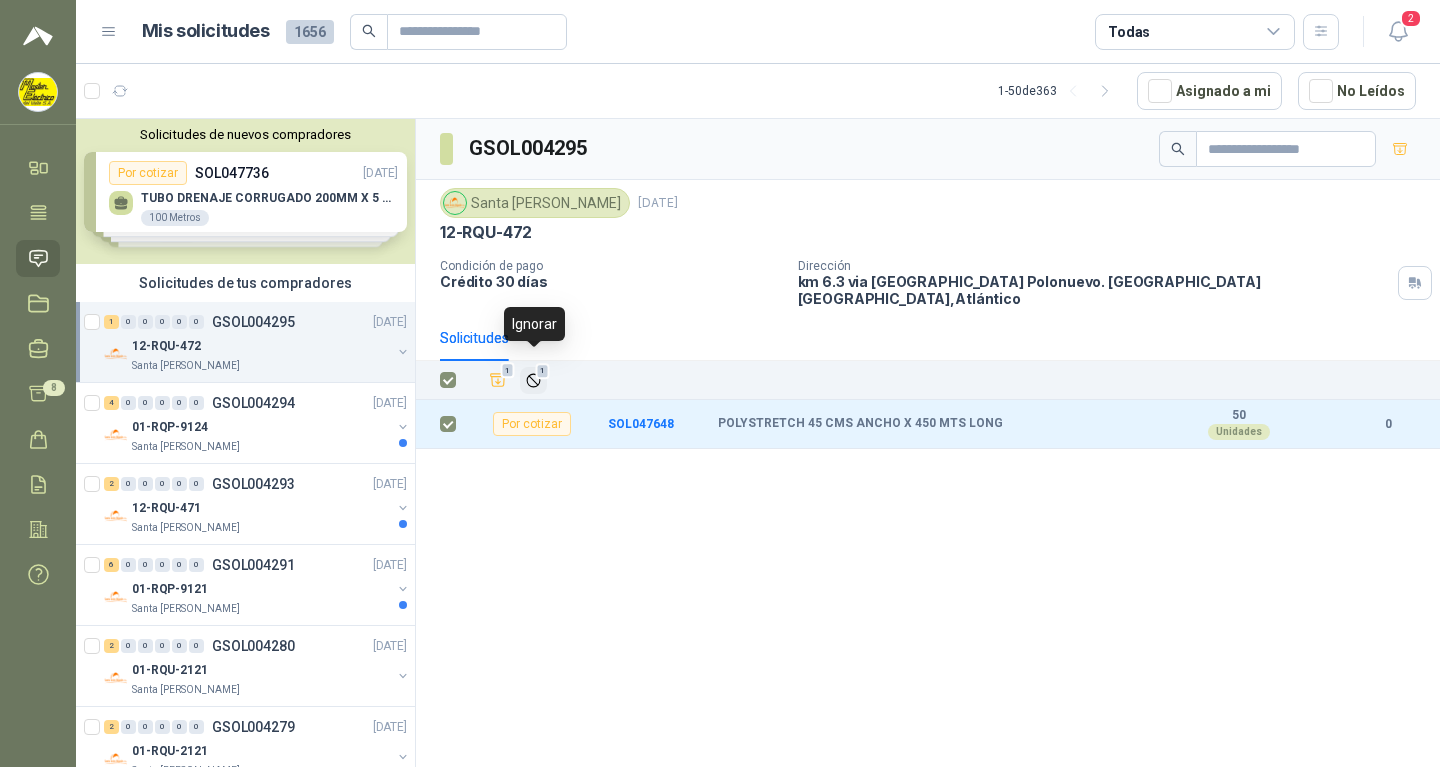 click 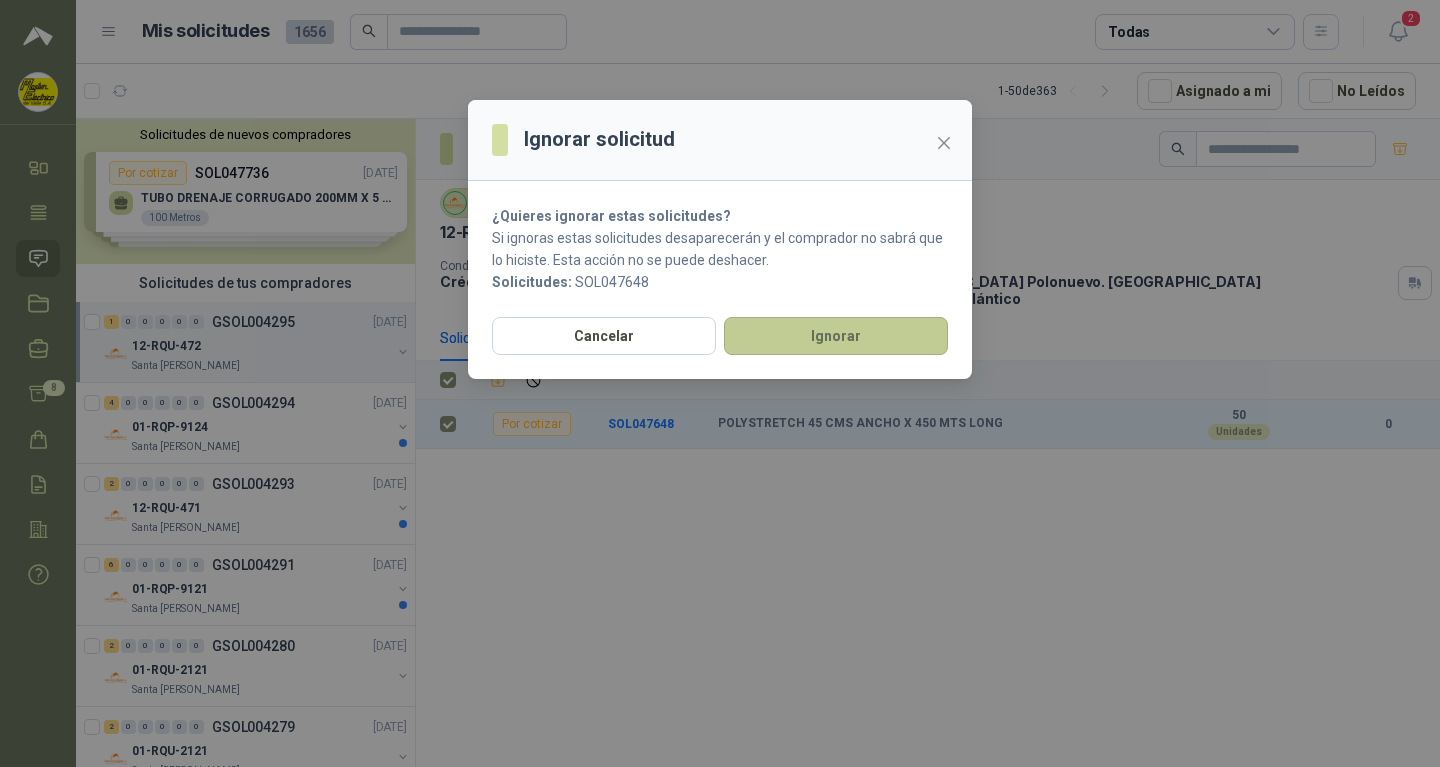 click on "Ignorar" at bounding box center [836, 336] 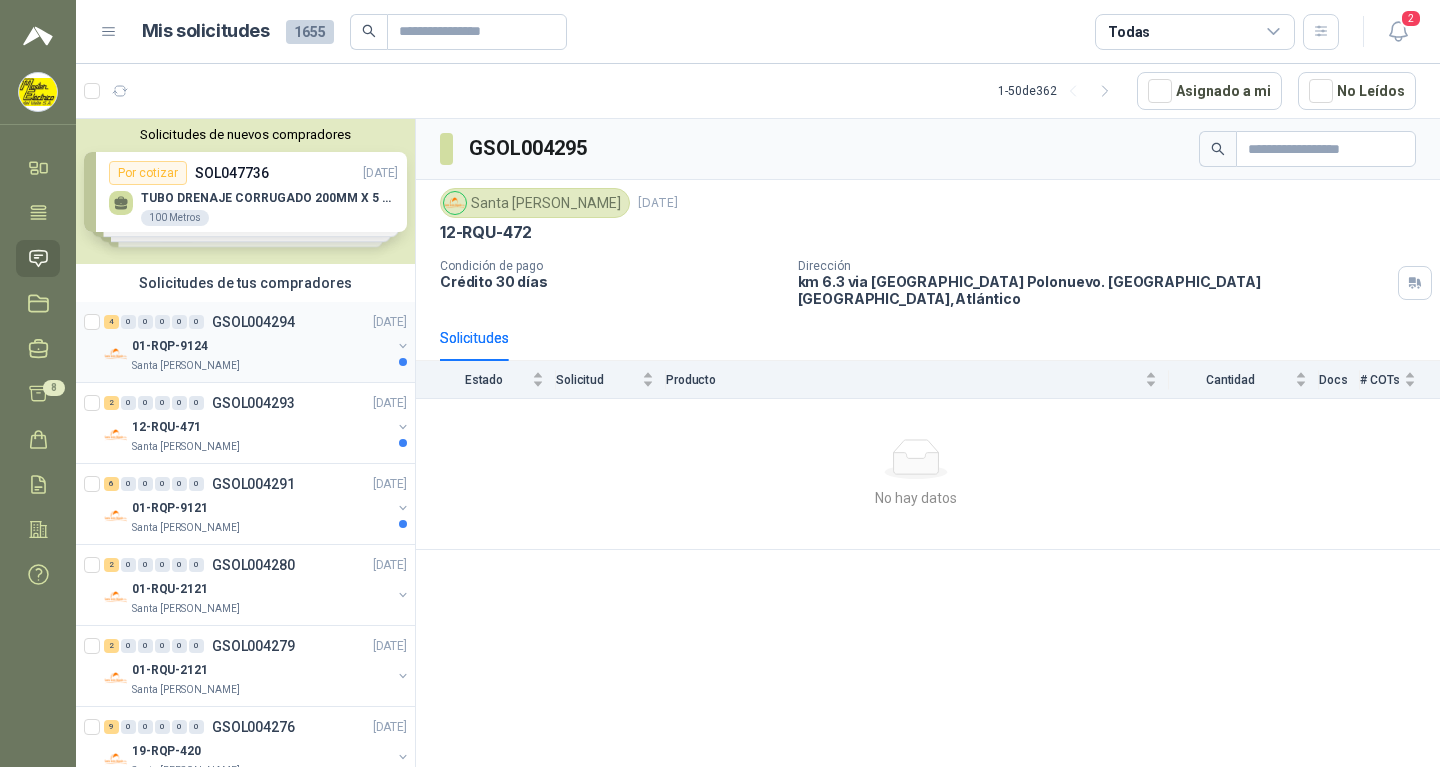 click on "GSOL004294" at bounding box center (253, 322) 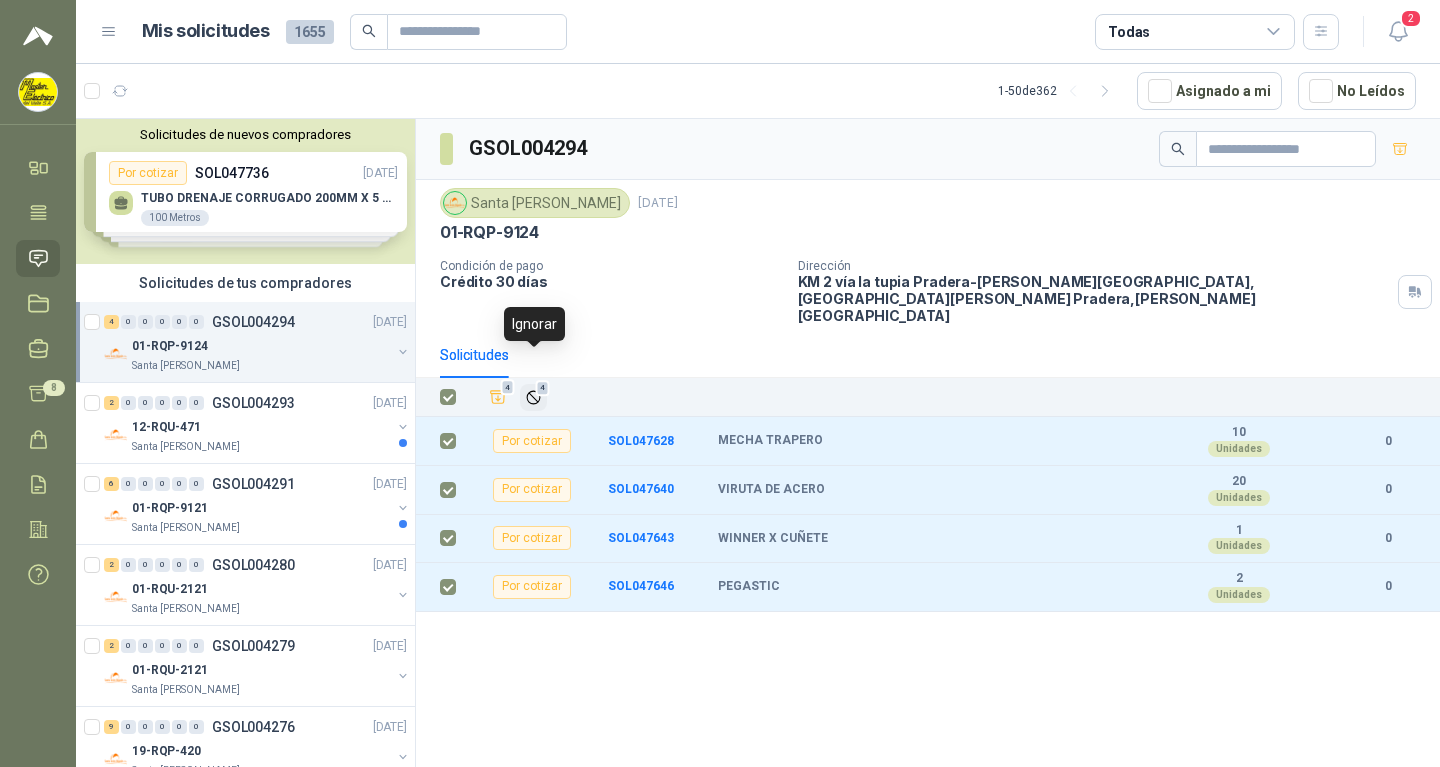click on "4" at bounding box center [543, 388] 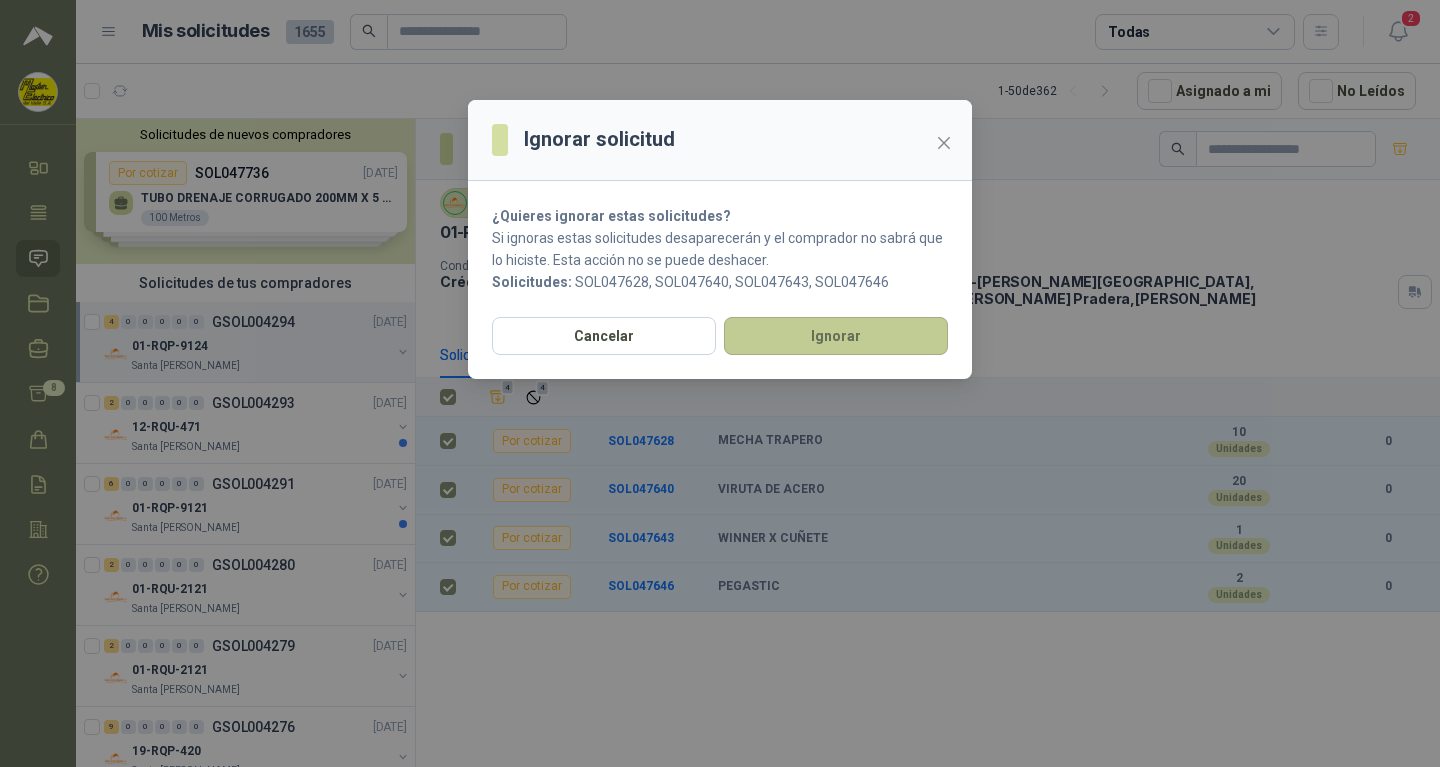 click on "Ignorar" at bounding box center [836, 336] 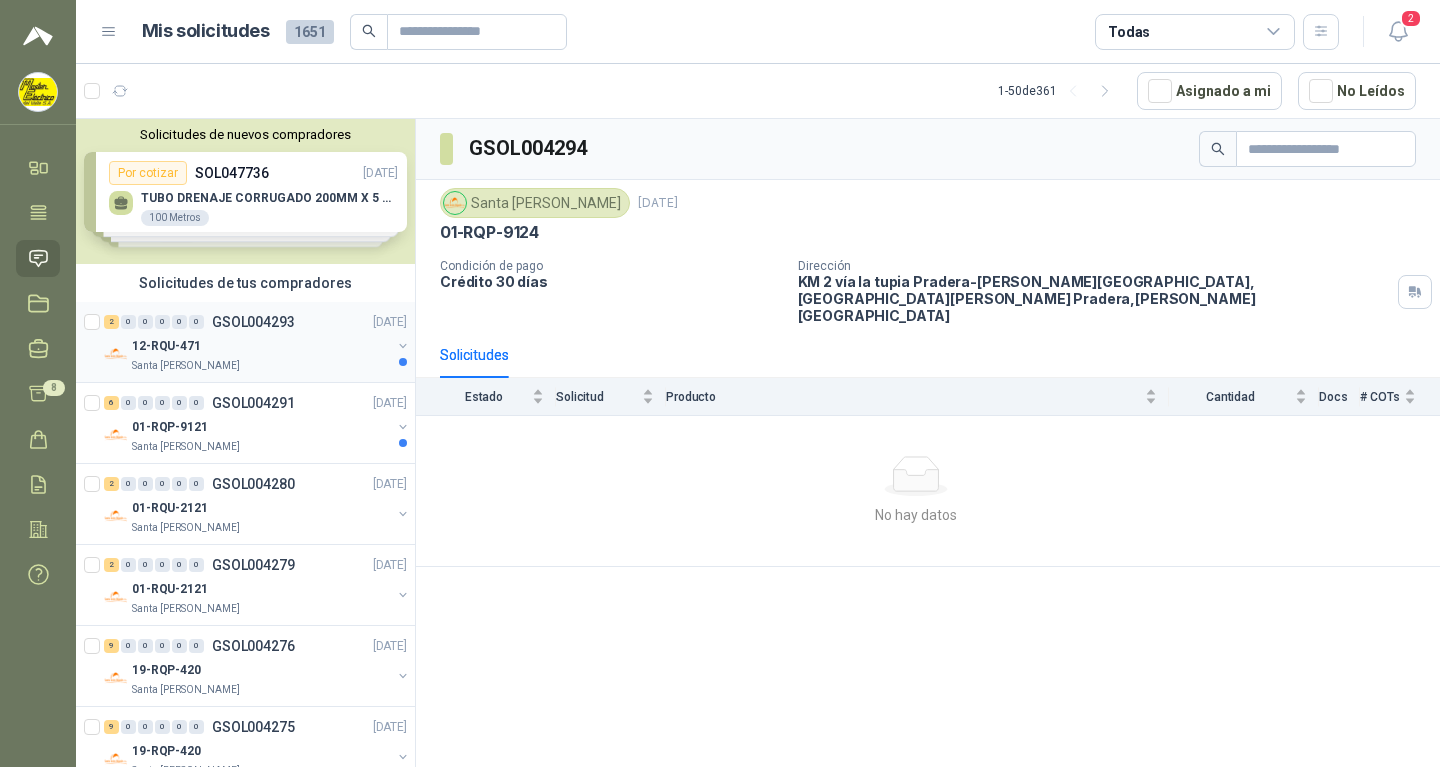 click on "GSOL004293" at bounding box center (253, 322) 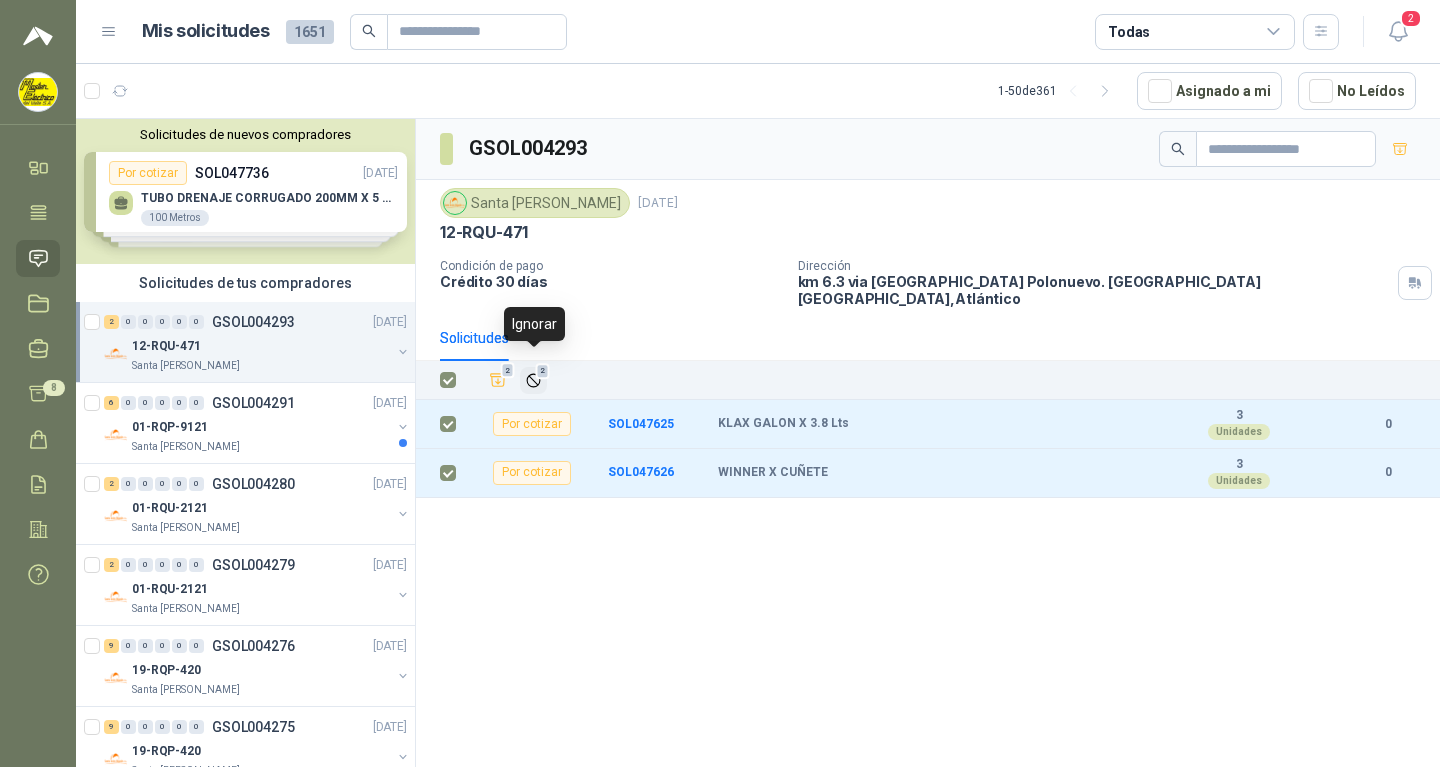 click on "2" at bounding box center (543, 371) 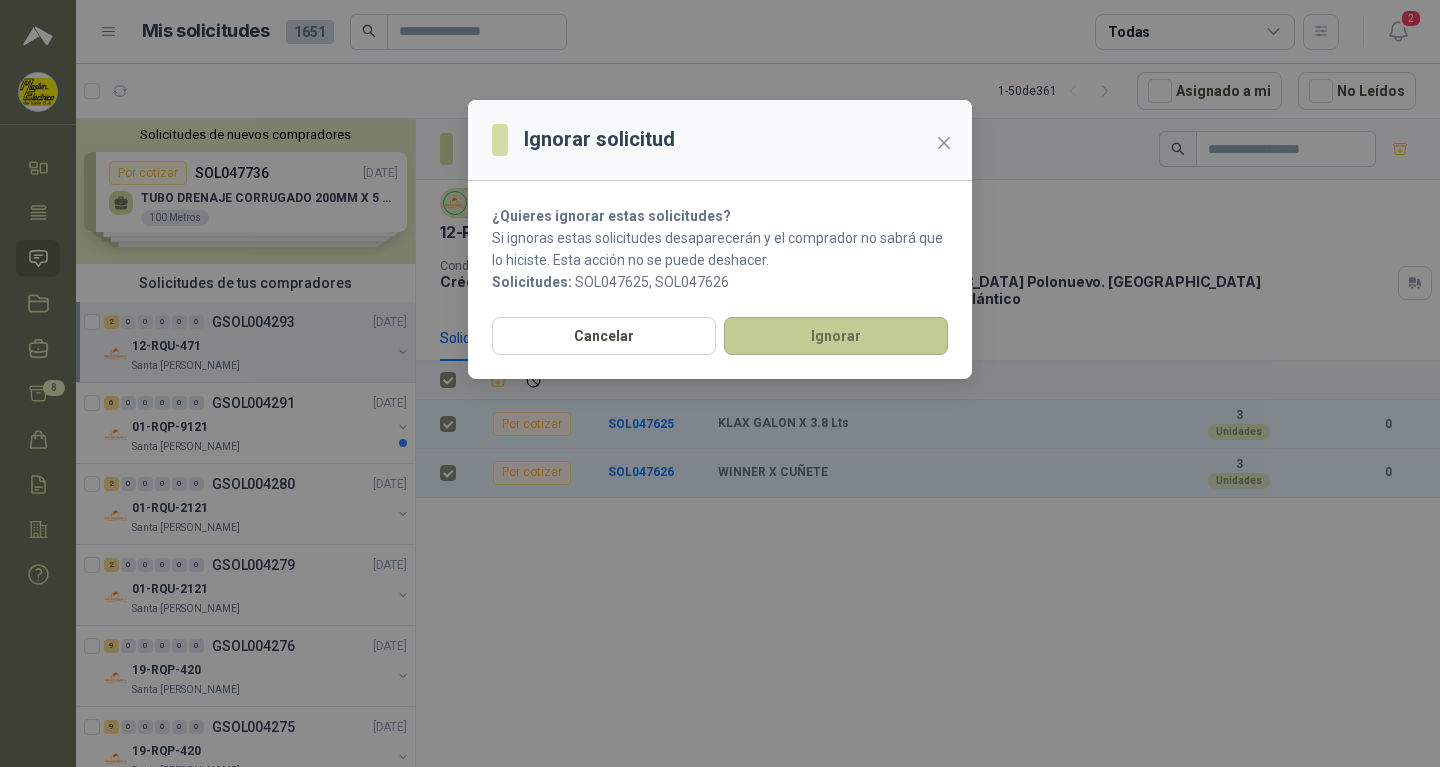 click on "Ignorar" at bounding box center (836, 336) 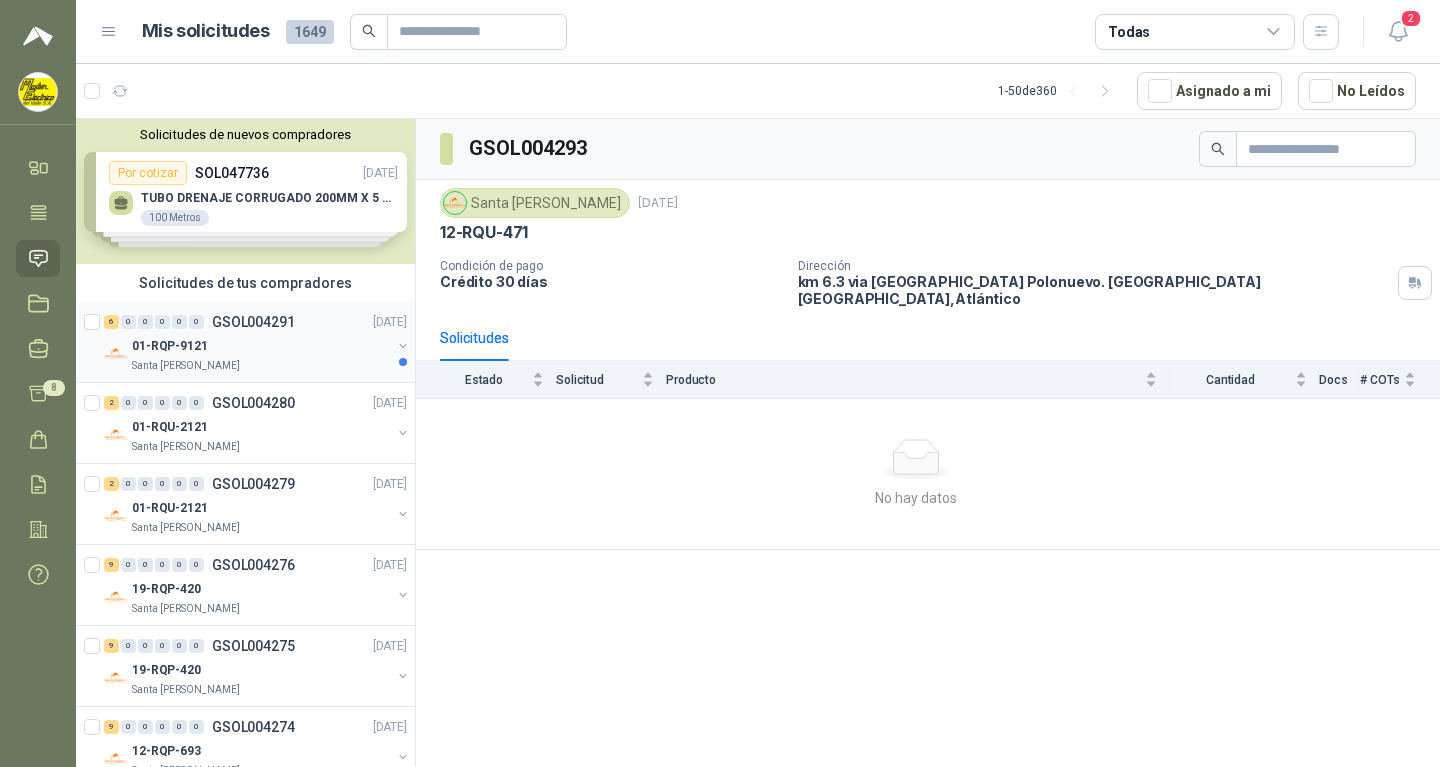 click on "GSOL004291" at bounding box center (253, 322) 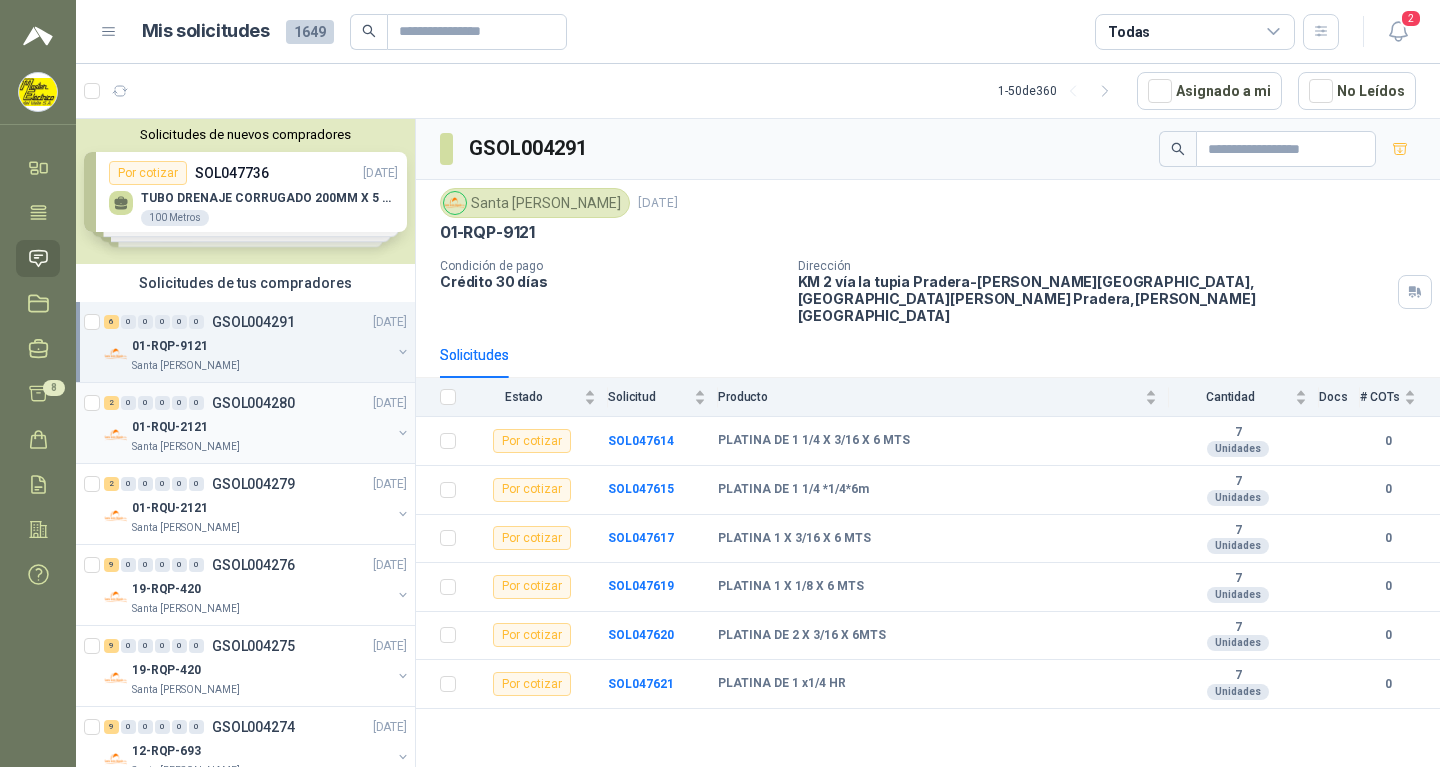 click on "GSOL004280" at bounding box center [253, 403] 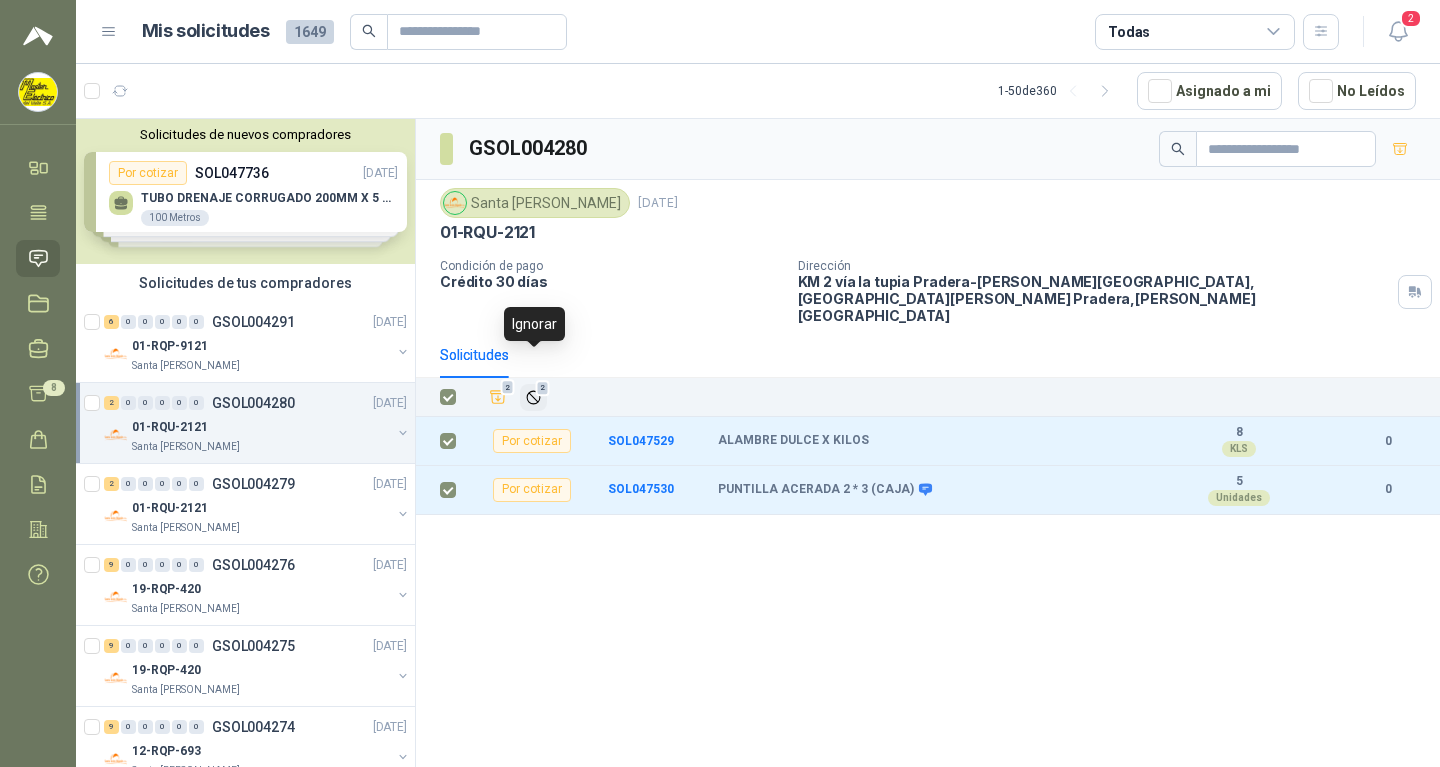 click 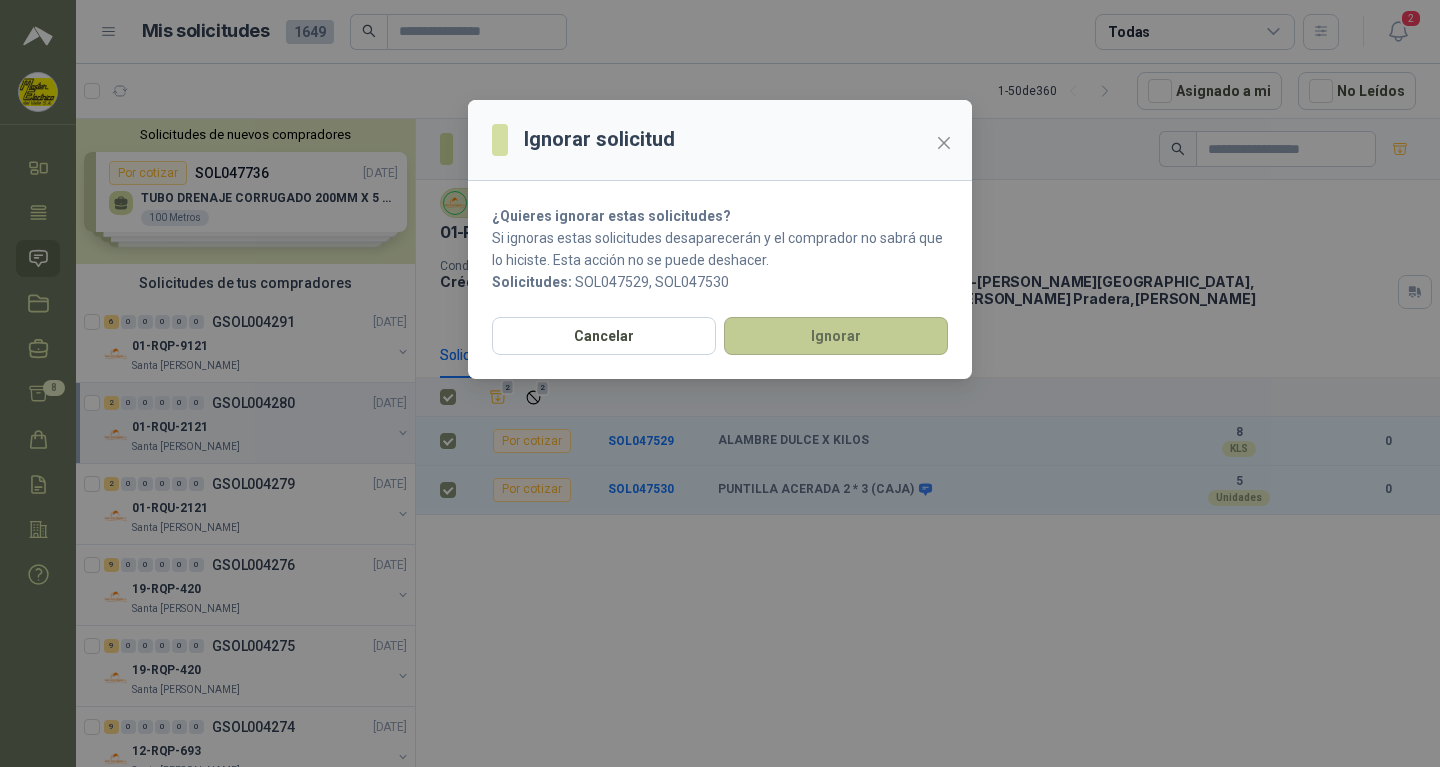 click on "Ignorar" at bounding box center (836, 336) 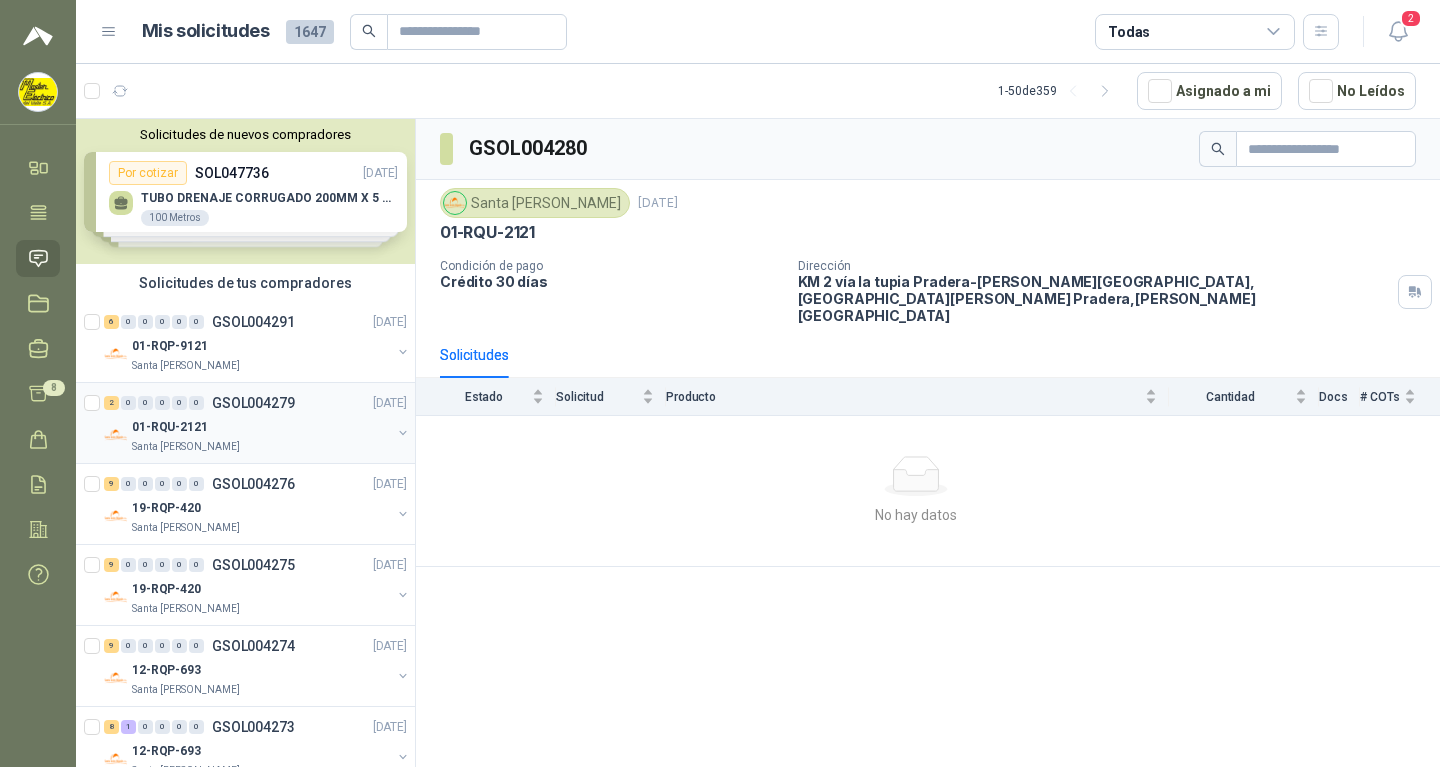 click on "GSOL004279" at bounding box center (253, 403) 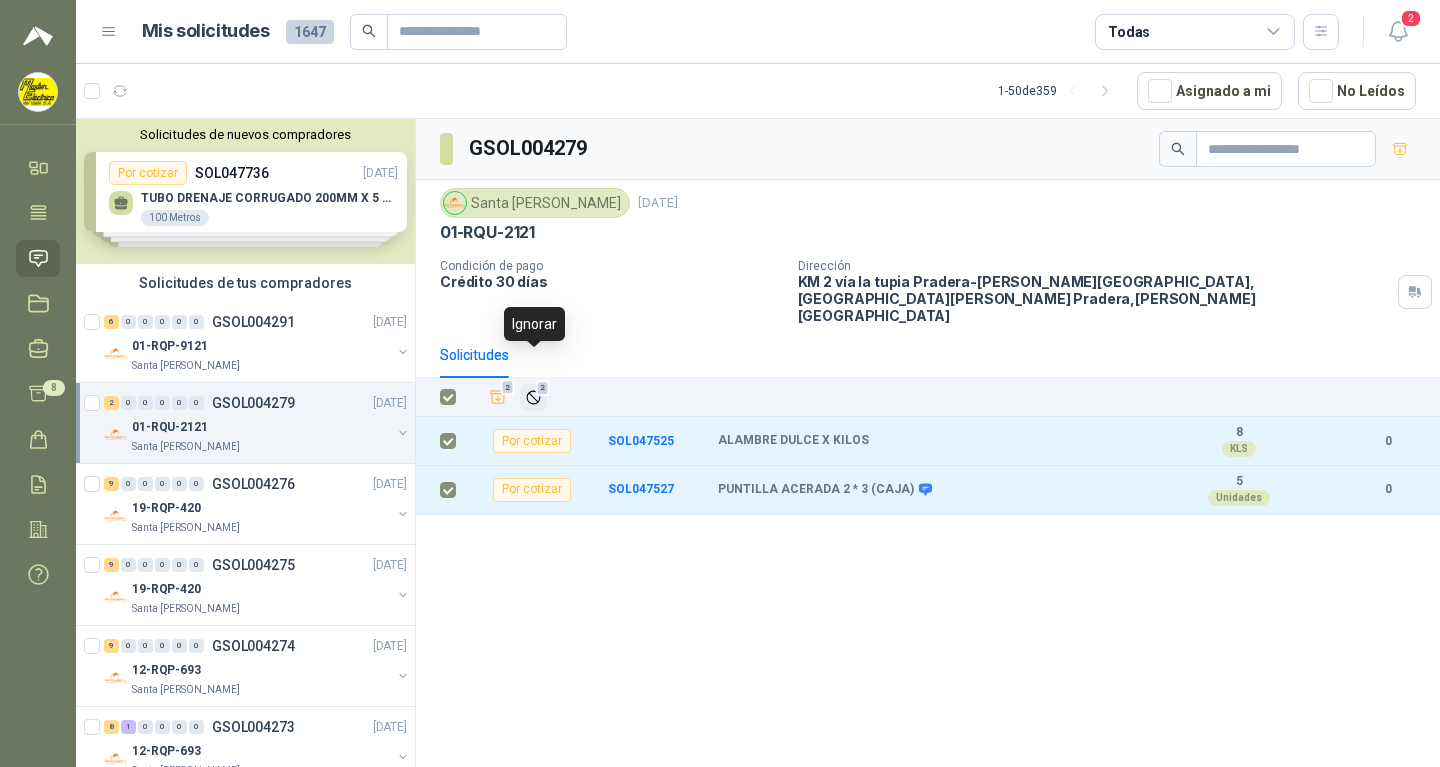 click on "2" at bounding box center [543, 388] 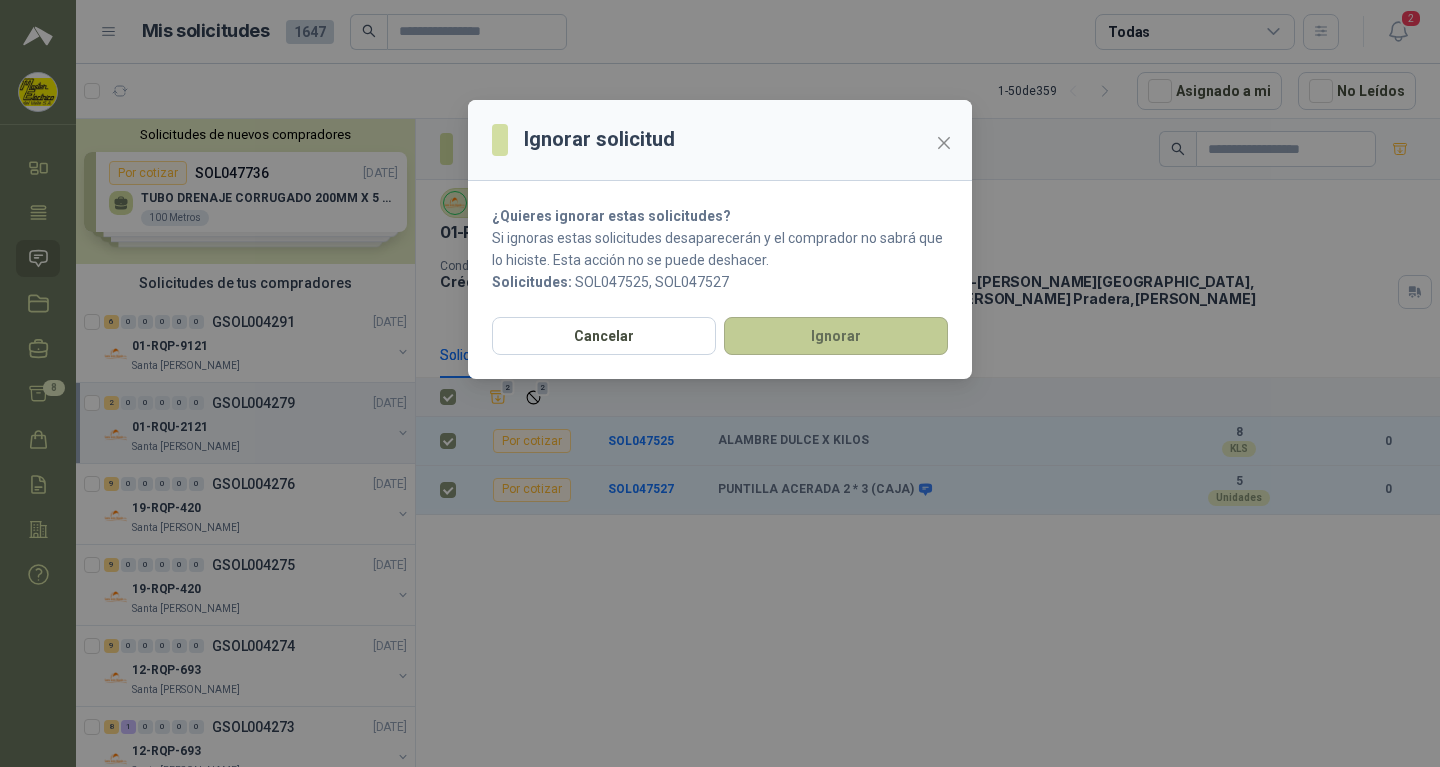 click on "Ignorar" at bounding box center (836, 336) 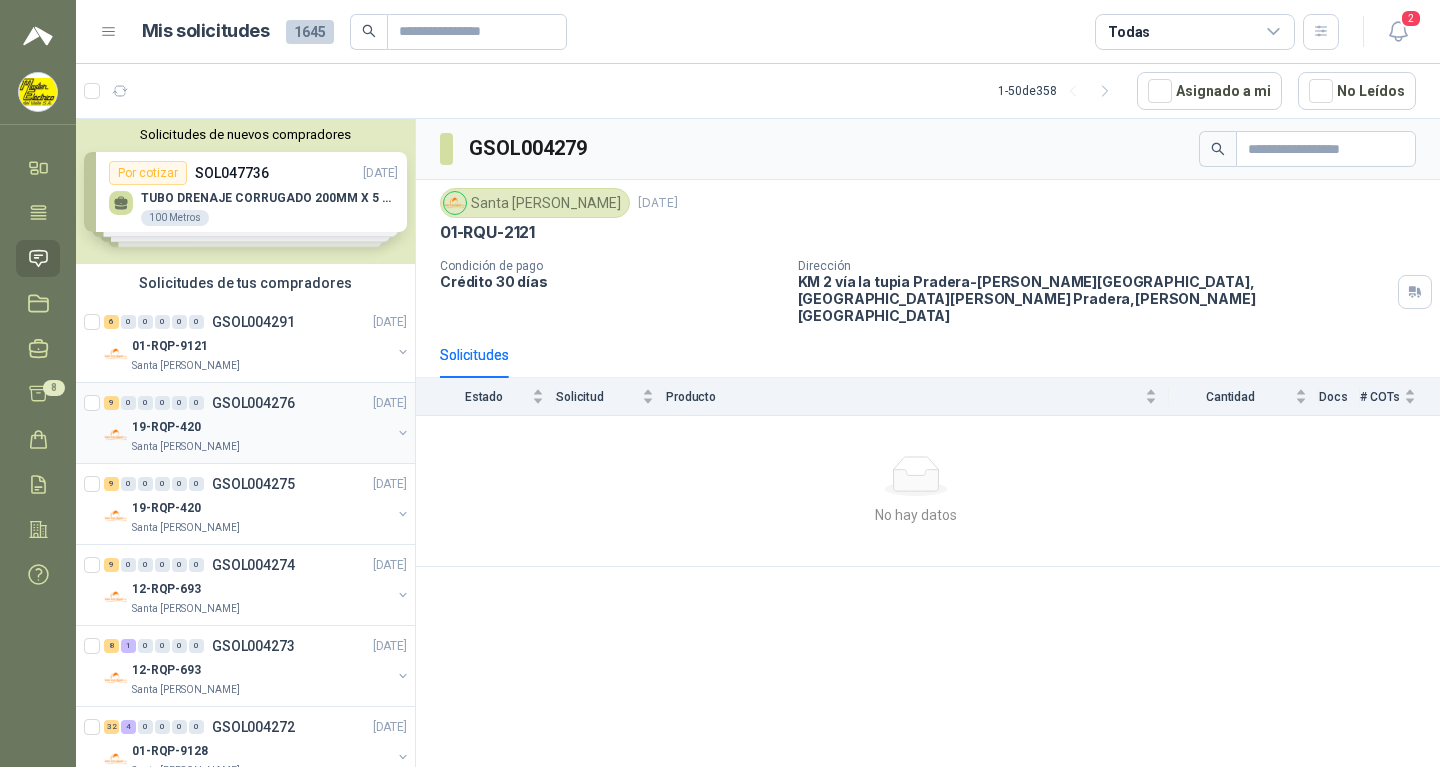 click on "GSOL004276" at bounding box center (253, 403) 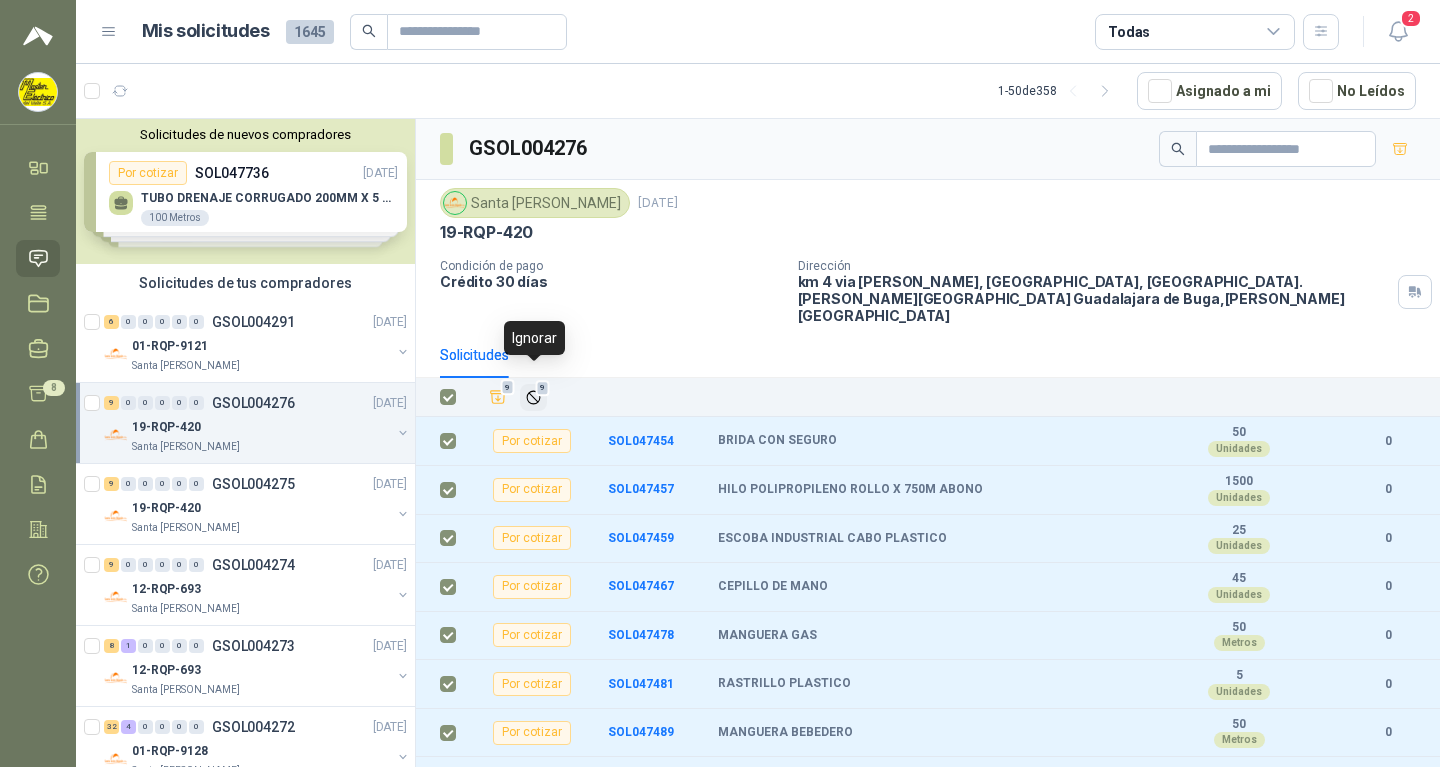 click on "9" at bounding box center [543, 388] 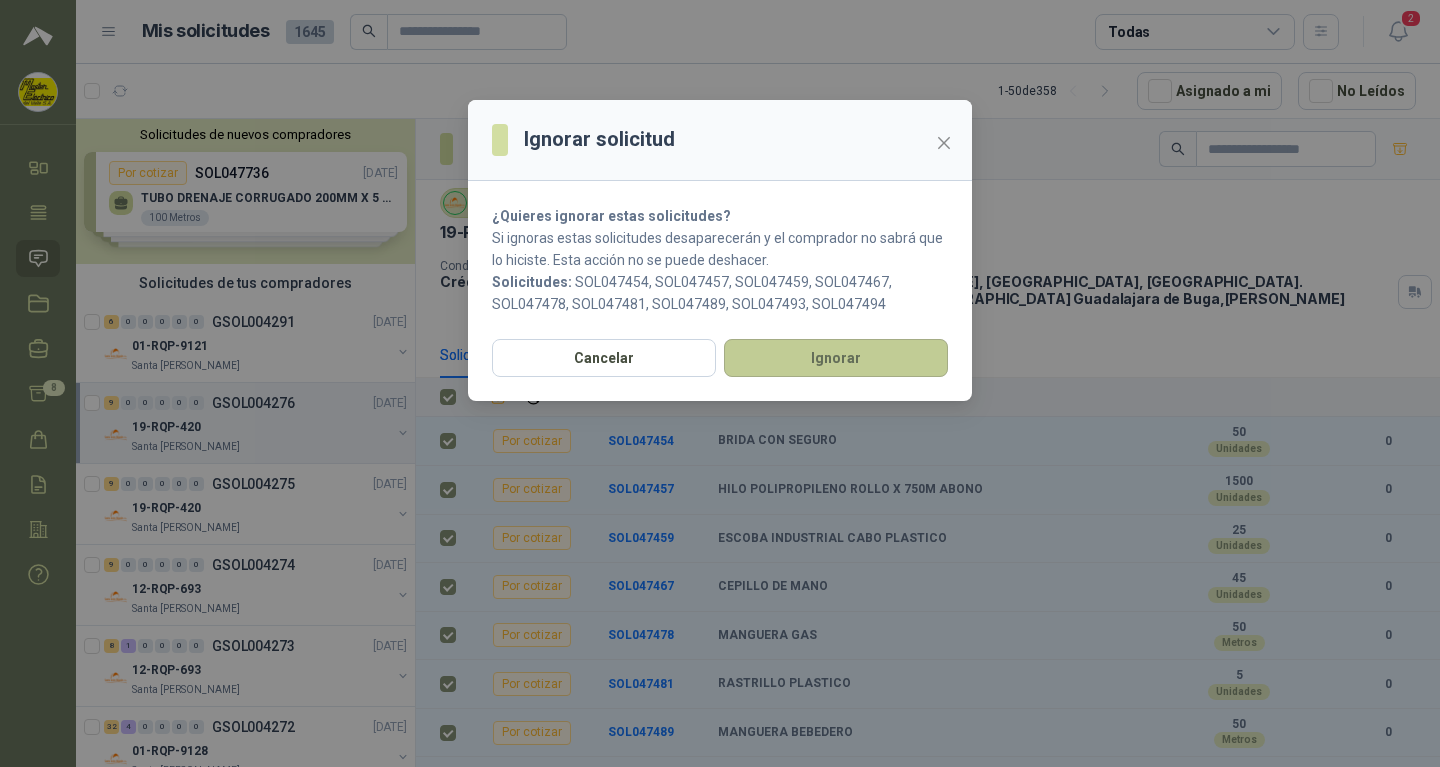 click on "Ignorar" at bounding box center (836, 358) 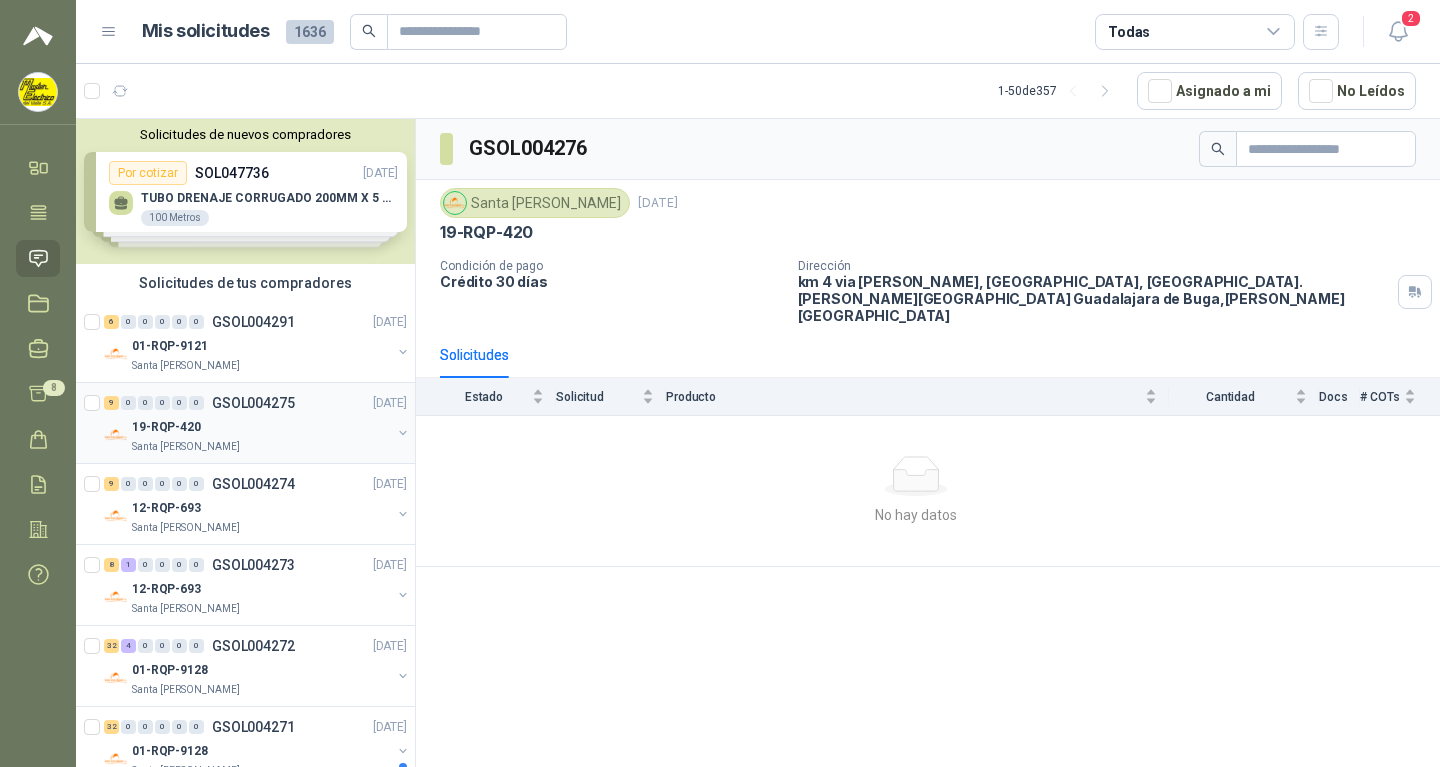 click on "GSOL004275" at bounding box center (253, 403) 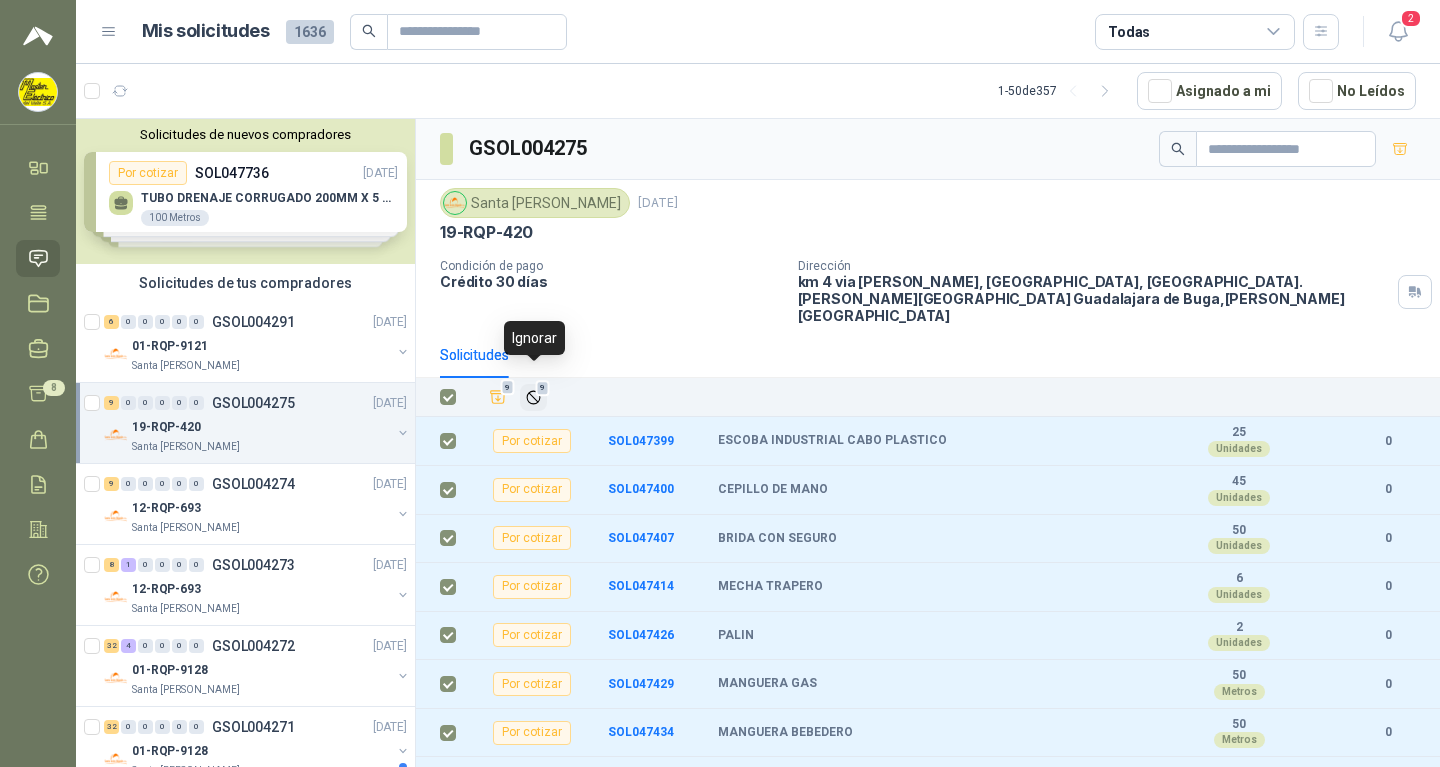 click 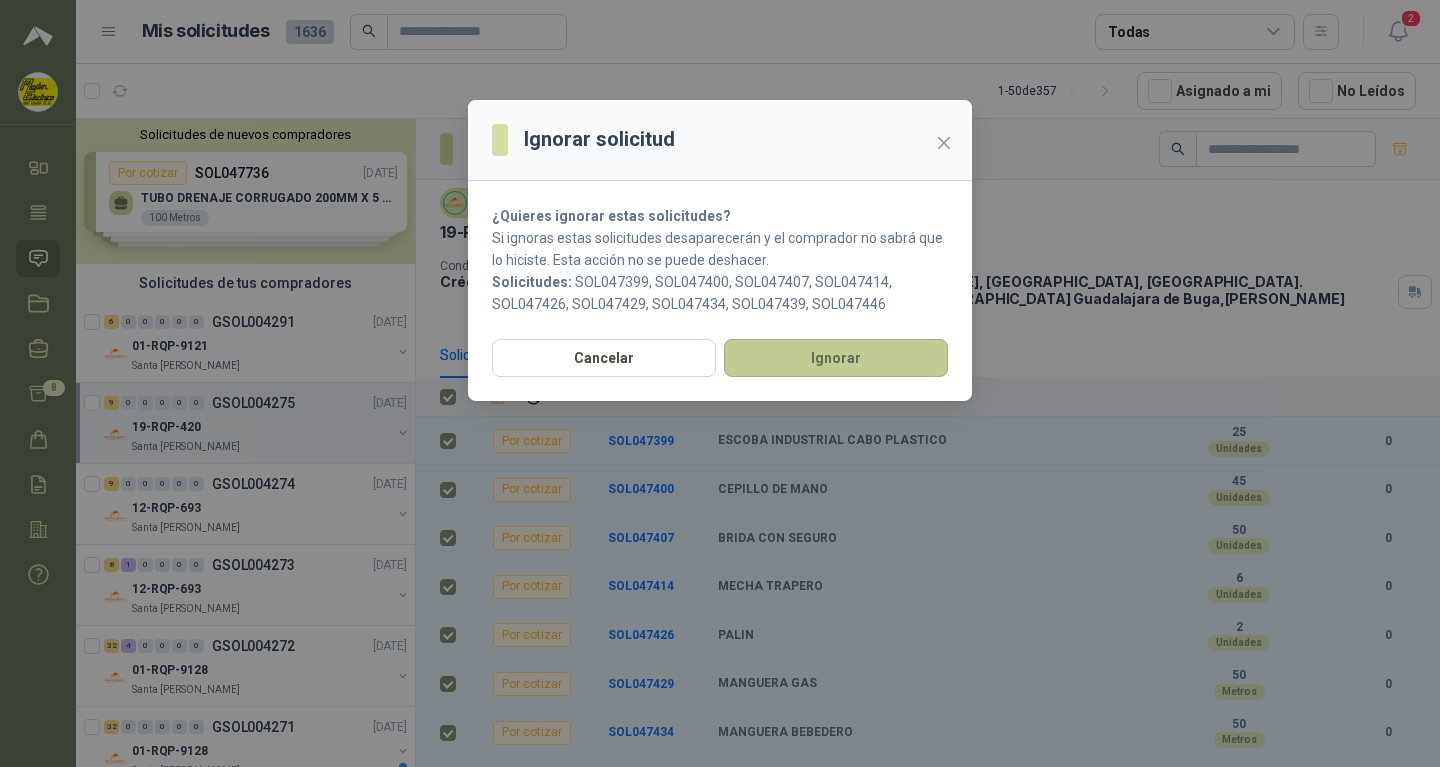 click on "Ignorar" at bounding box center [836, 358] 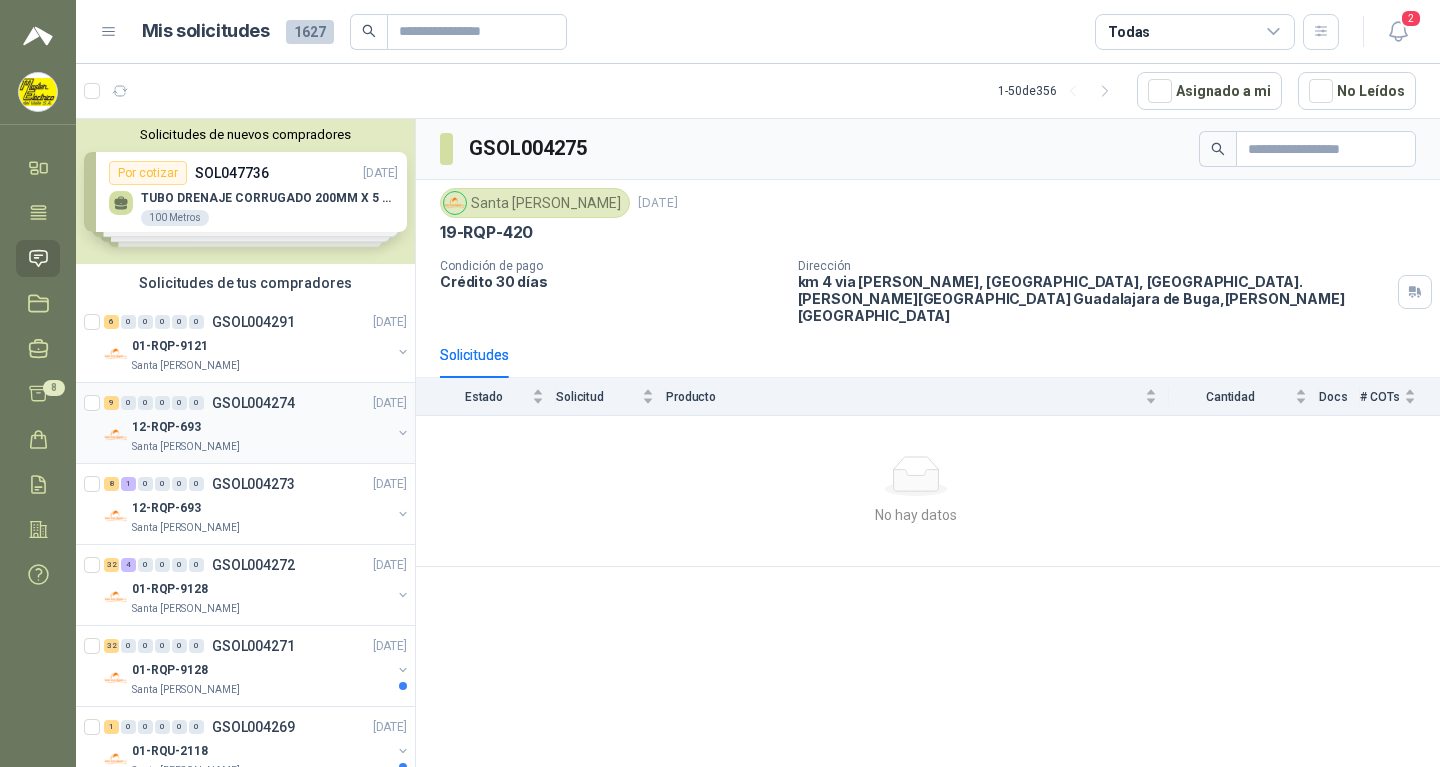 click on "GSOL004274" at bounding box center [253, 403] 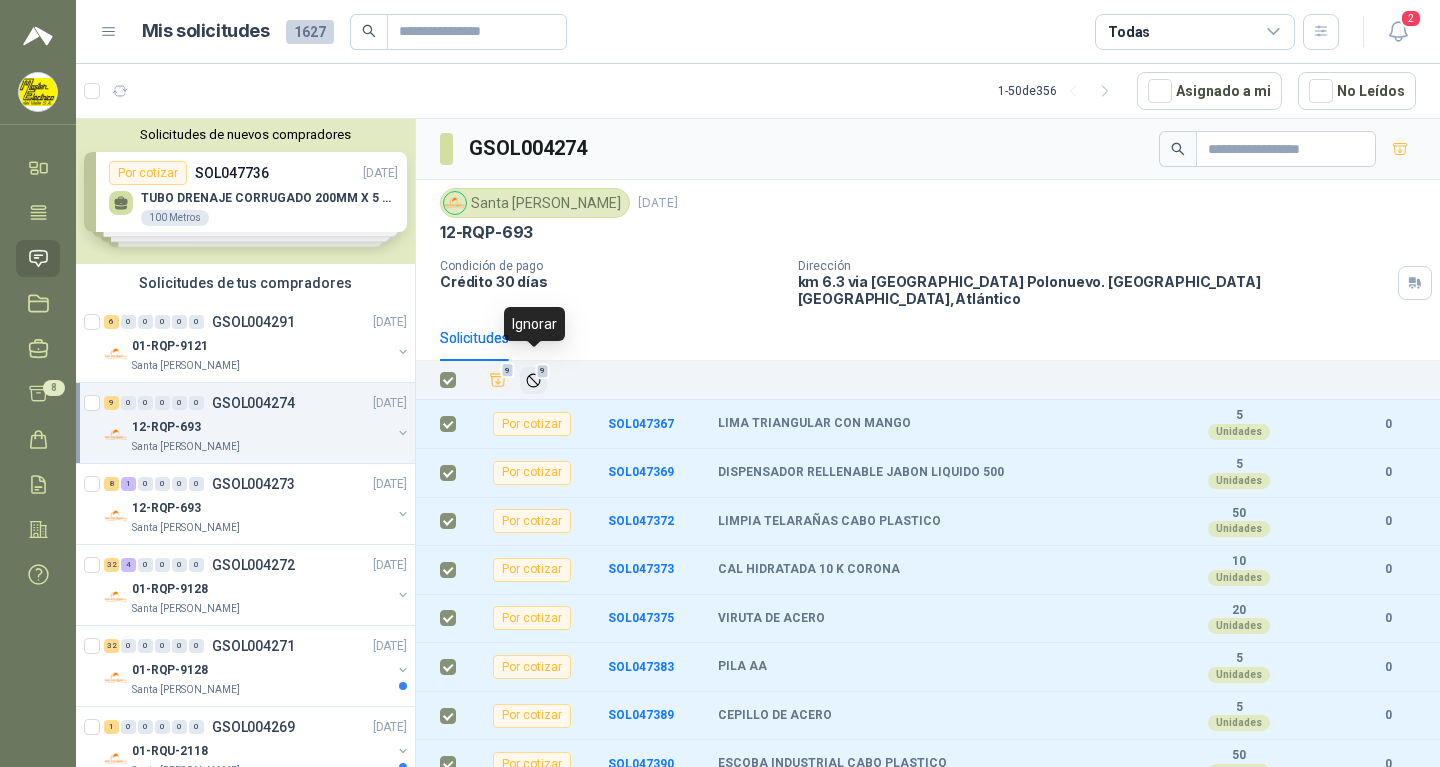 click on "9" at bounding box center [543, 371] 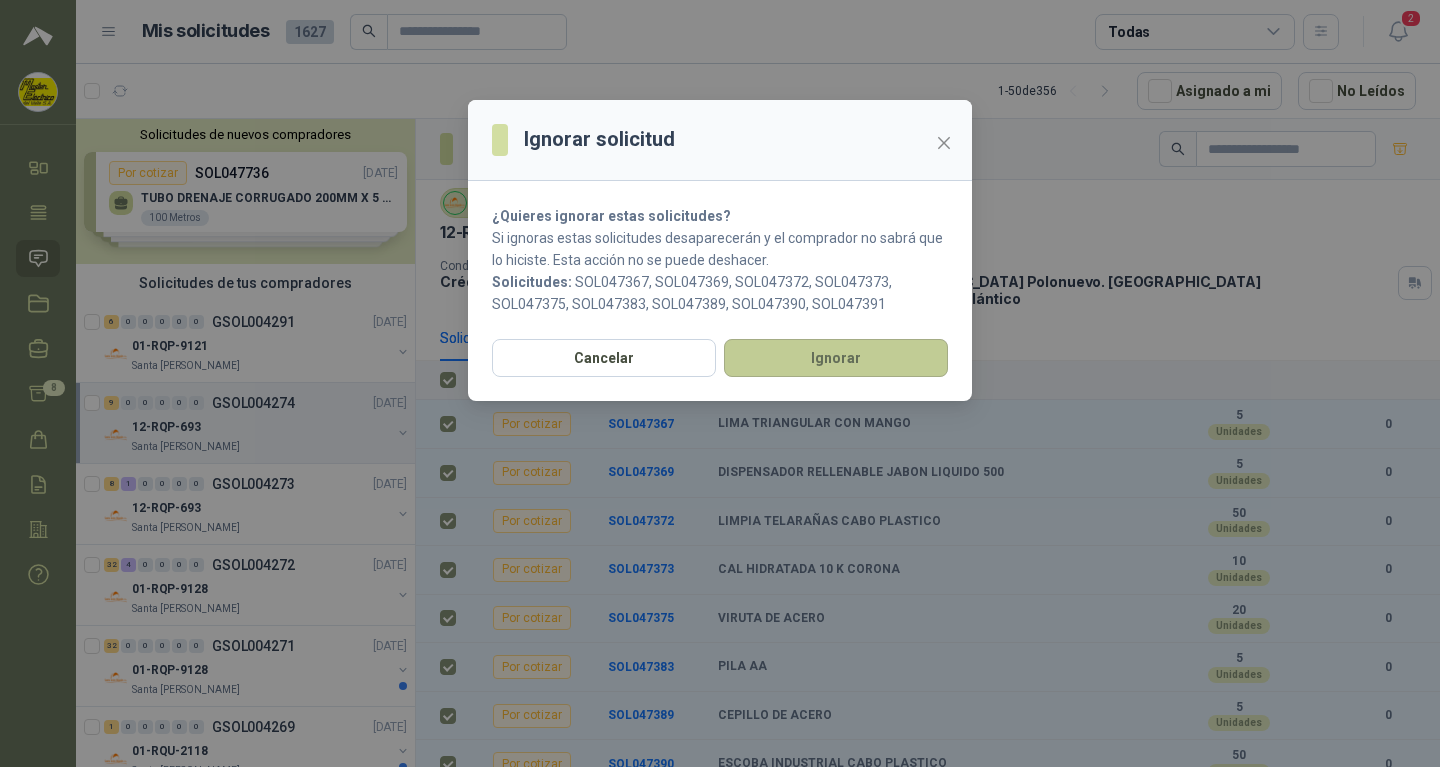 click on "Ignorar" at bounding box center [836, 358] 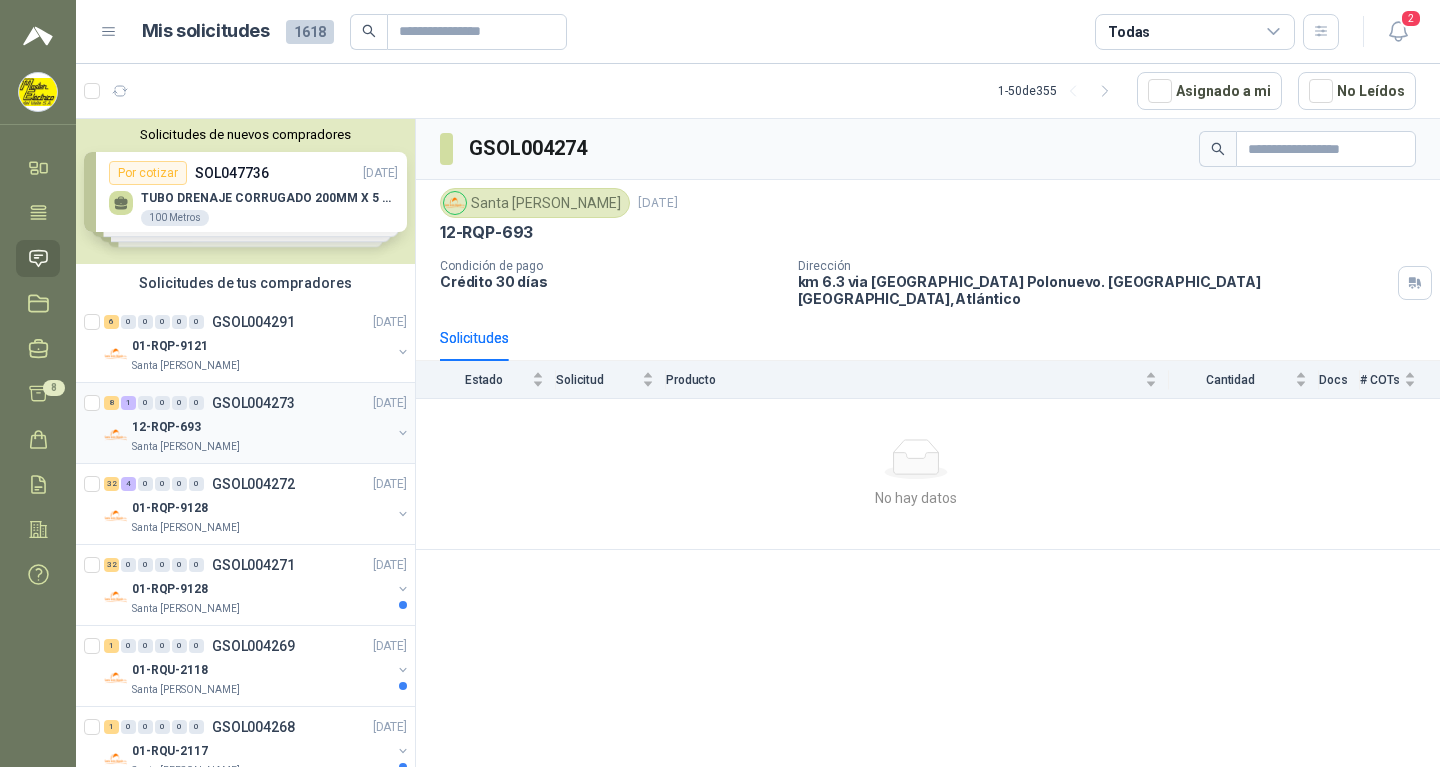 click on "GSOL004273" at bounding box center (253, 403) 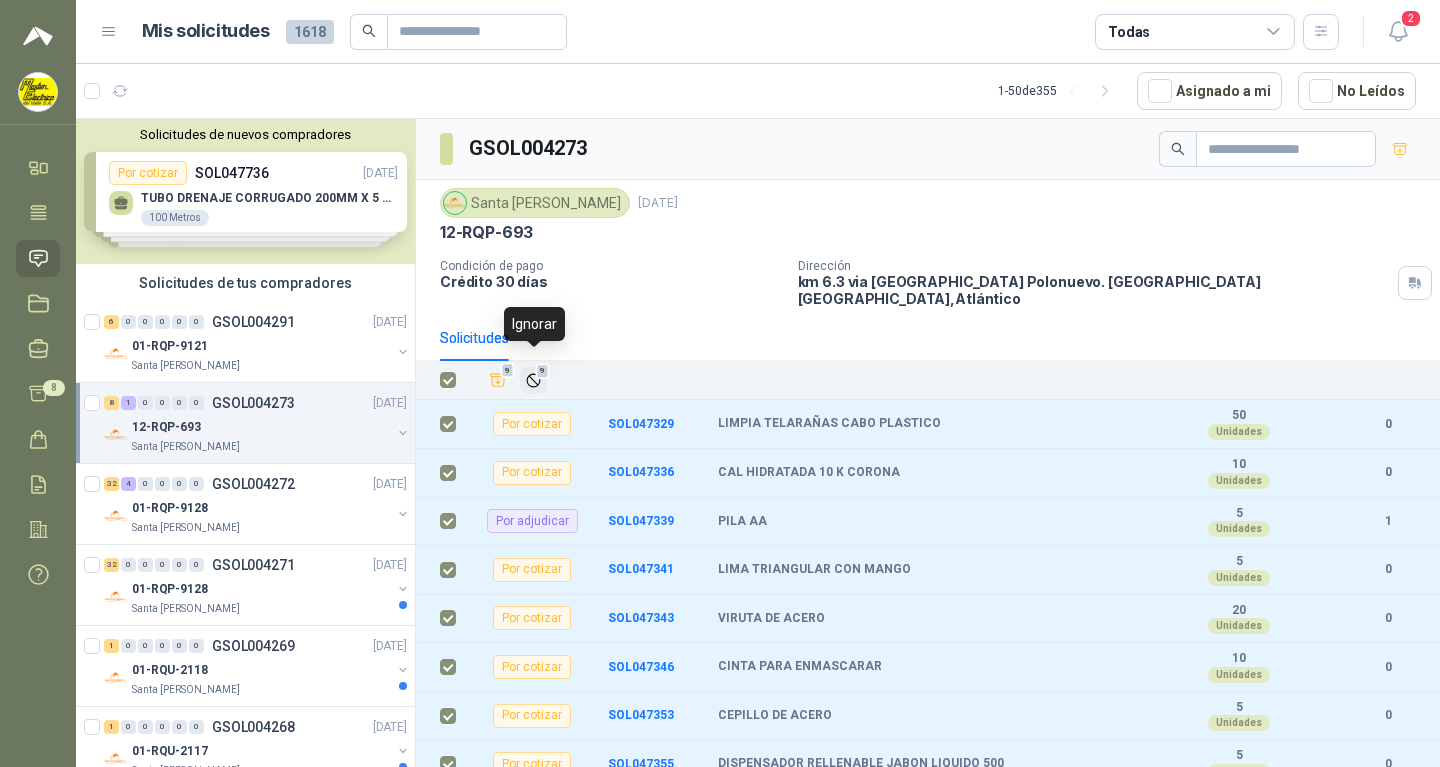 click 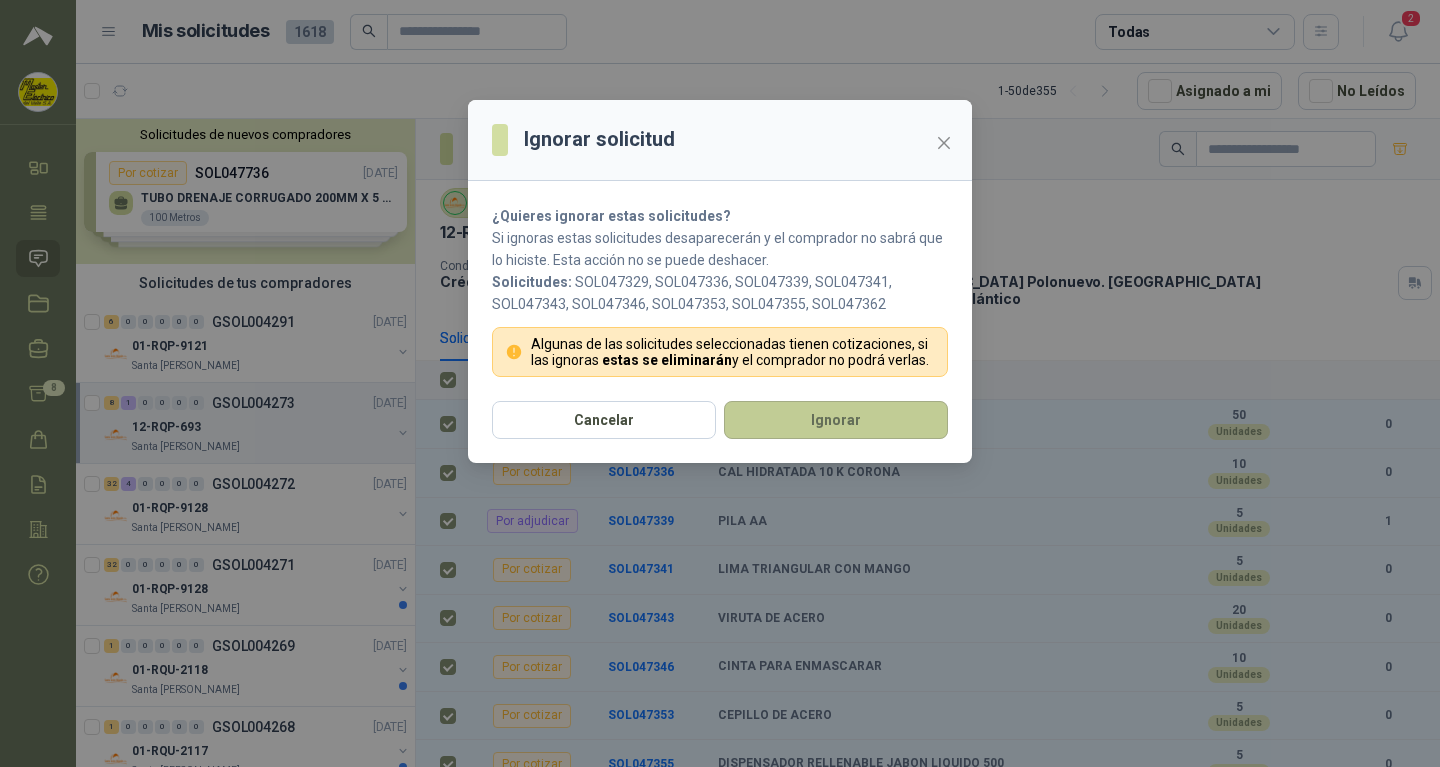 click on "Ignorar" at bounding box center [836, 420] 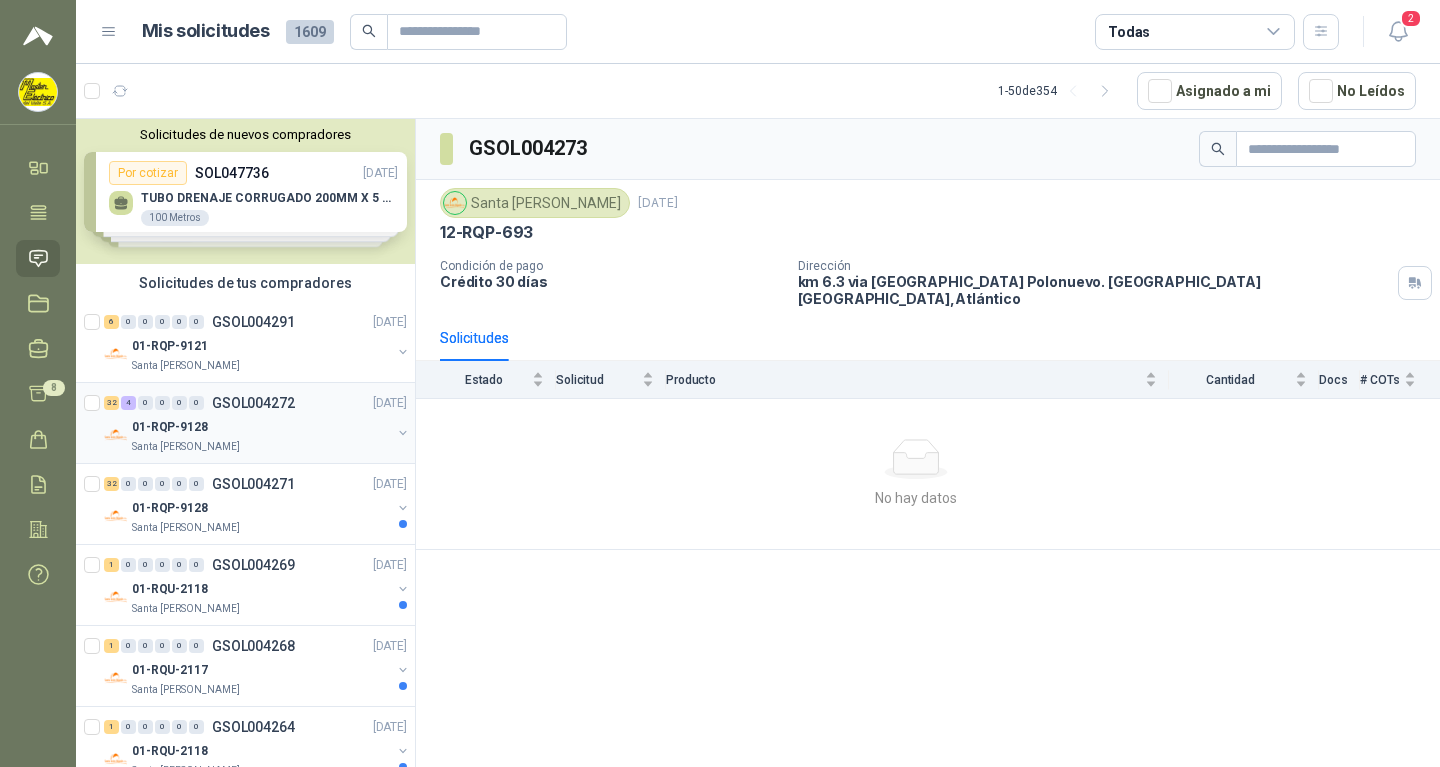 click on "GSOL004272" at bounding box center [253, 403] 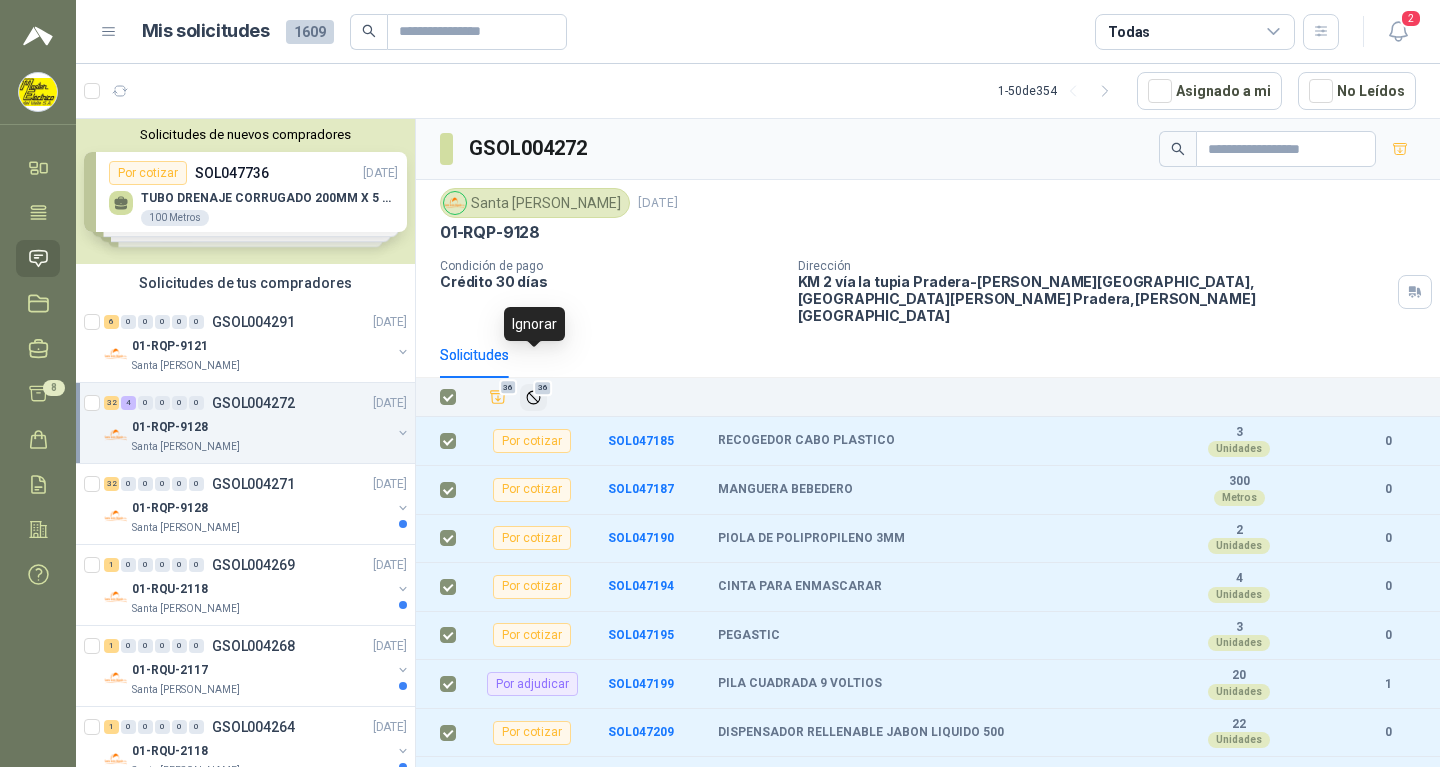 click on "36" at bounding box center [542, 388] 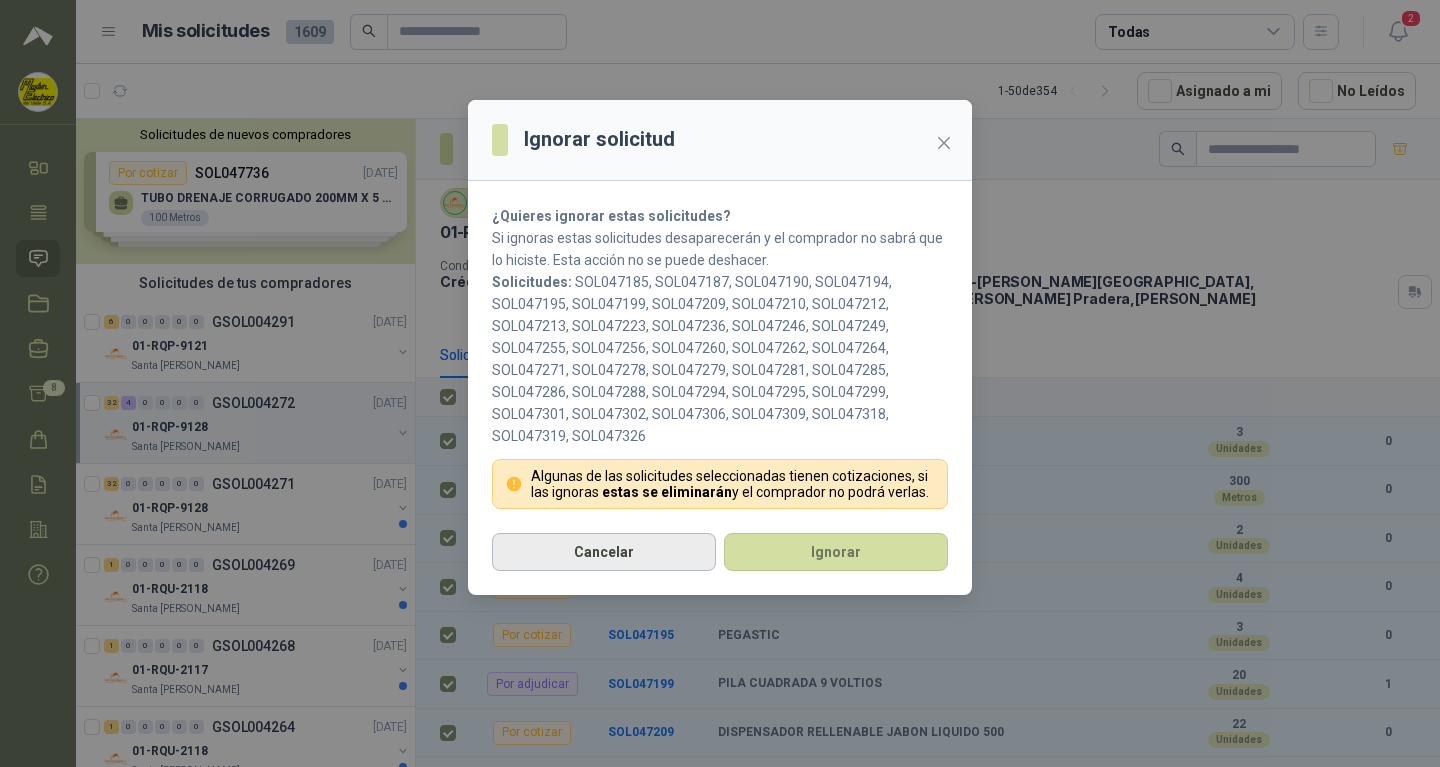 click on "Cancelar" at bounding box center (604, 552) 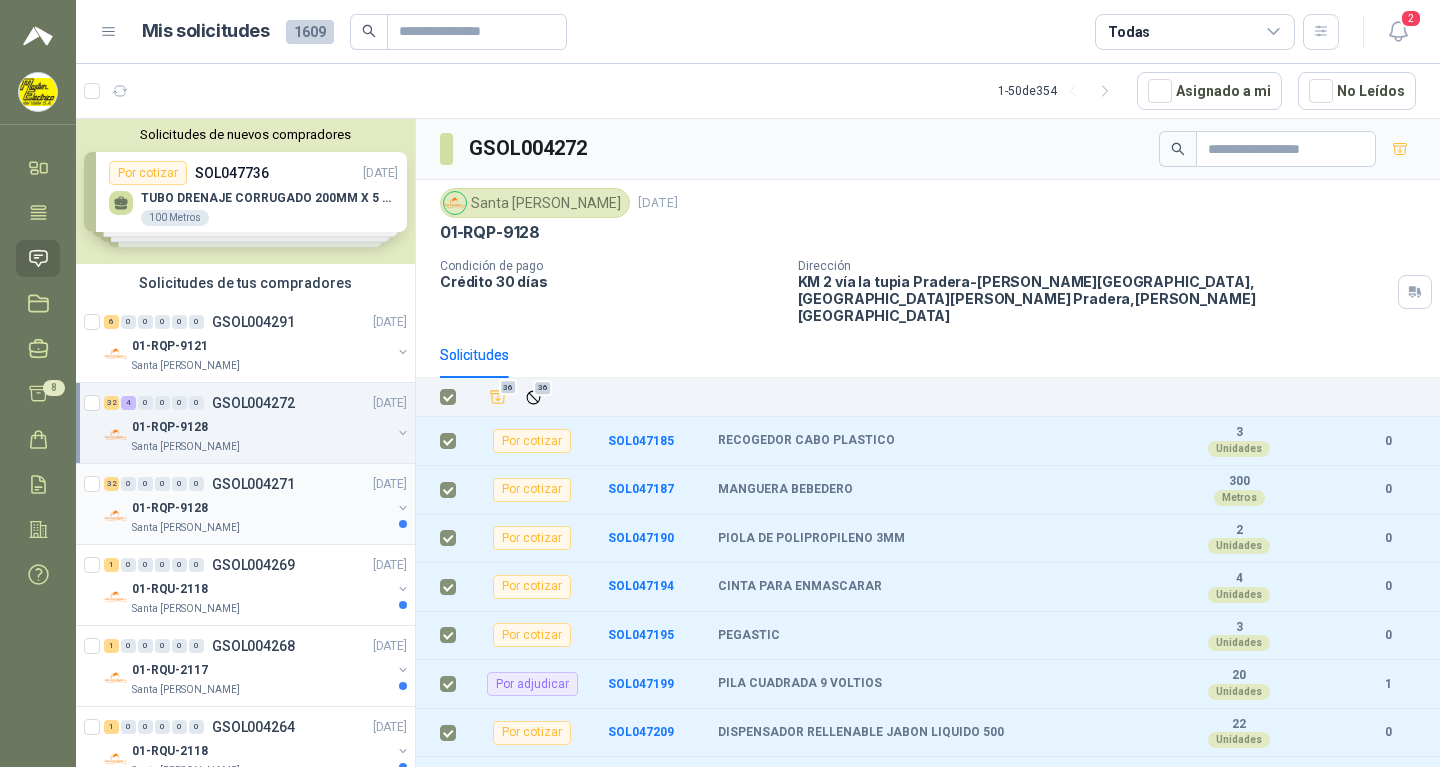click on "GSOL004271" at bounding box center [253, 484] 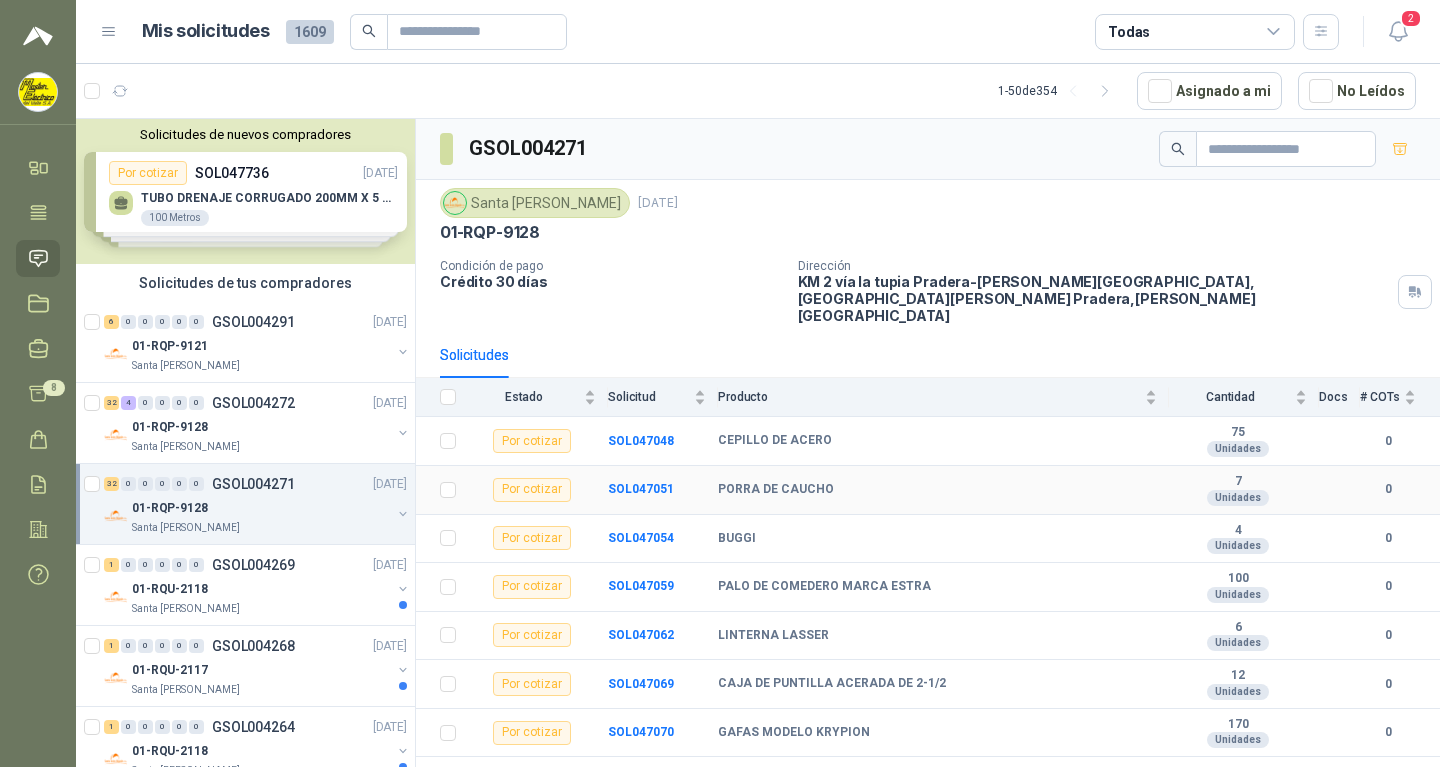 scroll, scrollTop: 102, scrollLeft: 0, axis: vertical 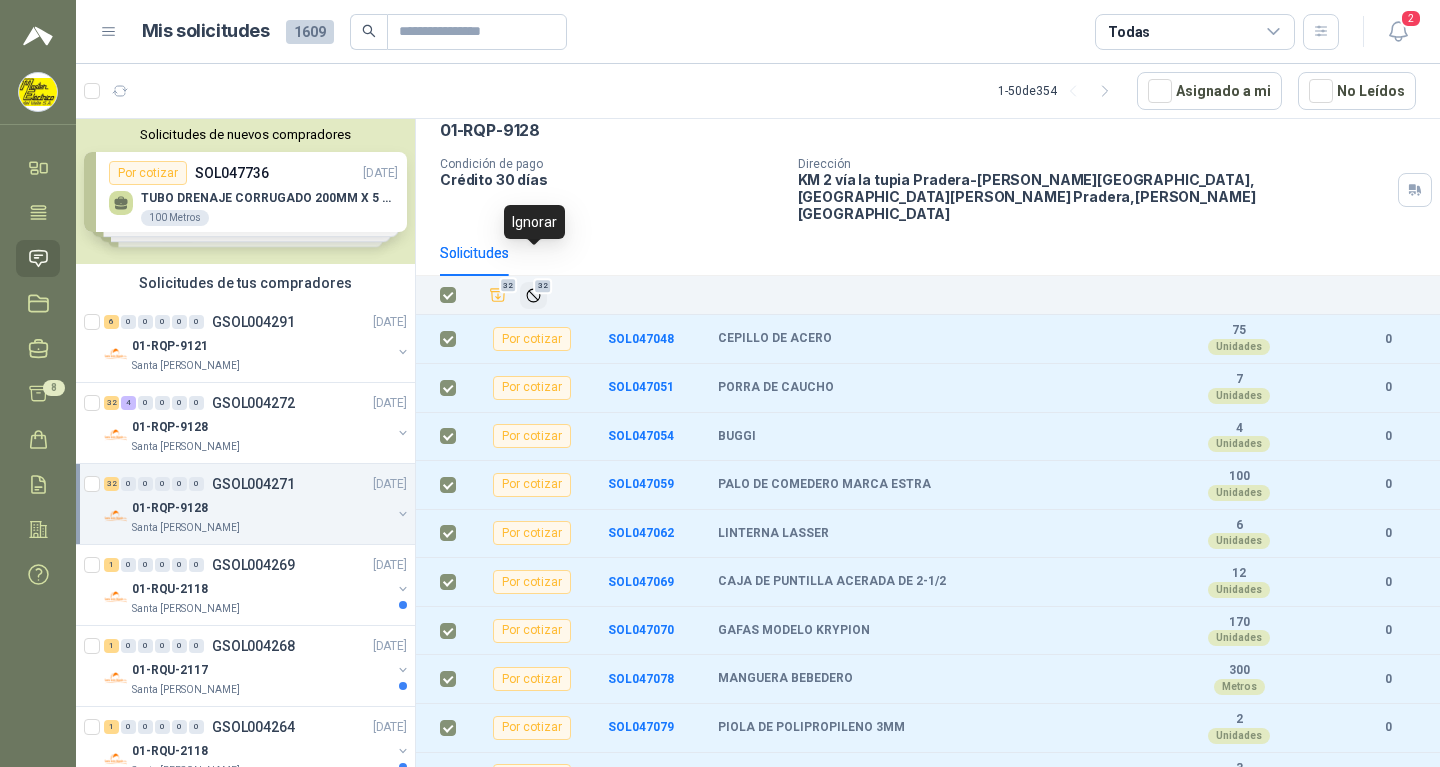 click on "32" at bounding box center [542, 286] 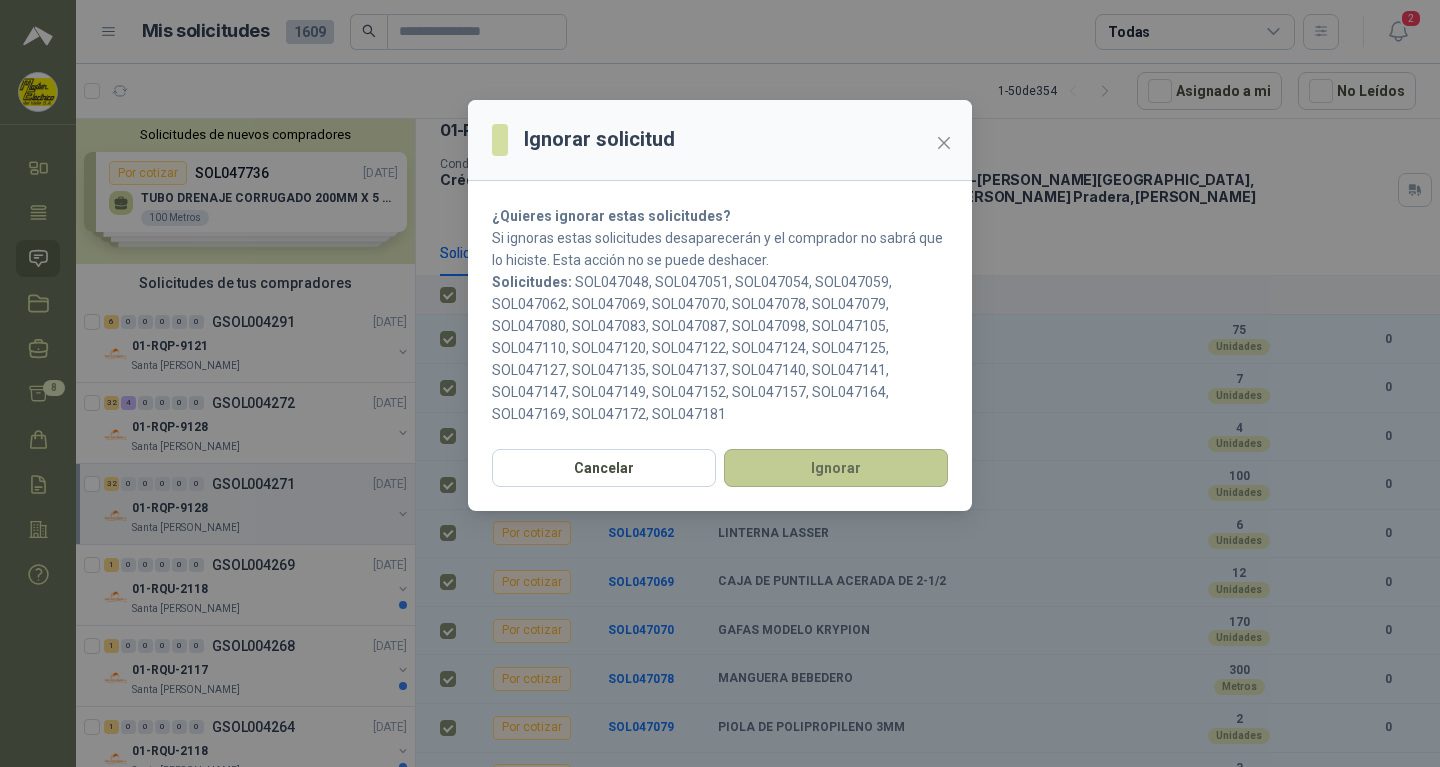 click on "Ignorar" at bounding box center [836, 468] 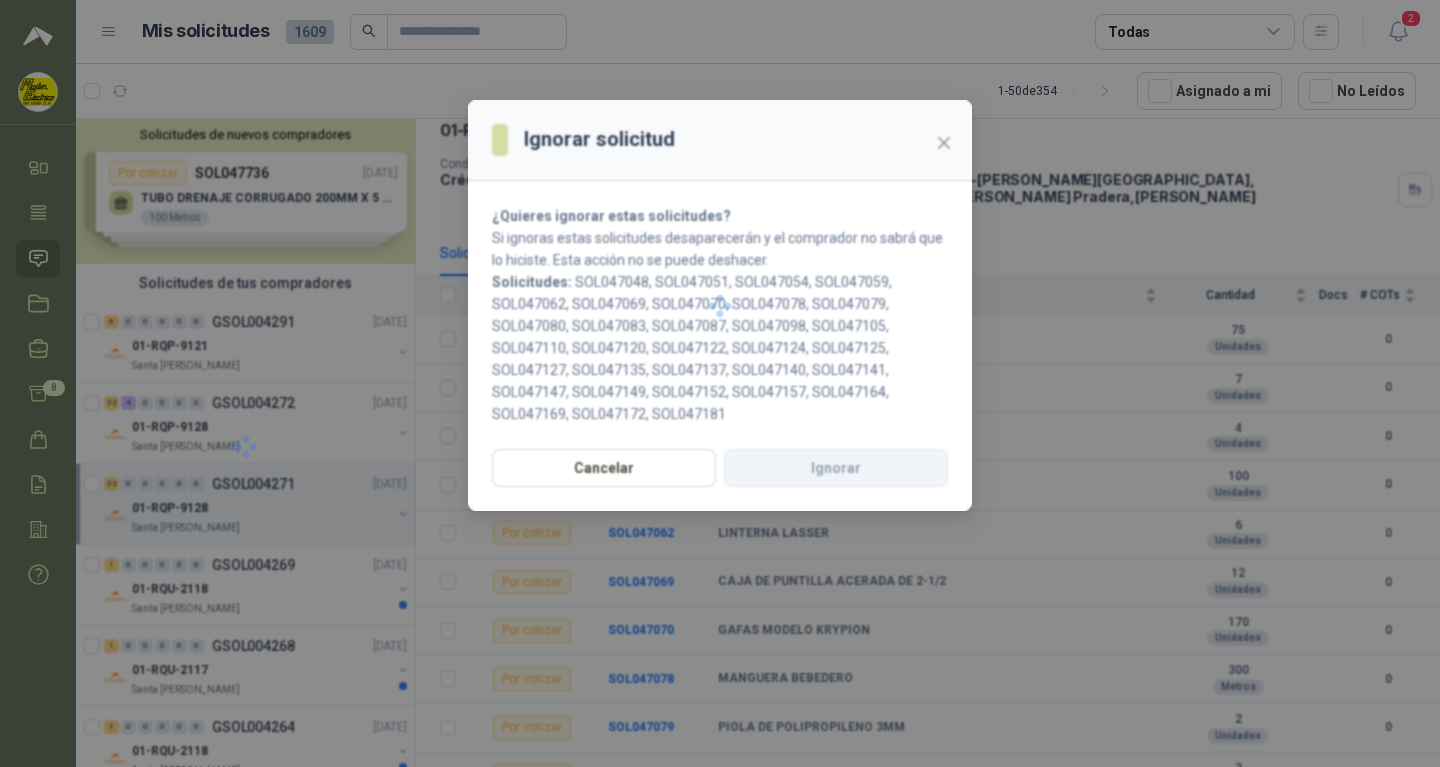 scroll, scrollTop: 0, scrollLeft: 0, axis: both 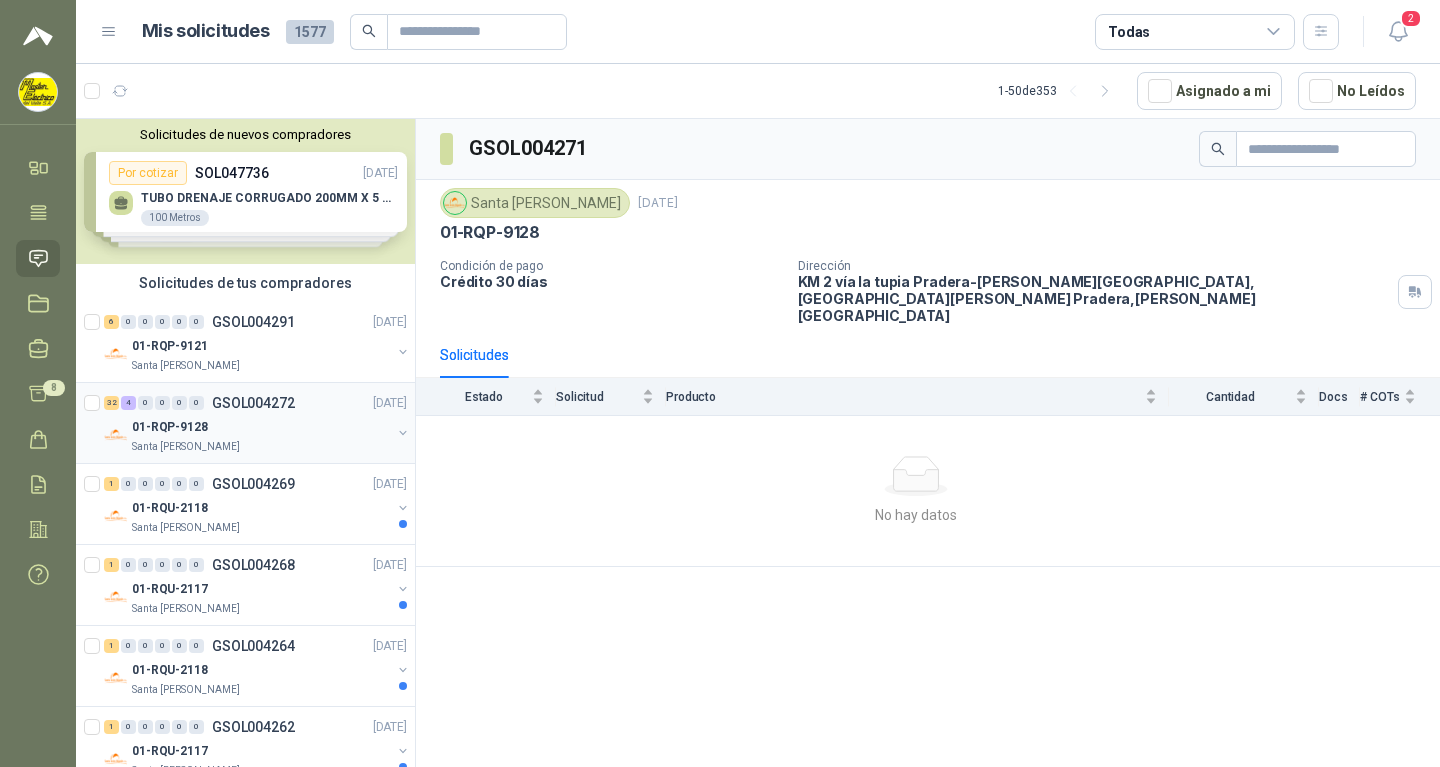 click on "GSOL004272" at bounding box center (253, 403) 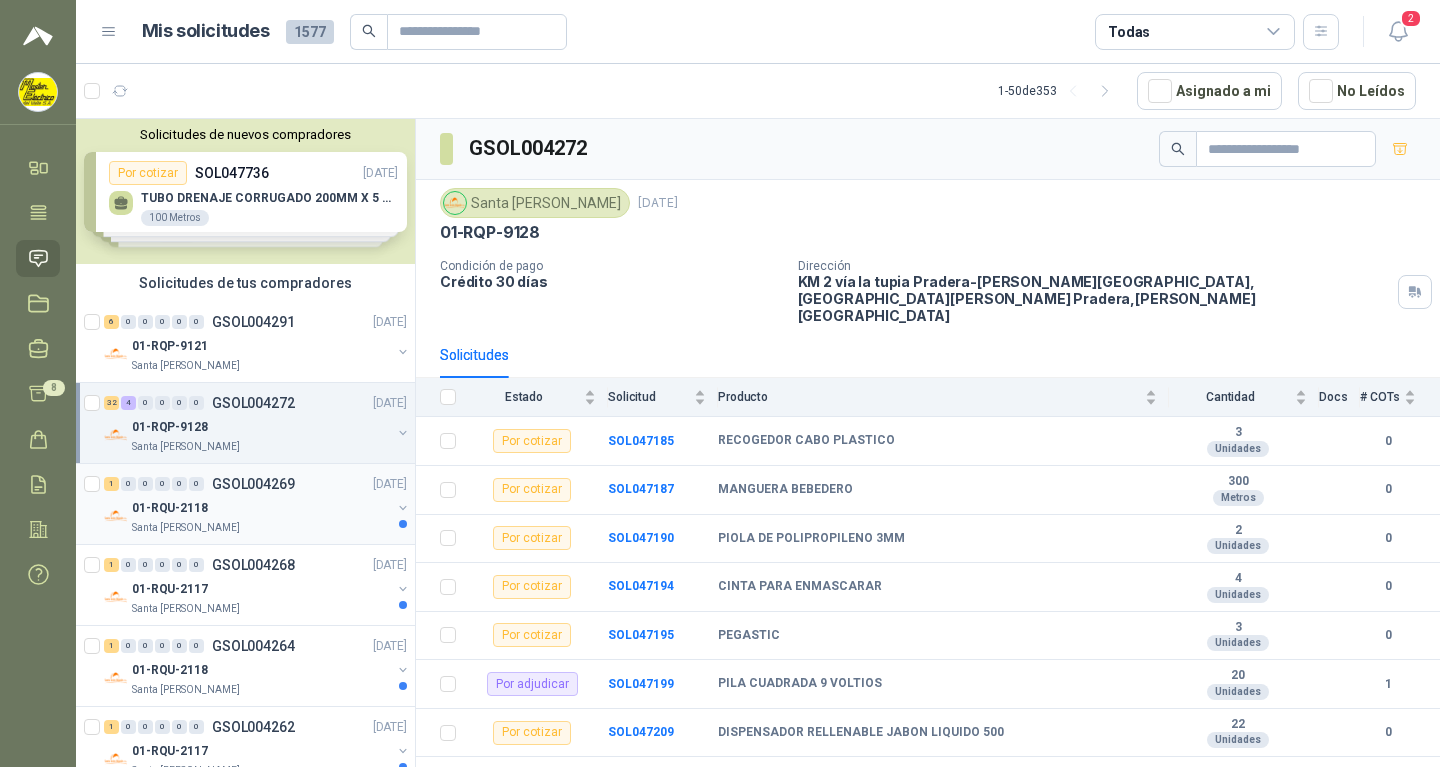 click on "GSOL004269" at bounding box center [253, 484] 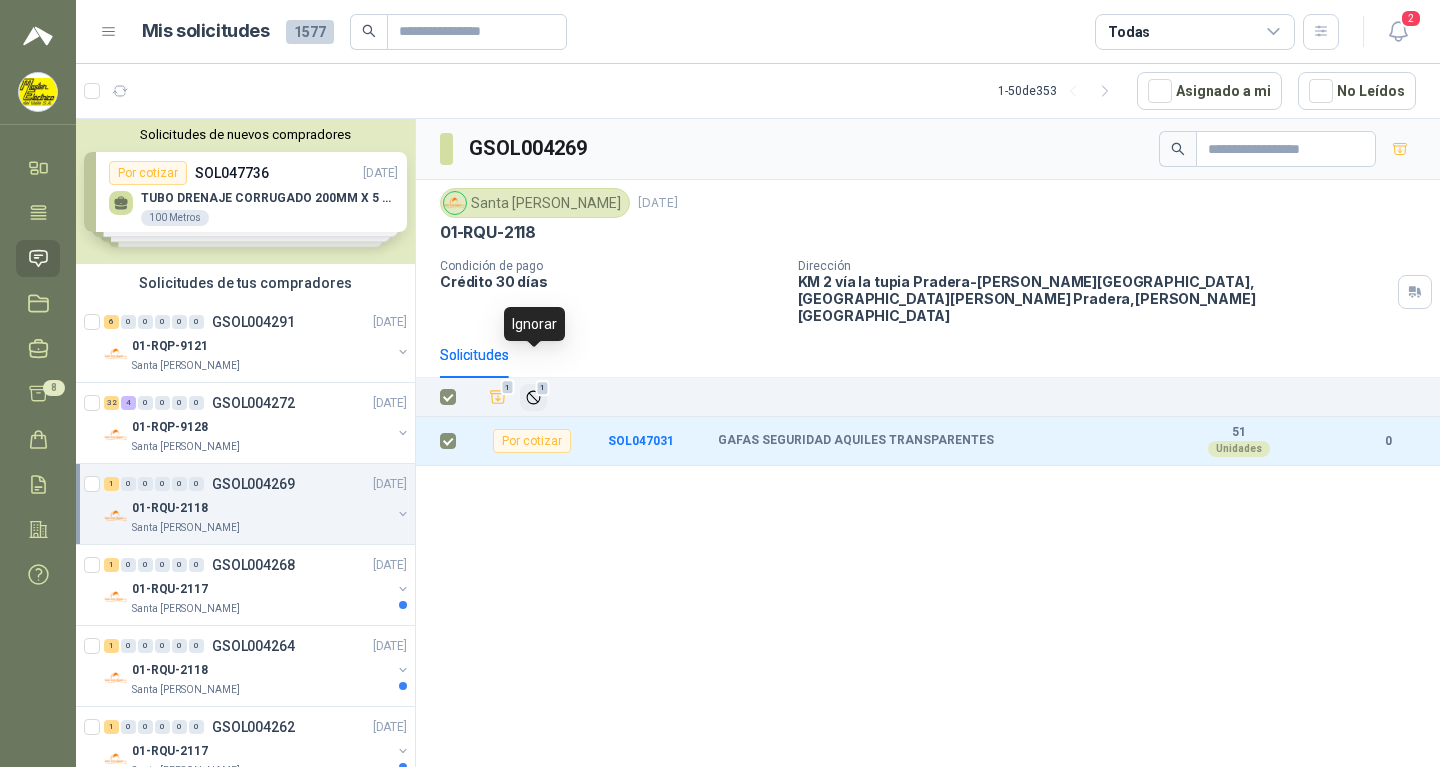 click 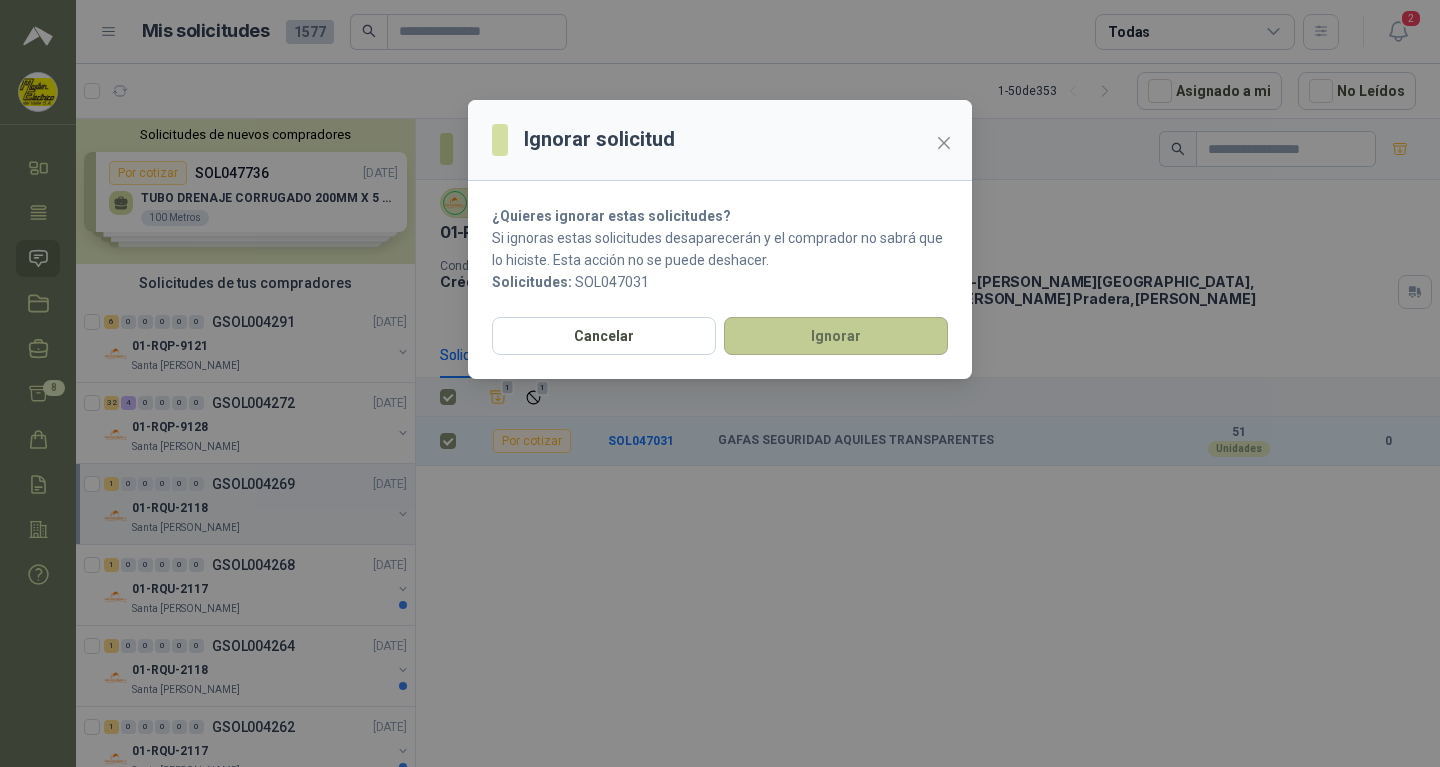 click on "Ignorar" at bounding box center [836, 336] 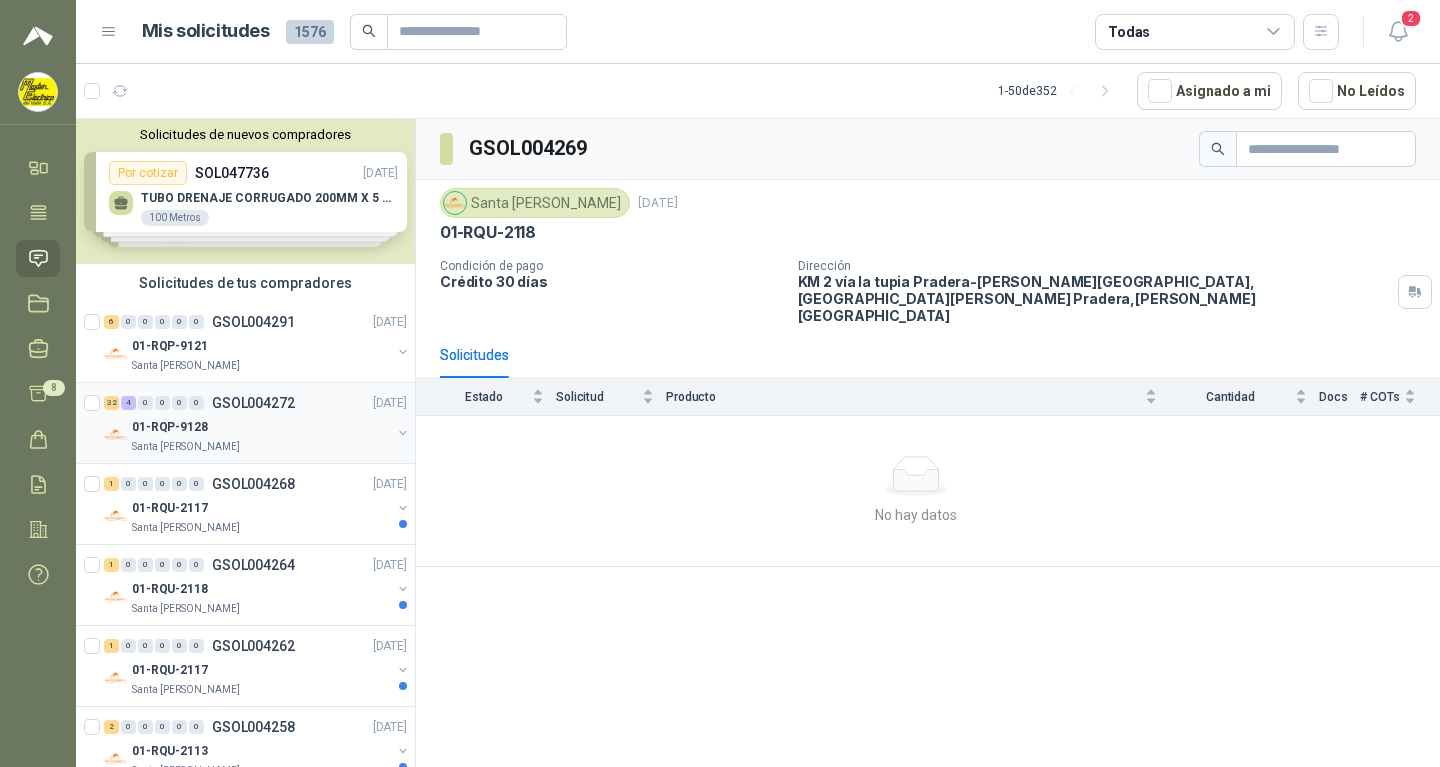click on "GSOL004272" at bounding box center (253, 403) 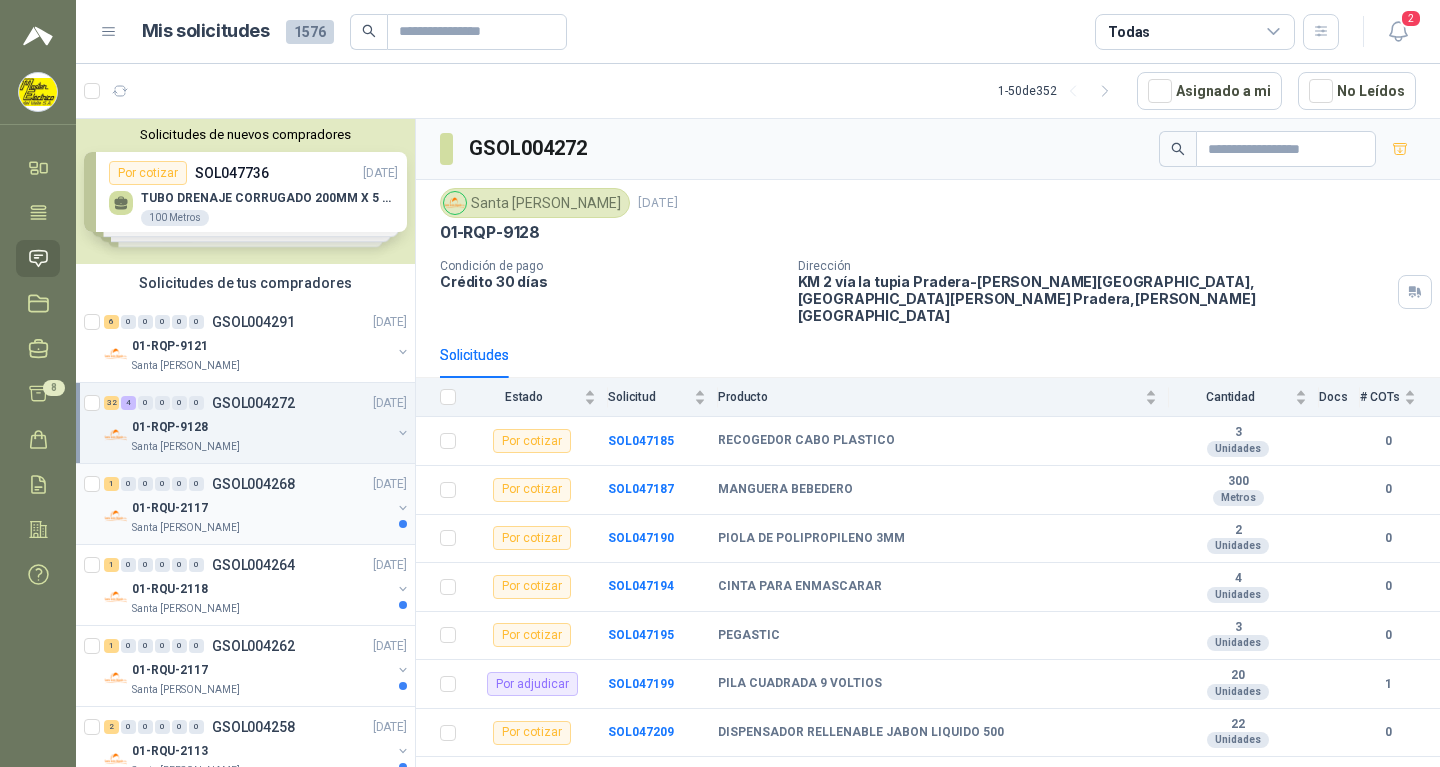 click on "GSOL004268" at bounding box center (253, 484) 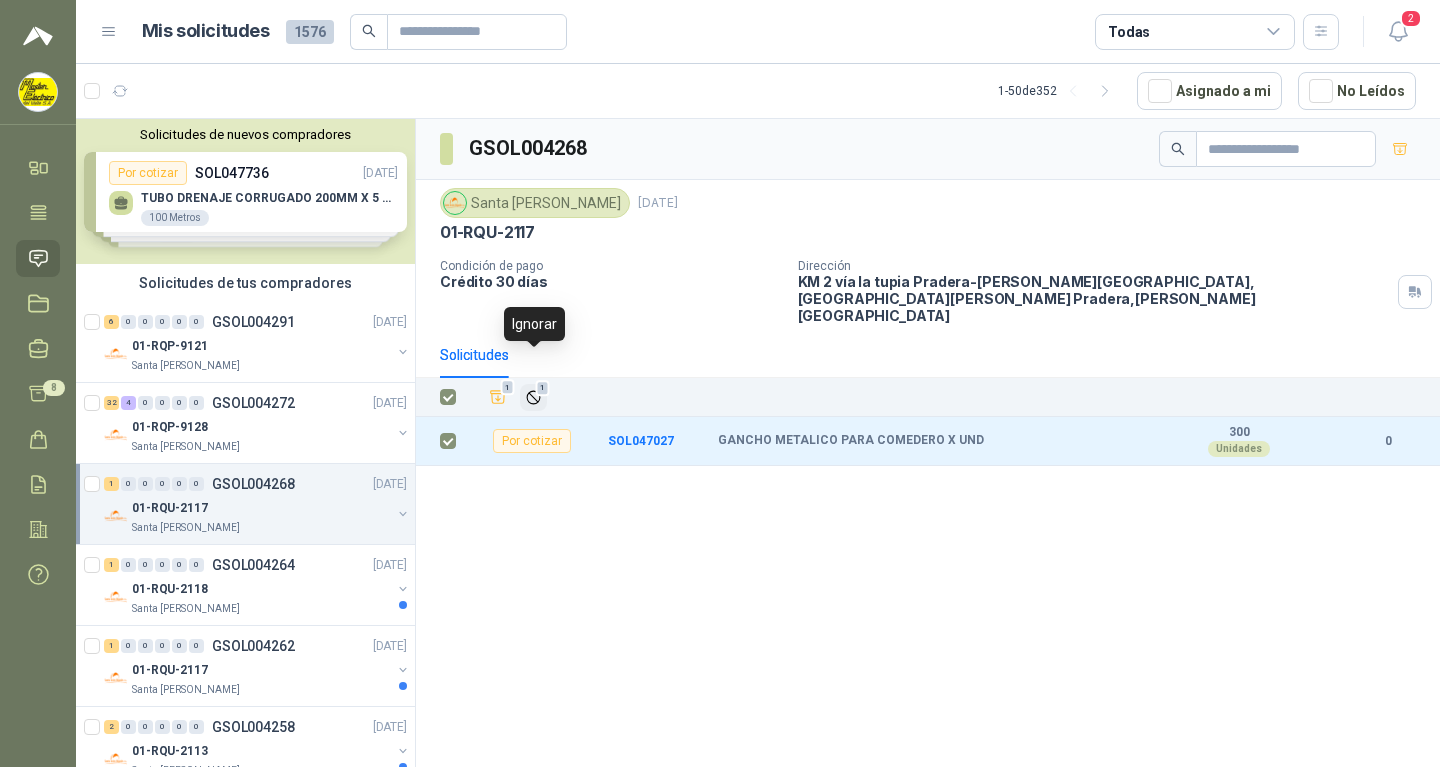 click on "1" at bounding box center [543, 388] 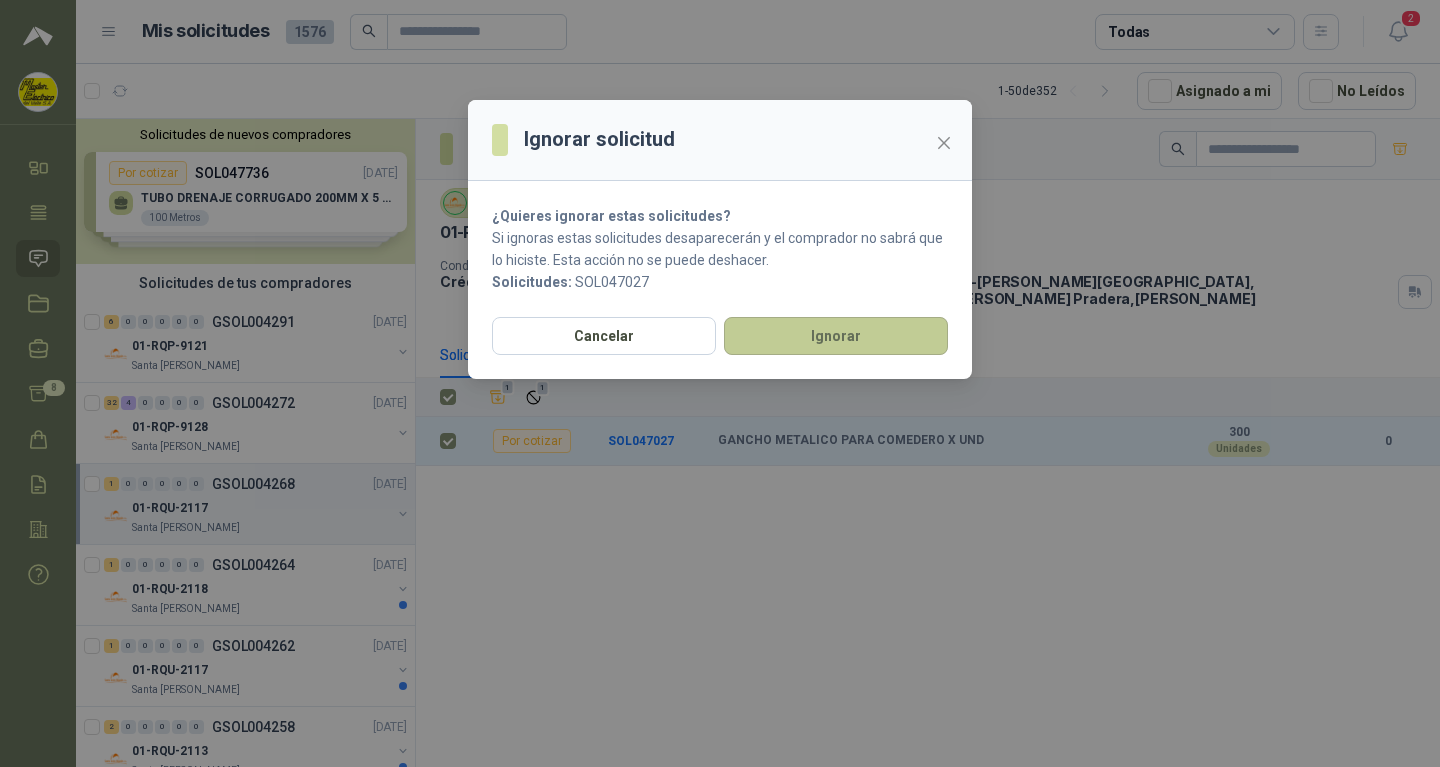 click on "Ignorar" at bounding box center [836, 336] 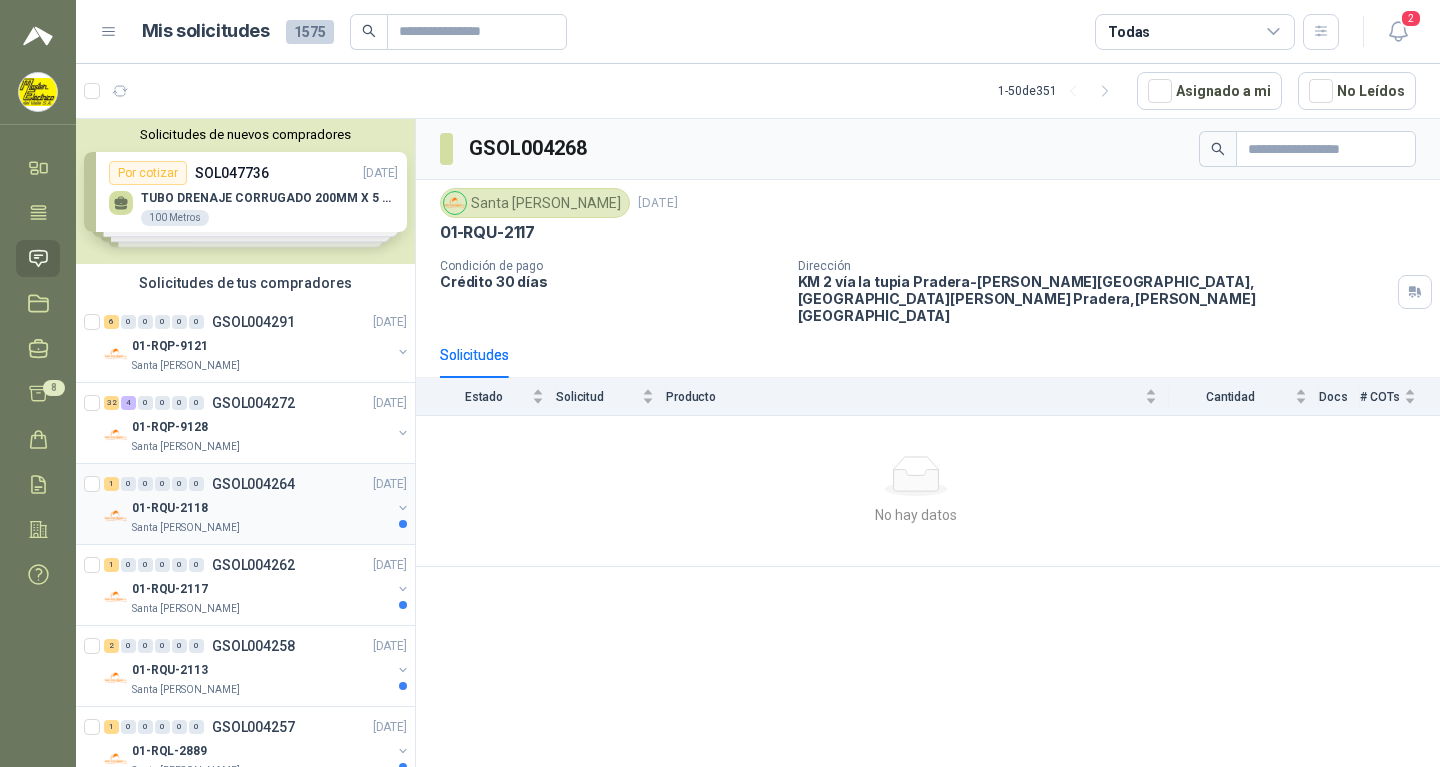 click on "GSOL004264" at bounding box center (253, 484) 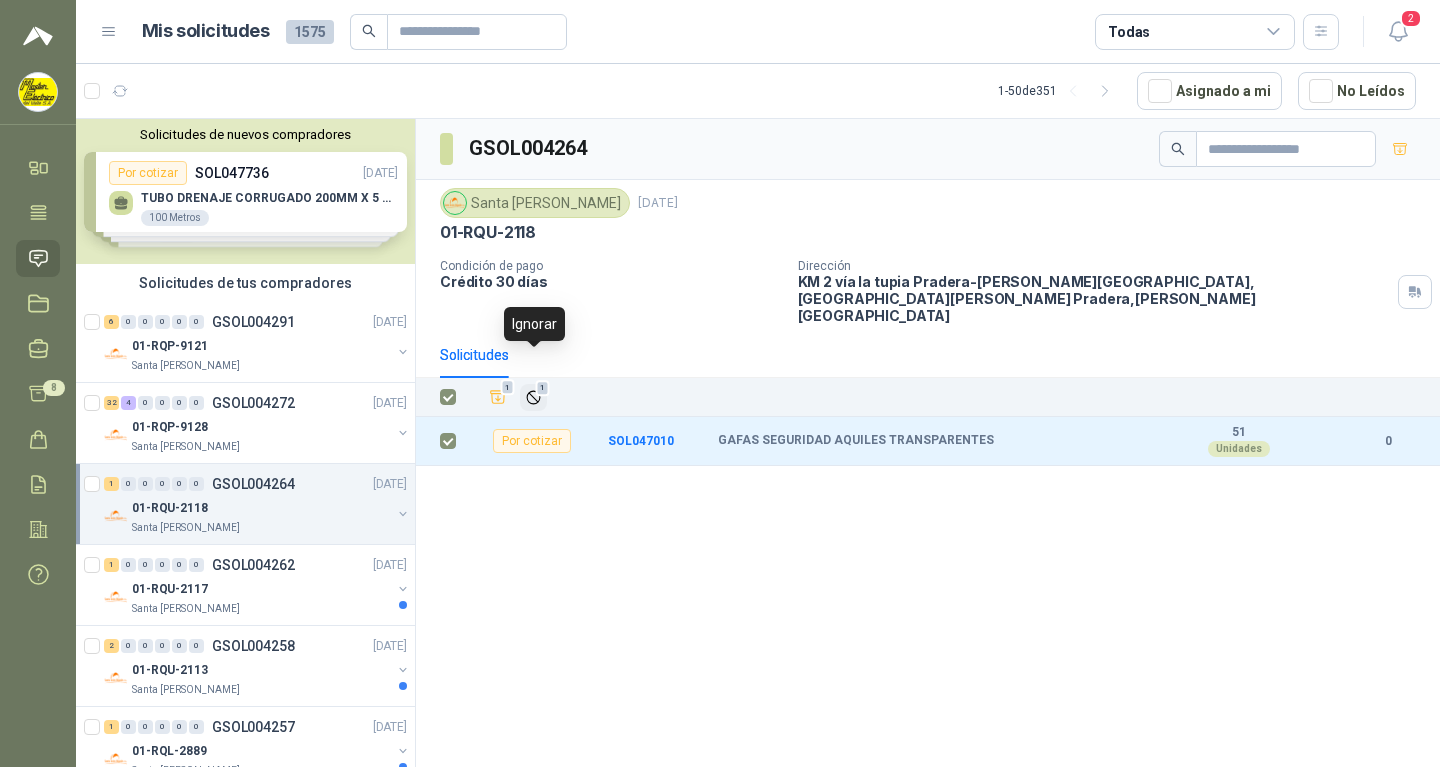click 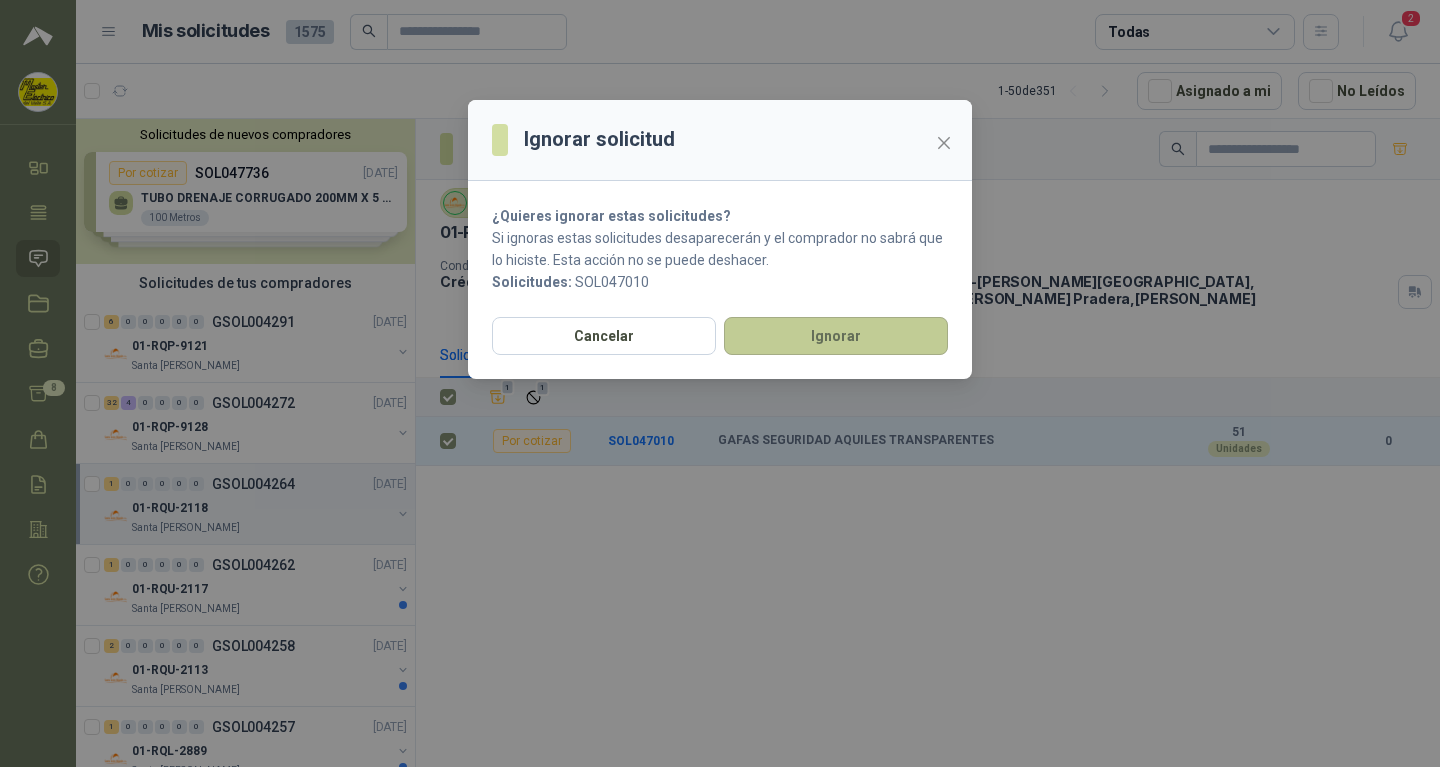 click on "Ignorar" at bounding box center [836, 336] 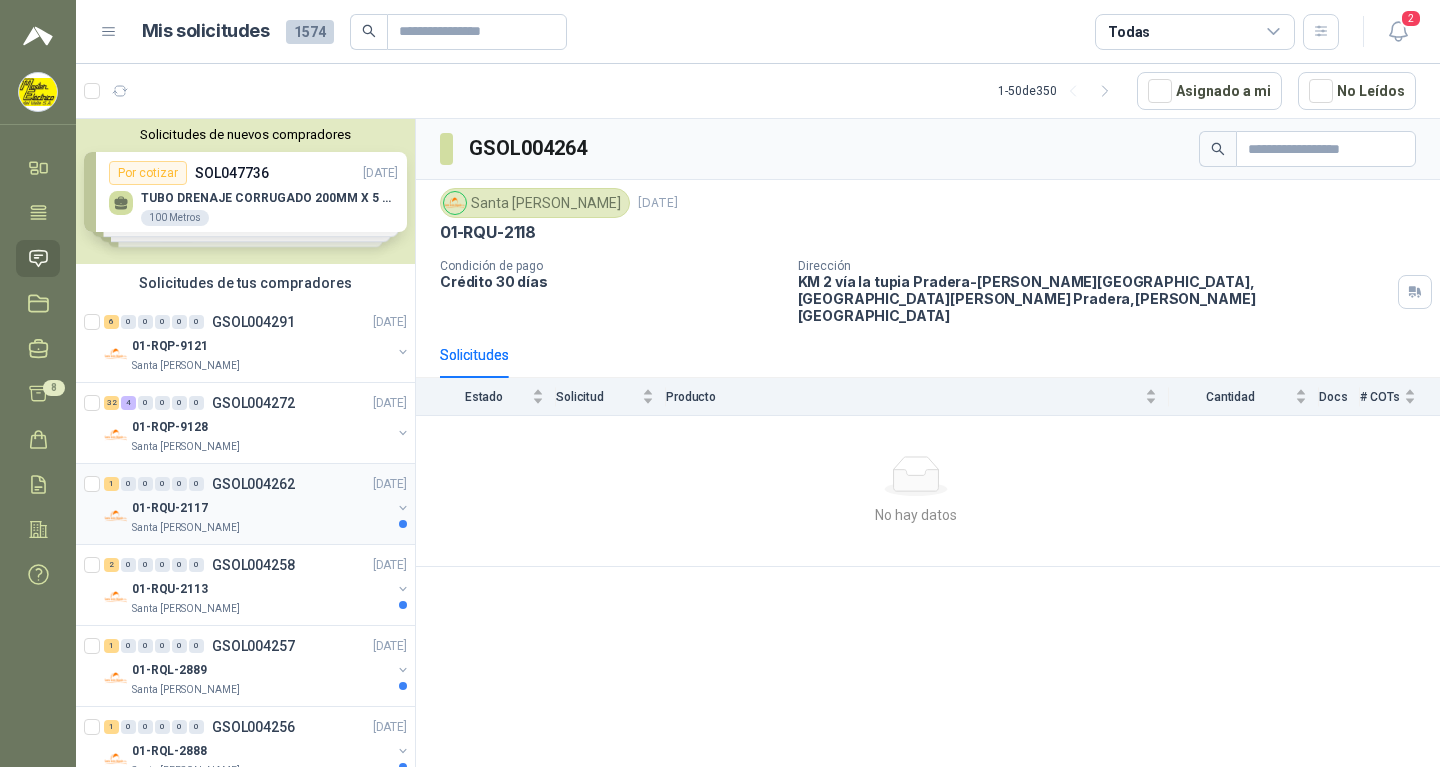 click on "GSOL004262" at bounding box center [253, 484] 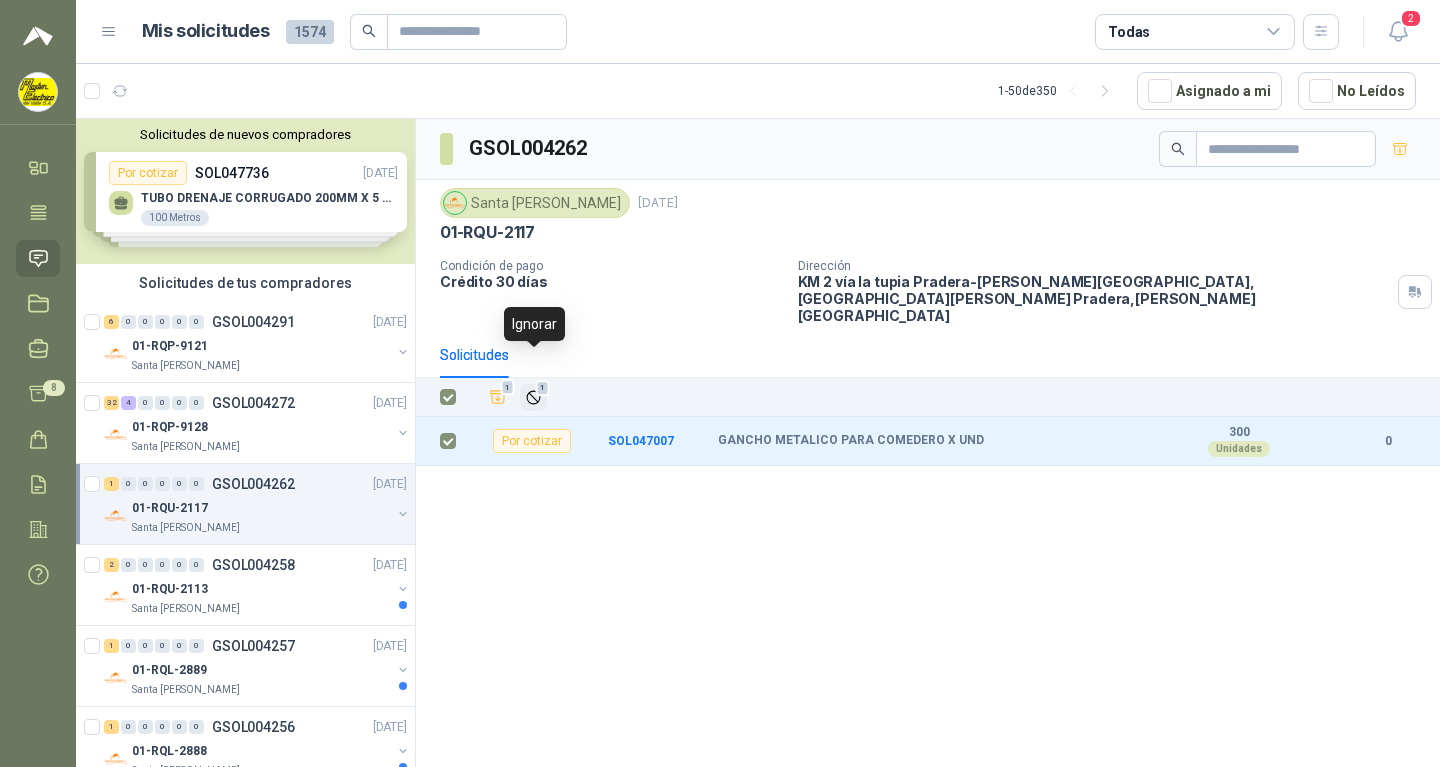 click on "1" at bounding box center [543, 388] 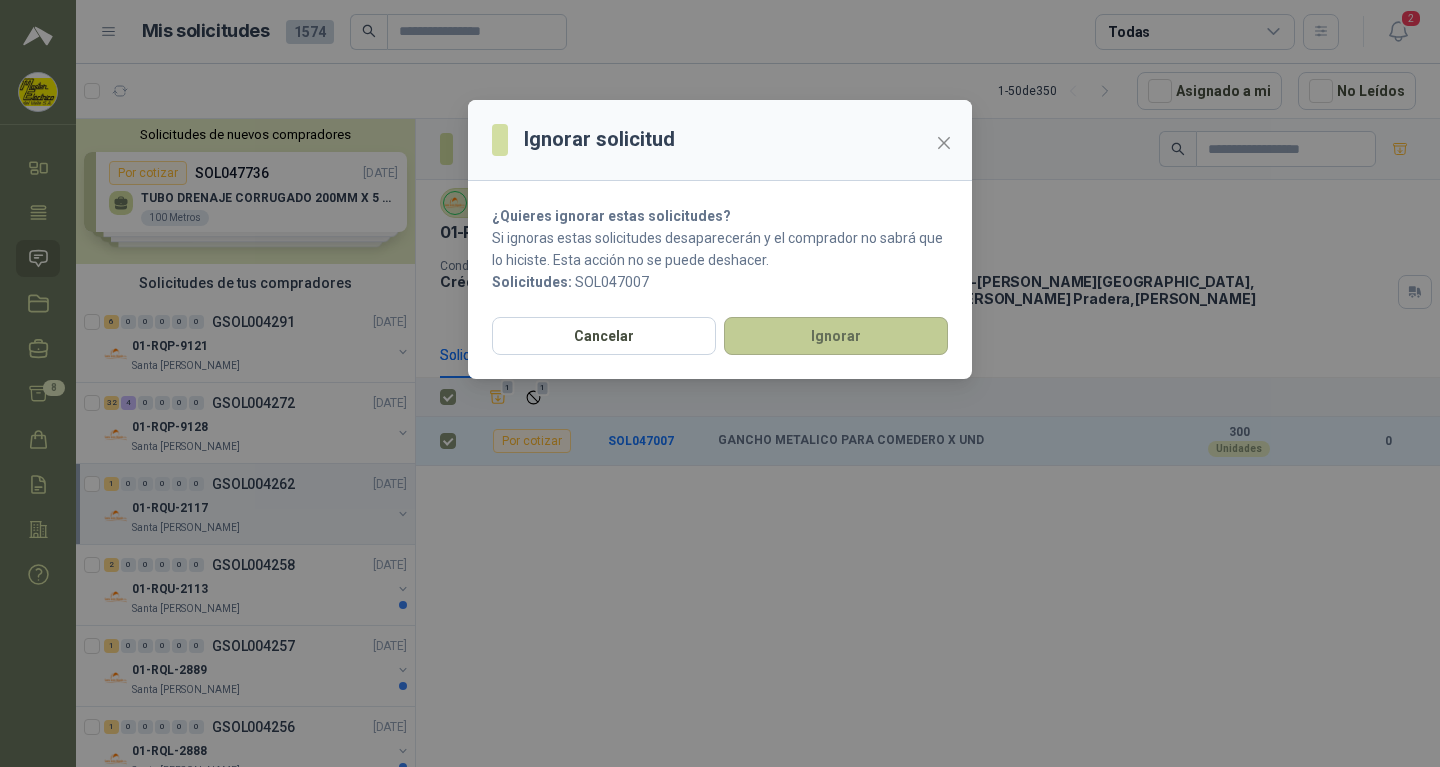 click on "Ignorar" at bounding box center (836, 336) 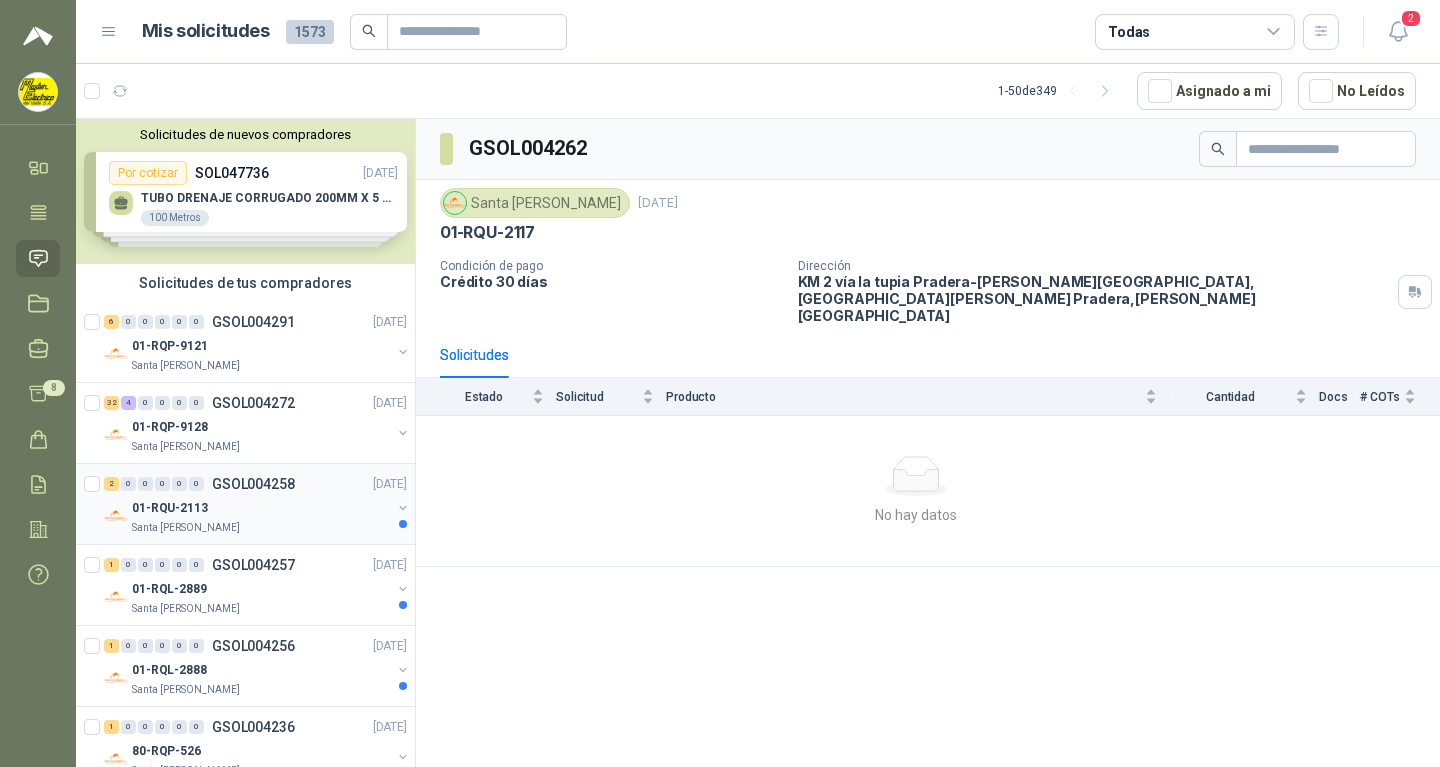 click on "GSOL004258" at bounding box center [253, 484] 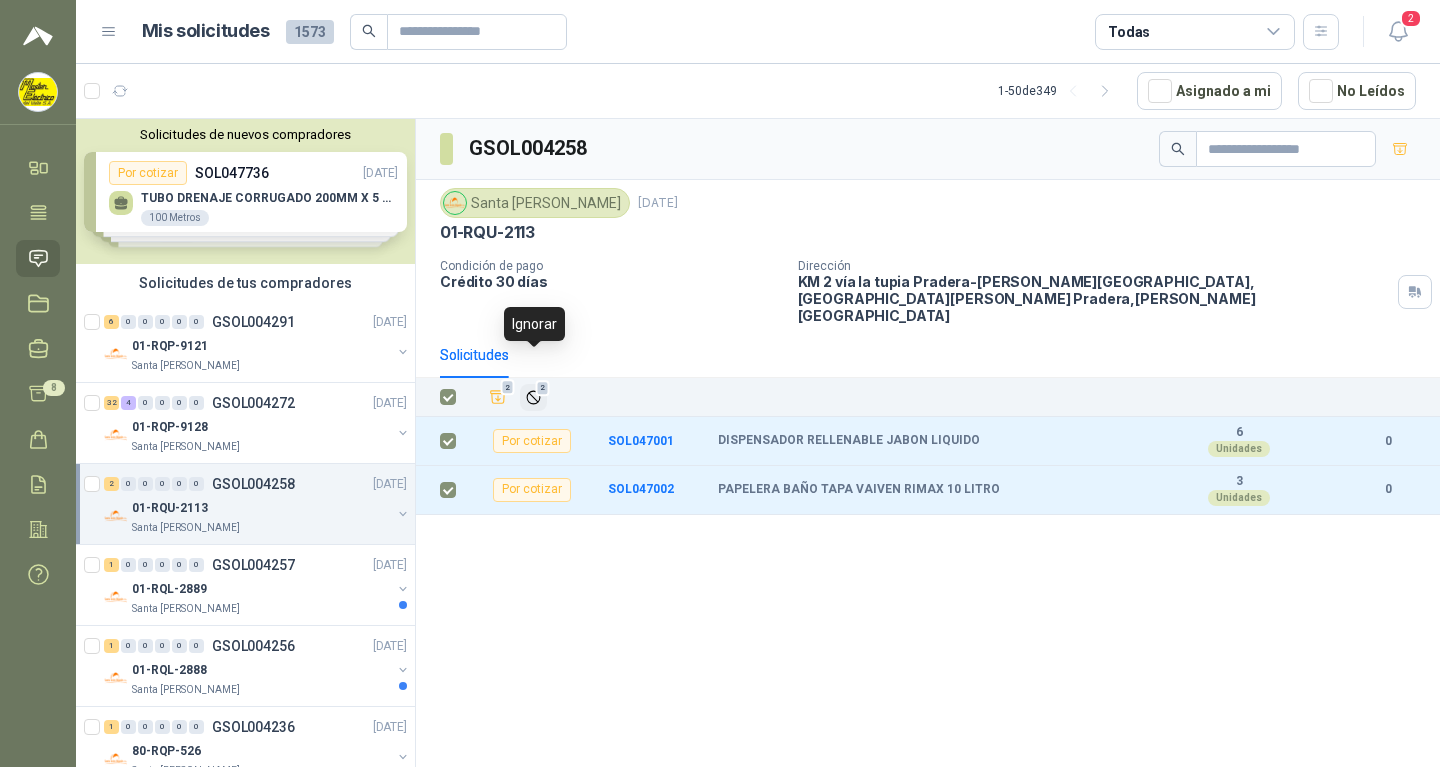 click on "2" at bounding box center [543, 388] 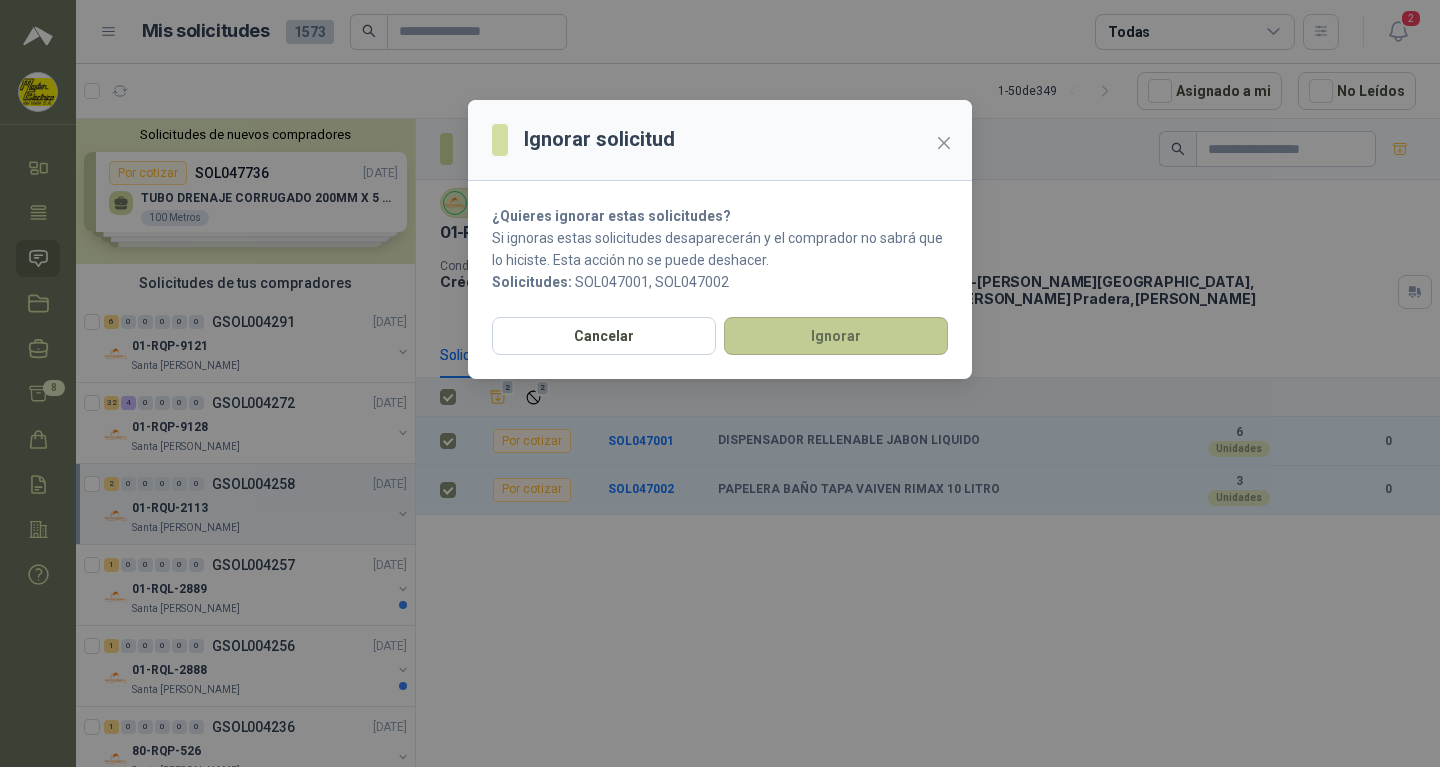 click on "Ignorar" at bounding box center (836, 336) 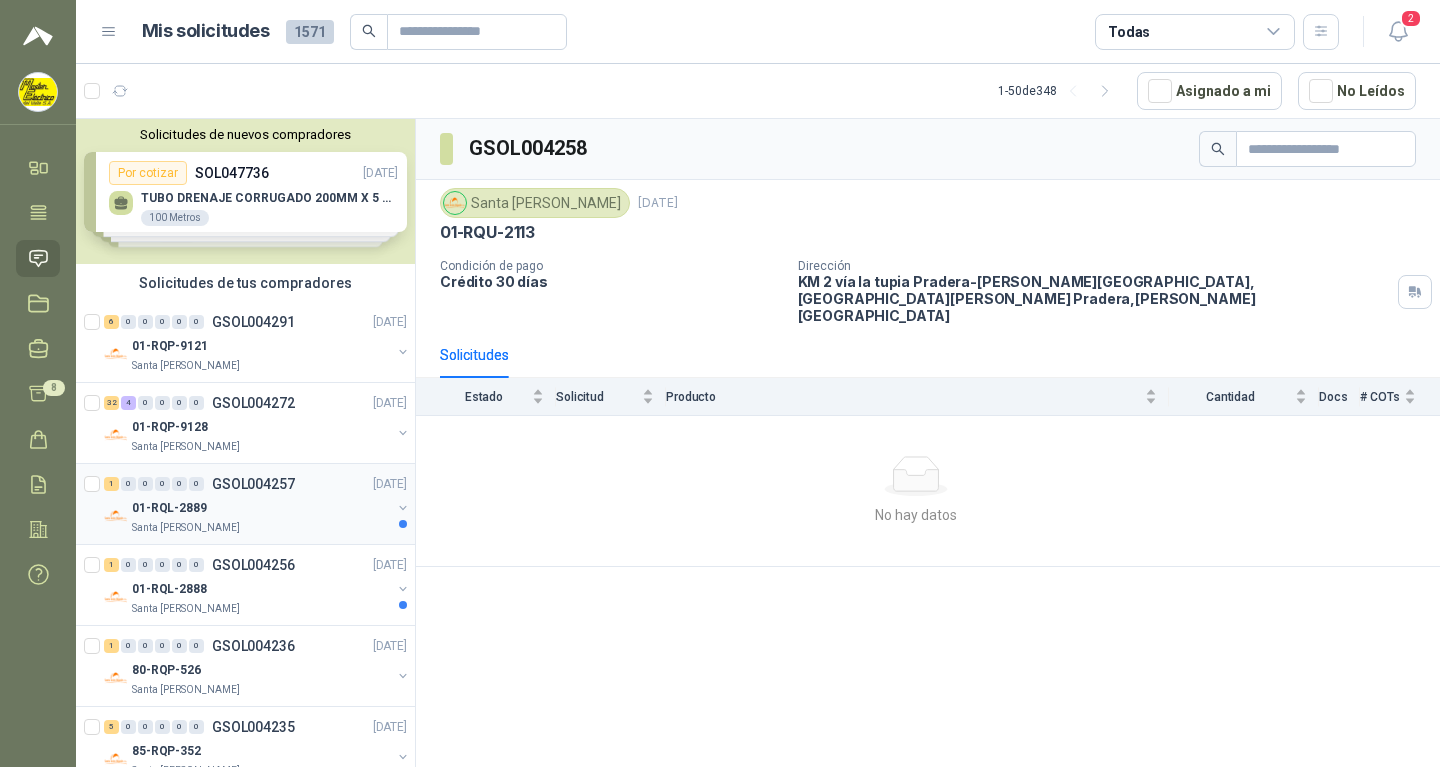click on "GSOL004257" at bounding box center [253, 484] 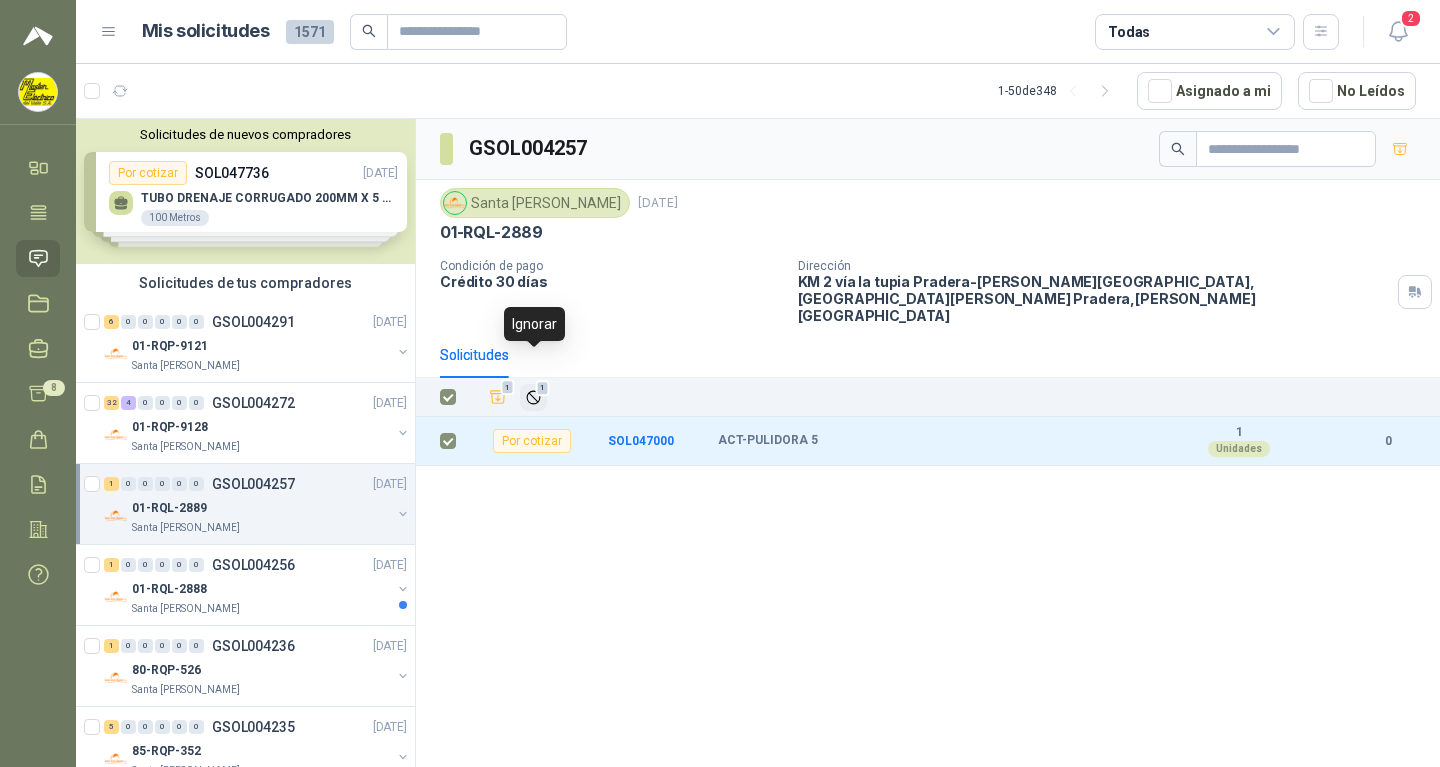 click on "1" at bounding box center [543, 388] 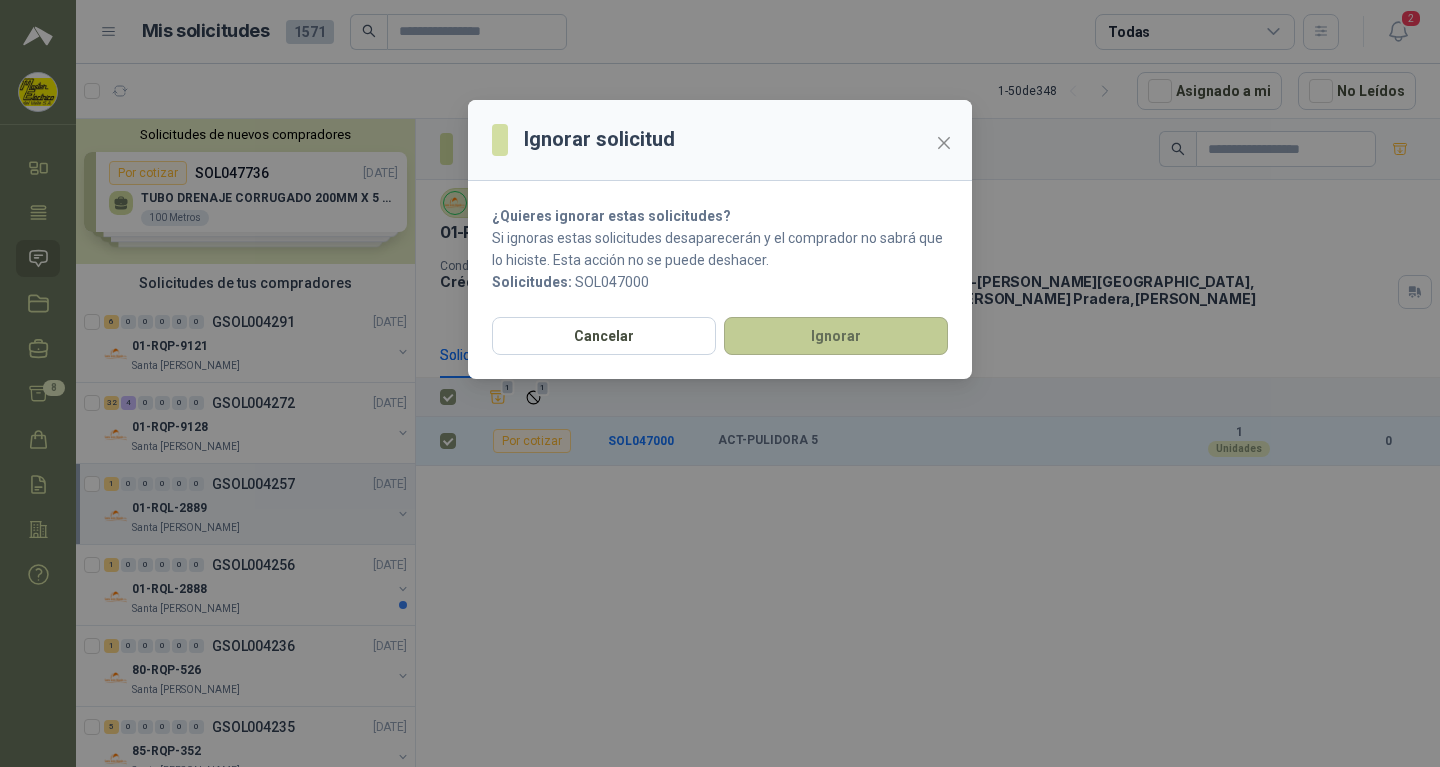click on "Ignorar" at bounding box center (836, 336) 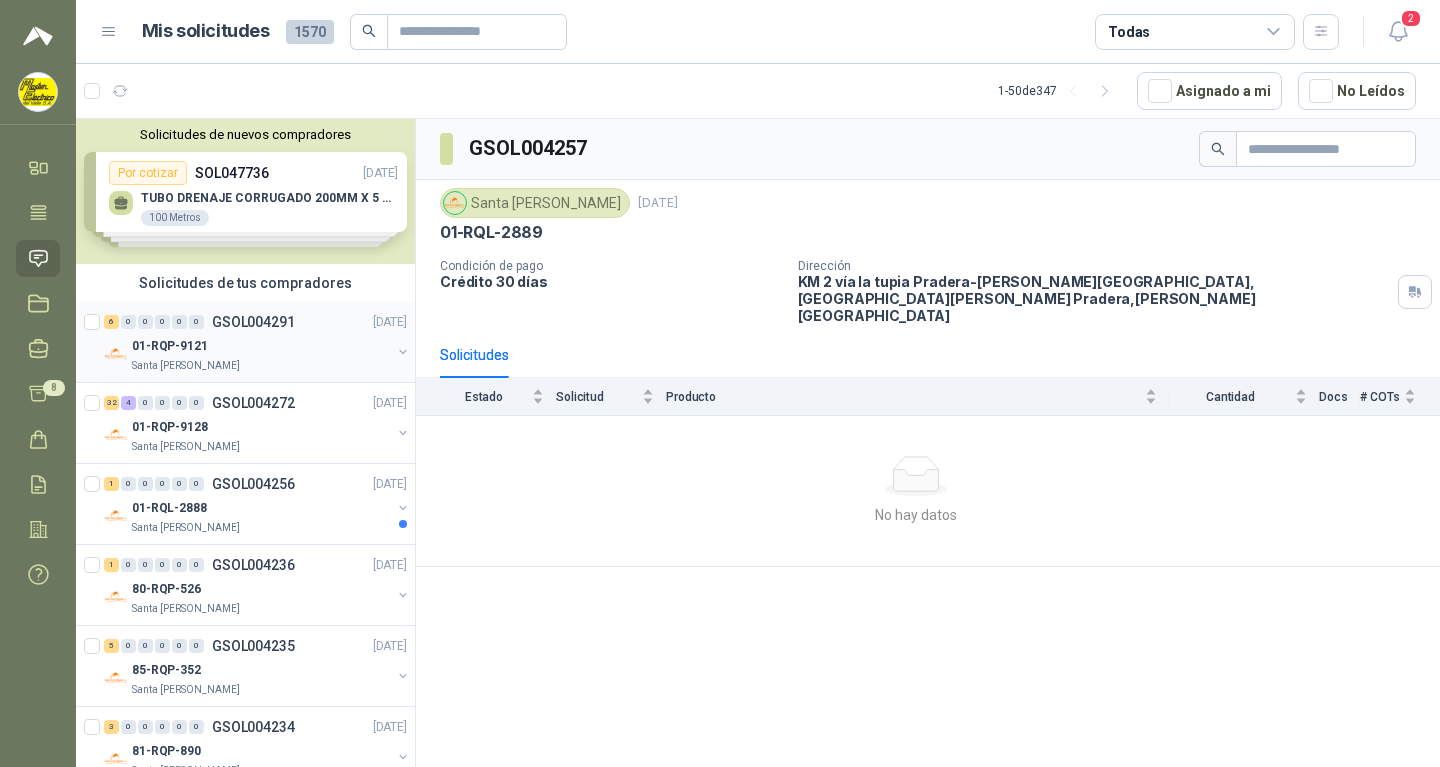 click on "GSOL004291" at bounding box center (253, 322) 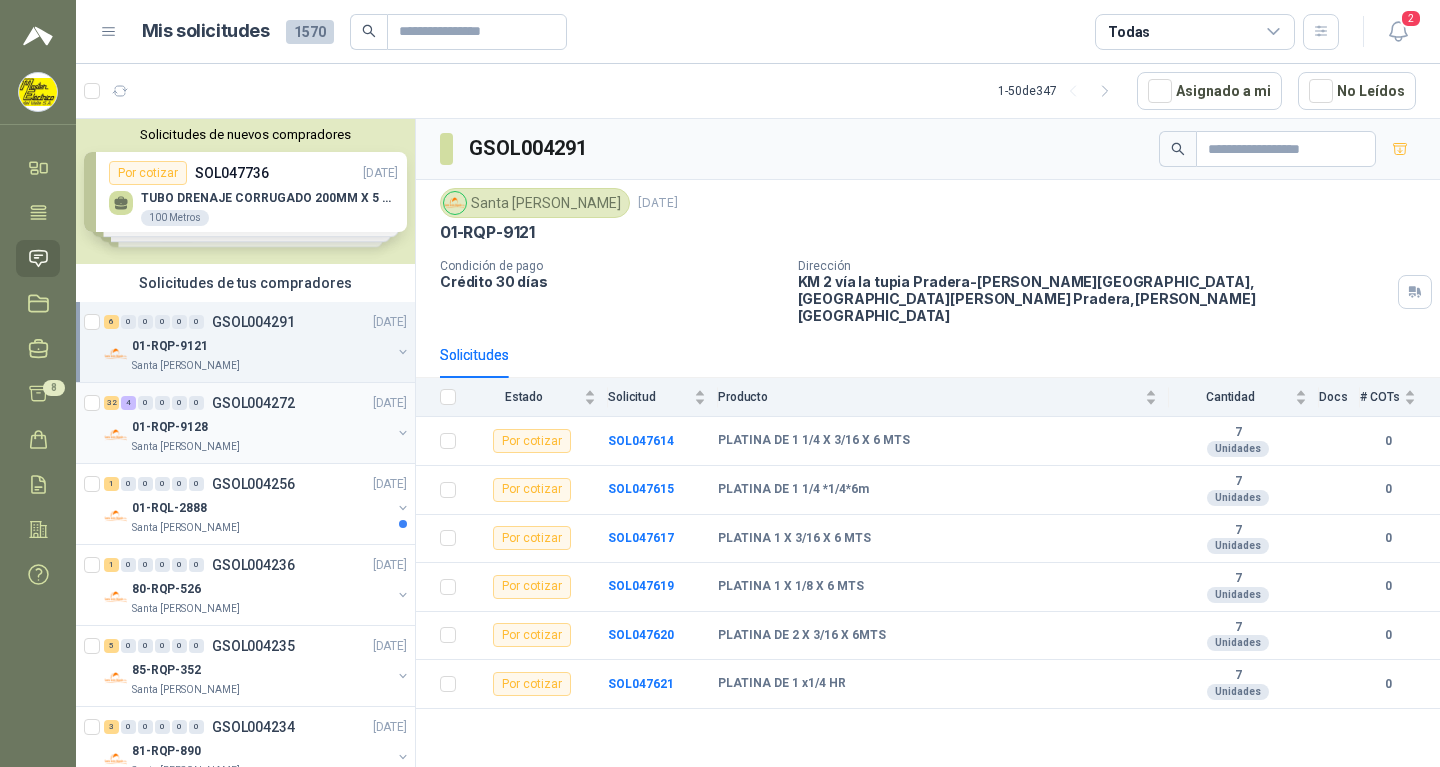 click on "GSOL004272" at bounding box center [253, 403] 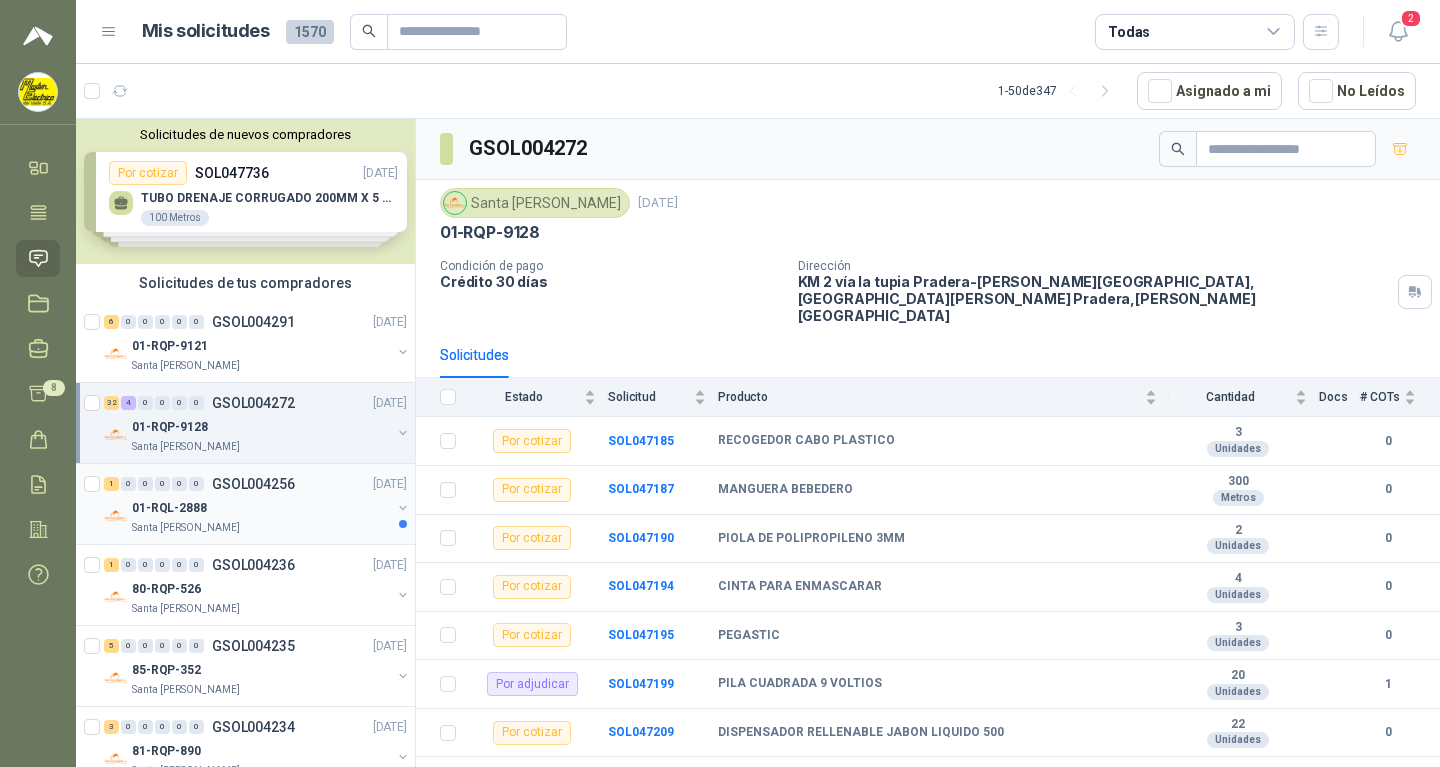 click on "GSOL004256" at bounding box center (253, 484) 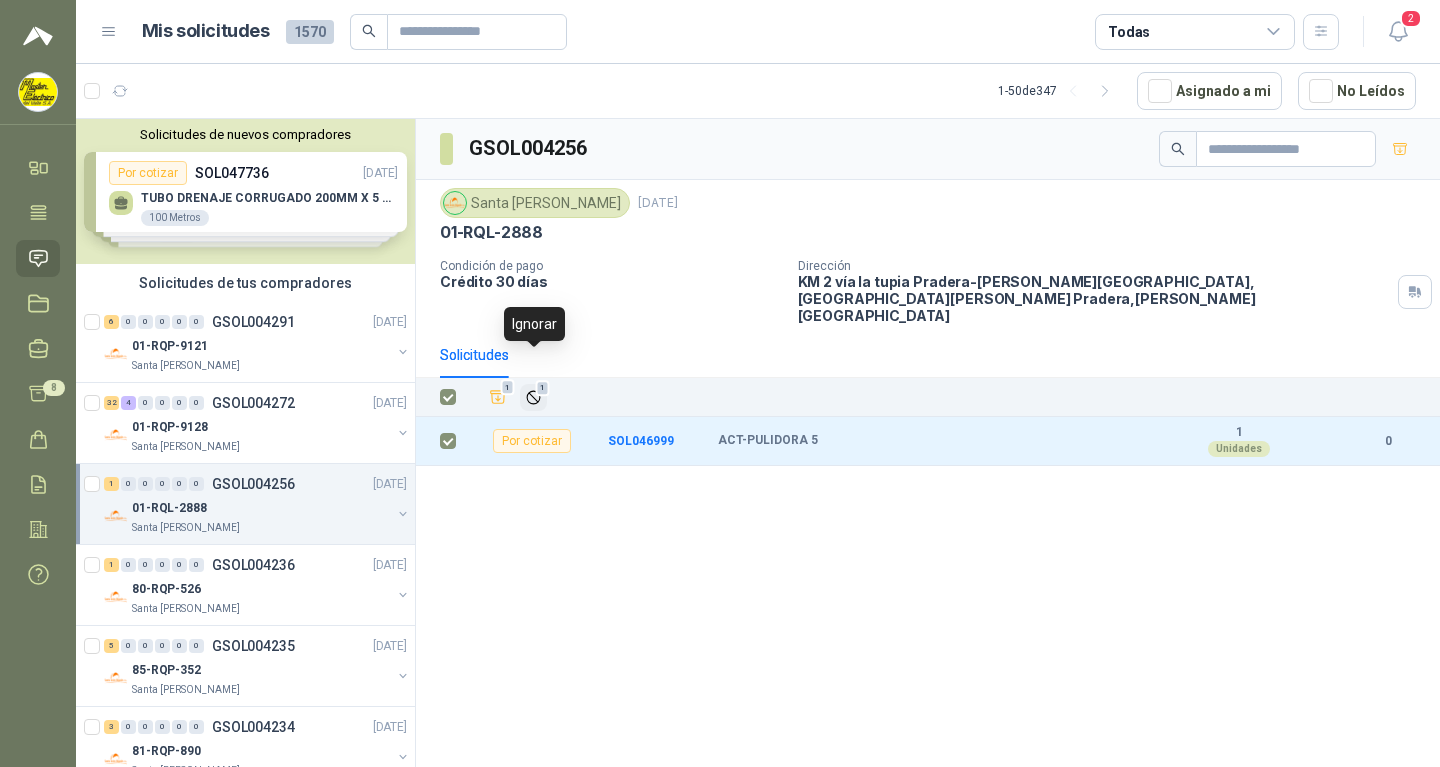 click on "1" at bounding box center (543, 388) 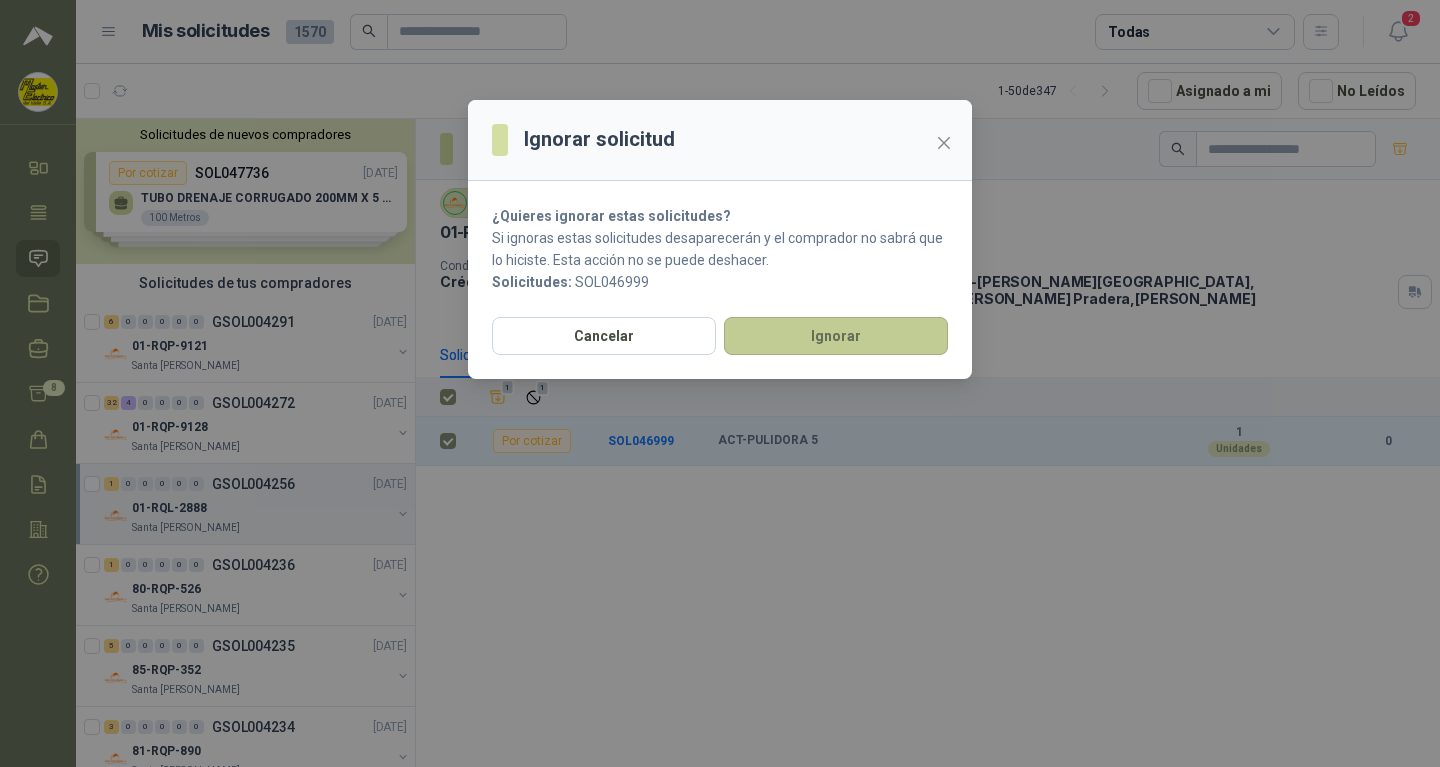 click on "Ignorar" at bounding box center [836, 336] 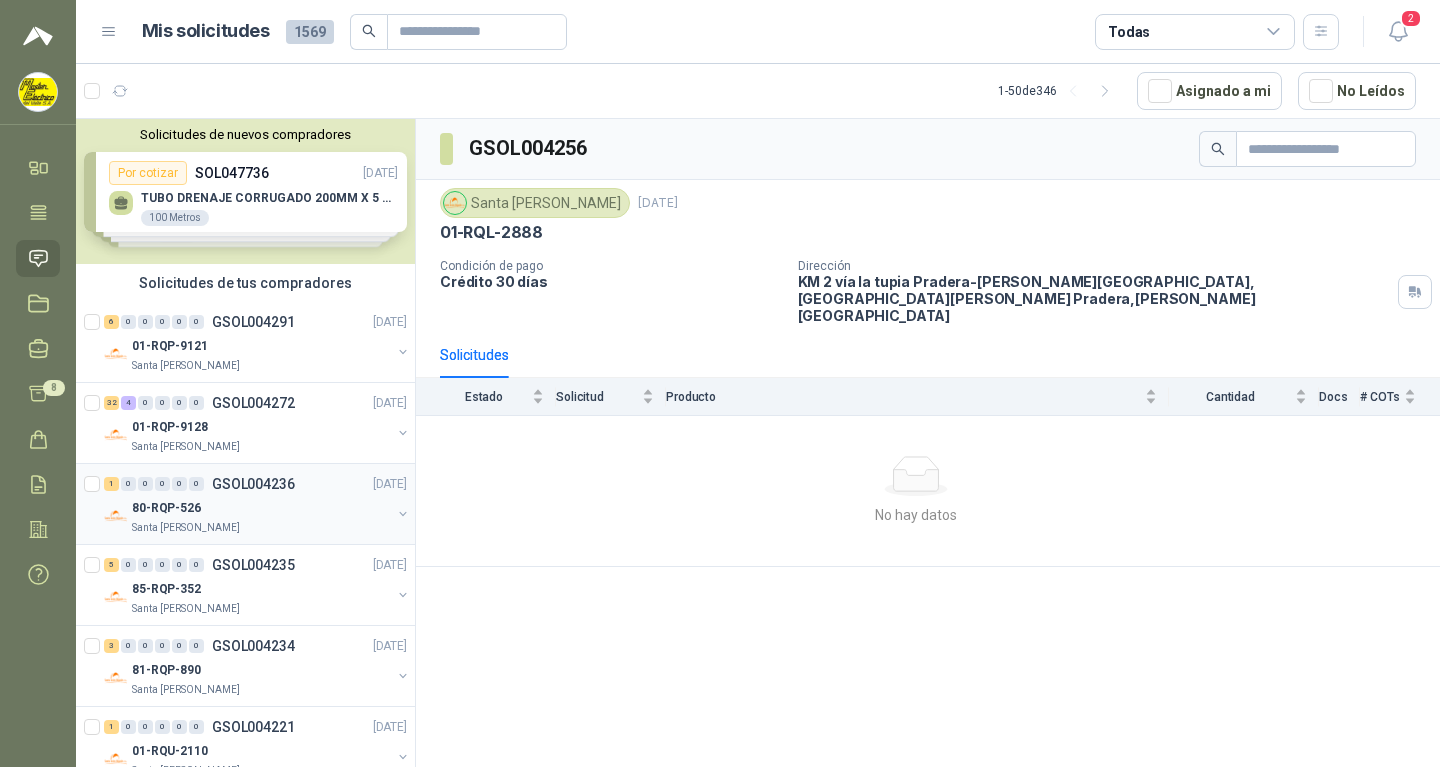 click on "GSOL004236" at bounding box center [253, 484] 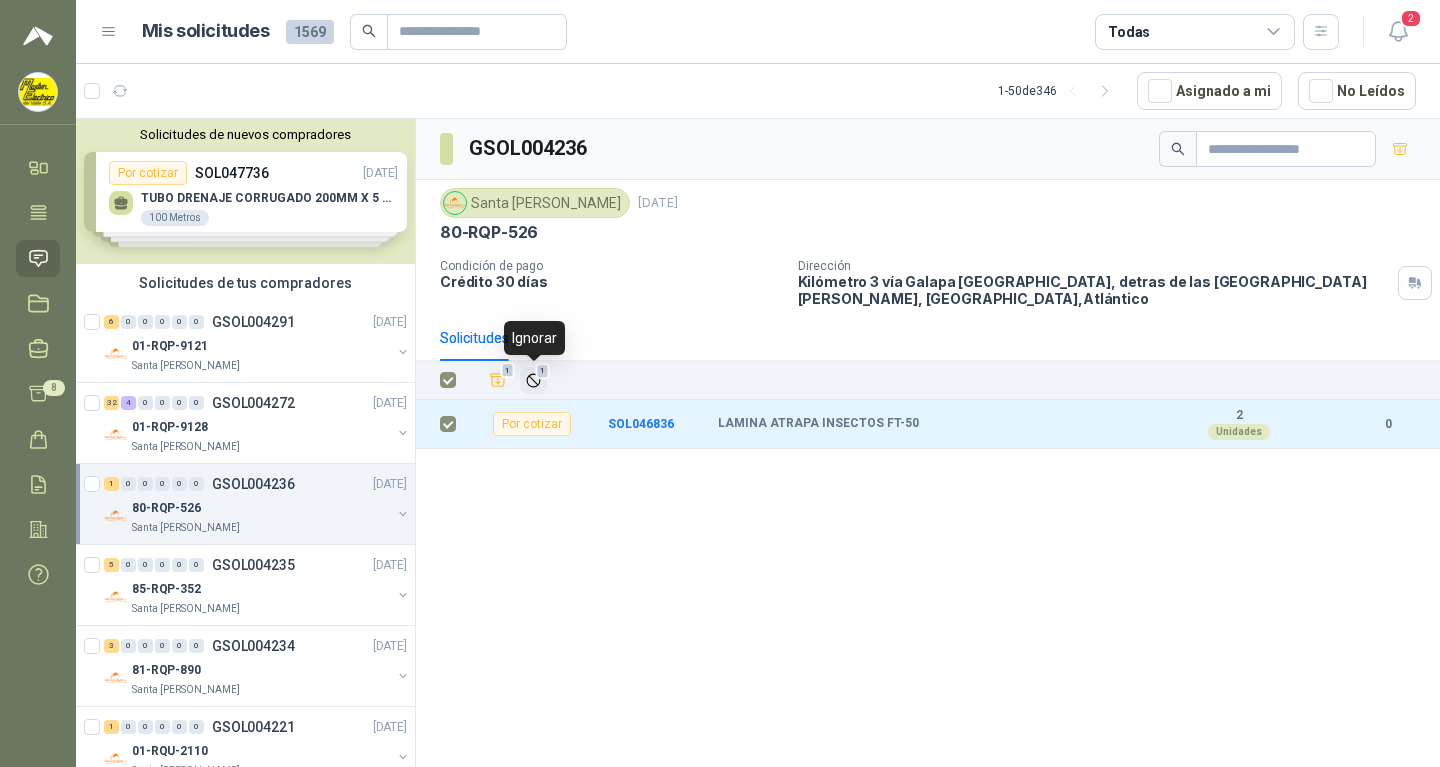 click 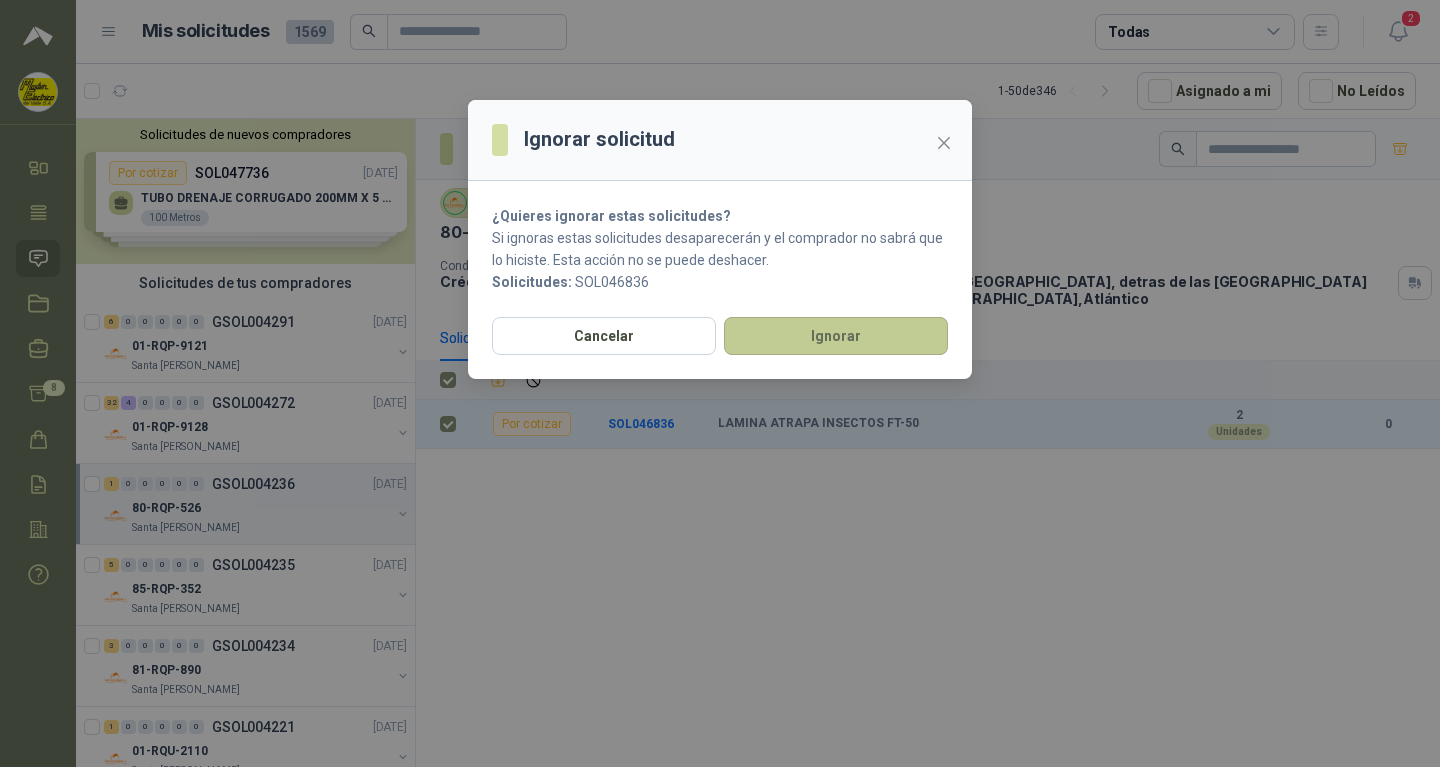 click on "Ignorar" at bounding box center (836, 336) 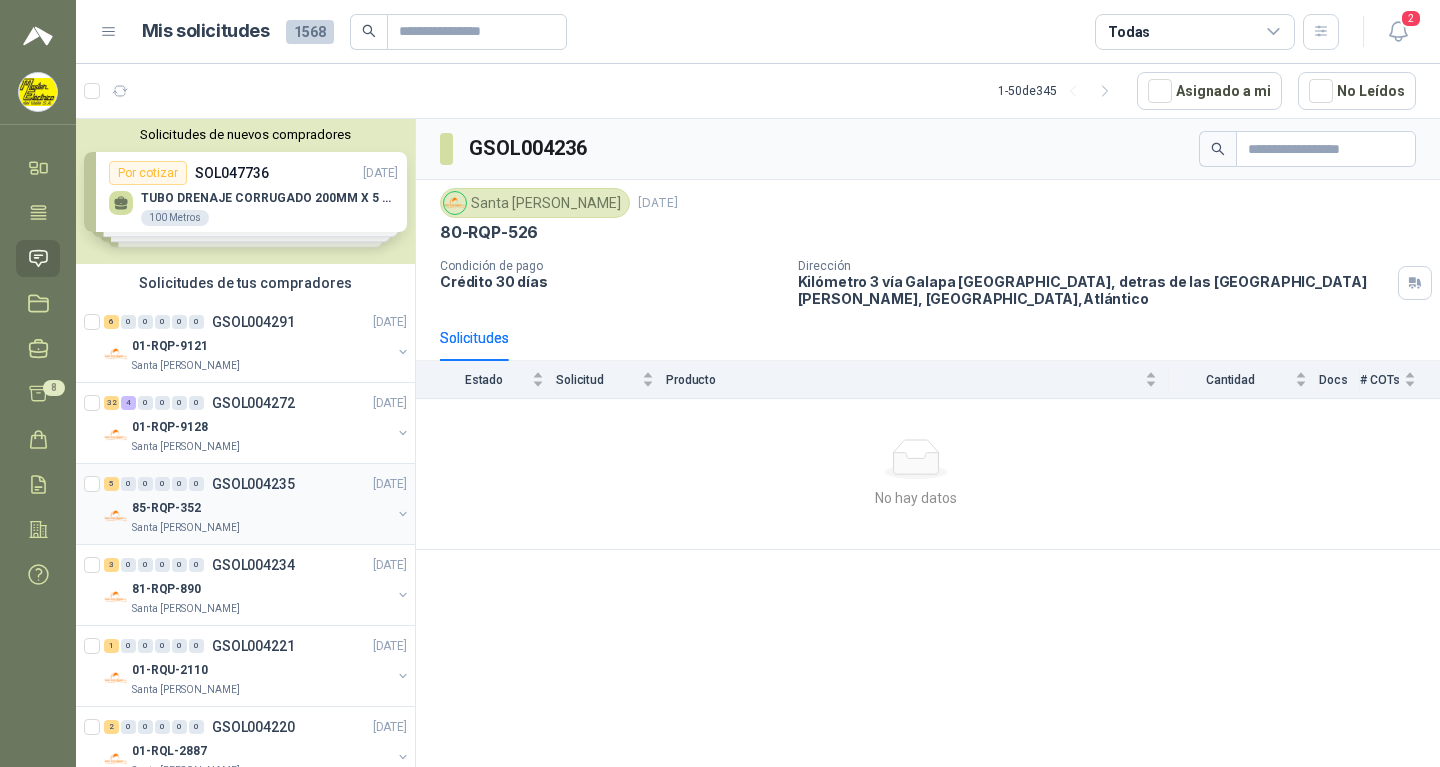 click on "GSOL004235" at bounding box center (253, 484) 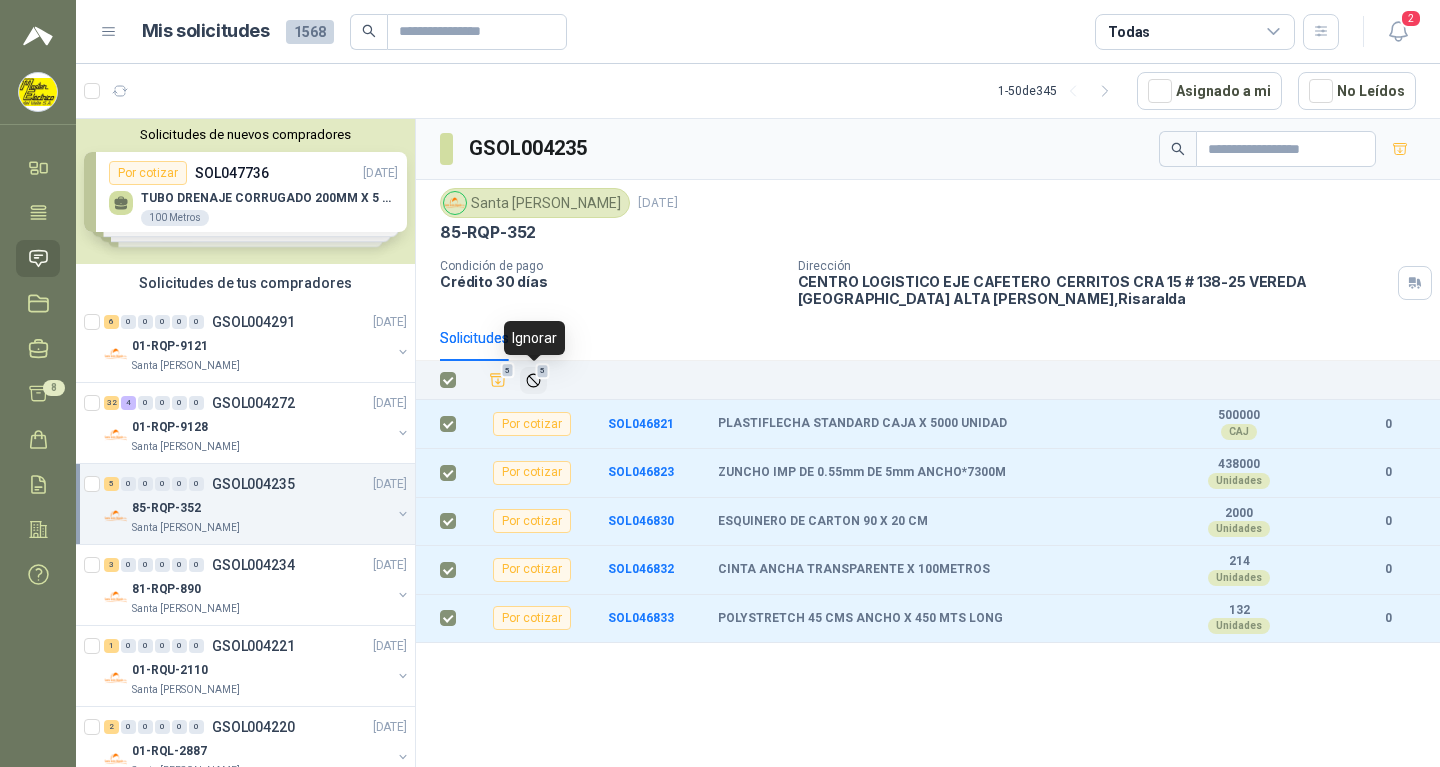 click 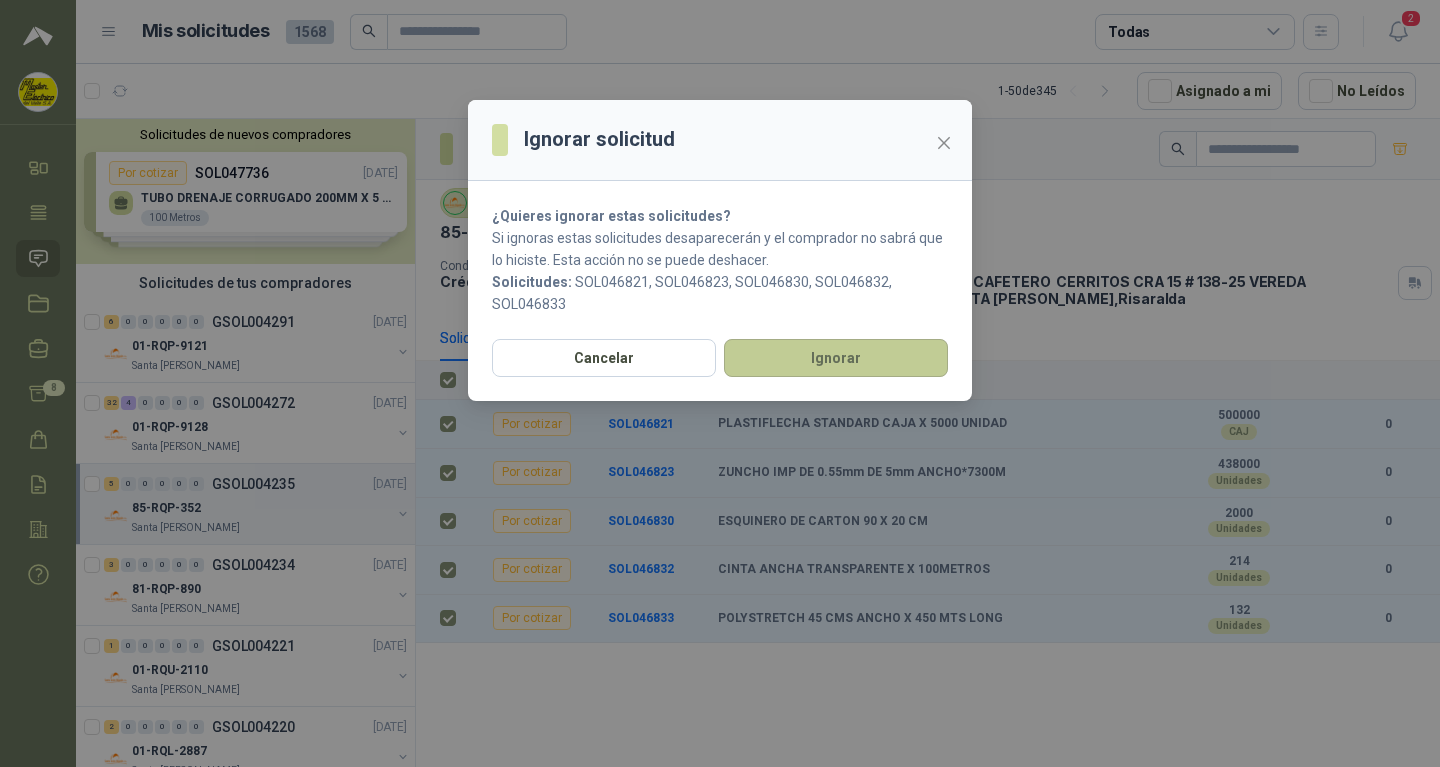 click on "Ignorar" at bounding box center [836, 358] 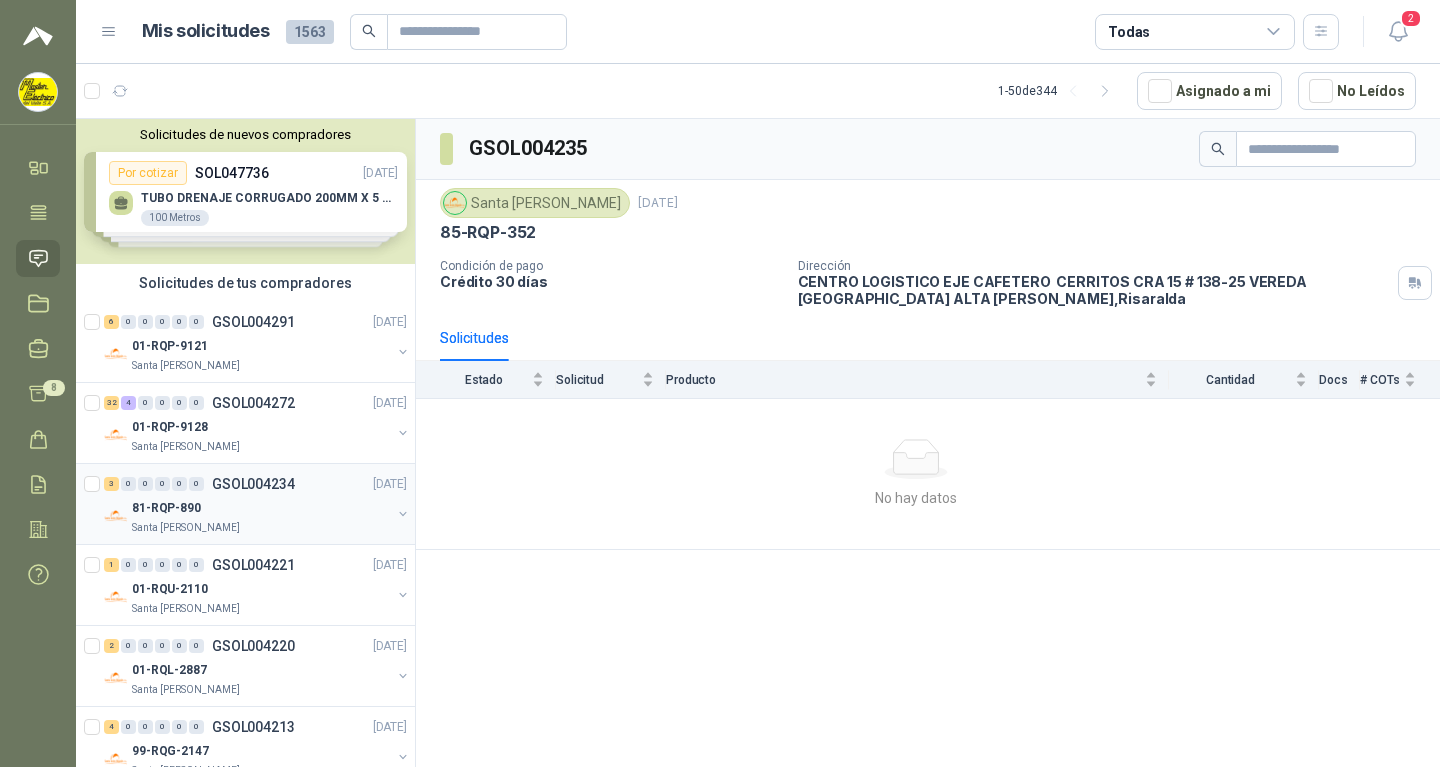 click on "GSOL004234" at bounding box center (253, 484) 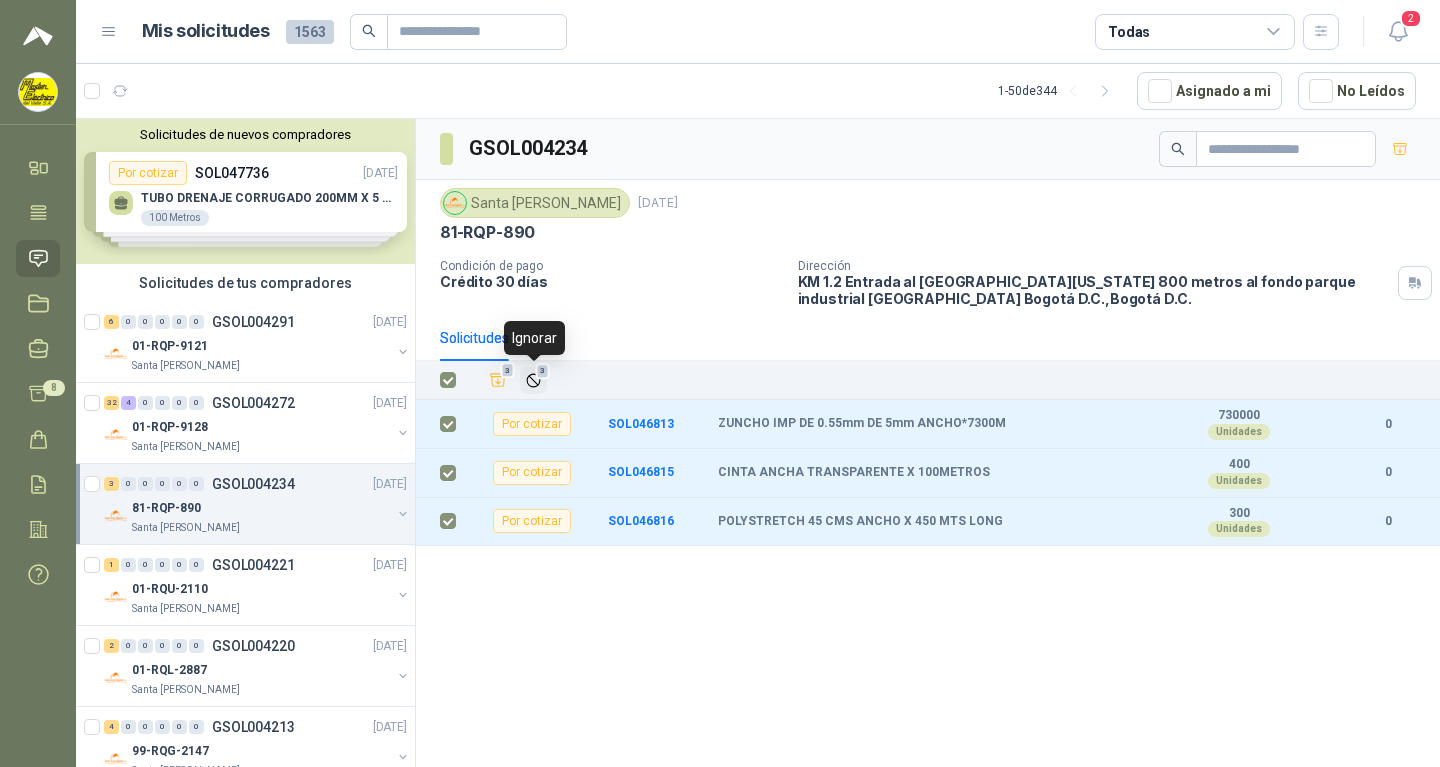 click on "3" at bounding box center (533, 380) 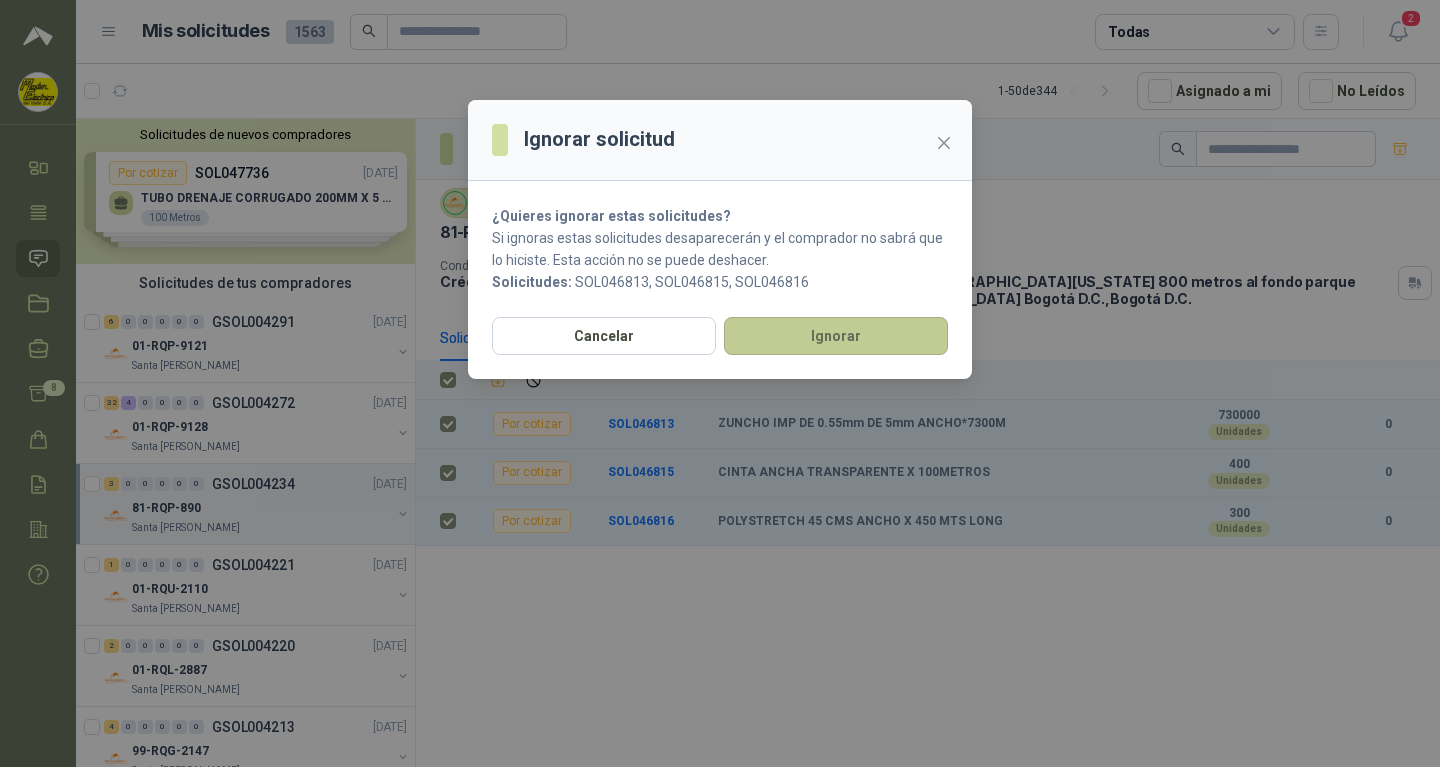 click on "Ignorar" at bounding box center (836, 336) 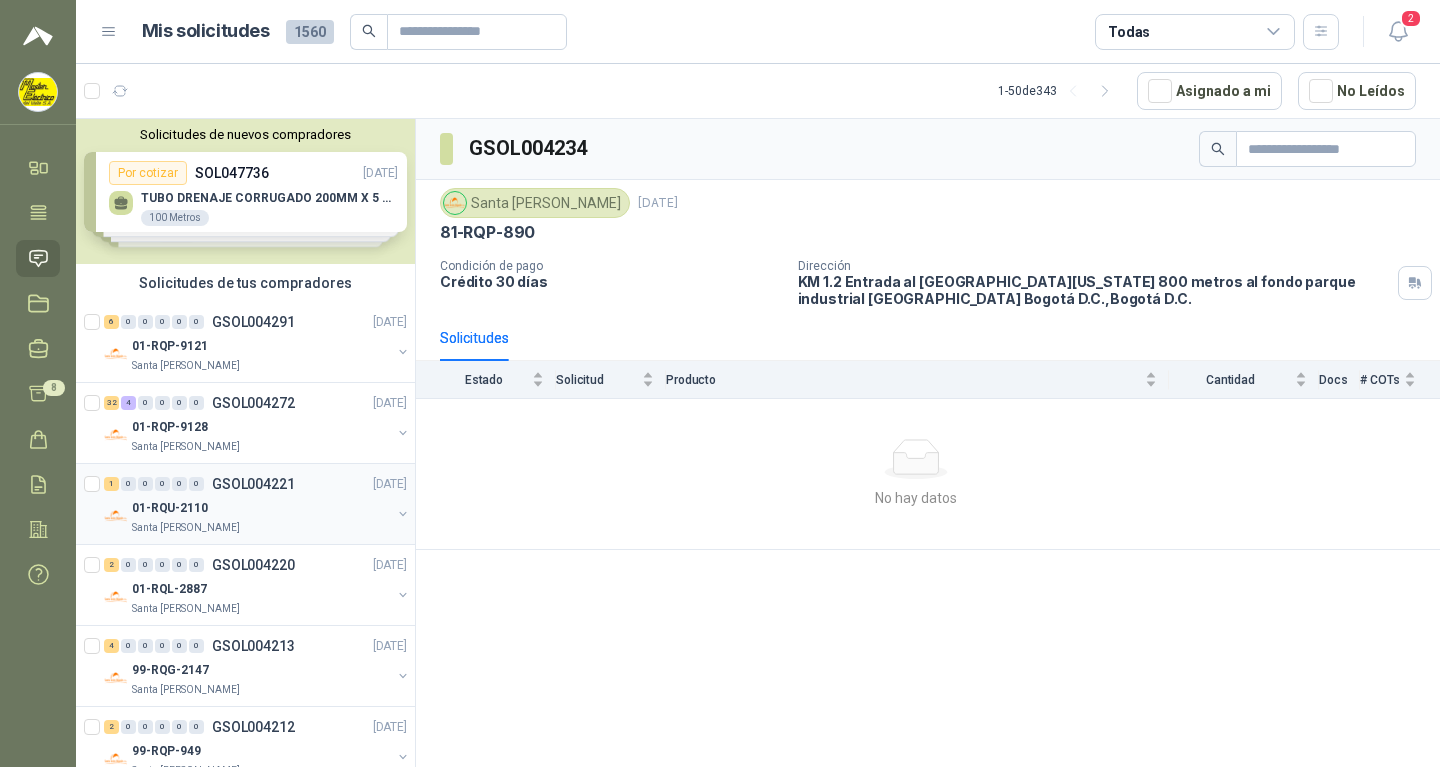 click on "GSOL004221" at bounding box center [253, 484] 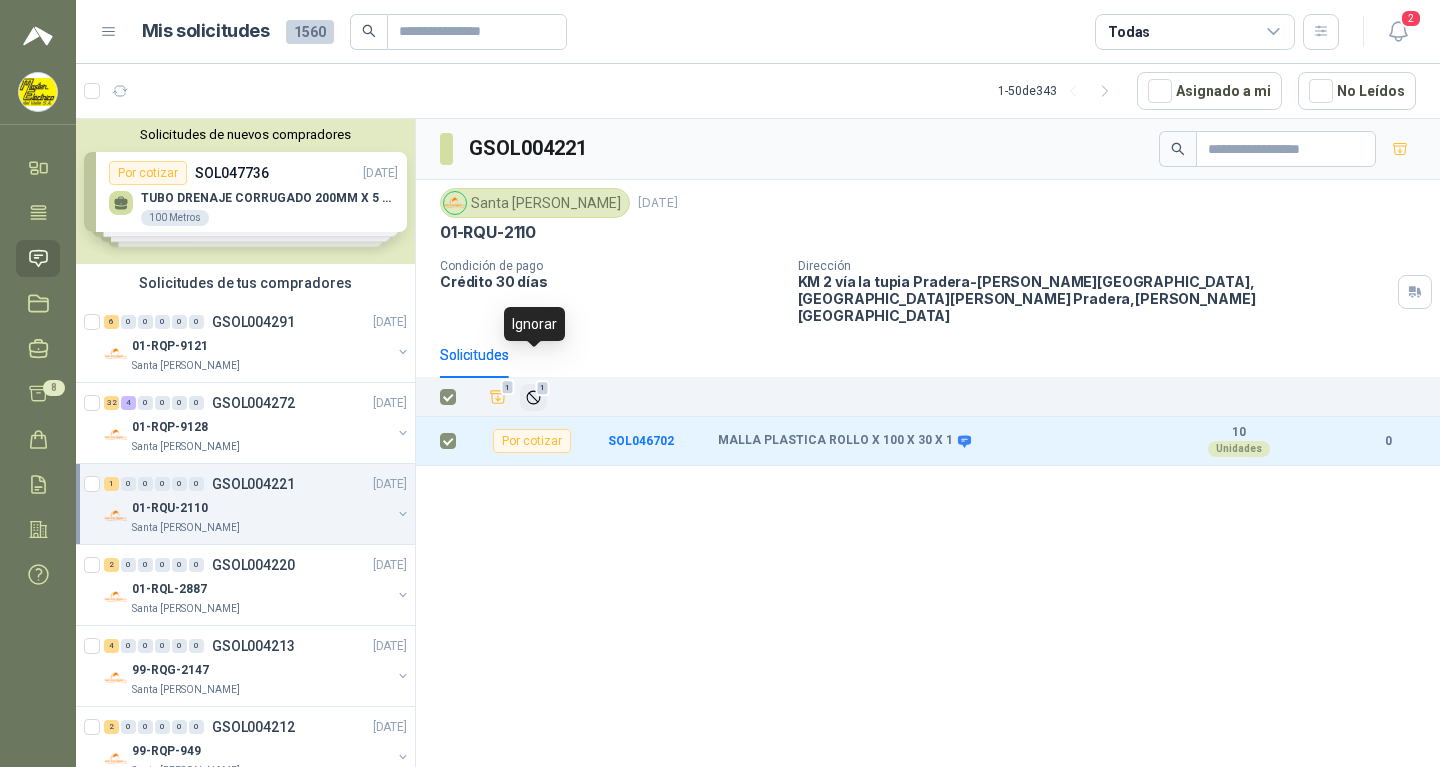click on "1" at bounding box center (543, 388) 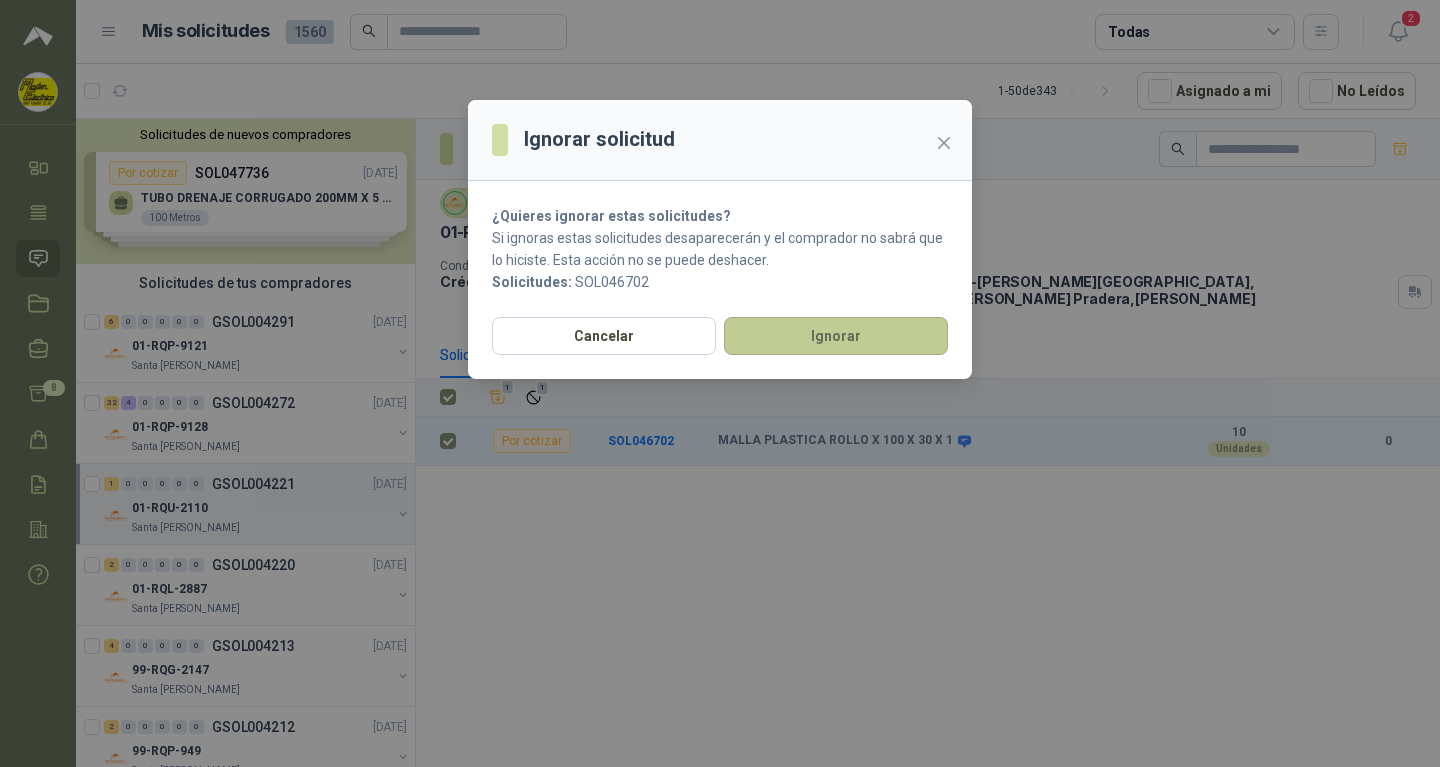 click on "Ignorar" at bounding box center (836, 336) 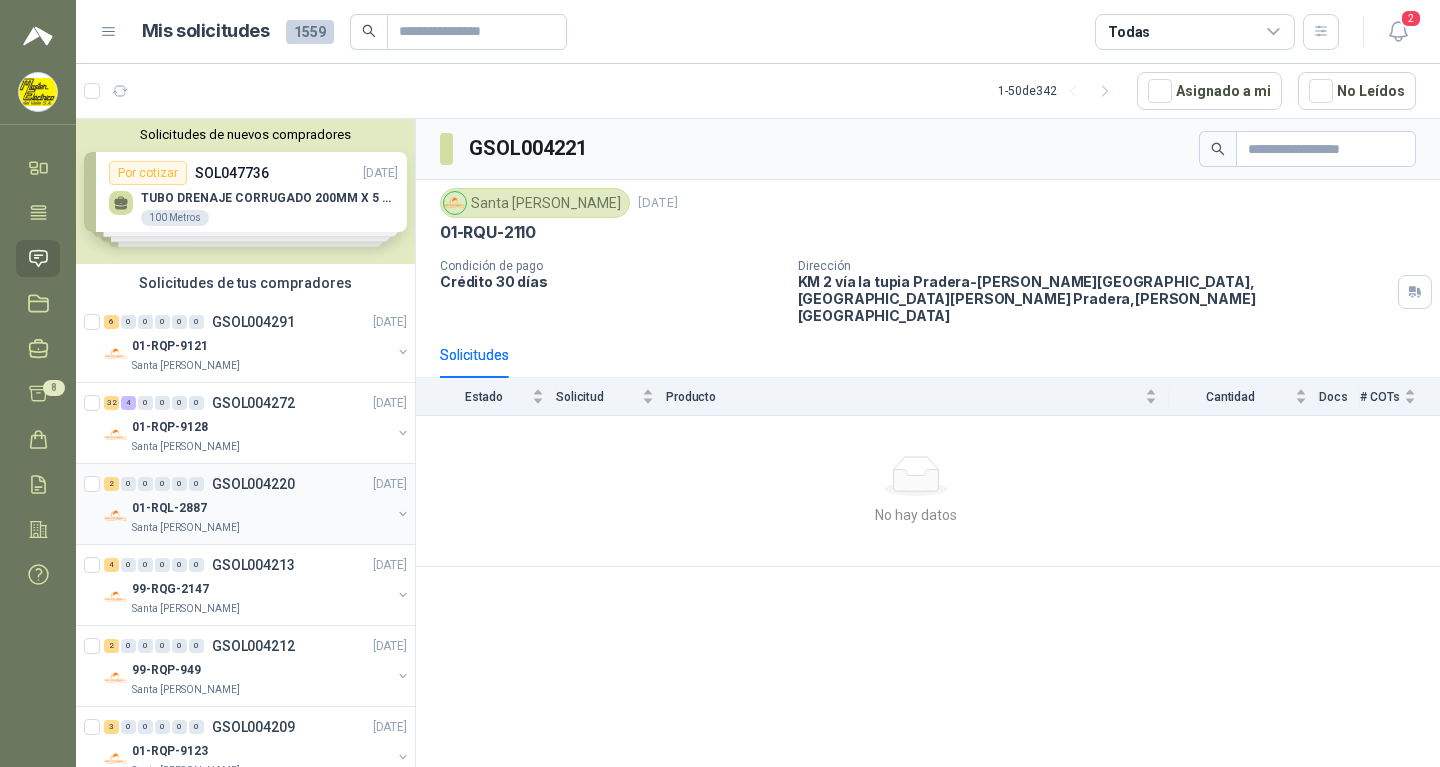 click on "GSOL004220" at bounding box center (253, 484) 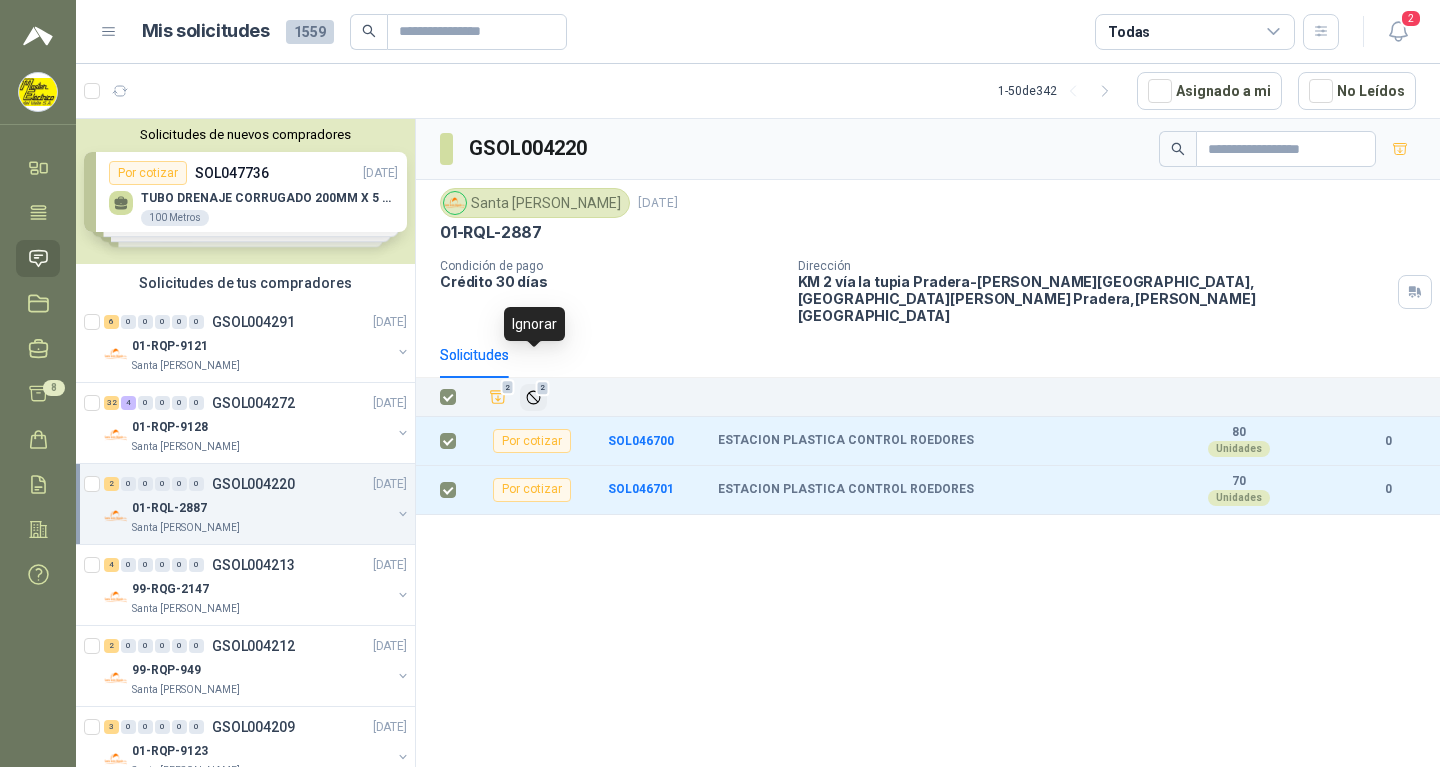 click on "2" at bounding box center (543, 388) 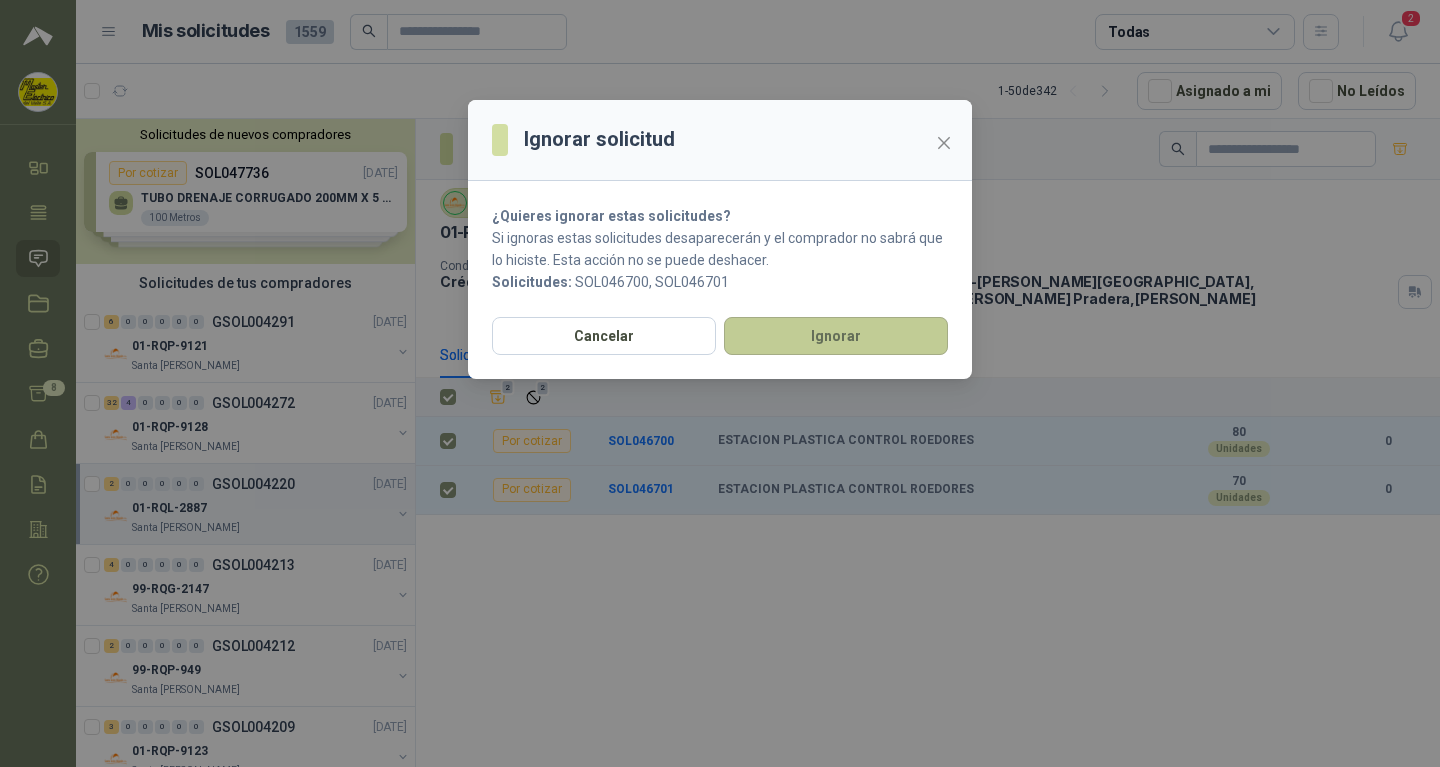 click on "Ignorar" at bounding box center [836, 336] 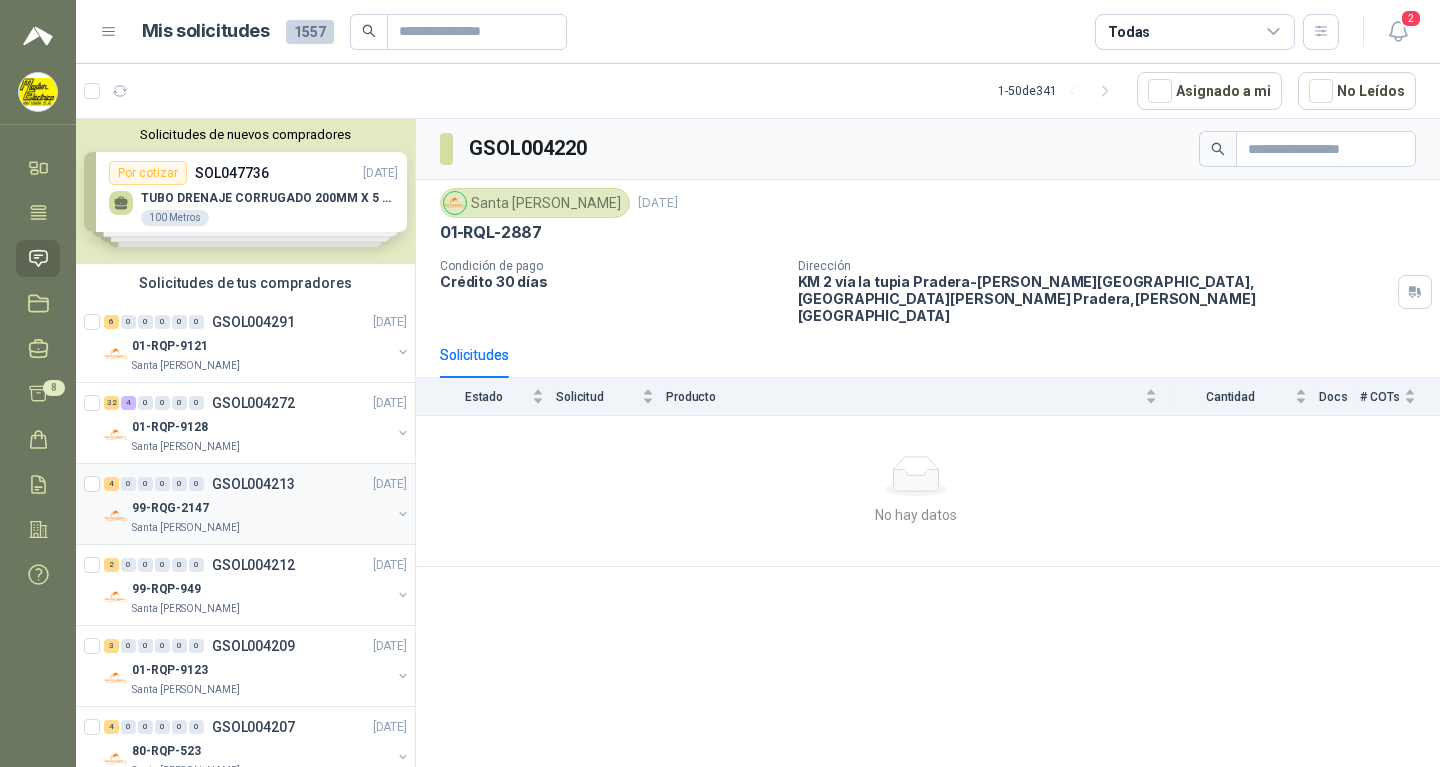 click on "GSOL004213" at bounding box center [253, 484] 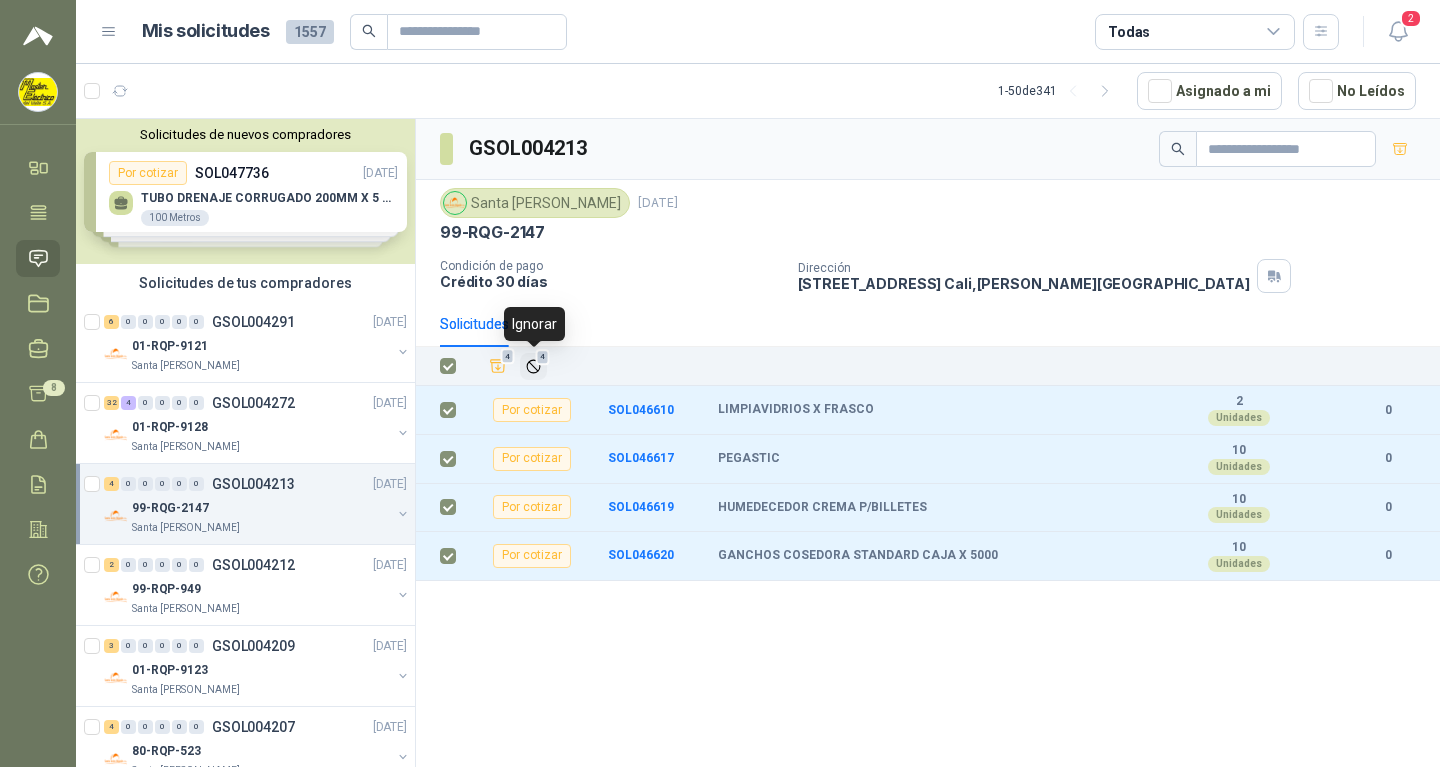 click on "4" at bounding box center [543, 357] 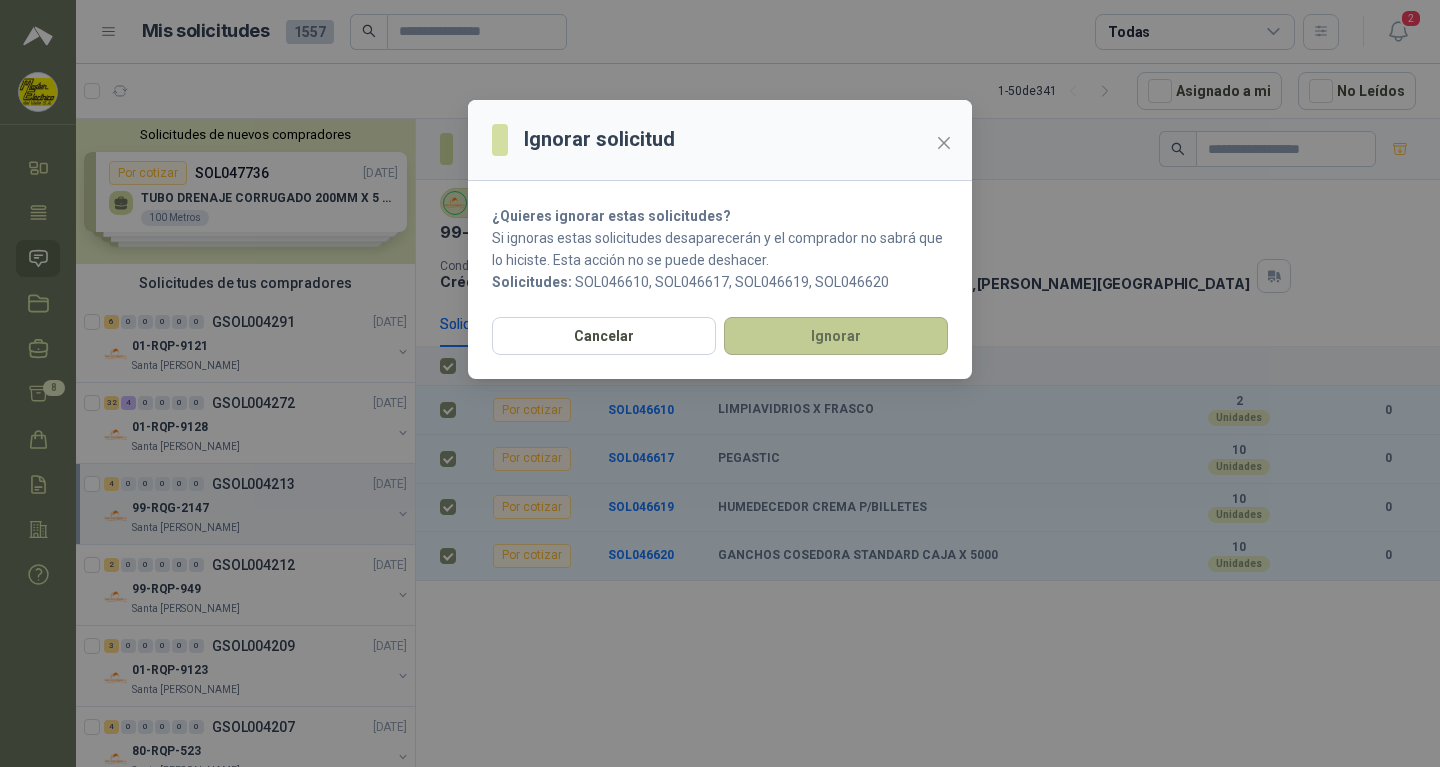 click on "Ignorar" at bounding box center [836, 336] 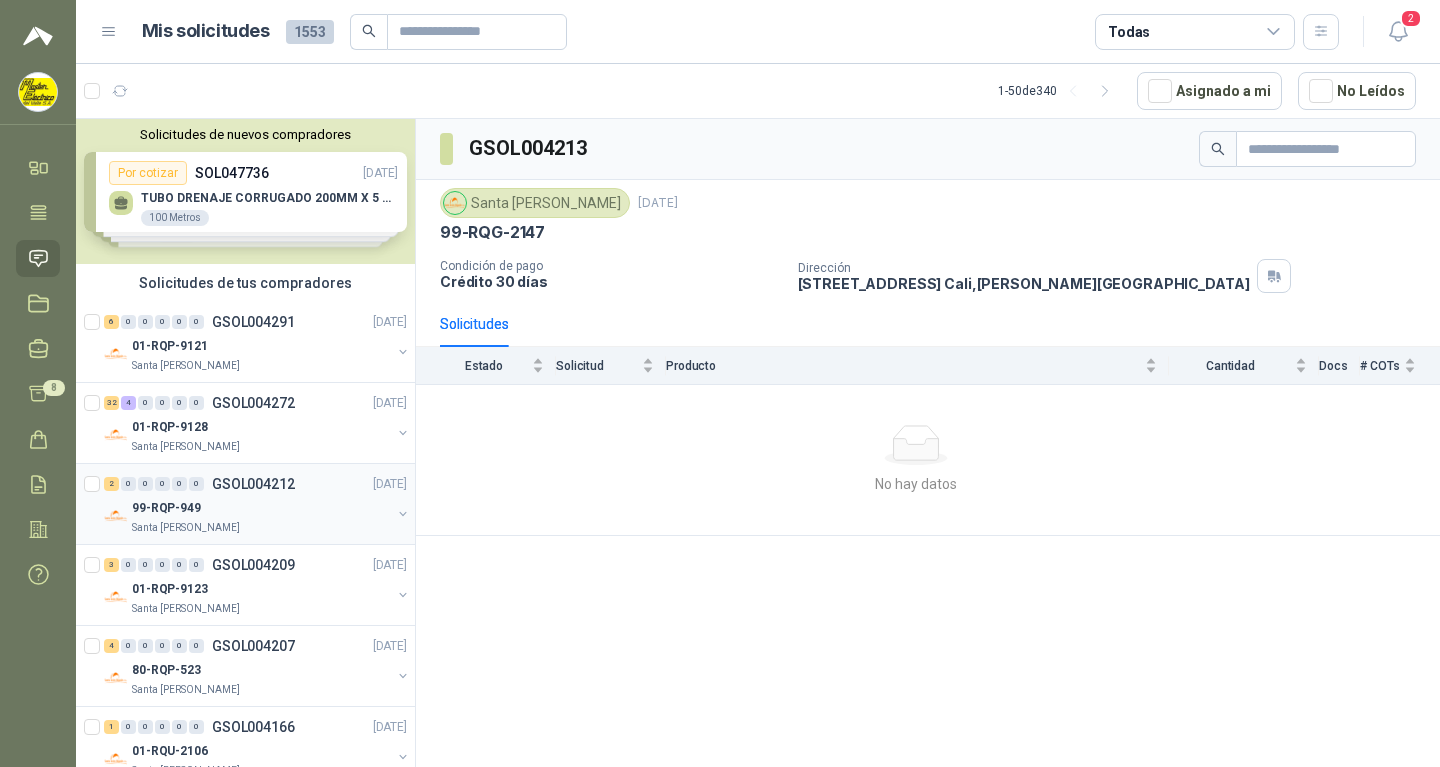 click on "GSOL004212" at bounding box center (253, 484) 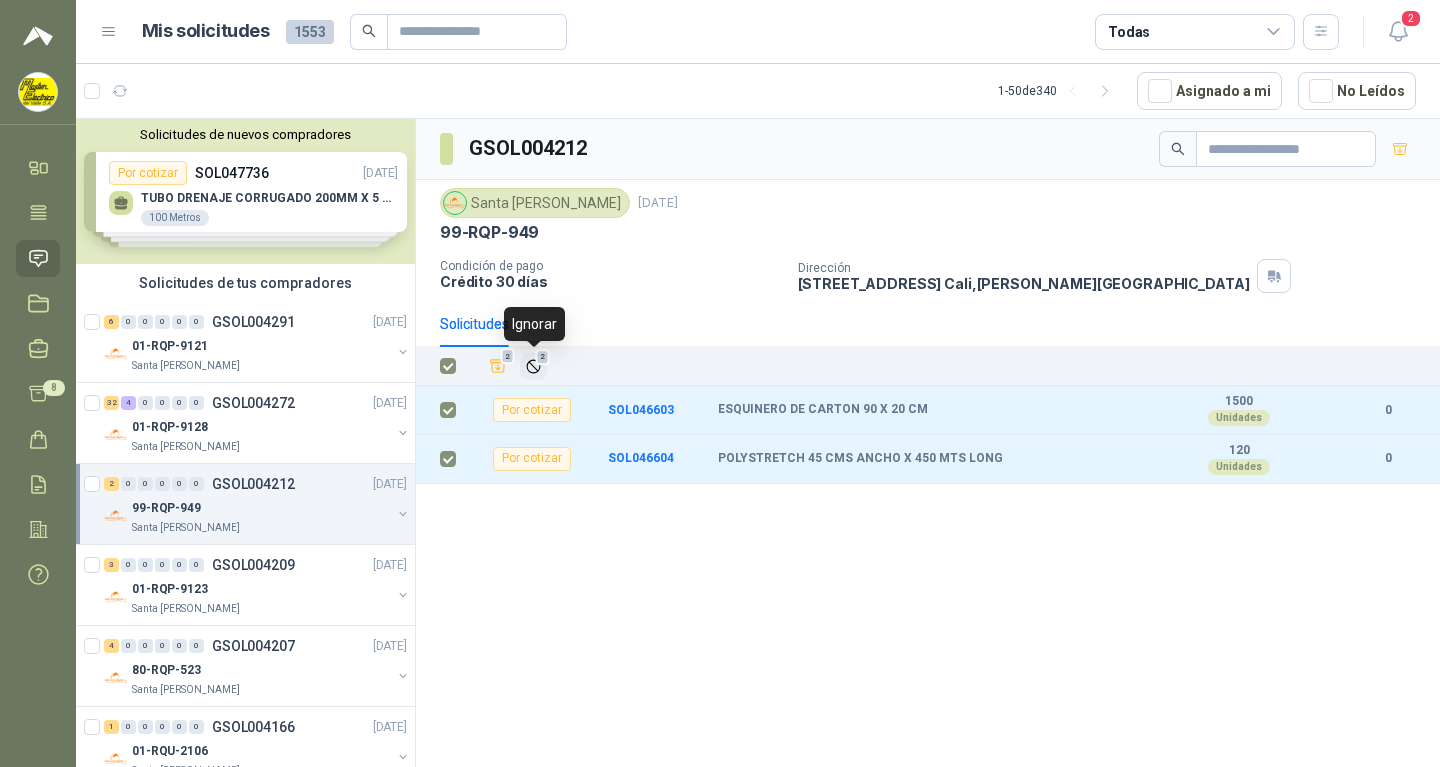 click on "2" at bounding box center (543, 357) 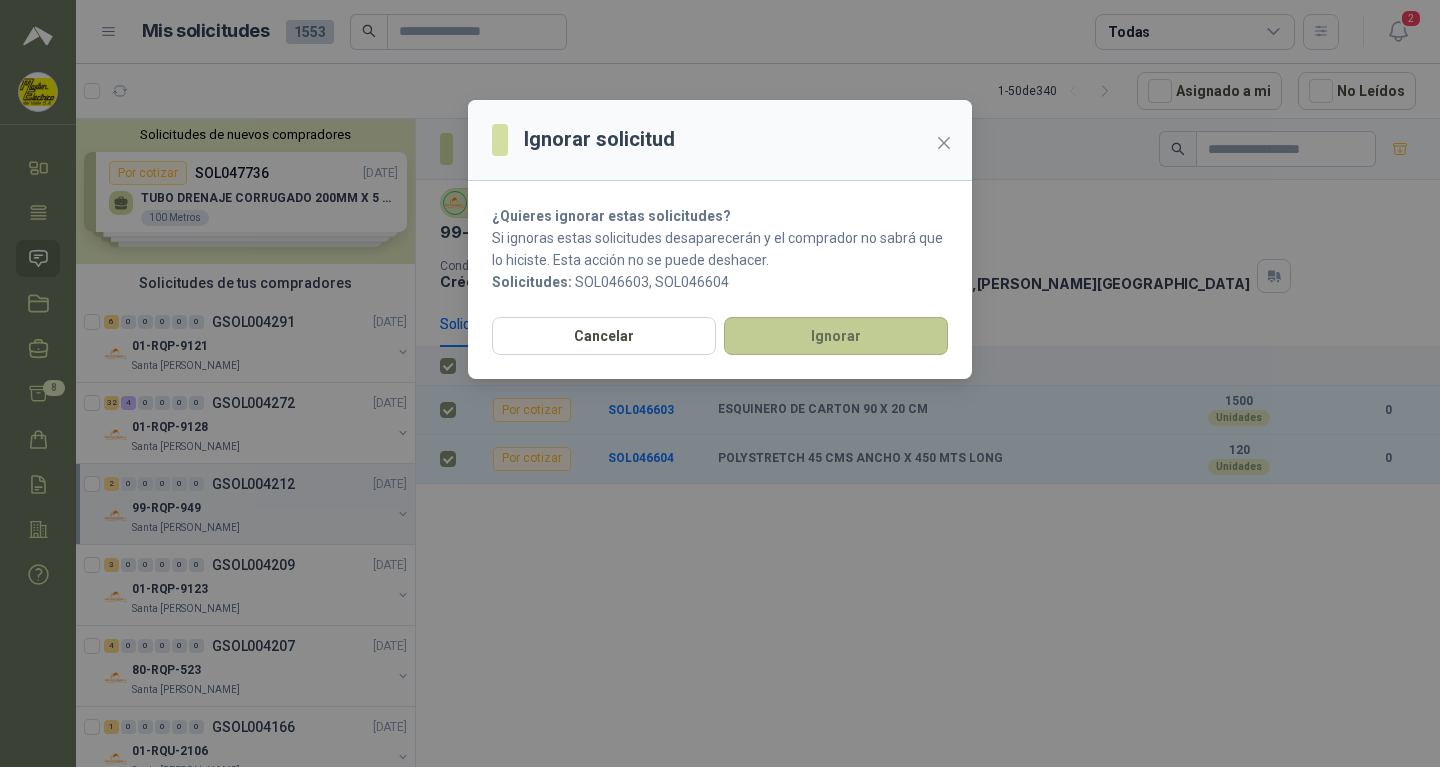 click on "Ignorar" at bounding box center (836, 336) 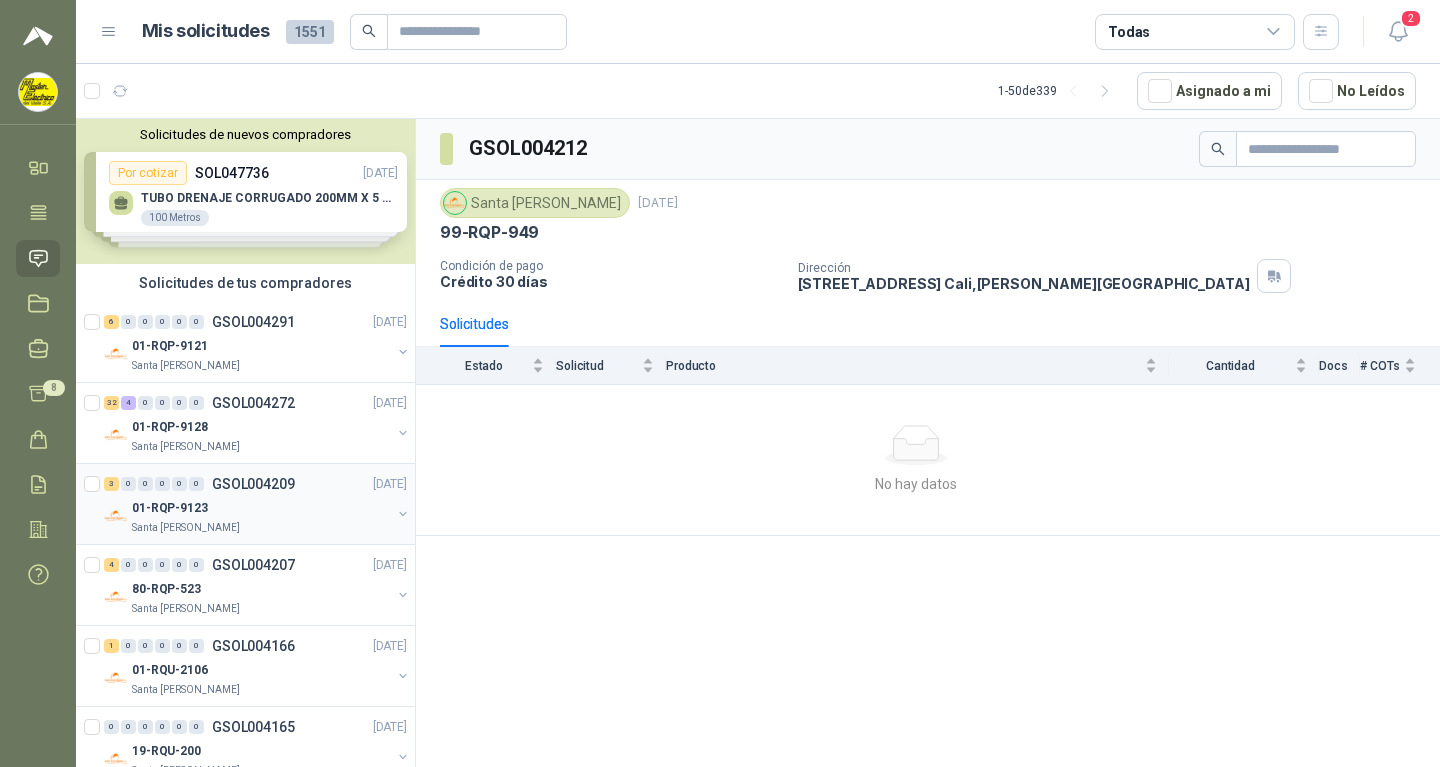 click on "GSOL004209" at bounding box center (253, 484) 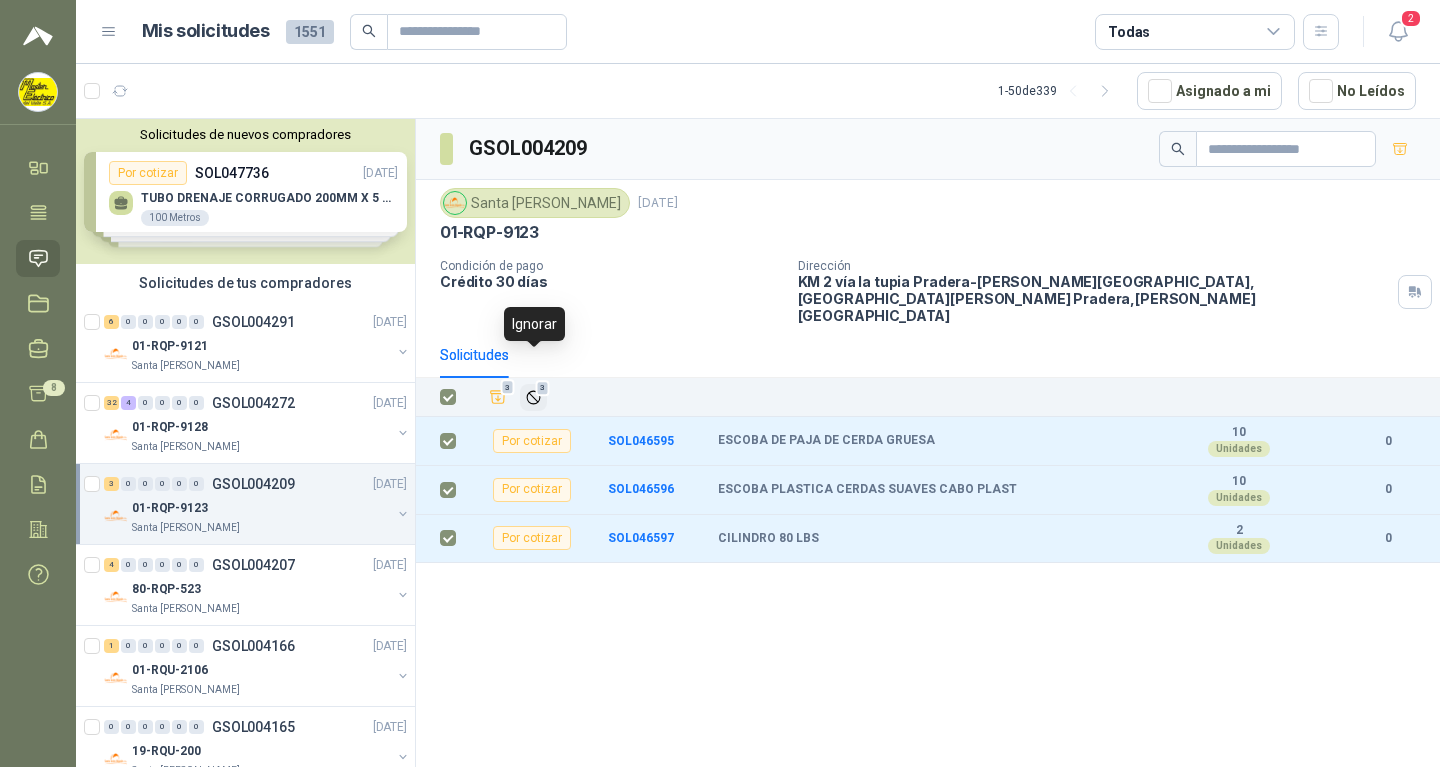 click on "3" at bounding box center (543, 388) 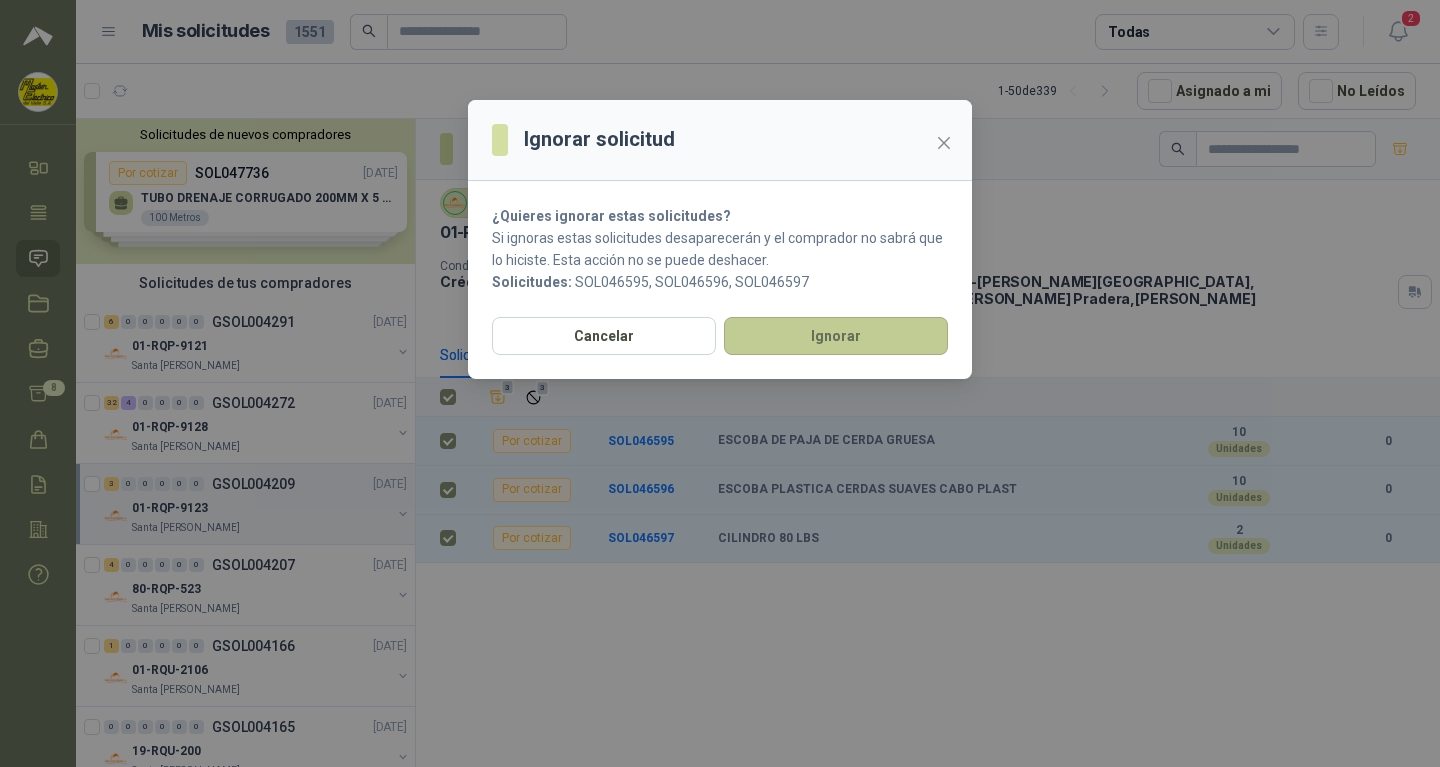 click on "Ignorar" at bounding box center [836, 336] 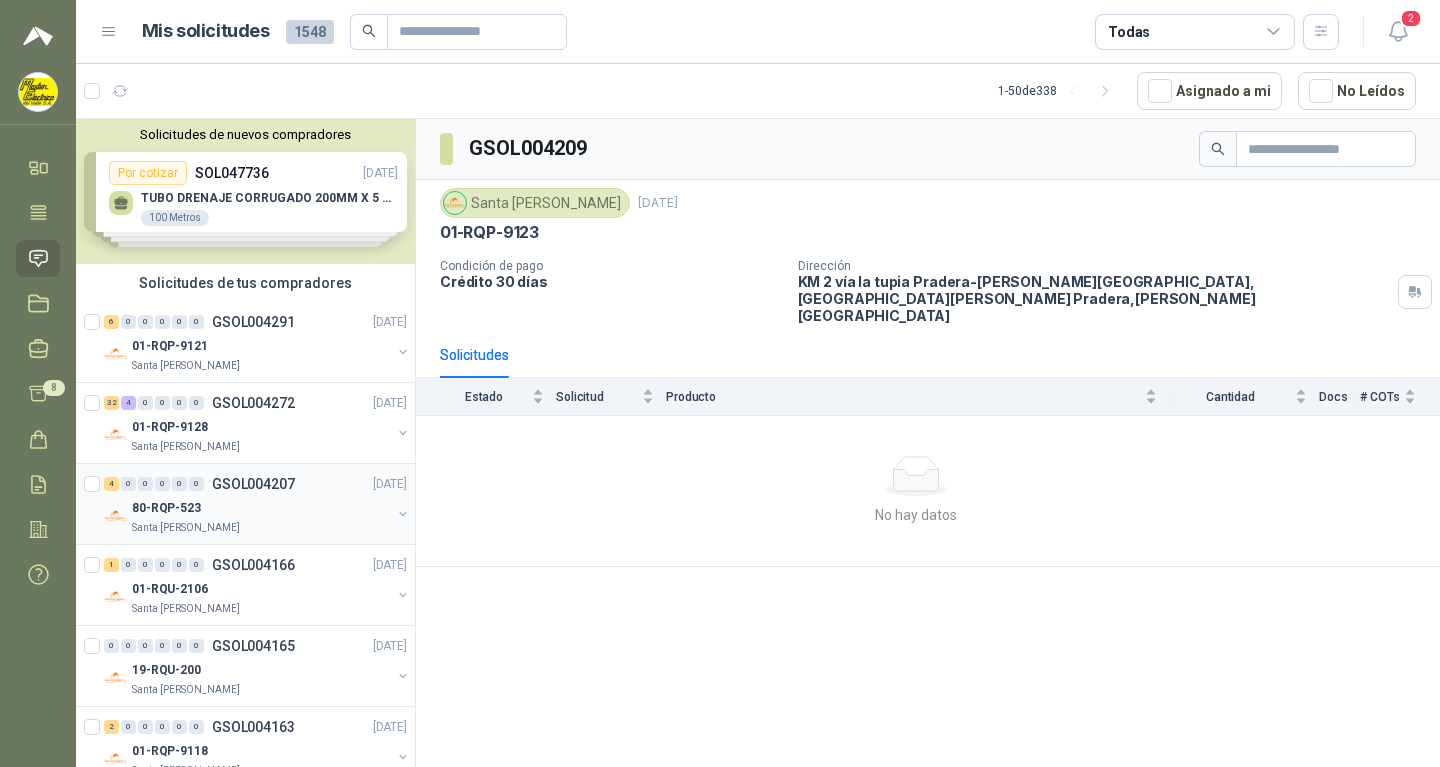 click on "GSOL004207" at bounding box center [253, 484] 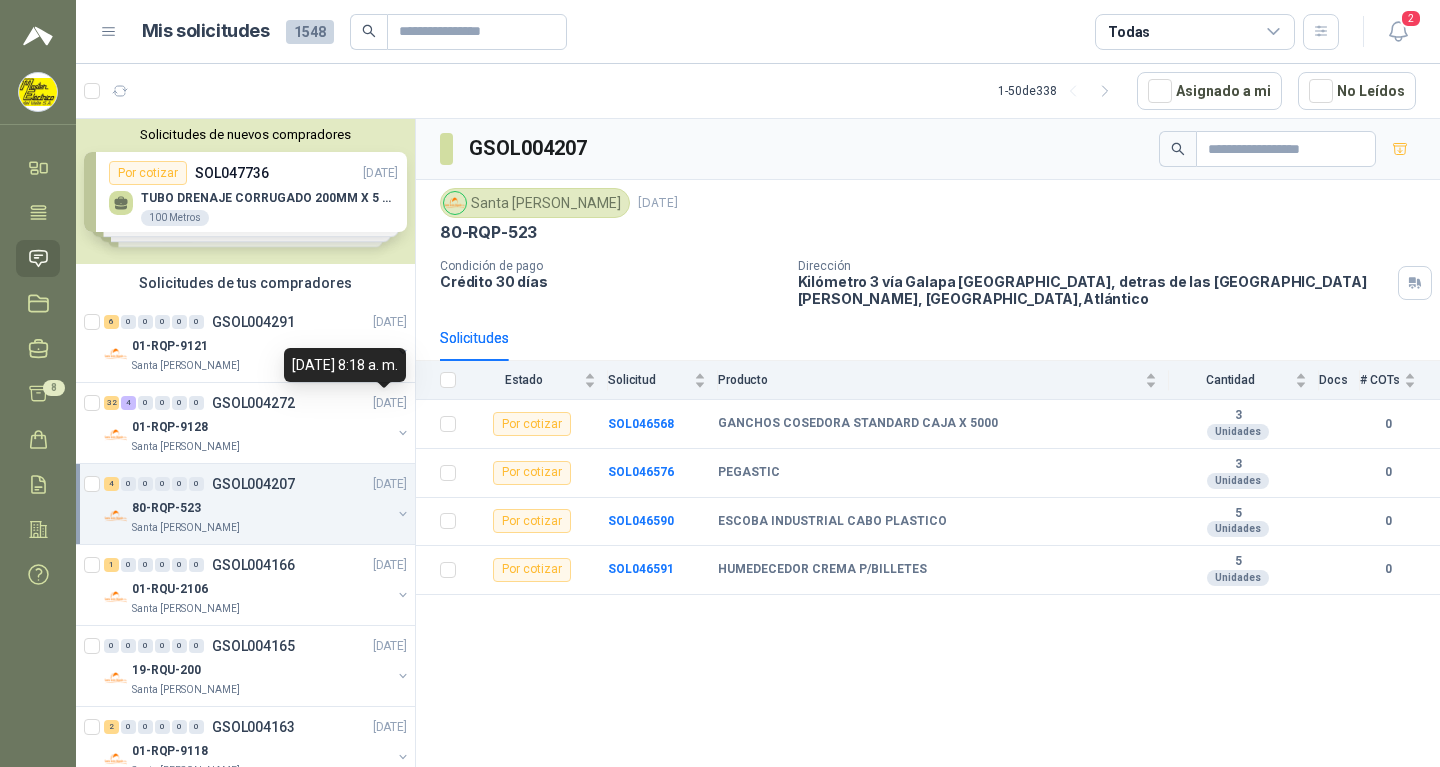 click on "[DATE] 8:18 a. m." at bounding box center [345, 365] 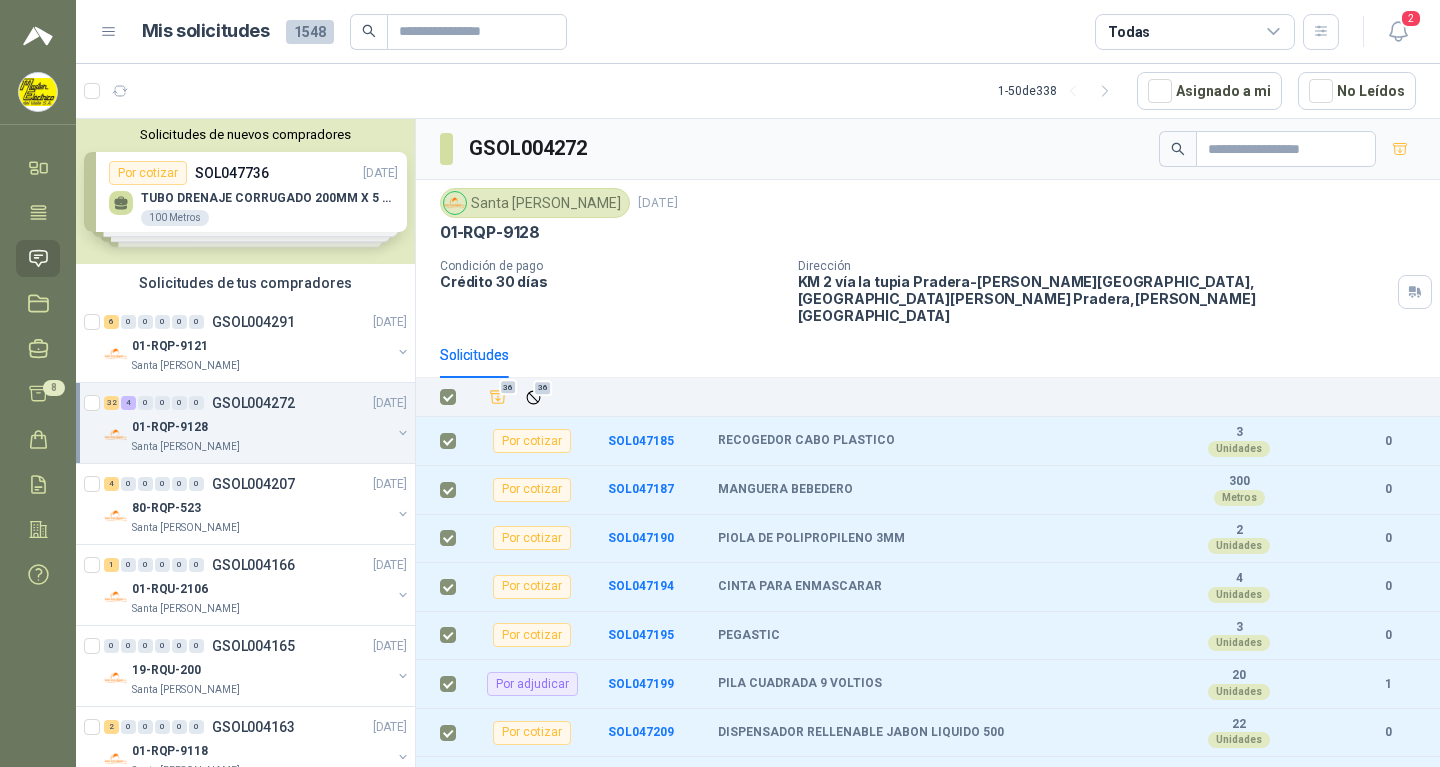 click on "Solicitudes" at bounding box center [928, 355] 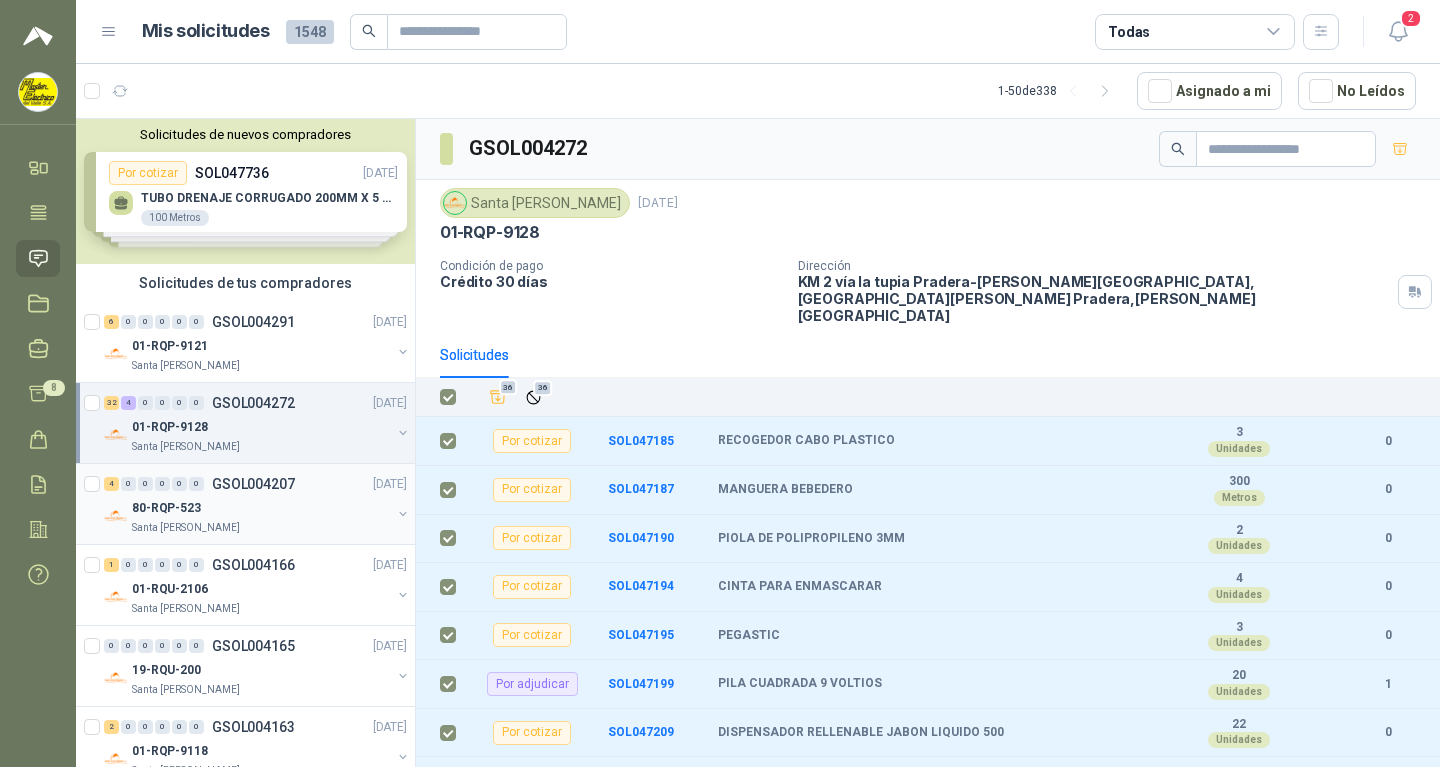 click on "GSOL004207" at bounding box center (253, 484) 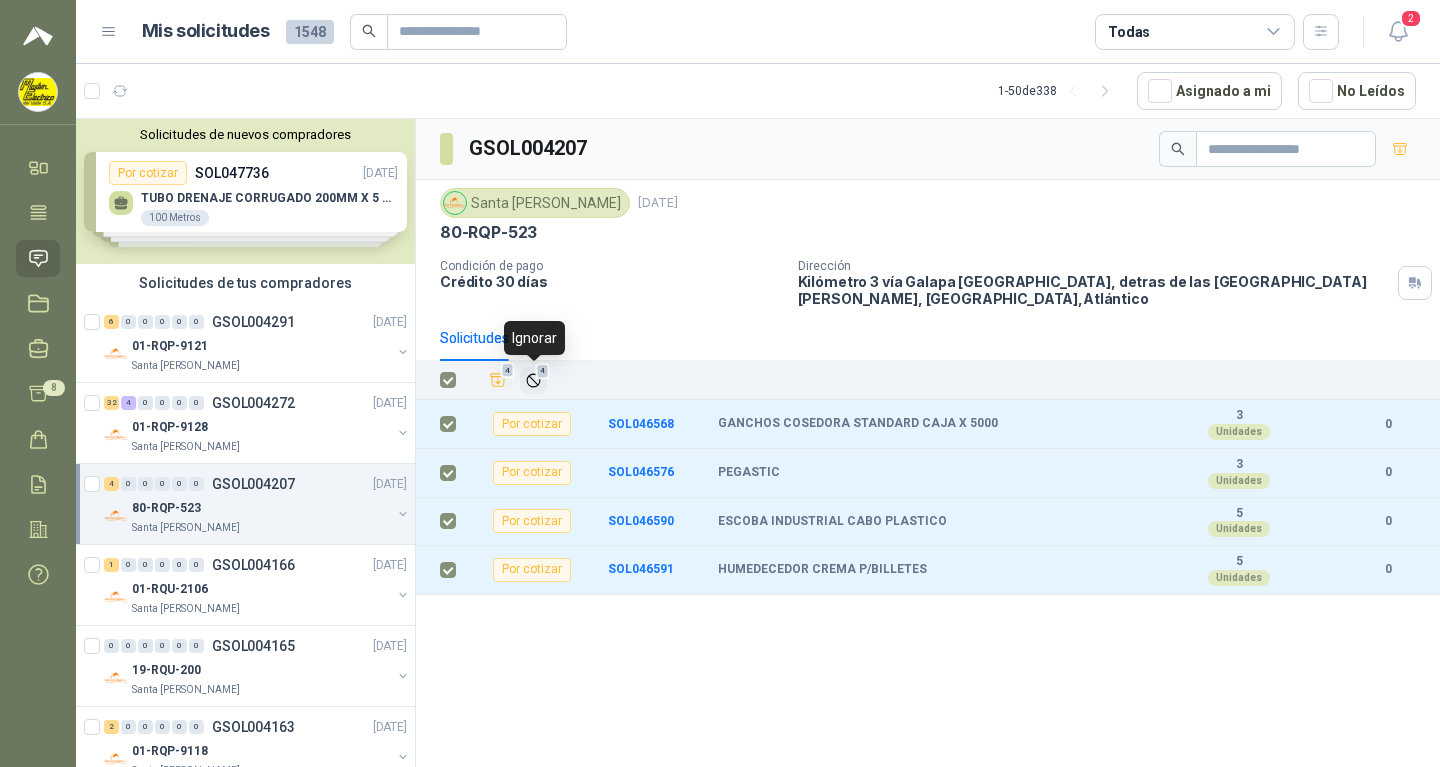click on "4" at bounding box center (543, 371) 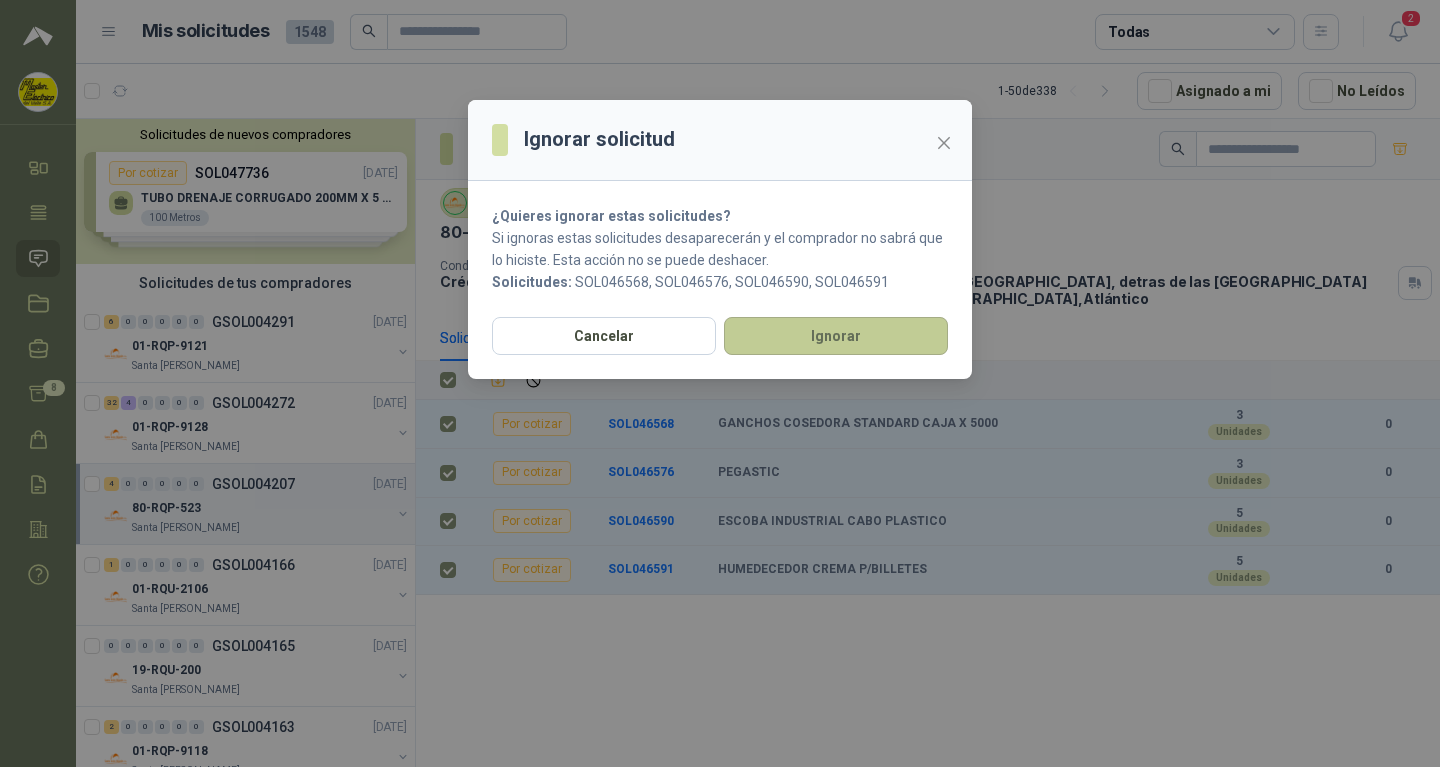 click on "Ignorar" at bounding box center [836, 336] 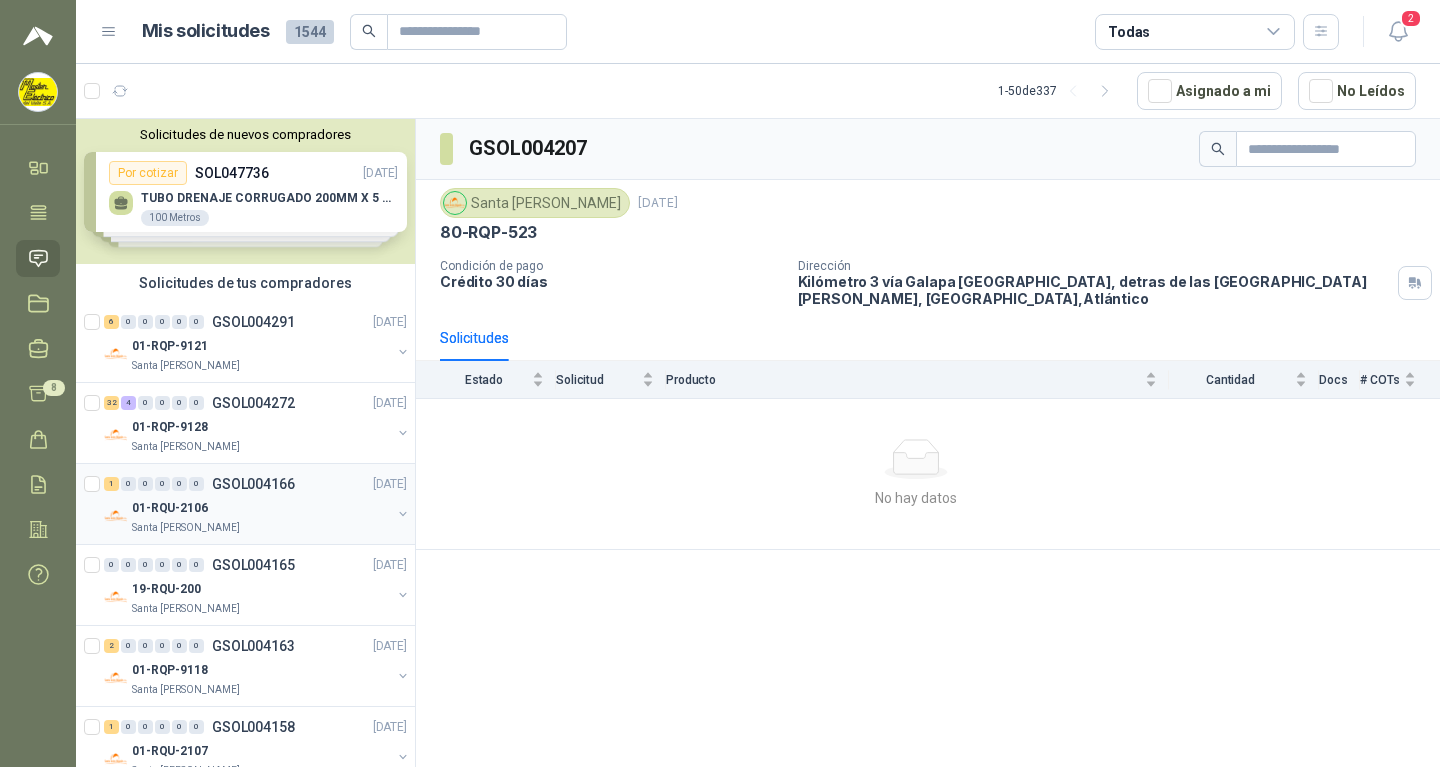 click on "GSOL004166" at bounding box center (253, 484) 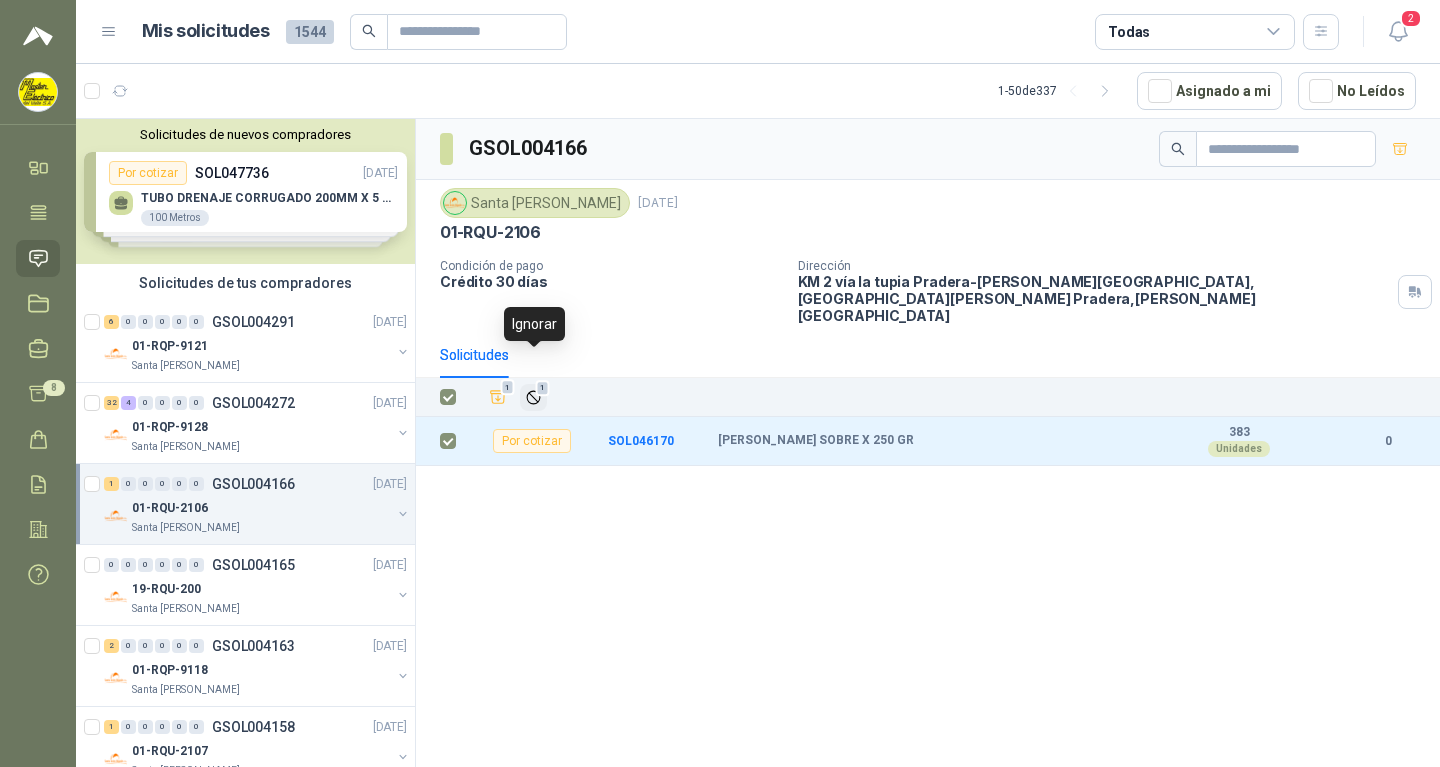 click on "1" at bounding box center [543, 388] 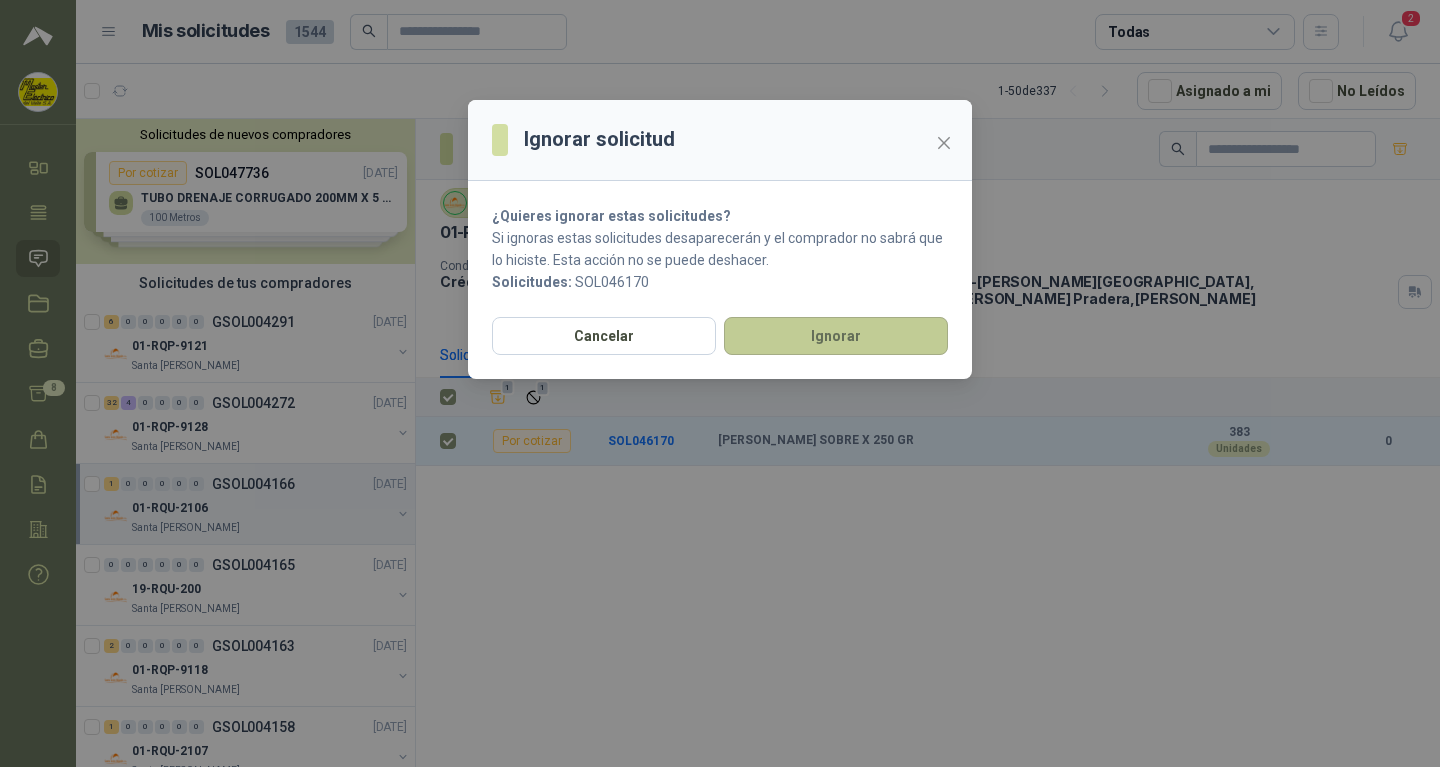 click on "Ignorar" at bounding box center (836, 336) 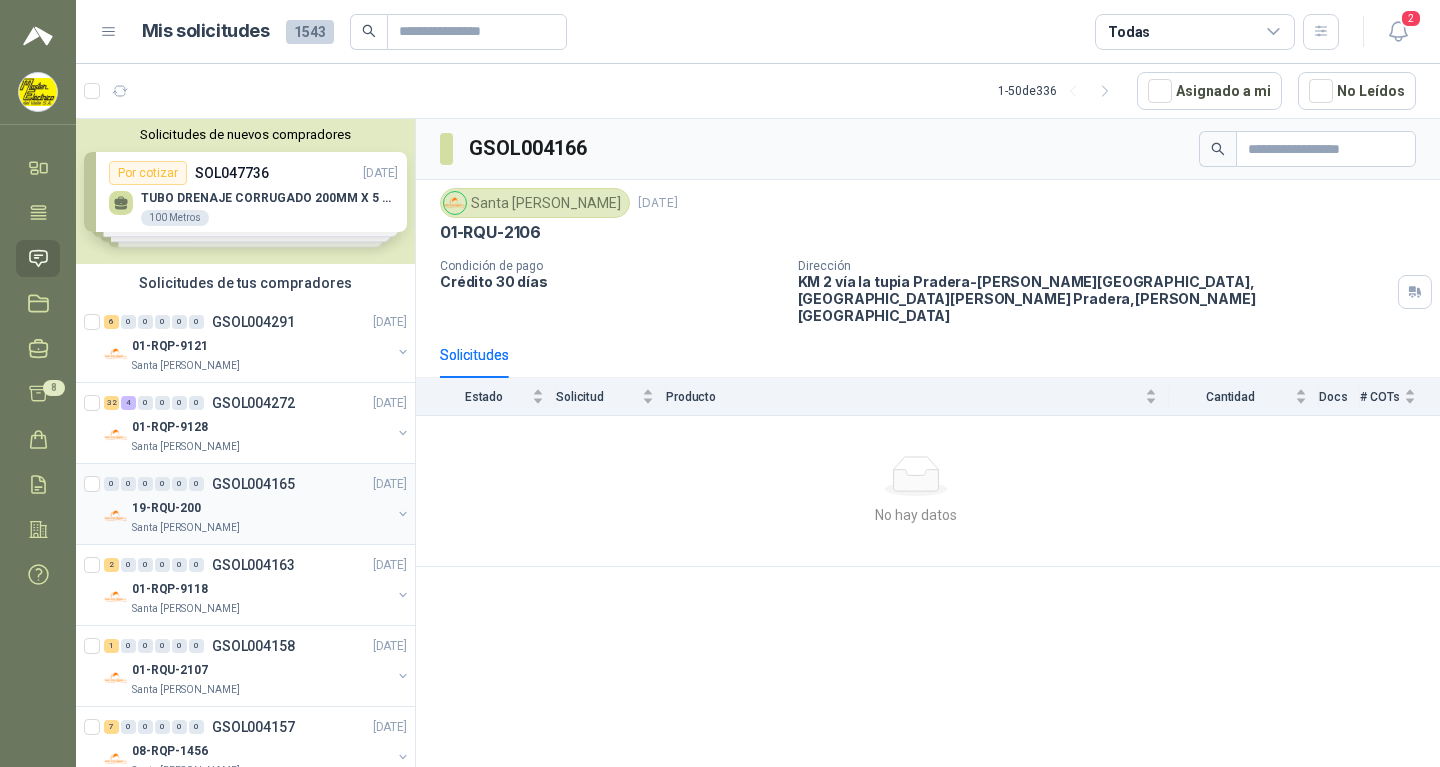 click on "0   0   0   0   0   0   GSOL004165 [DATE]" at bounding box center (257, 484) 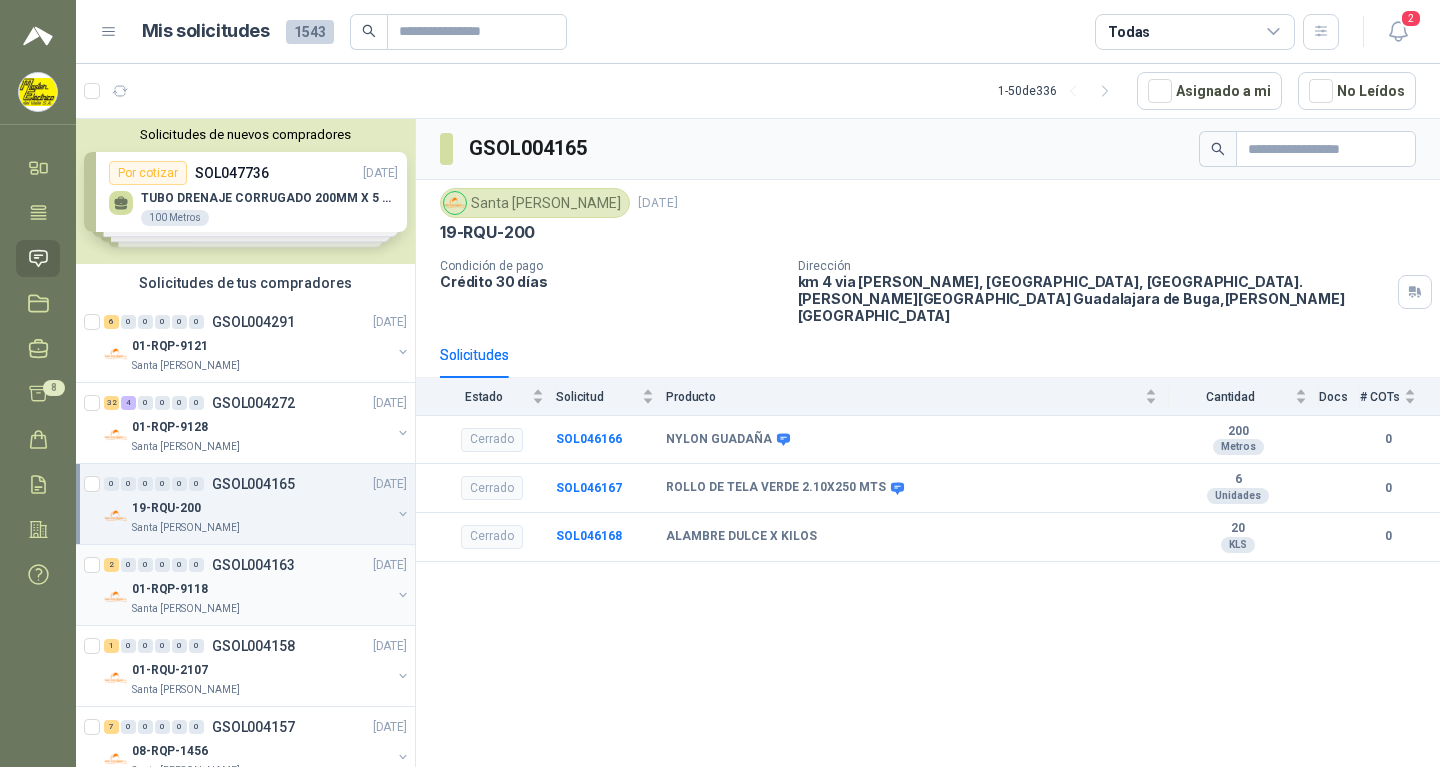 click on "GSOL004163" at bounding box center [253, 565] 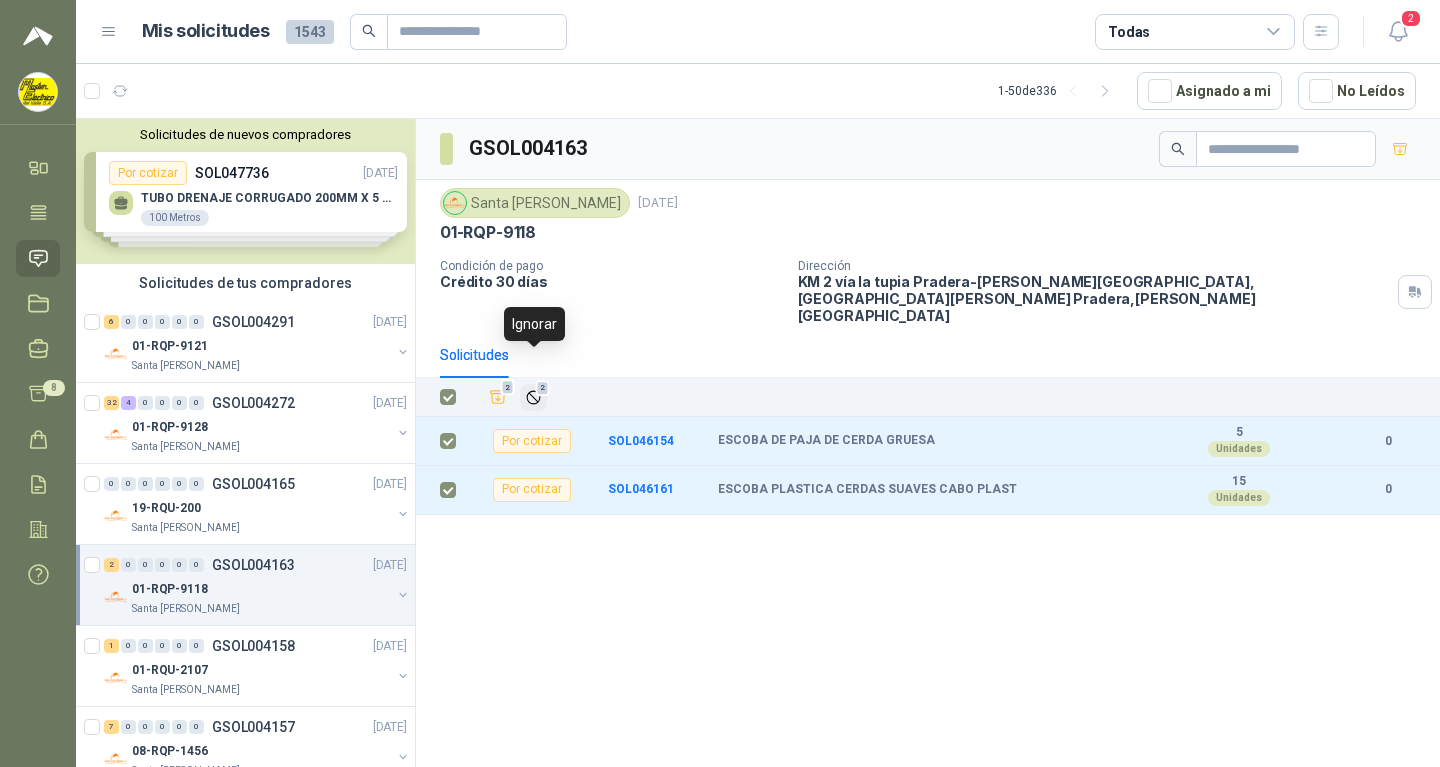 click on "2" at bounding box center [543, 388] 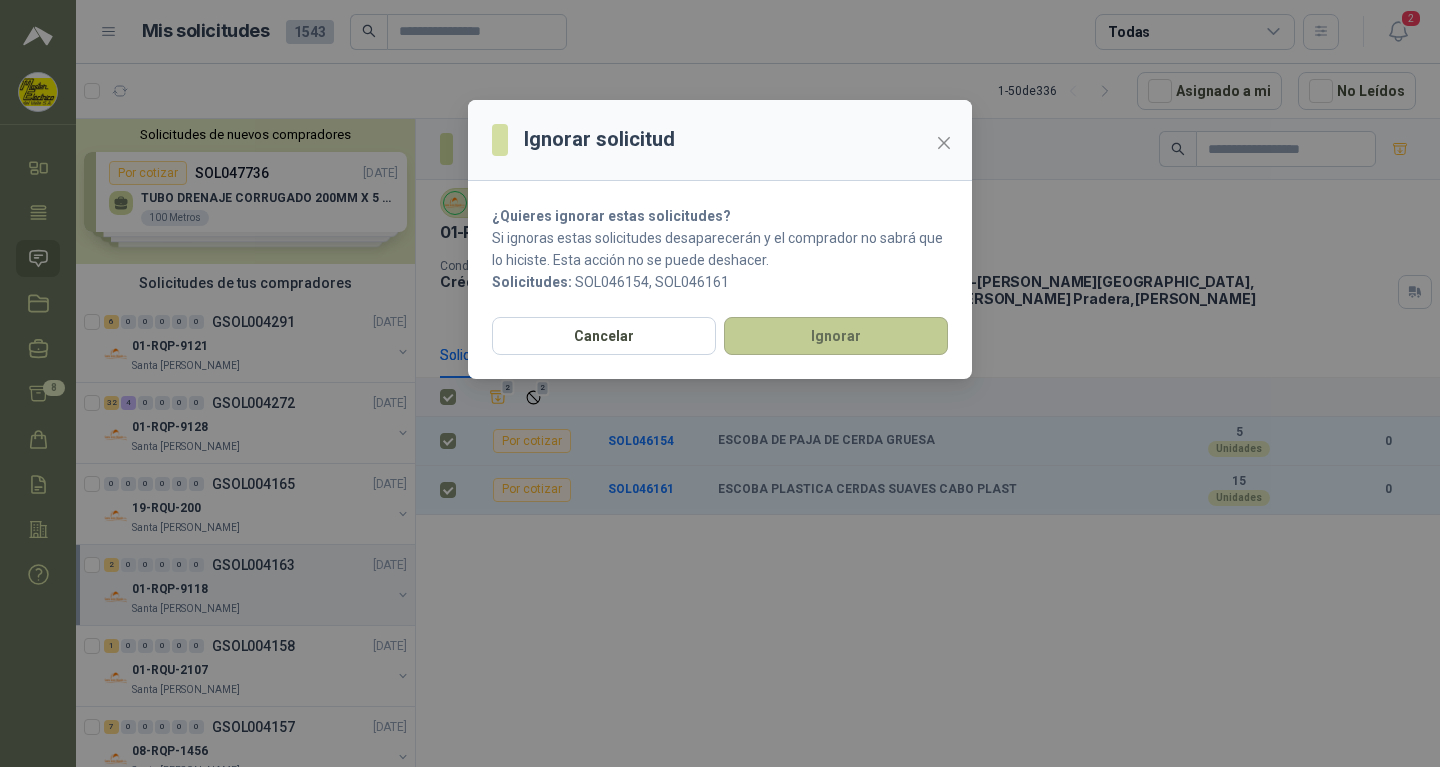 click on "Ignorar" at bounding box center (836, 336) 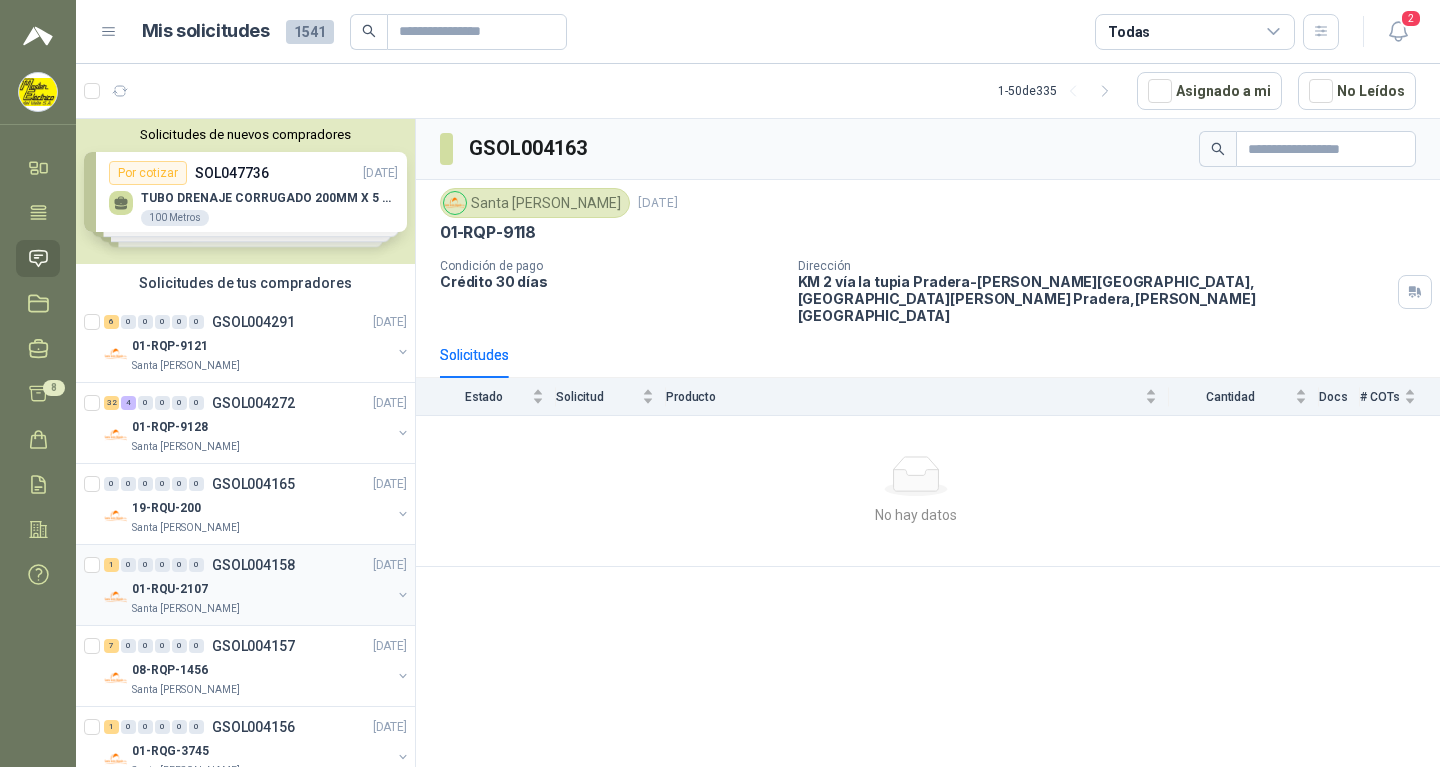 click on "GSOL004158" at bounding box center (253, 565) 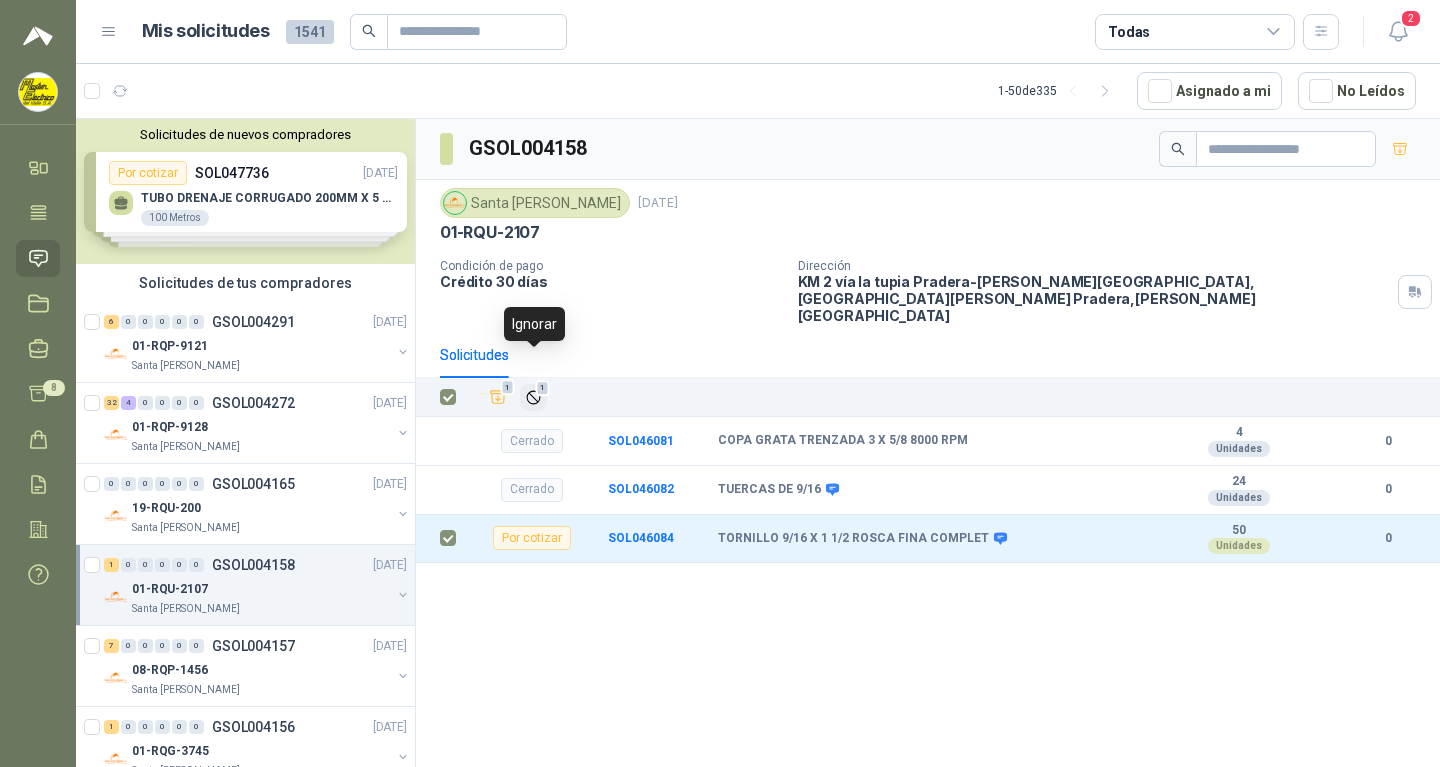 click 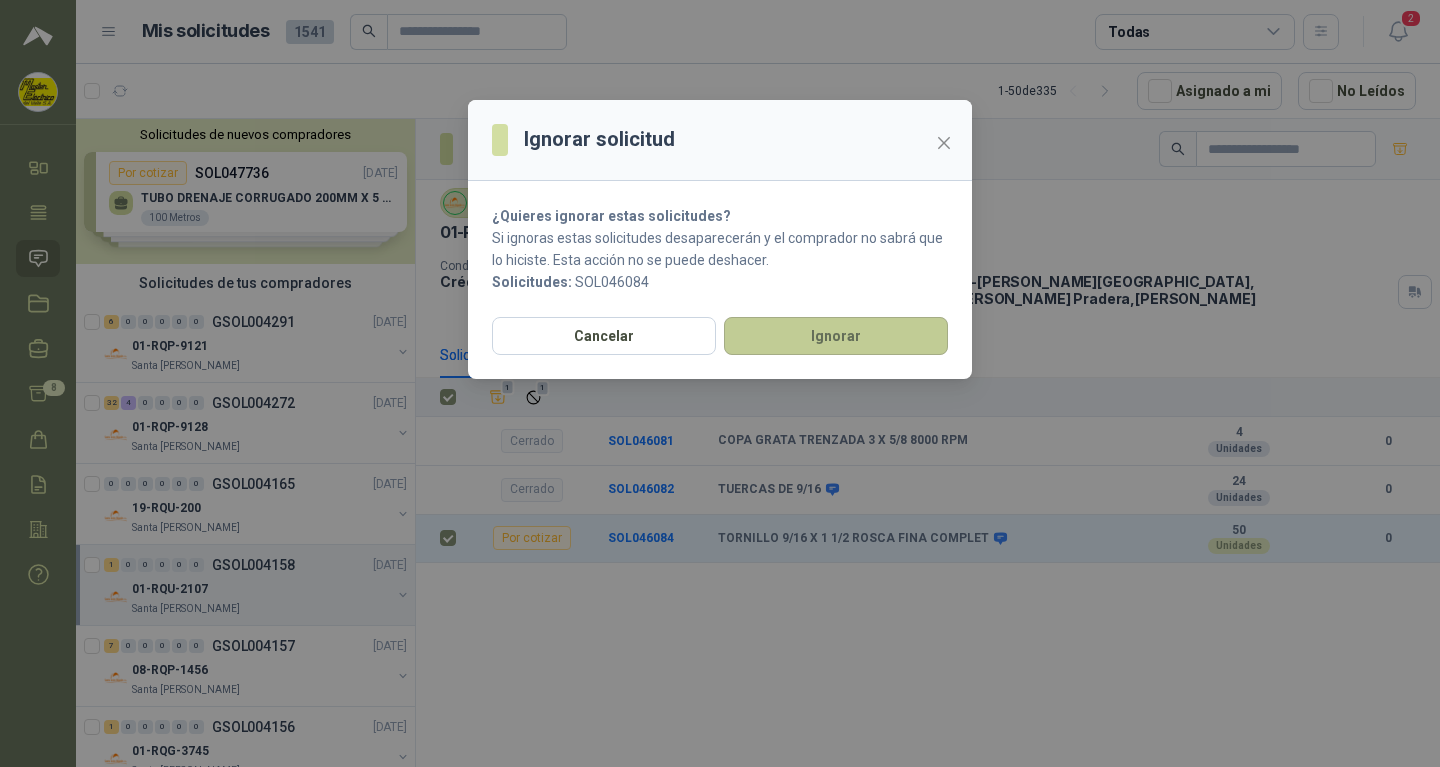 click on "Ignorar" at bounding box center (836, 336) 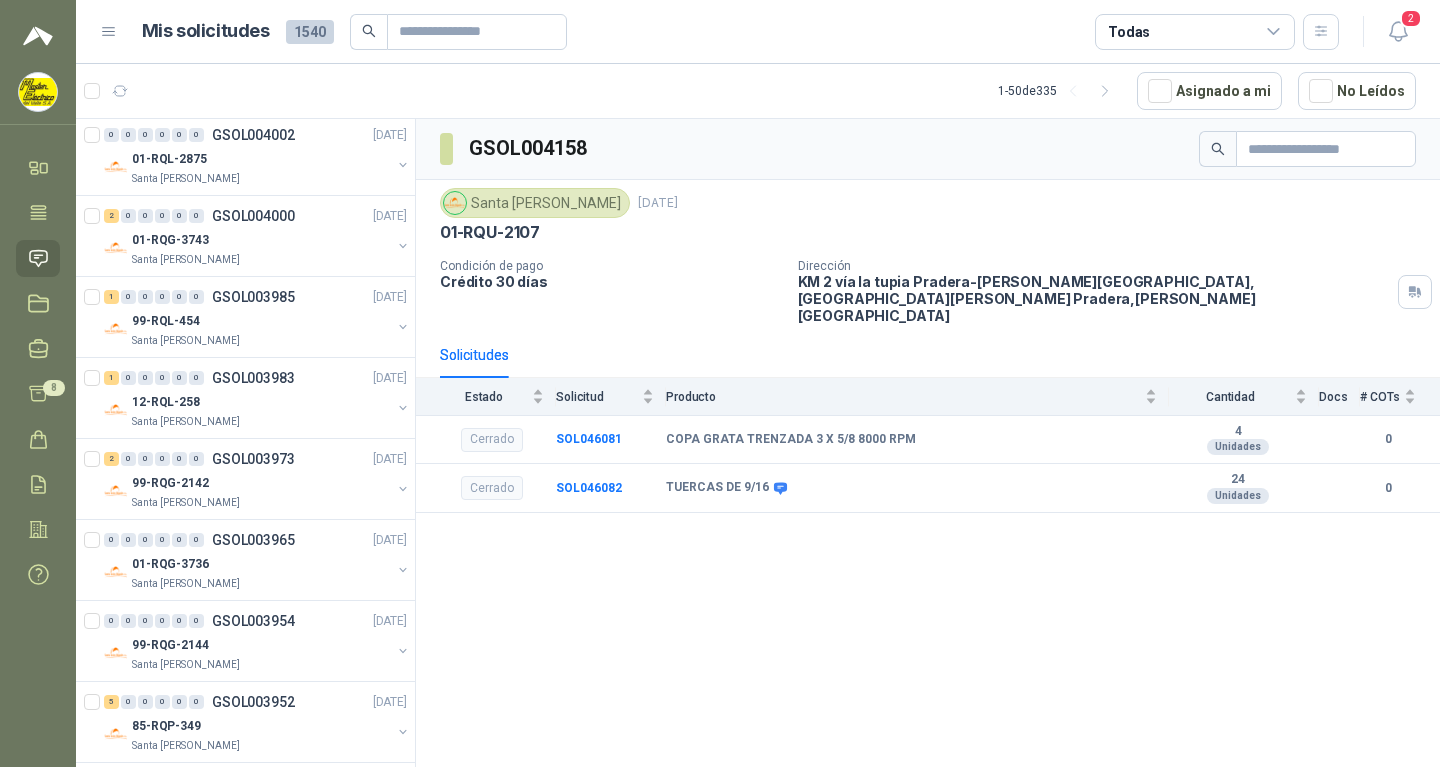 scroll, scrollTop: 3606, scrollLeft: 0, axis: vertical 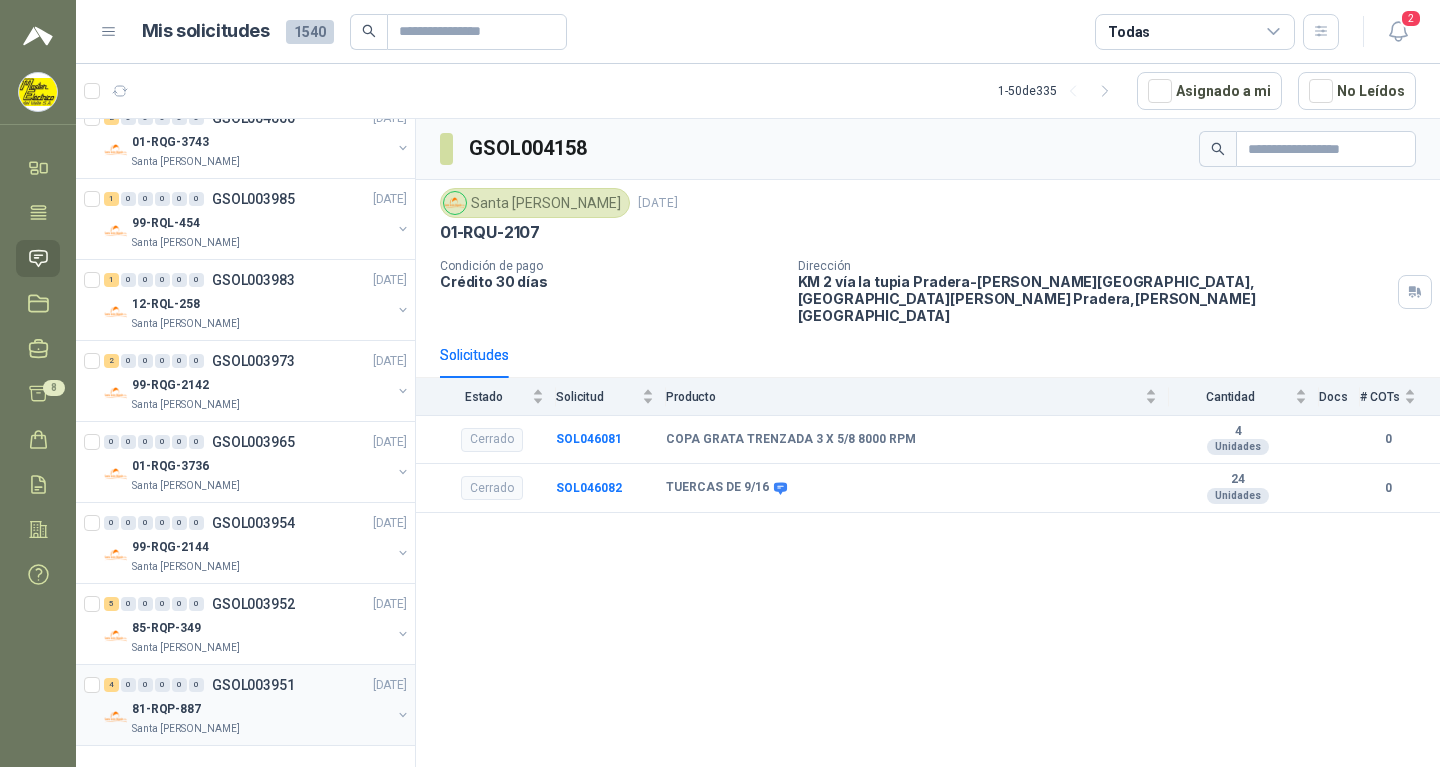 click on "GSOL003951" at bounding box center [253, 685] 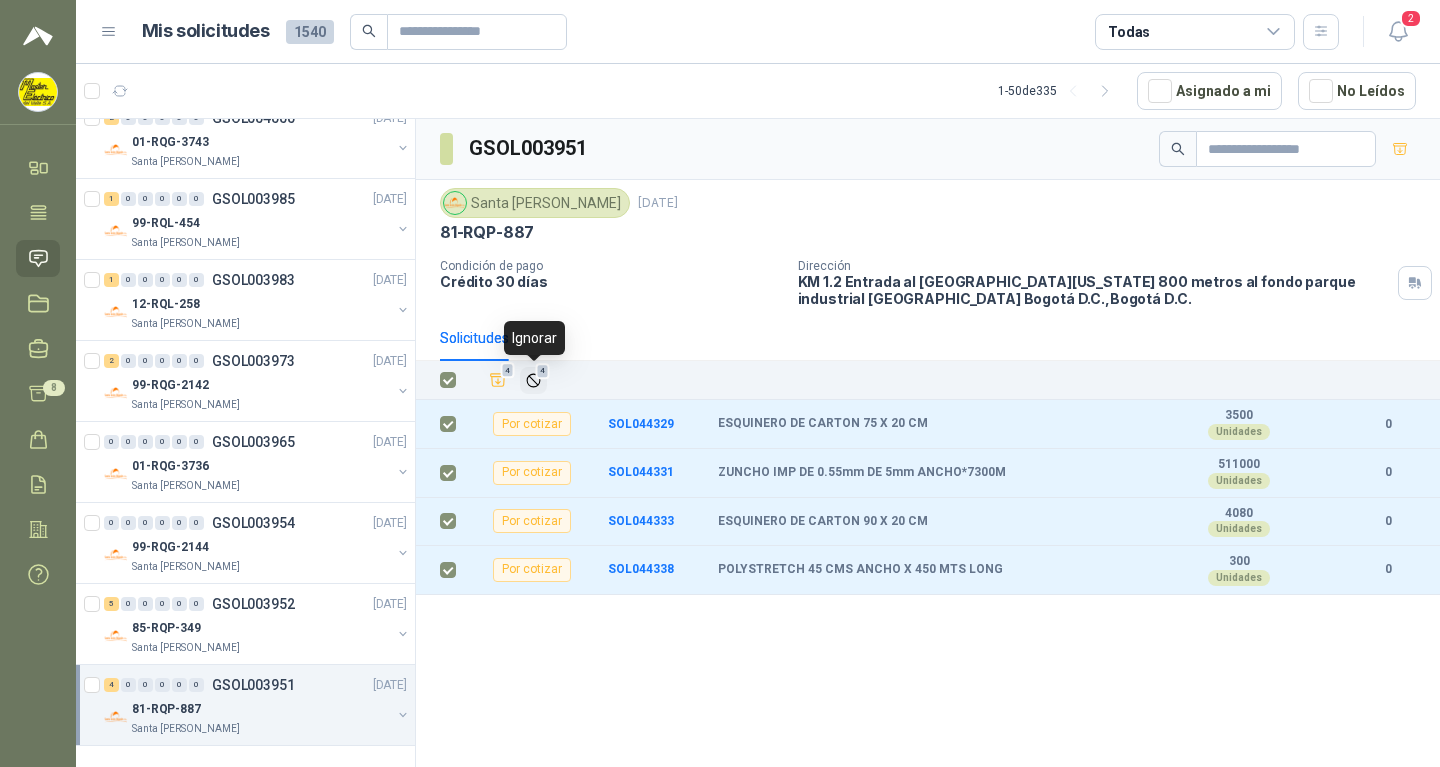 click on "4" at bounding box center (543, 371) 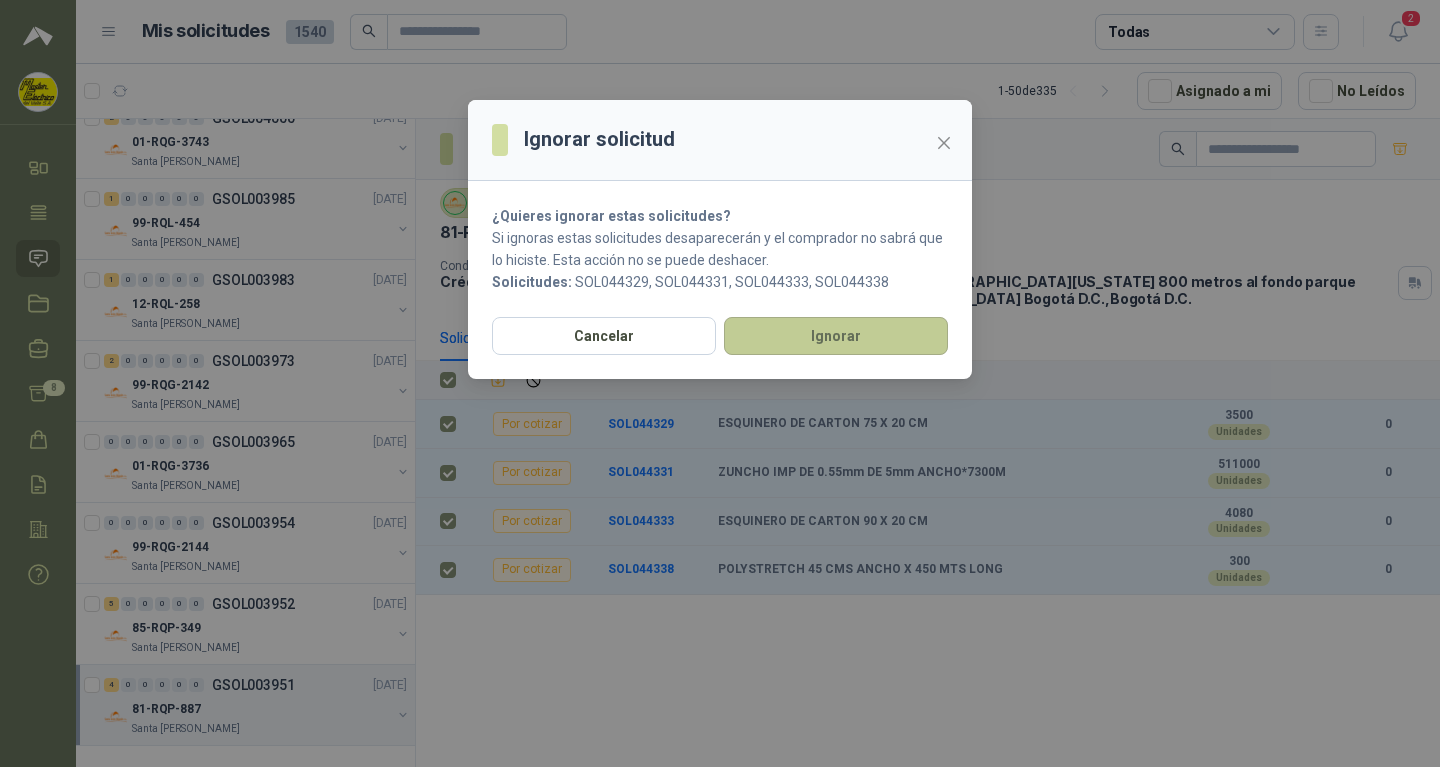 click on "Ignorar" at bounding box center [836, 336] 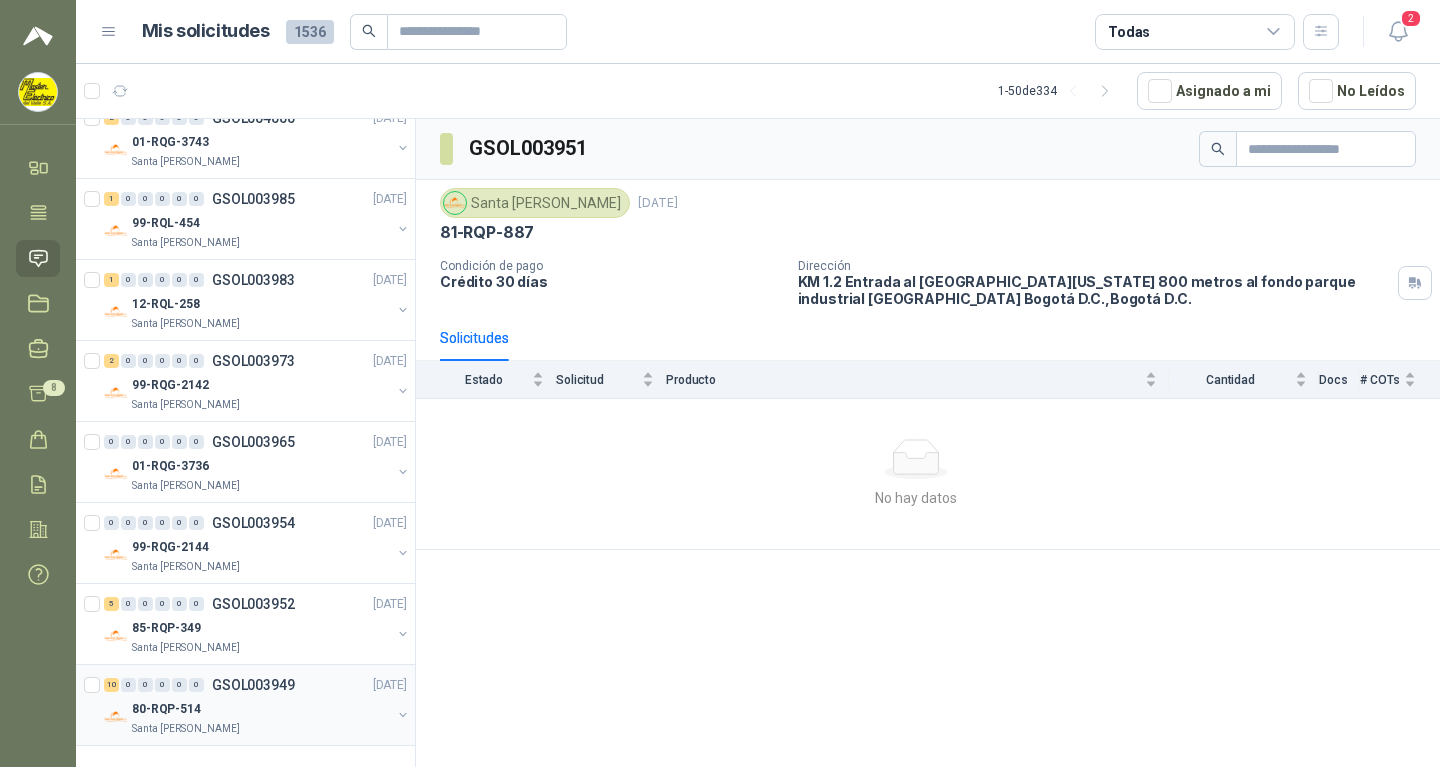 click on "GSOL003949" at bounding box center (253, 685) 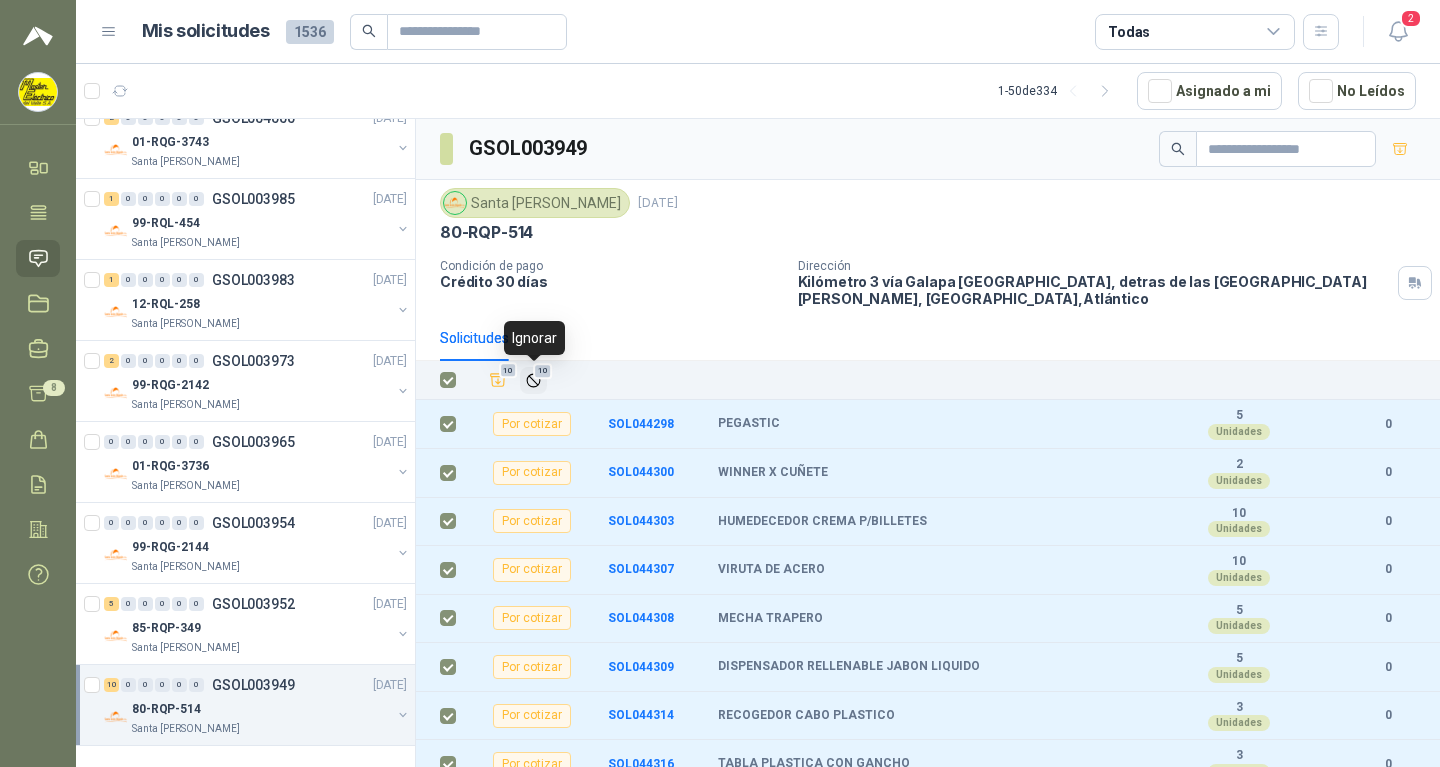 click on "10" at bounding box center (542, 371) 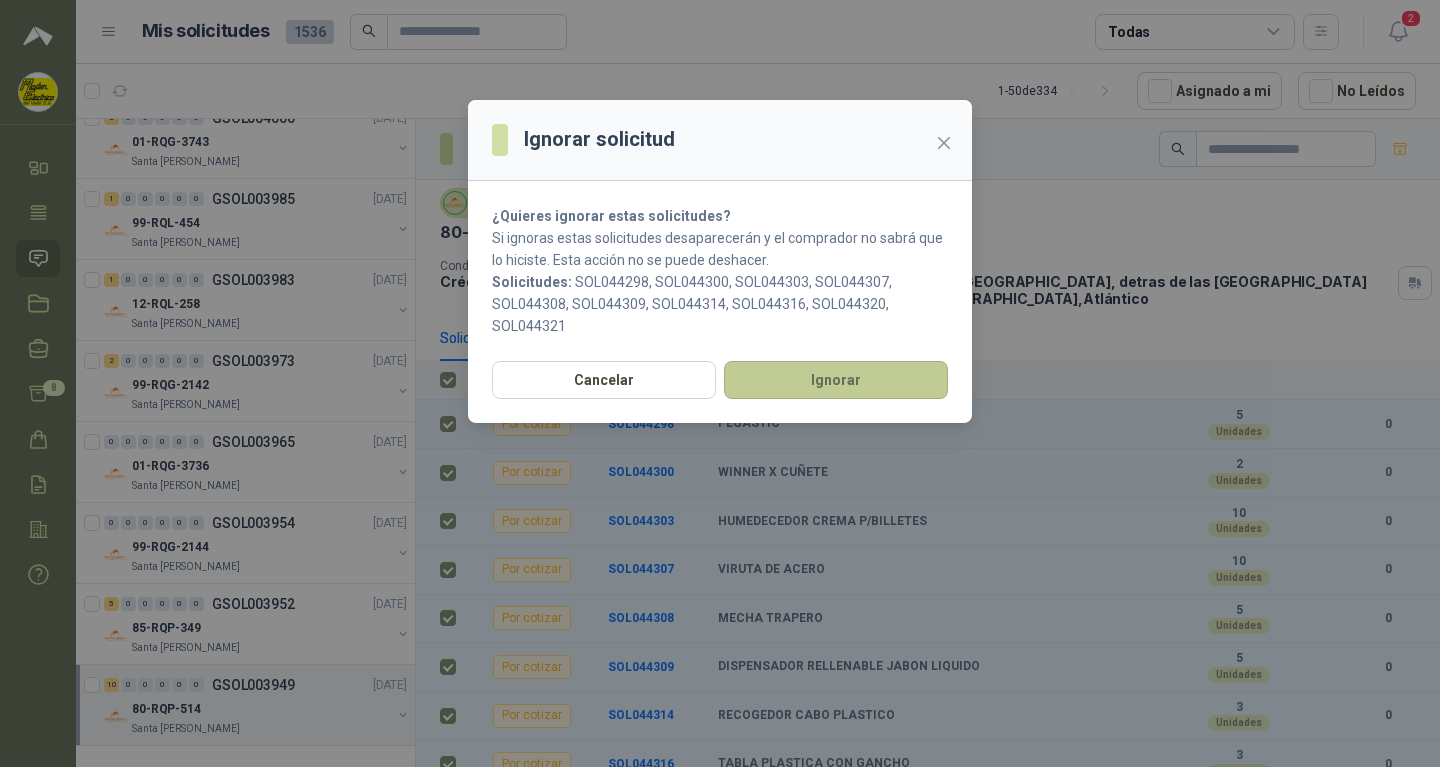 click on "Ignorar" at bounding box center [836, 380] 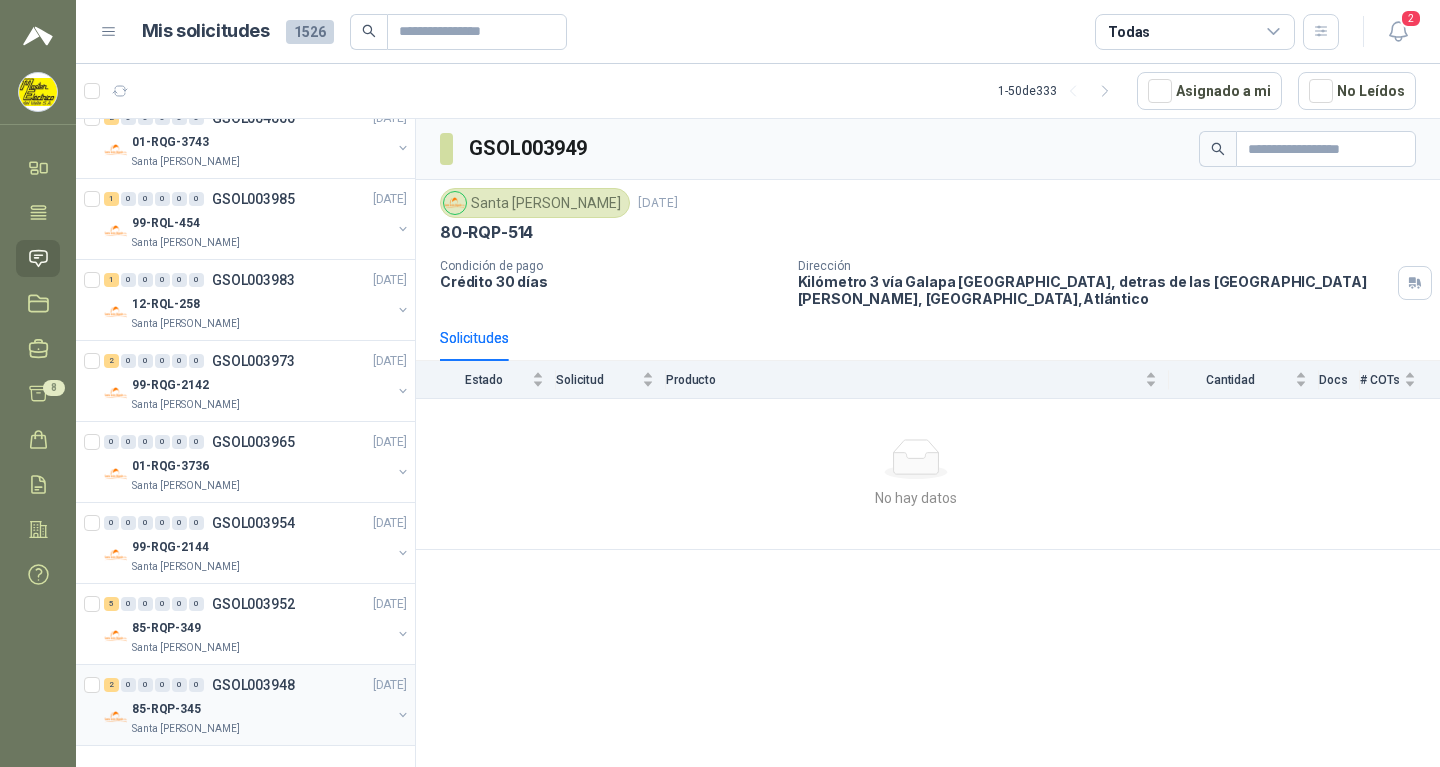click on "GSOL003948" at bounding box center [253, 685] 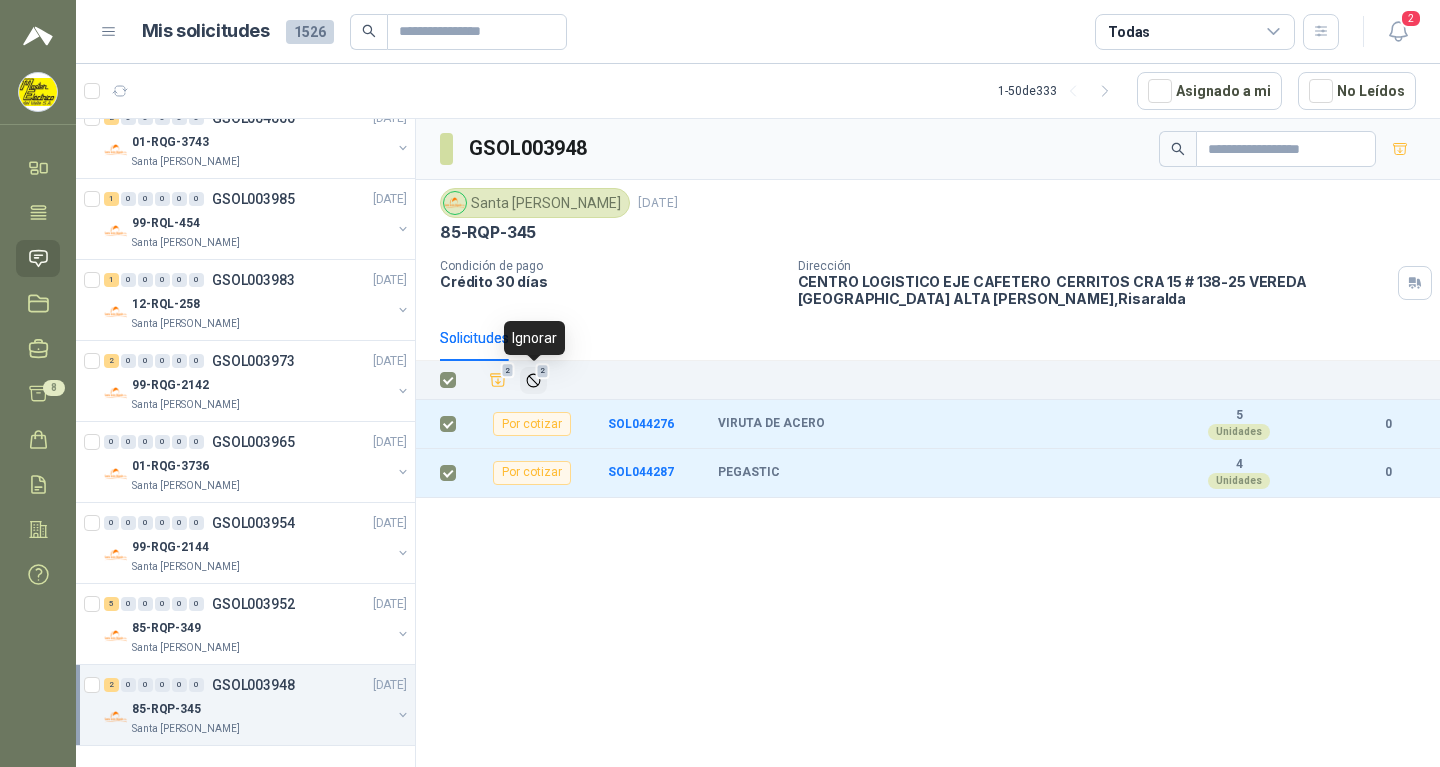 click 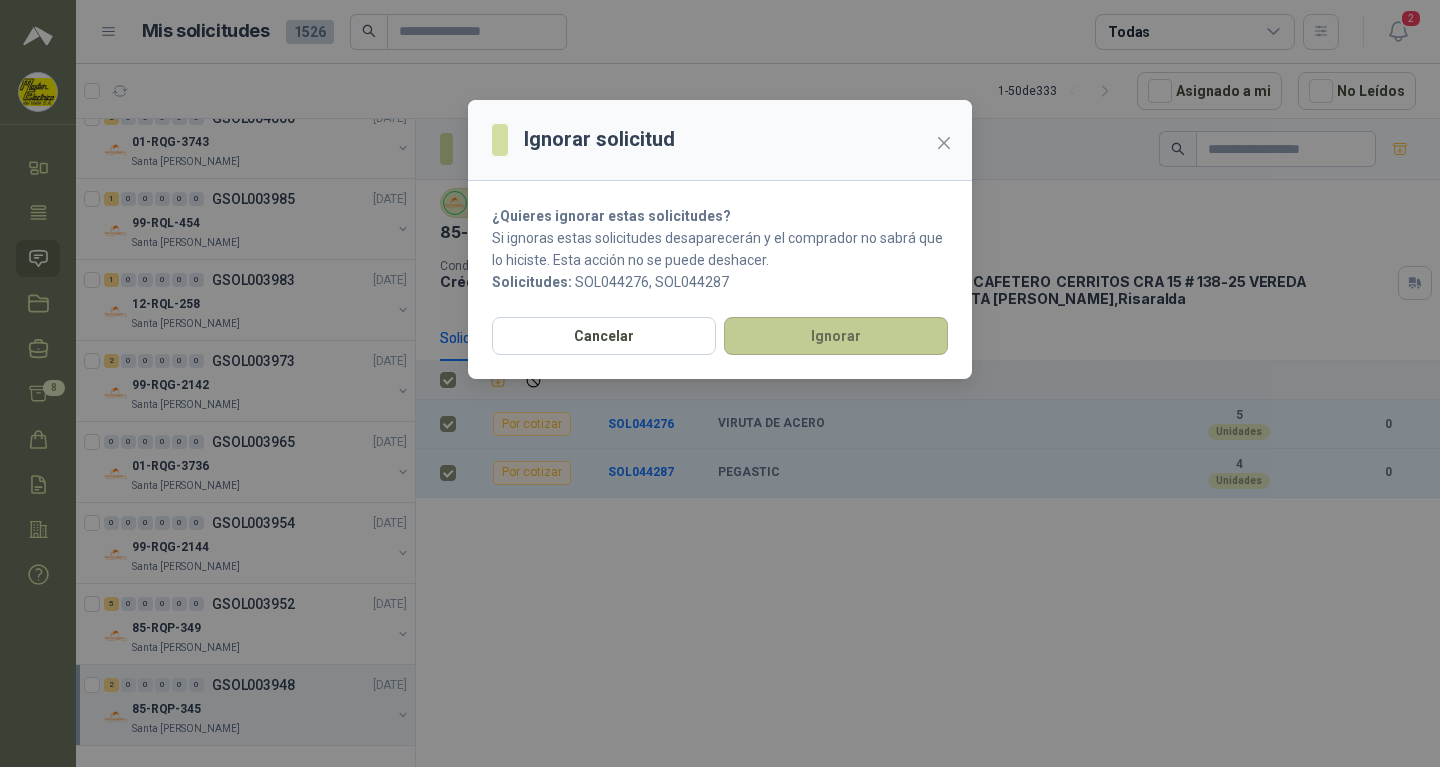 click on "Ignorar" at bounding box center (836, 336) 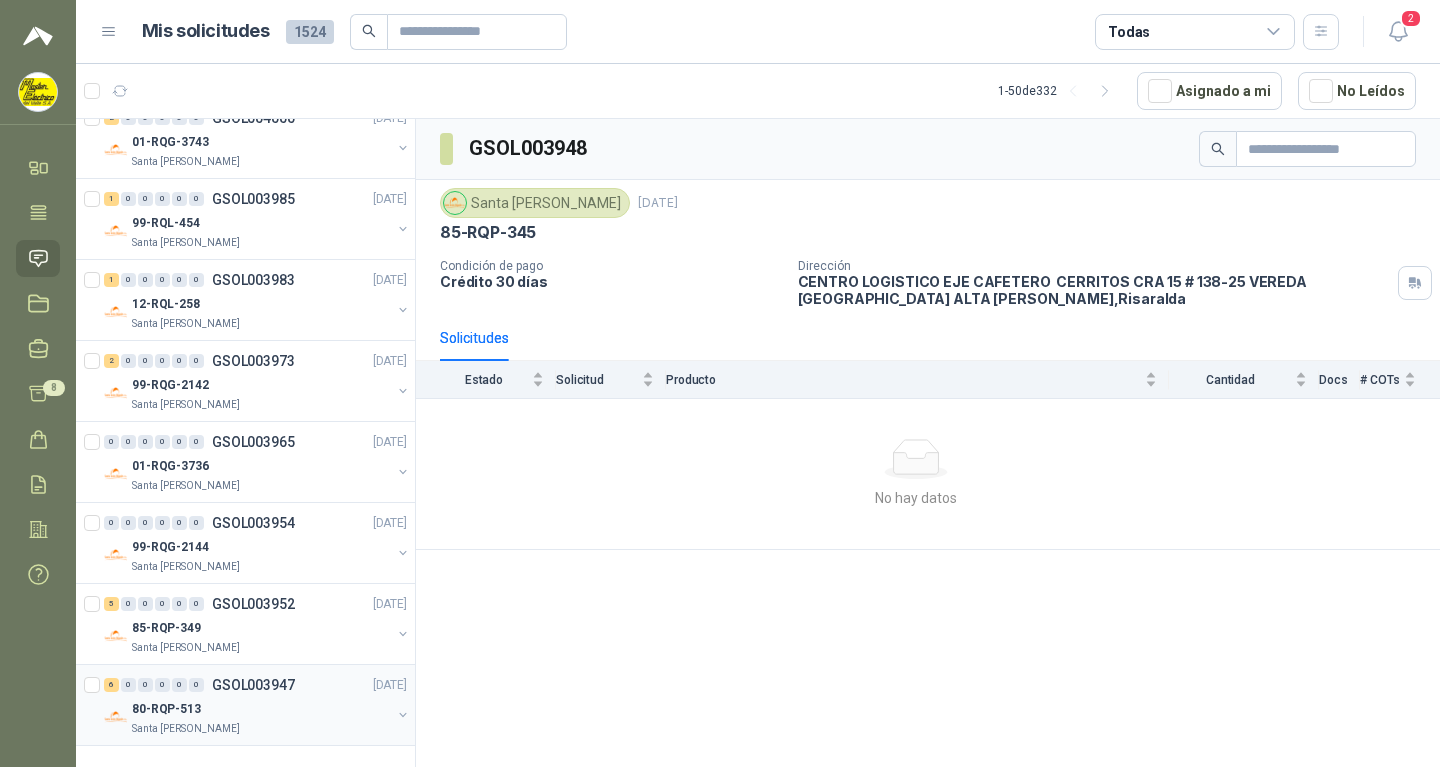 click on "GSOL003947" at bounding box center [253, 685] 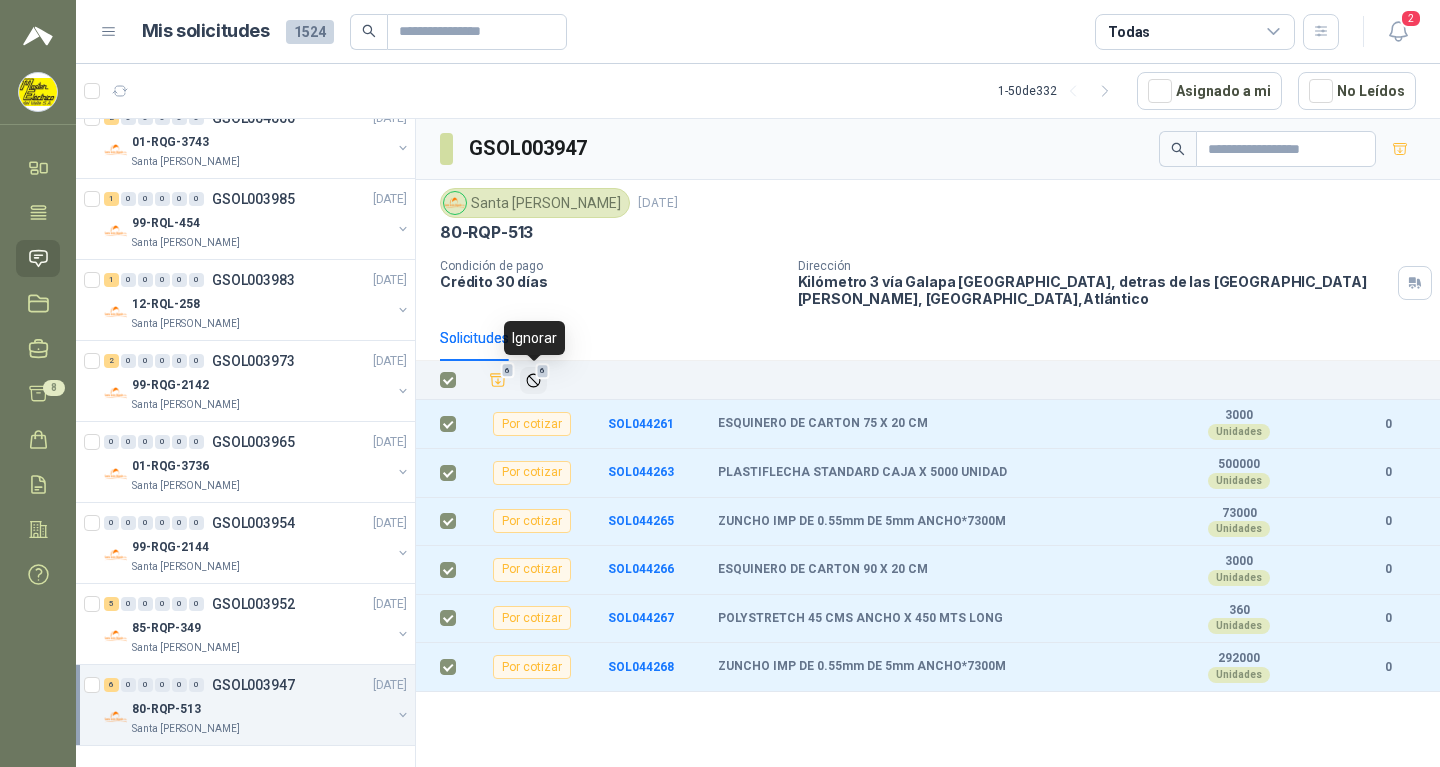 click 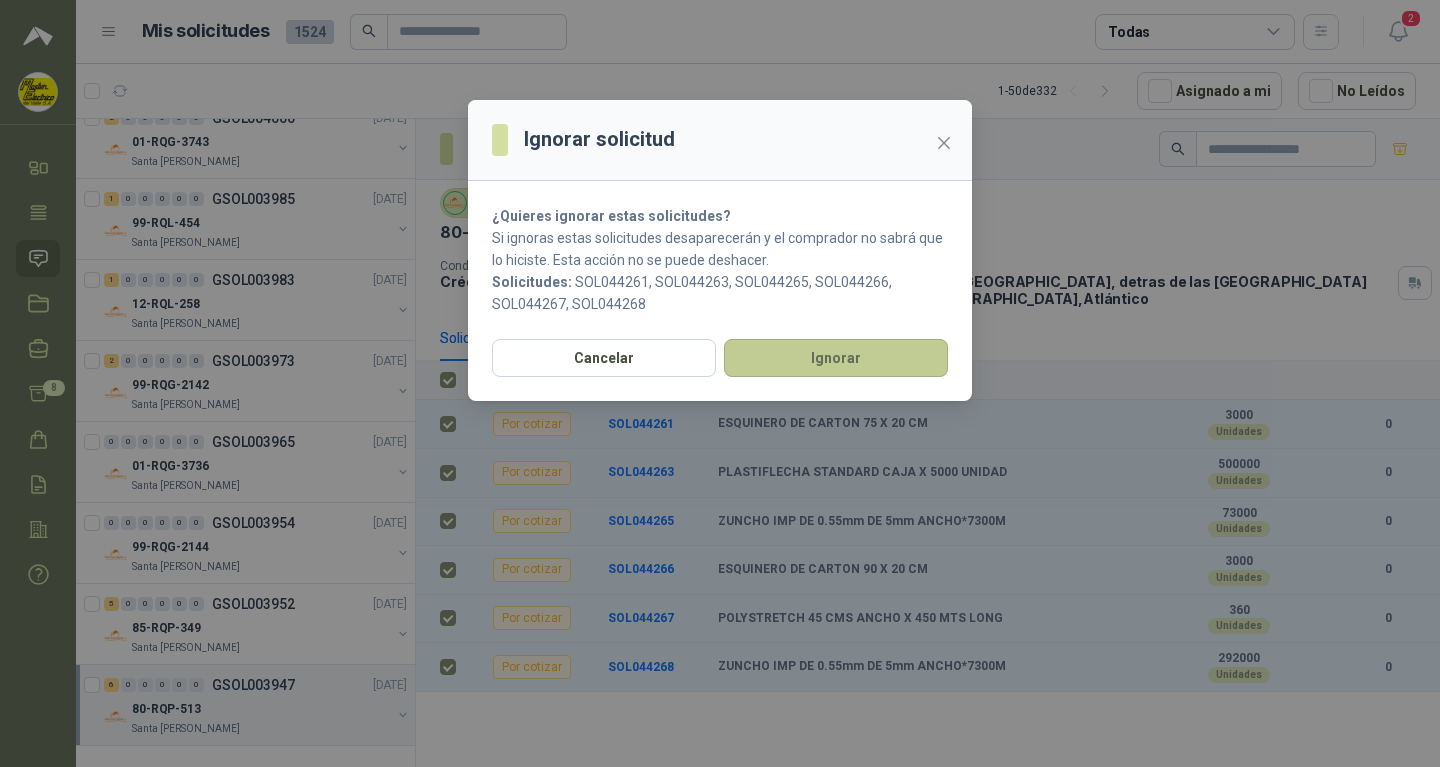 click on "Ignorar" at bounding box center [836, 358] 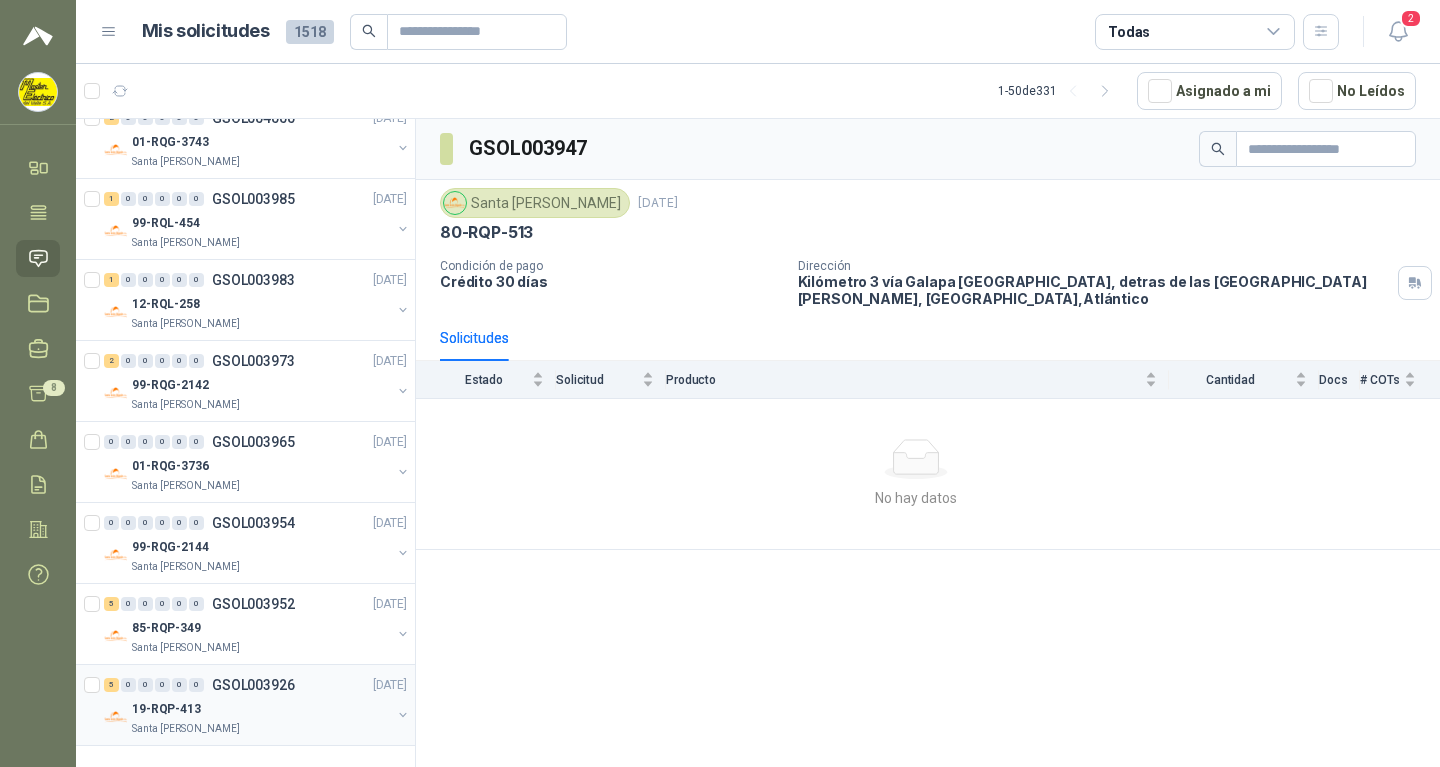 click on "GSOL003926" at bounding box center (253, 685) 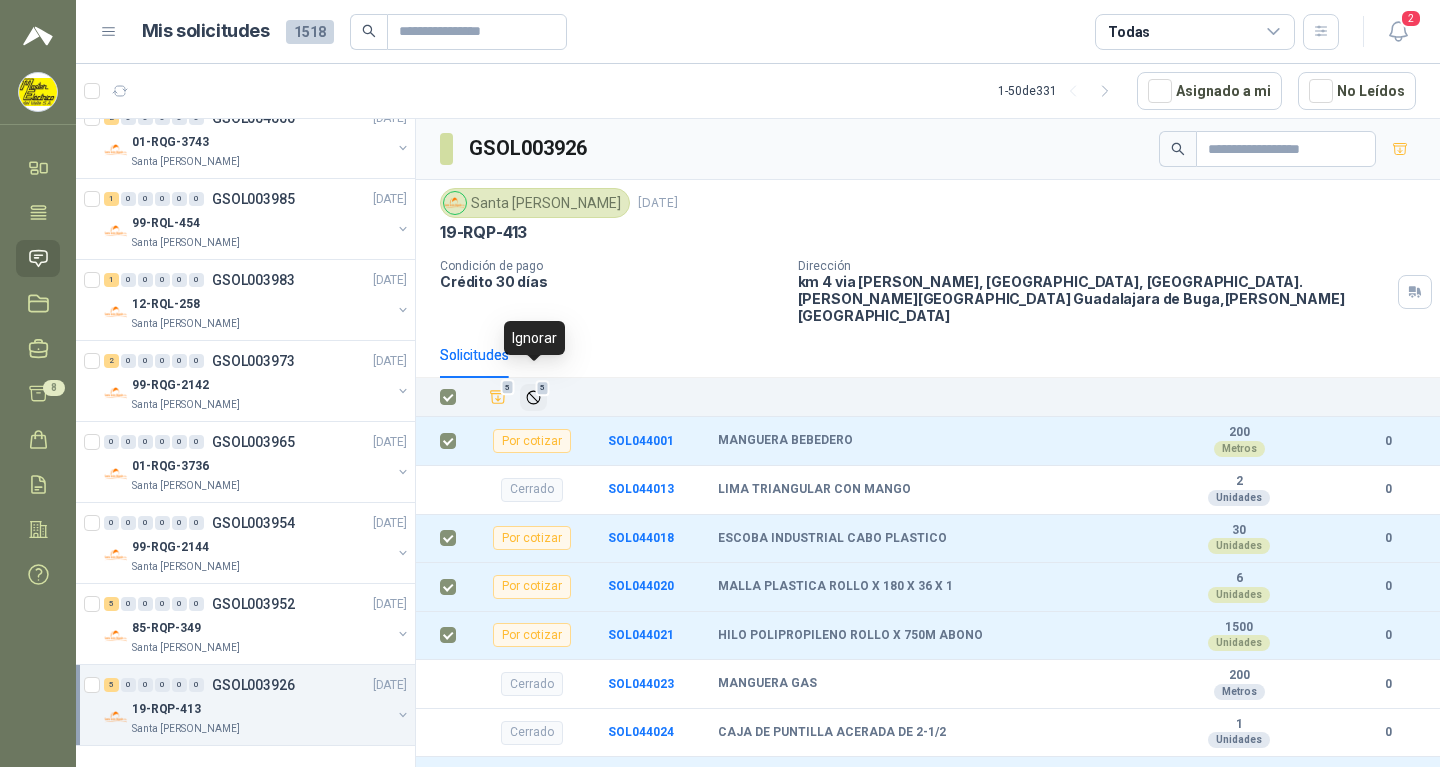 click on "5" at bounding box center (543, 388) 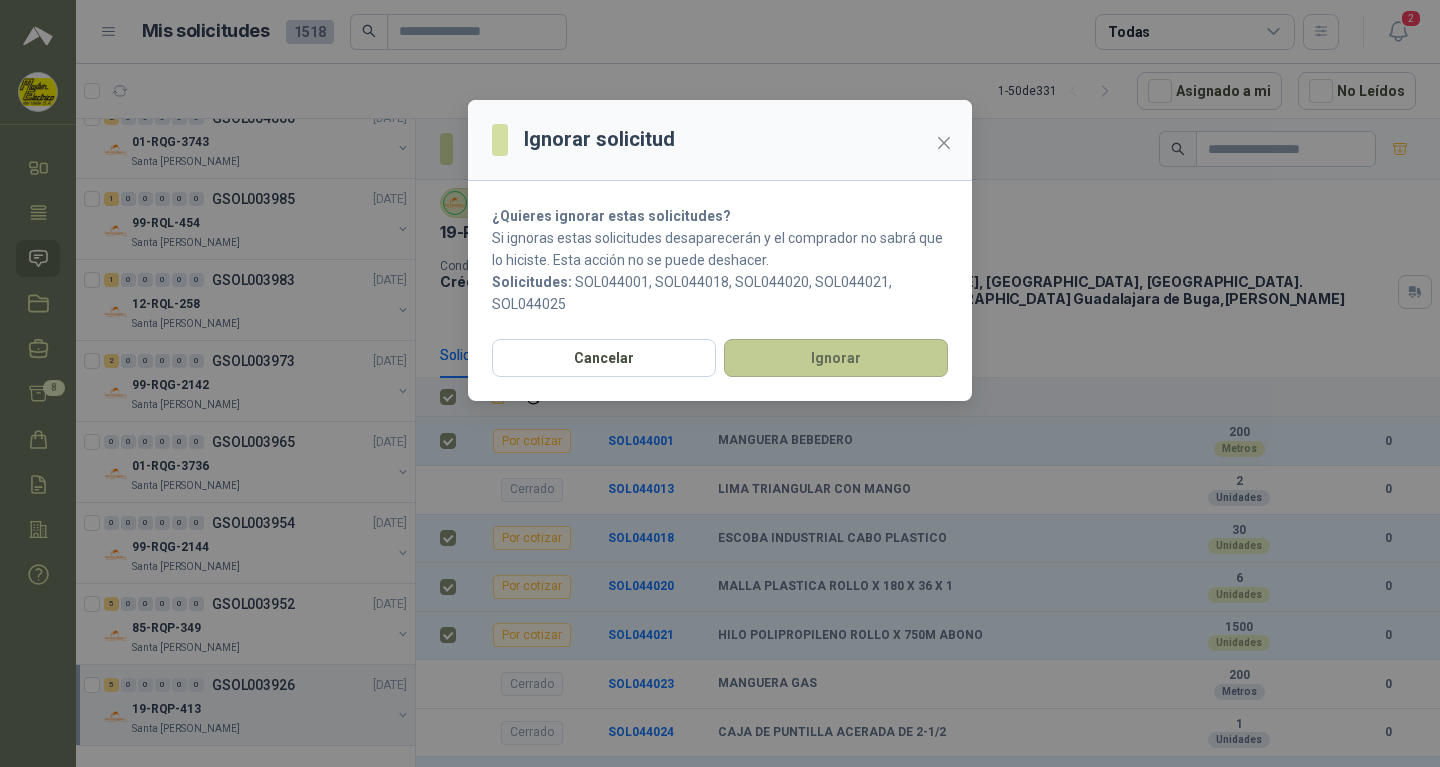 click on "Ignorar" at bounding box center [836, 358] 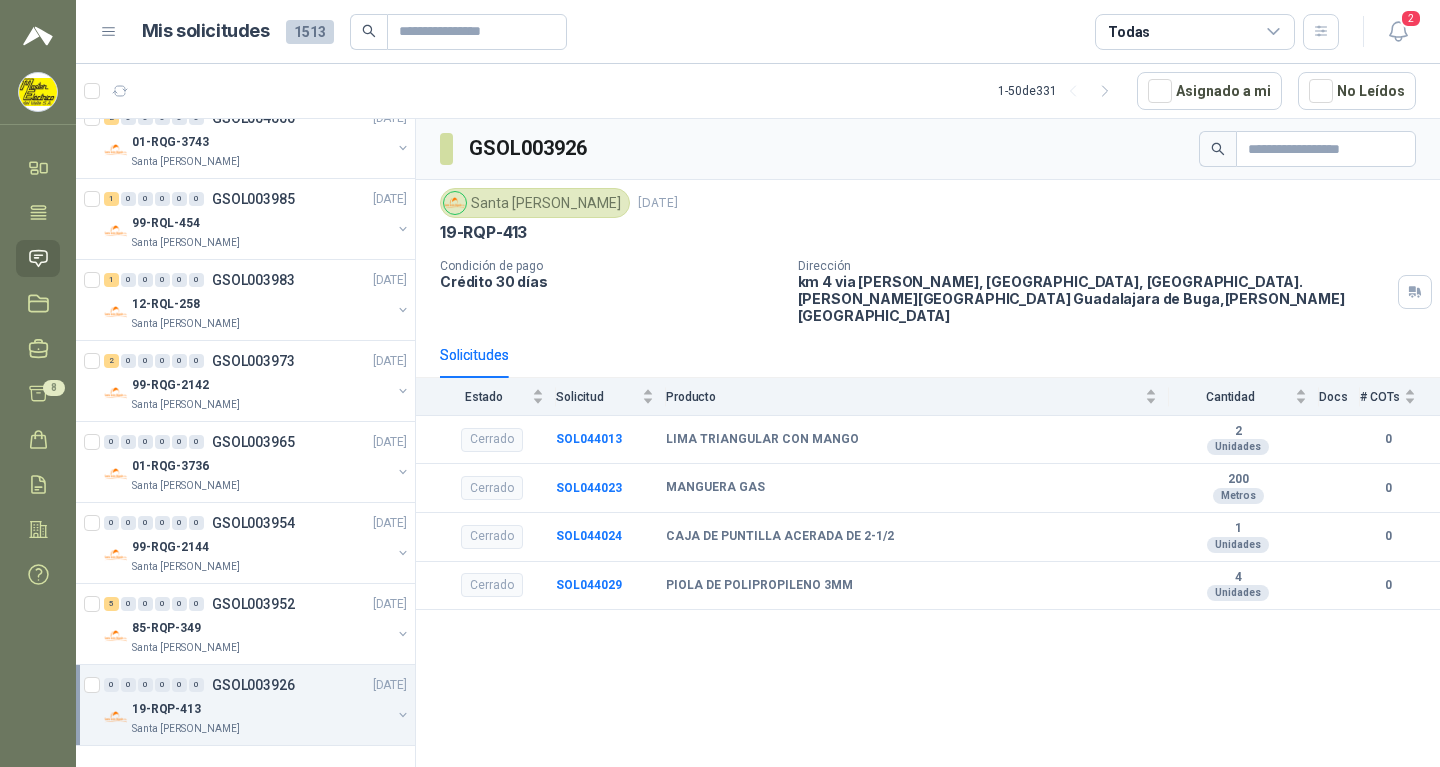 click on "19-RQP-413" at bounding box center [166, 709] 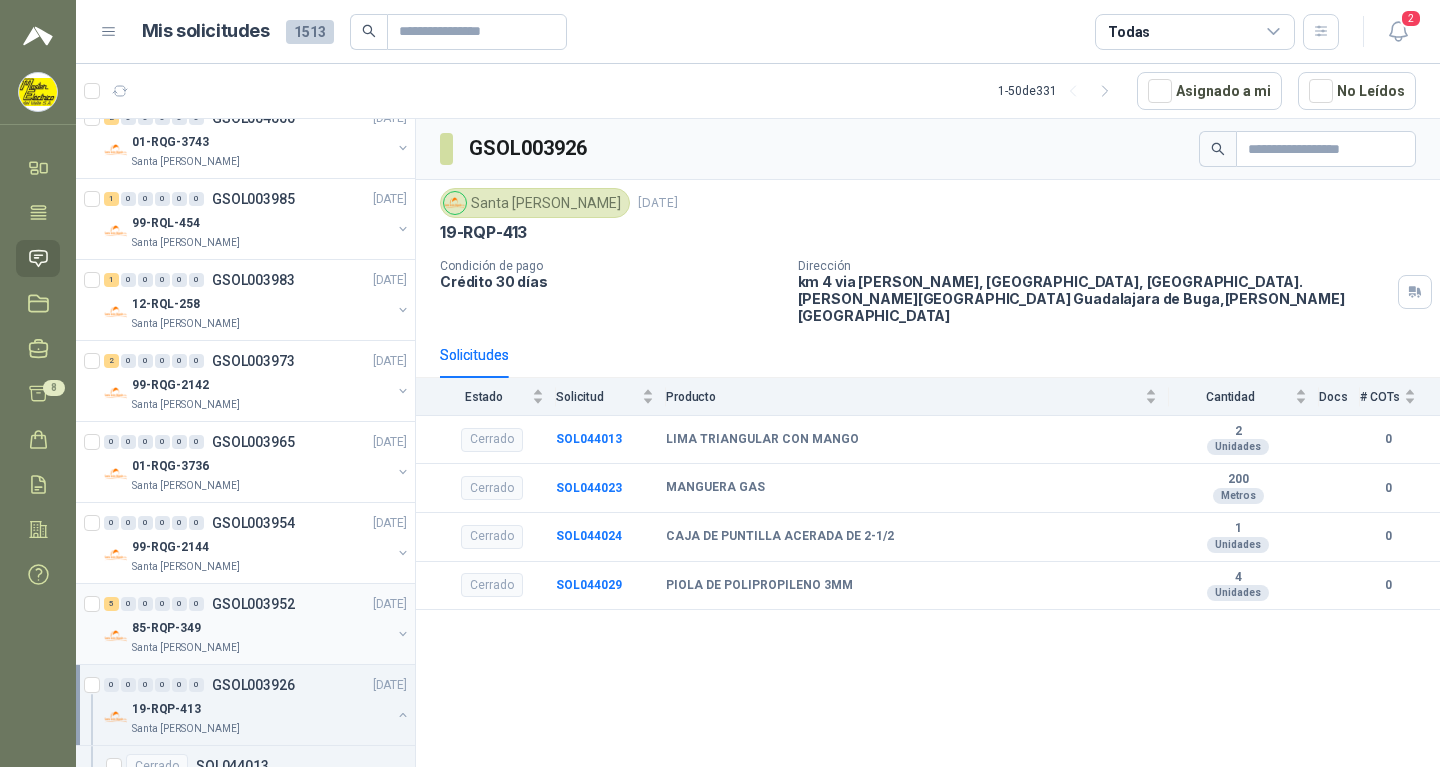 click on "GSOL003952" at bounding box center [253, 604] 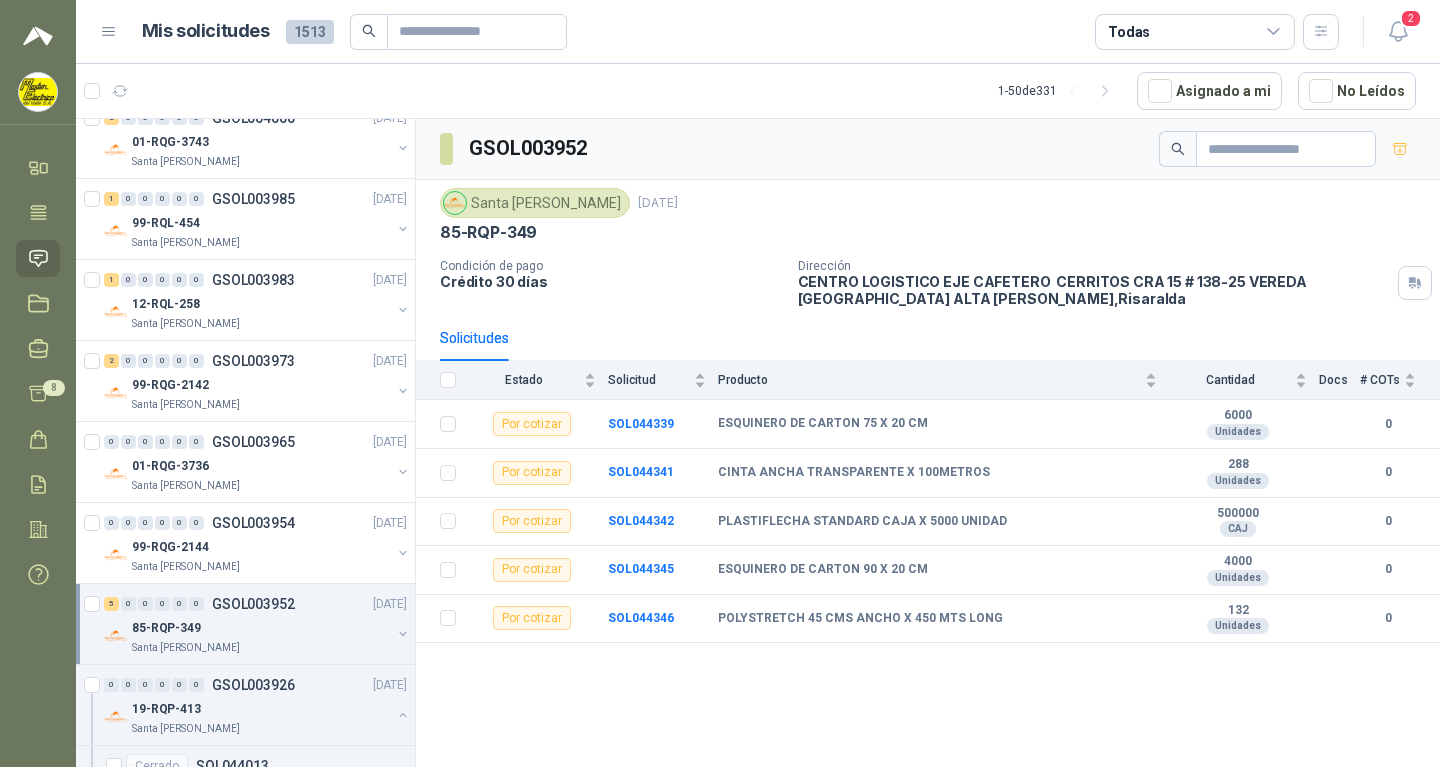 click at bounding box center (442, 380) 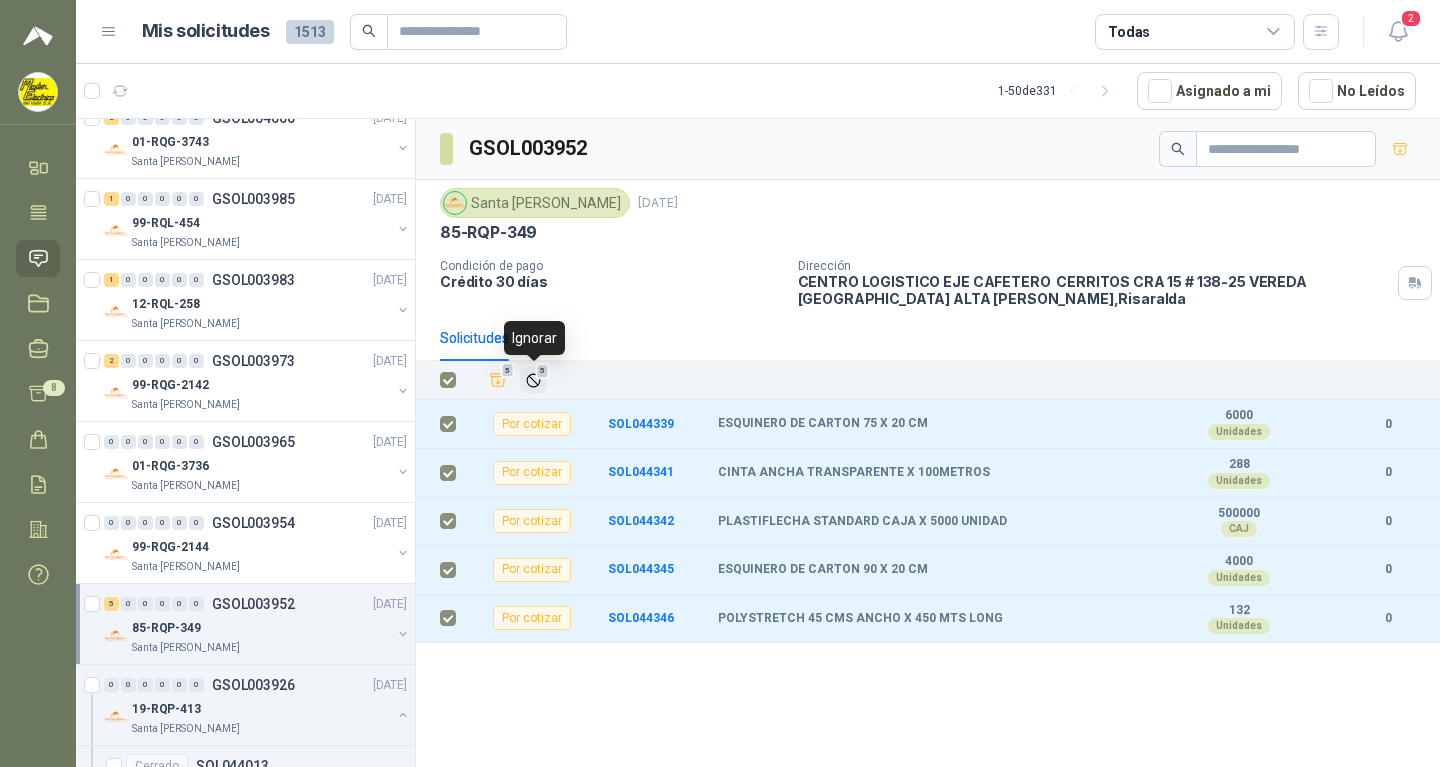 click on "5" at bounding box center [543, 371] 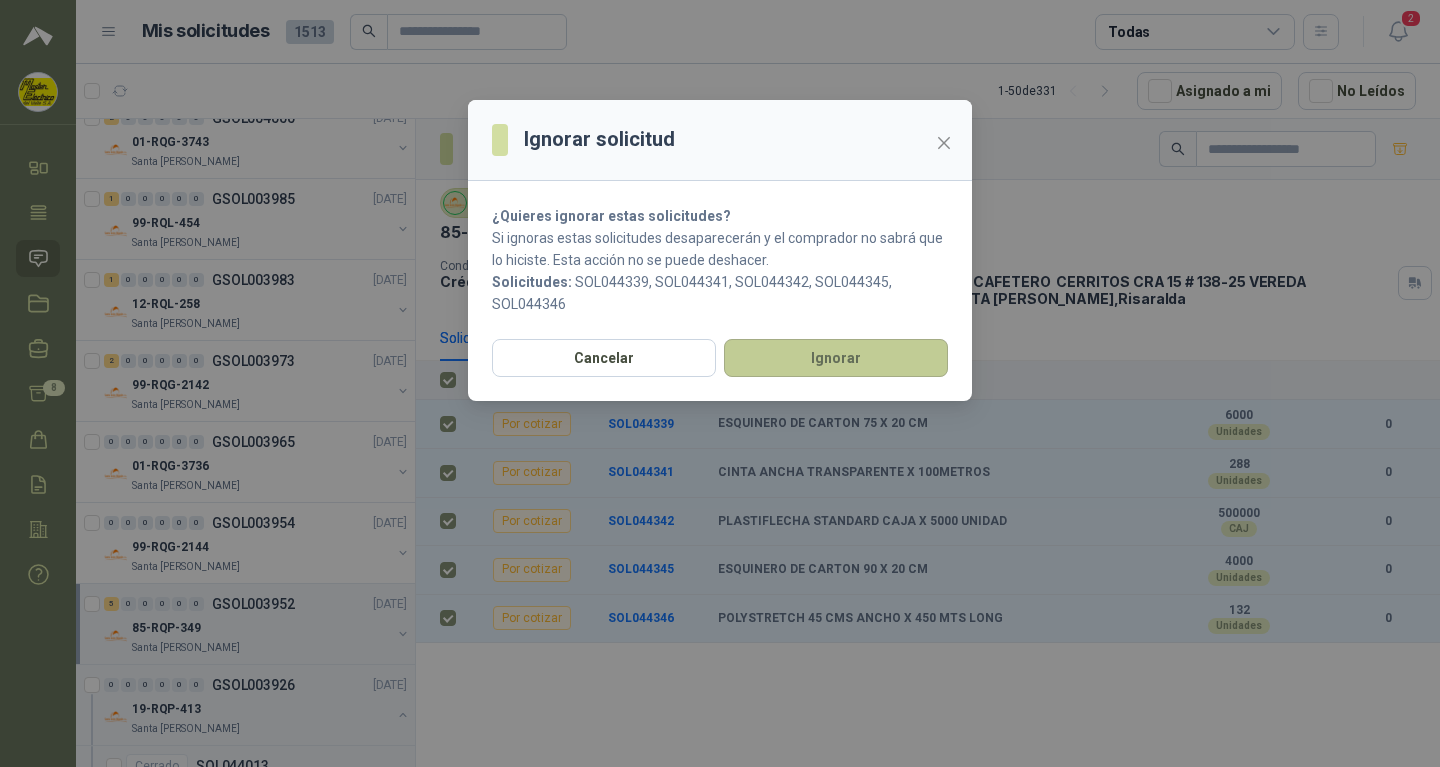 click on "Ignorar" at bounding box center (836, 358) 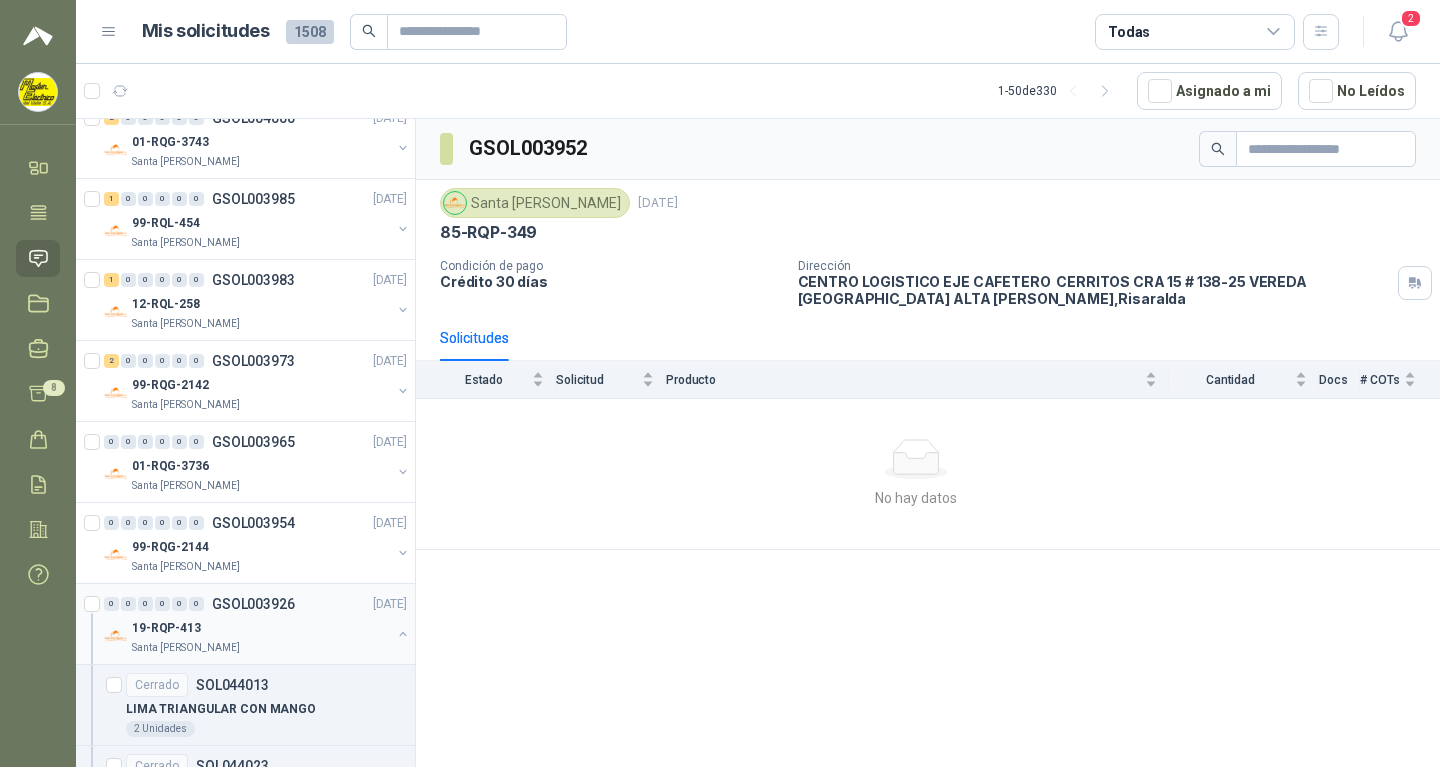 click on "GSOL003926" at bounding box center [253, 604] 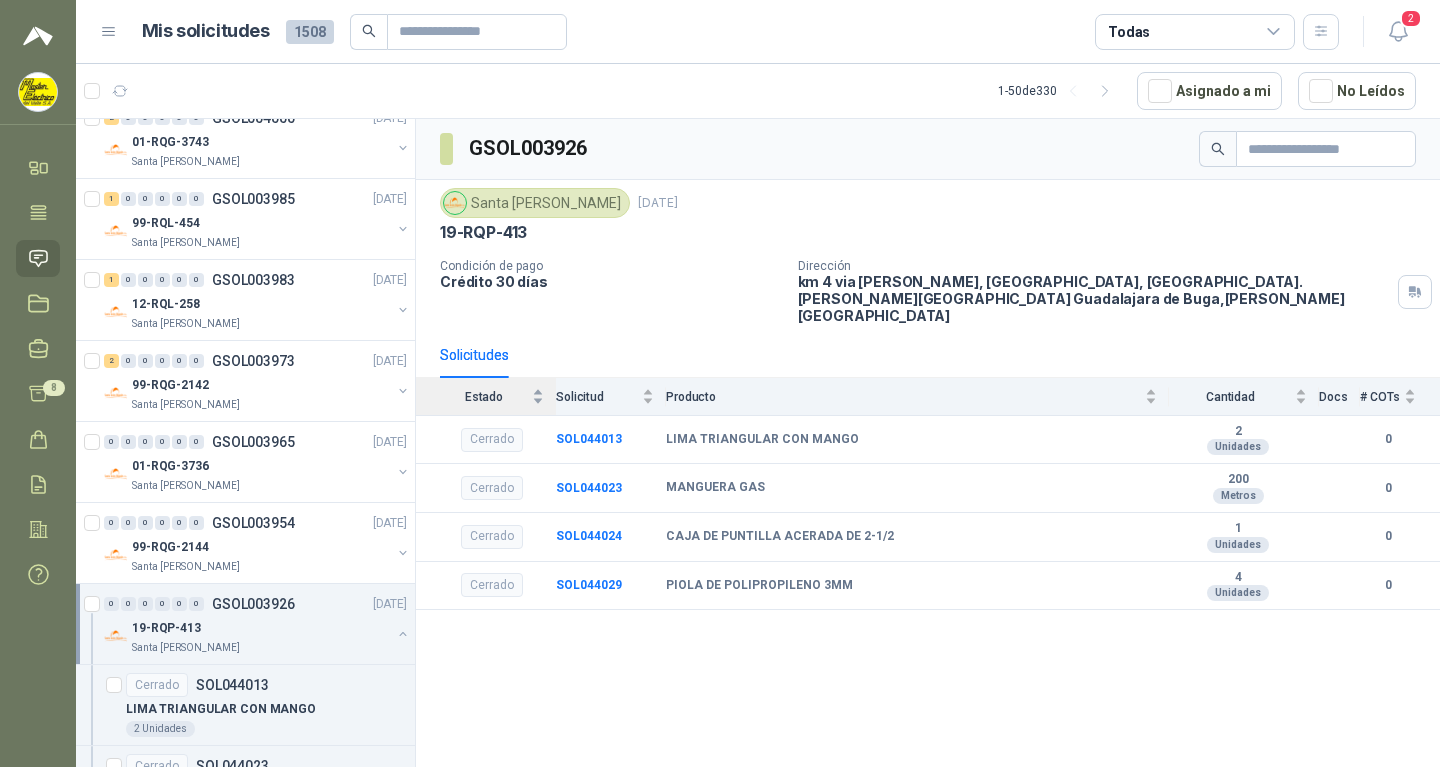 click on "Estado" at bounding box center (492, 396) 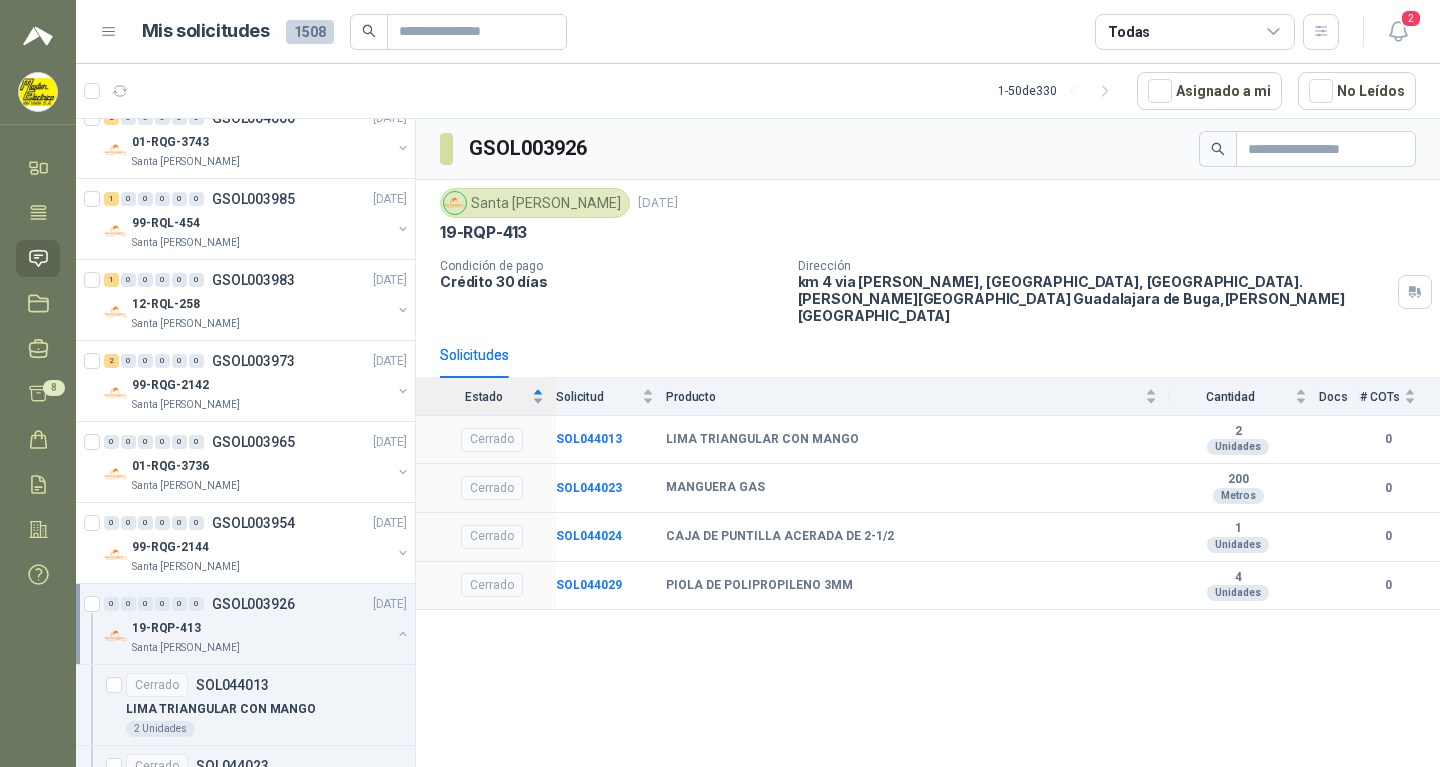click on "Estado" at bounding box center [492, 396] 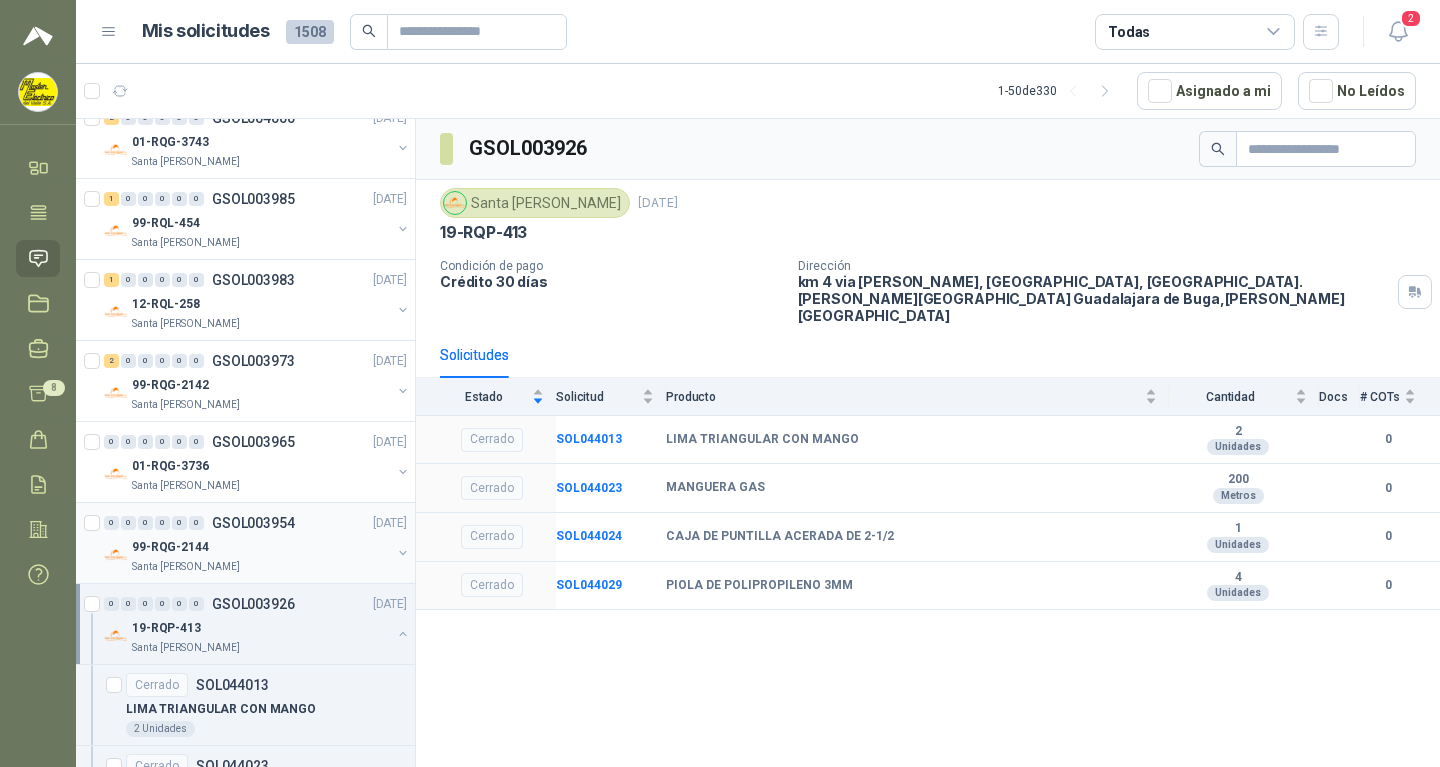 click on "GSOL003954" at bounding box center [253, 523] 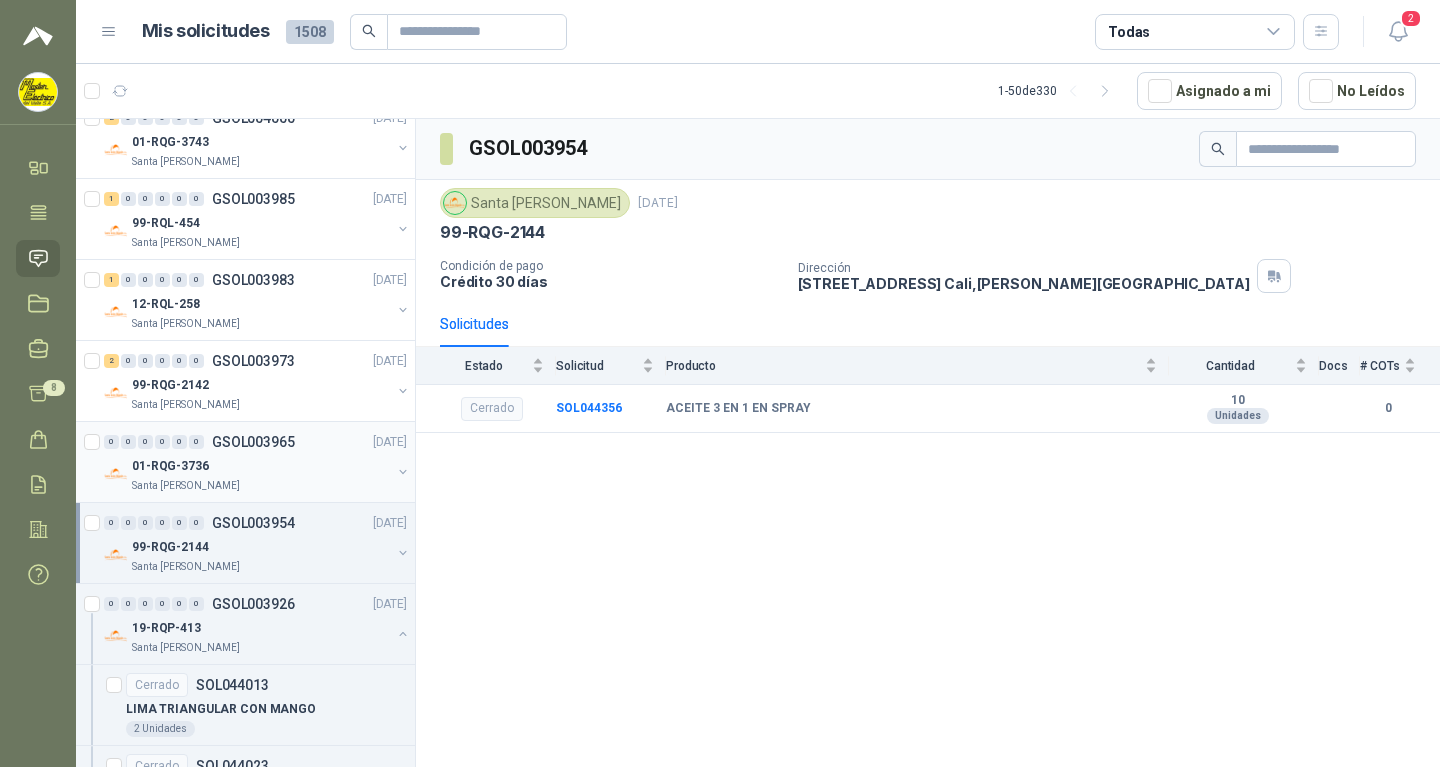 click on "GSOL003965" at bounding box center (253, 442) 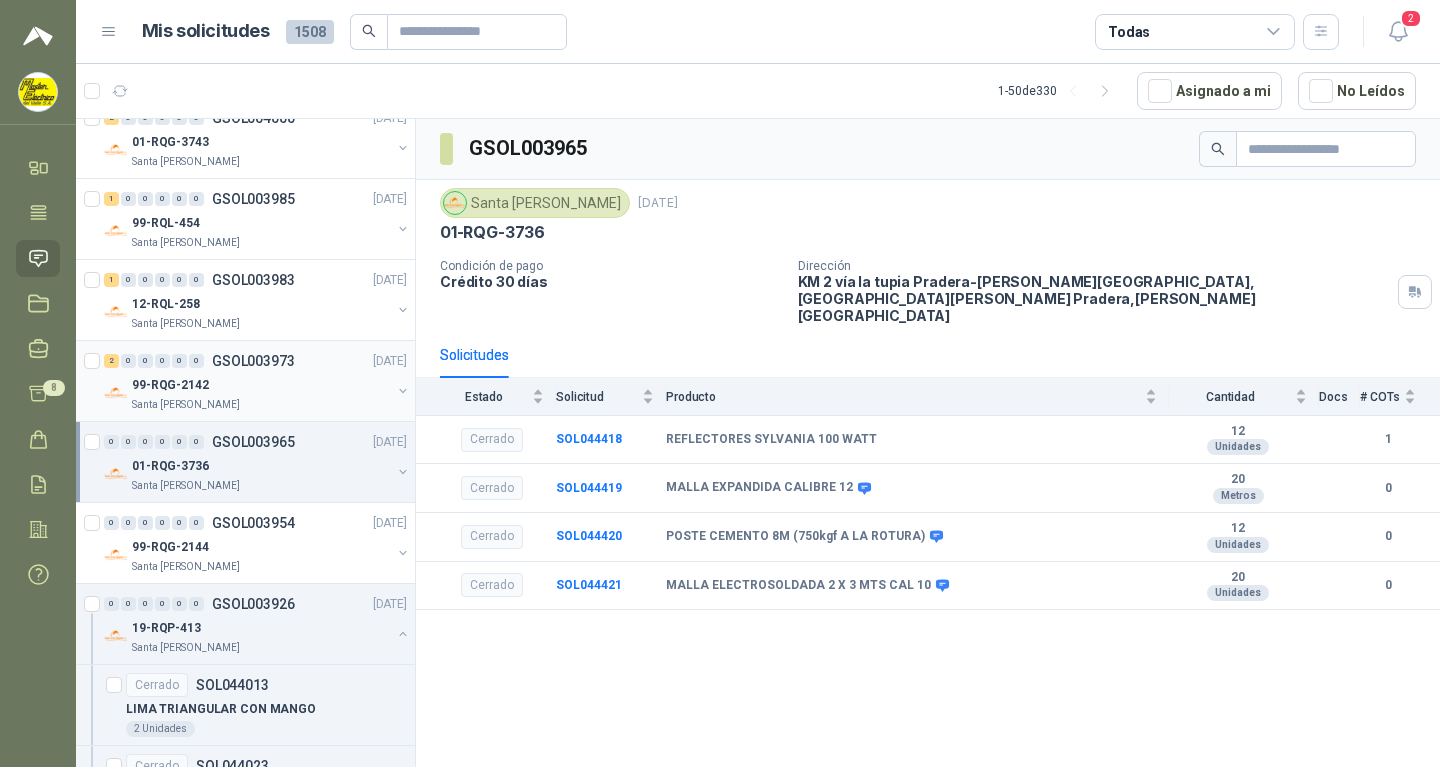 click on "GSOL003973" at bounding box center [253, 361] 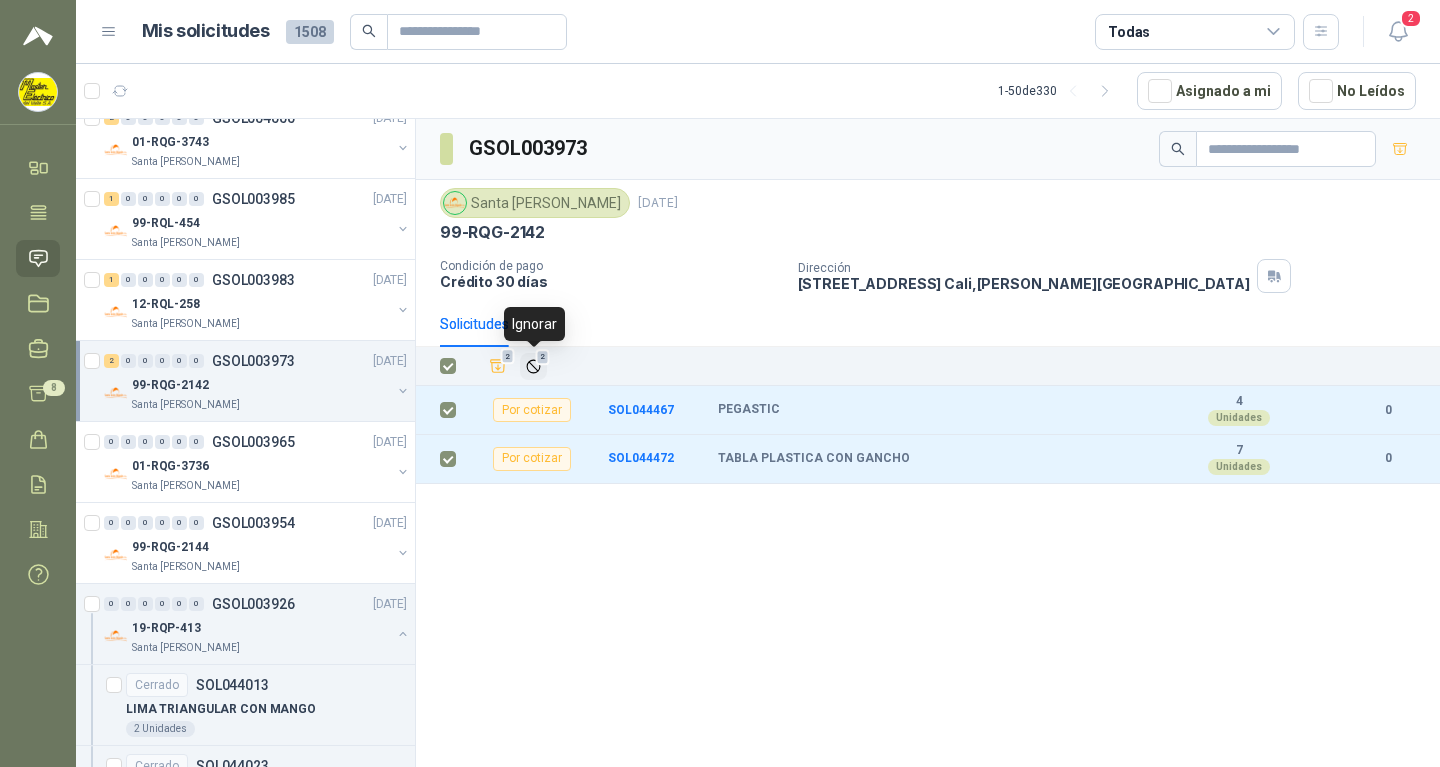 click 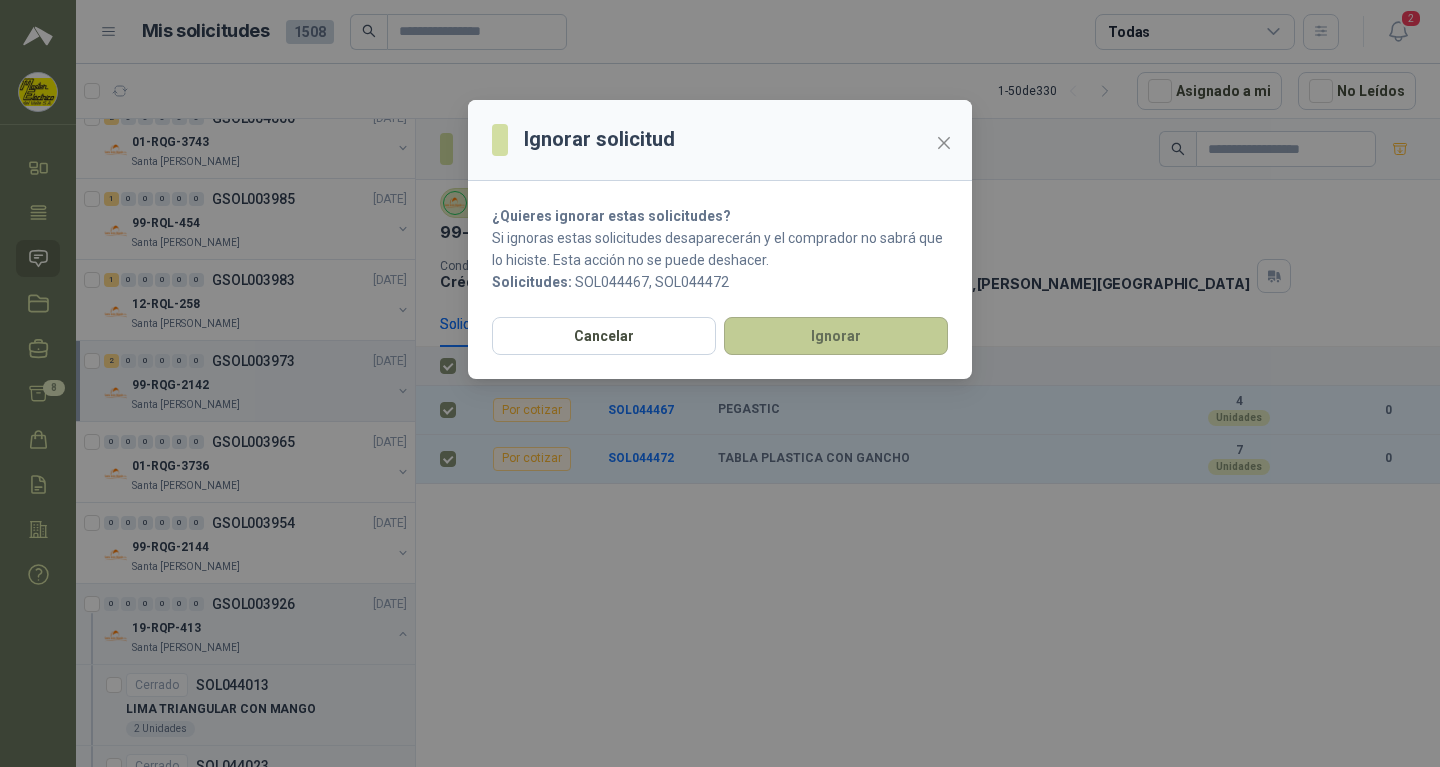 click on "Ignorar" at bounding box center (836, 336) 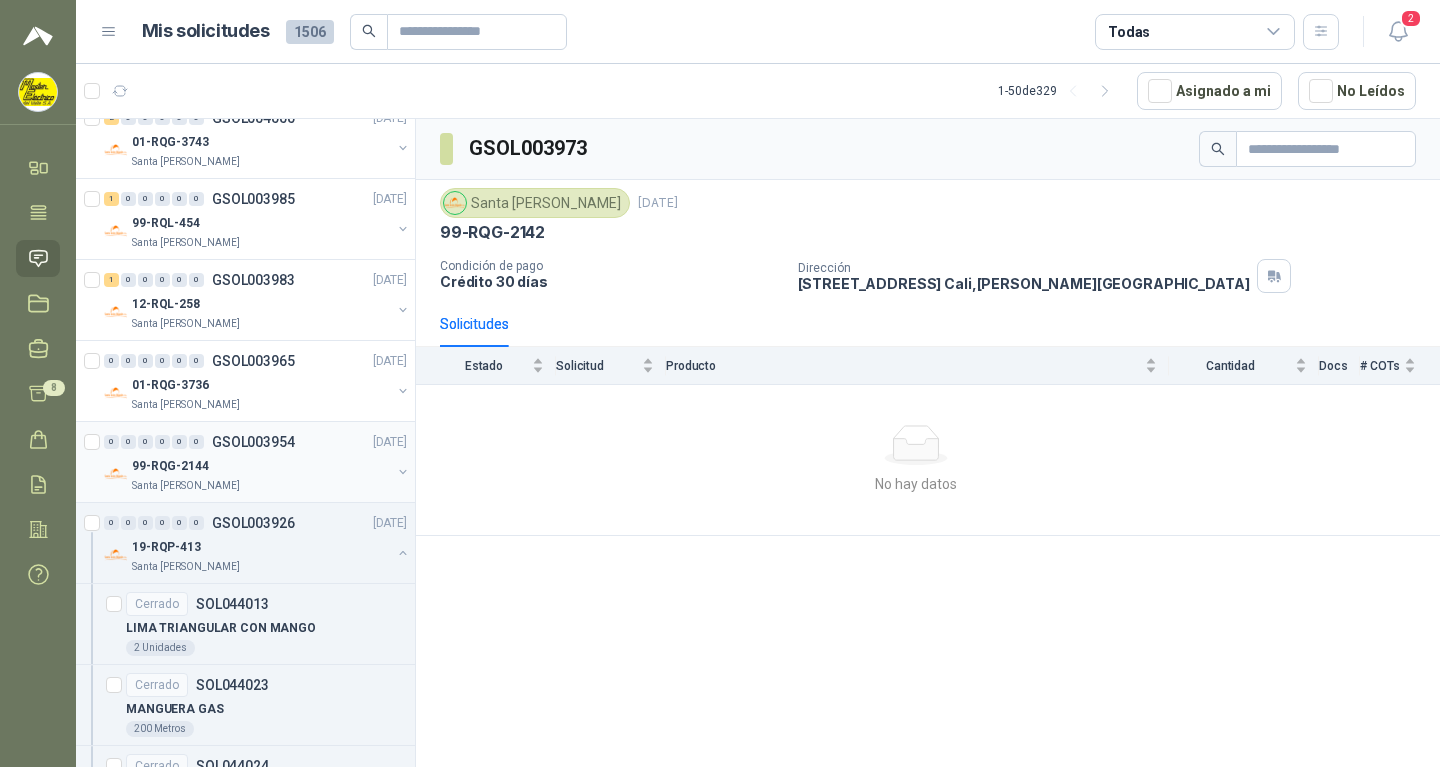 click on "GSOL003954" at bounding box center [253, 442] 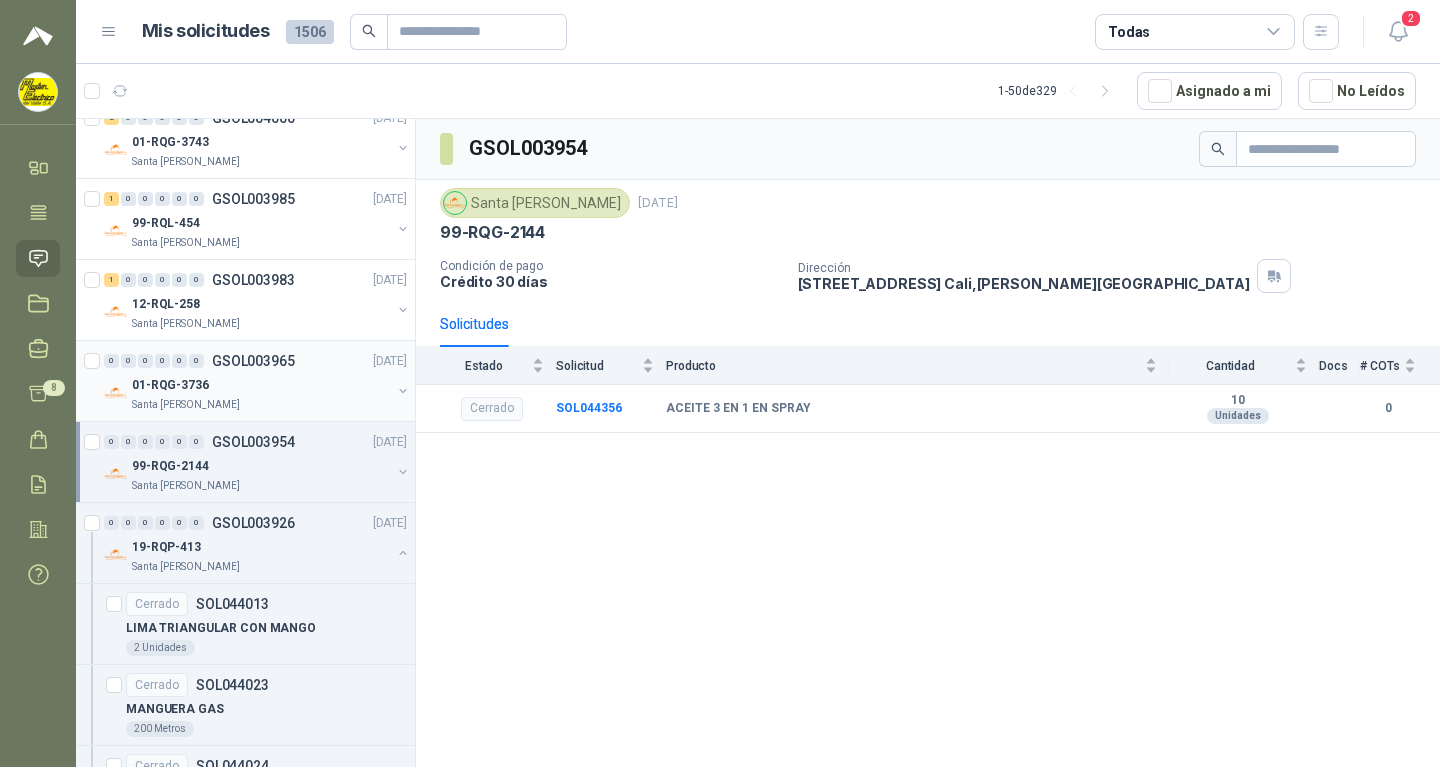 click on "GSOL003965" at bounding box center (253, 361) 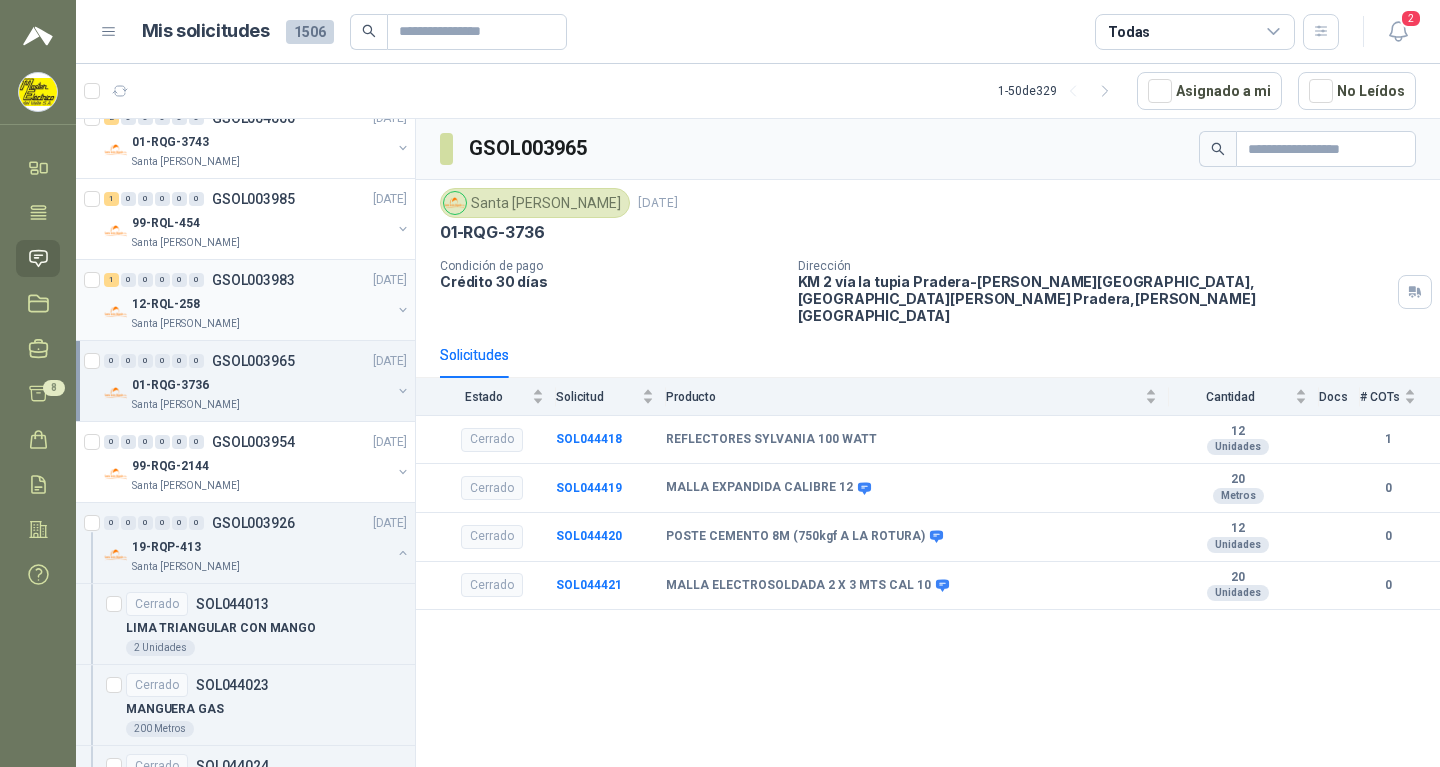 click on "GSOL003983" at bounding box center [253, 280] 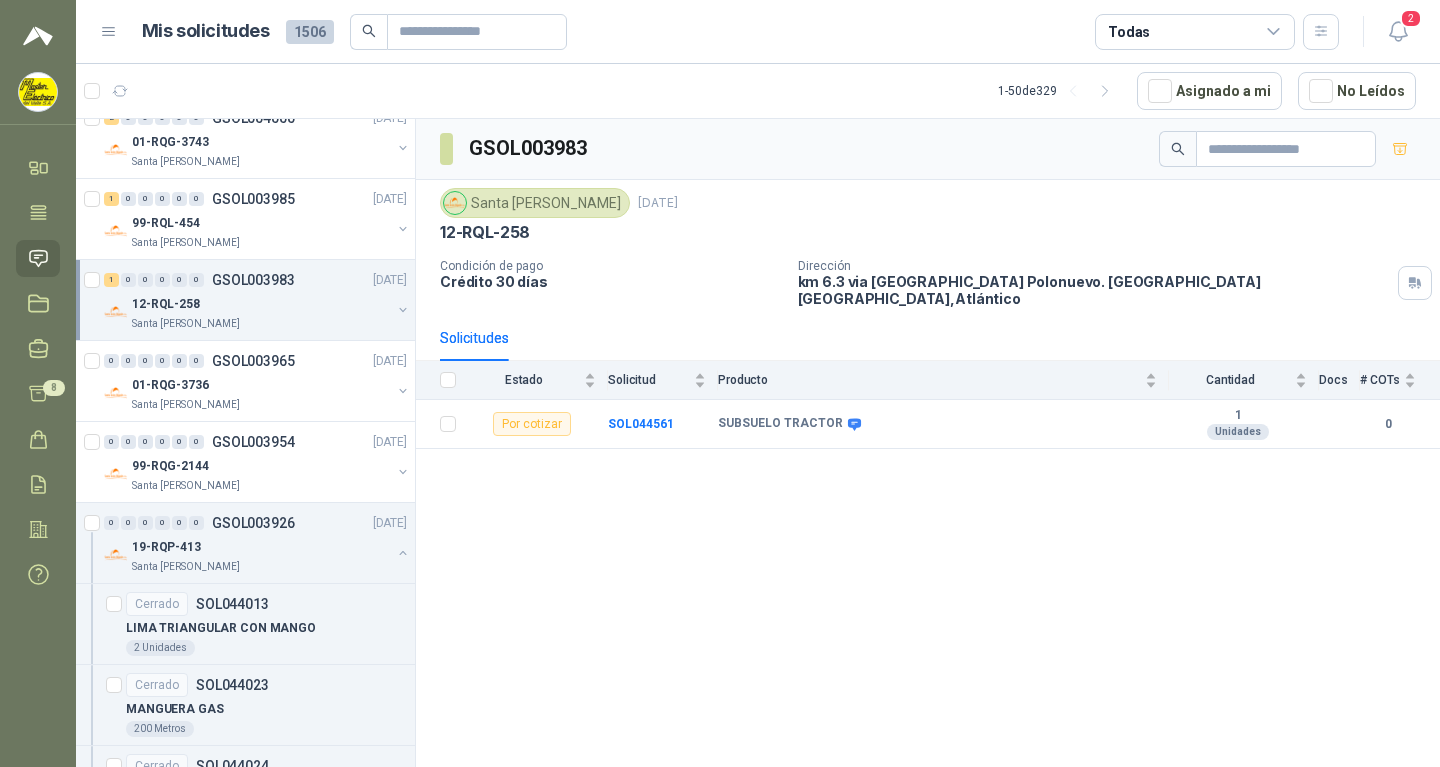 click at bounding box center (442, 380) 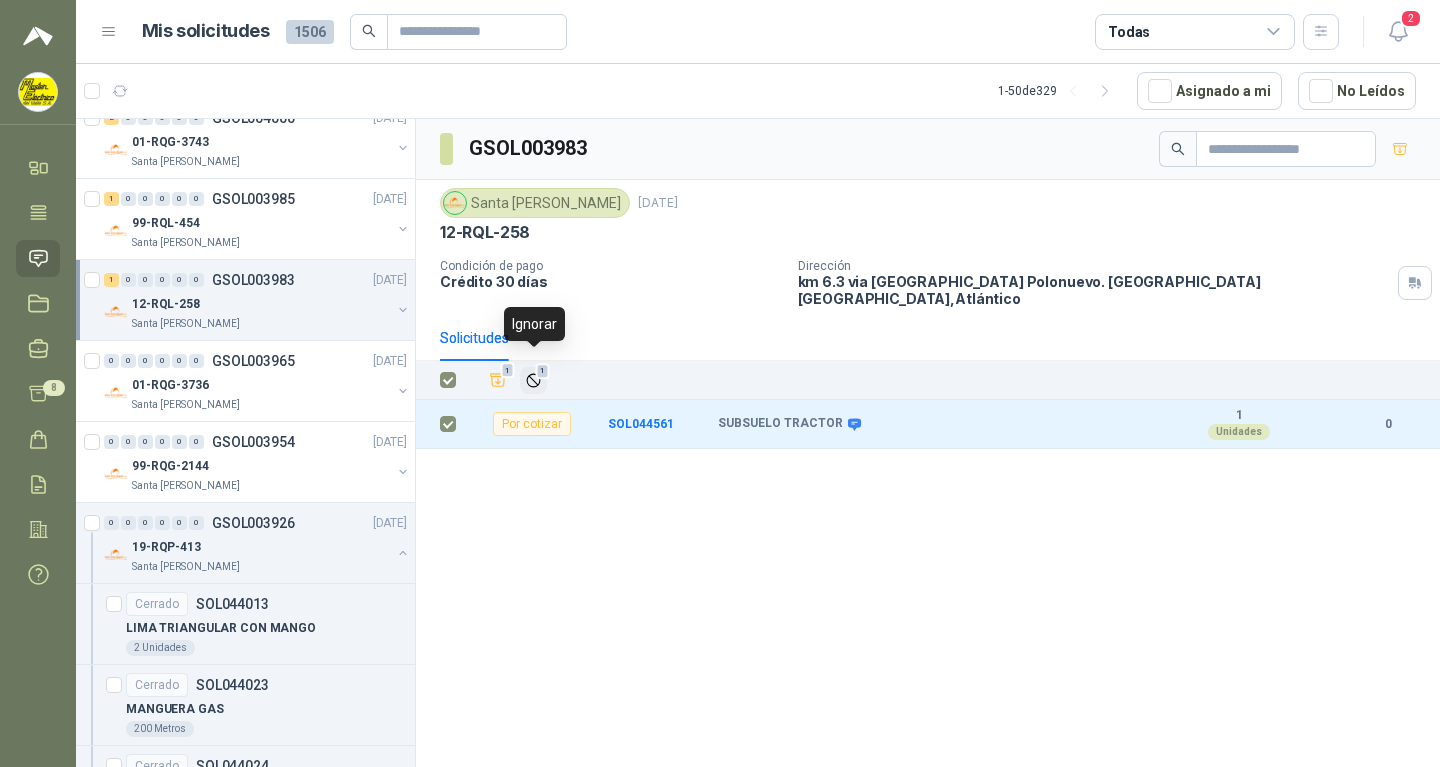 click 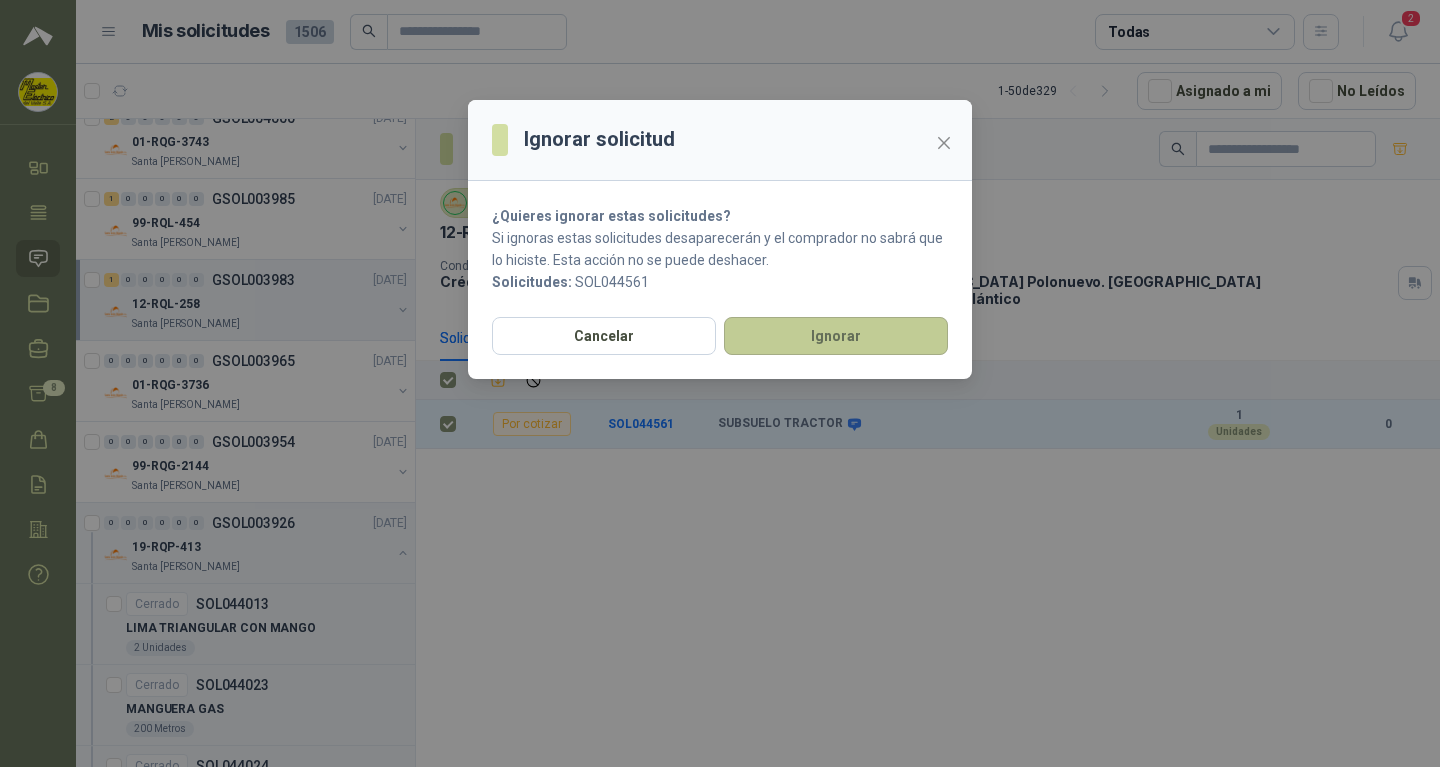 click on "Ignorar" at bounding box center [836, 336] 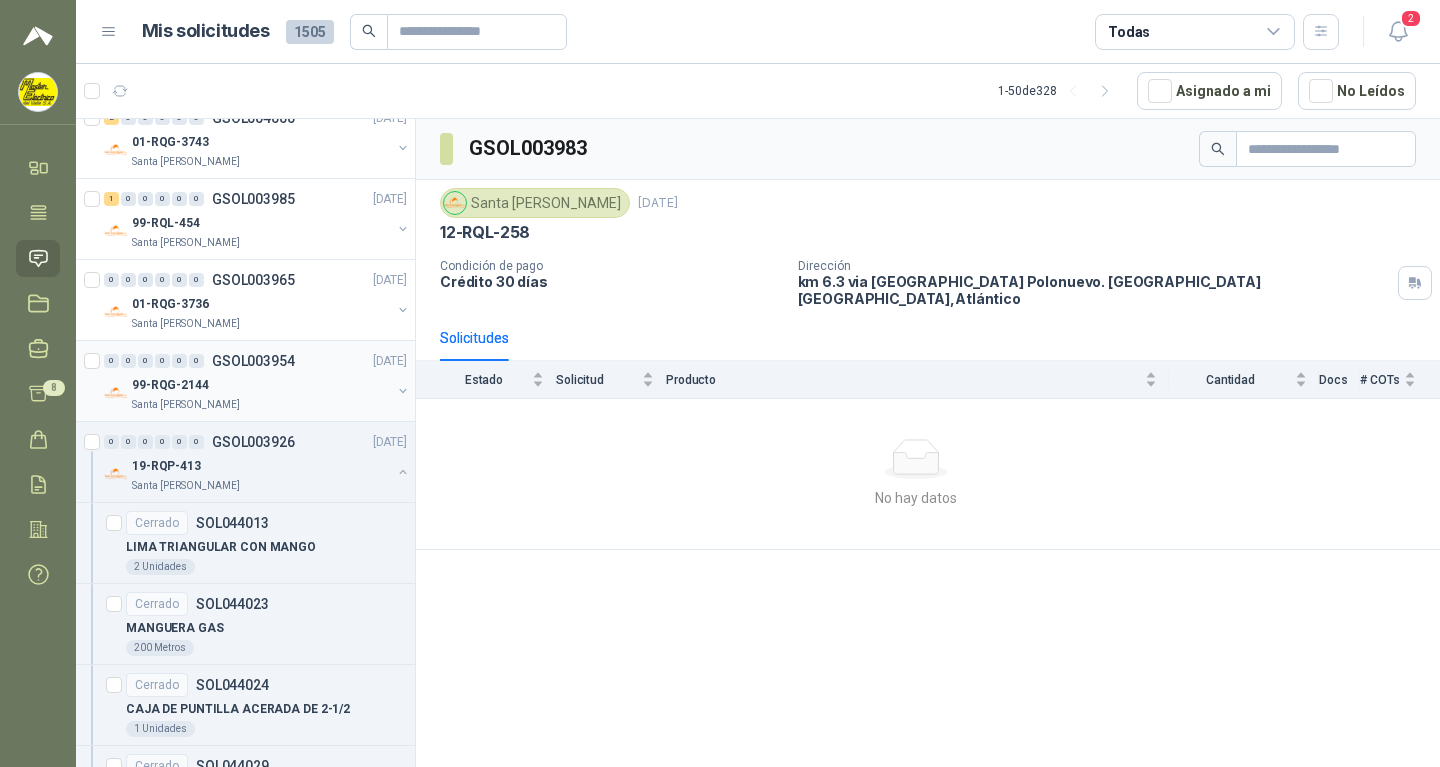 click on "GSOL003954" at bounding box center (253, 361) 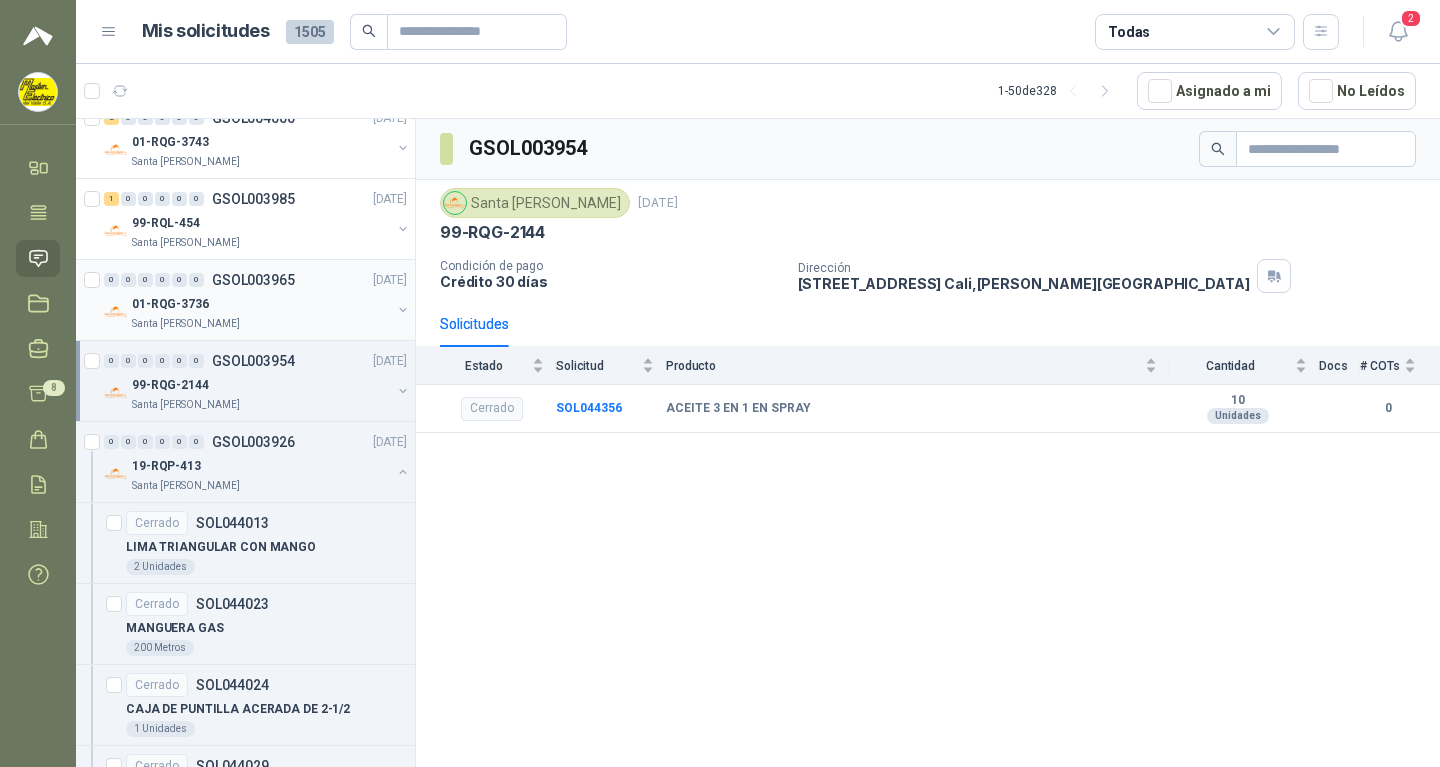 click on "GSOL003965" at bounding box center [253, 280] 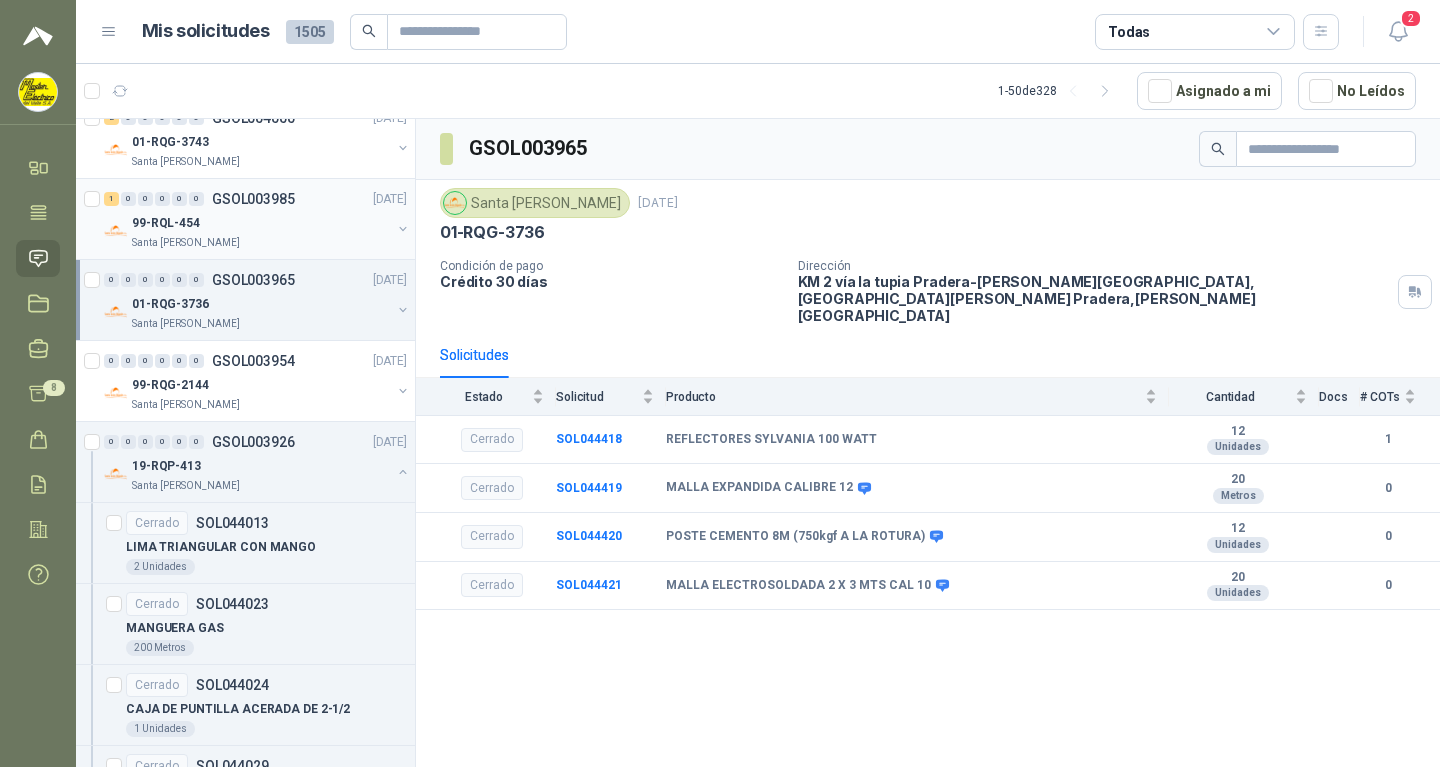 click on "GSOL003985" at bounding box center (253, 199) 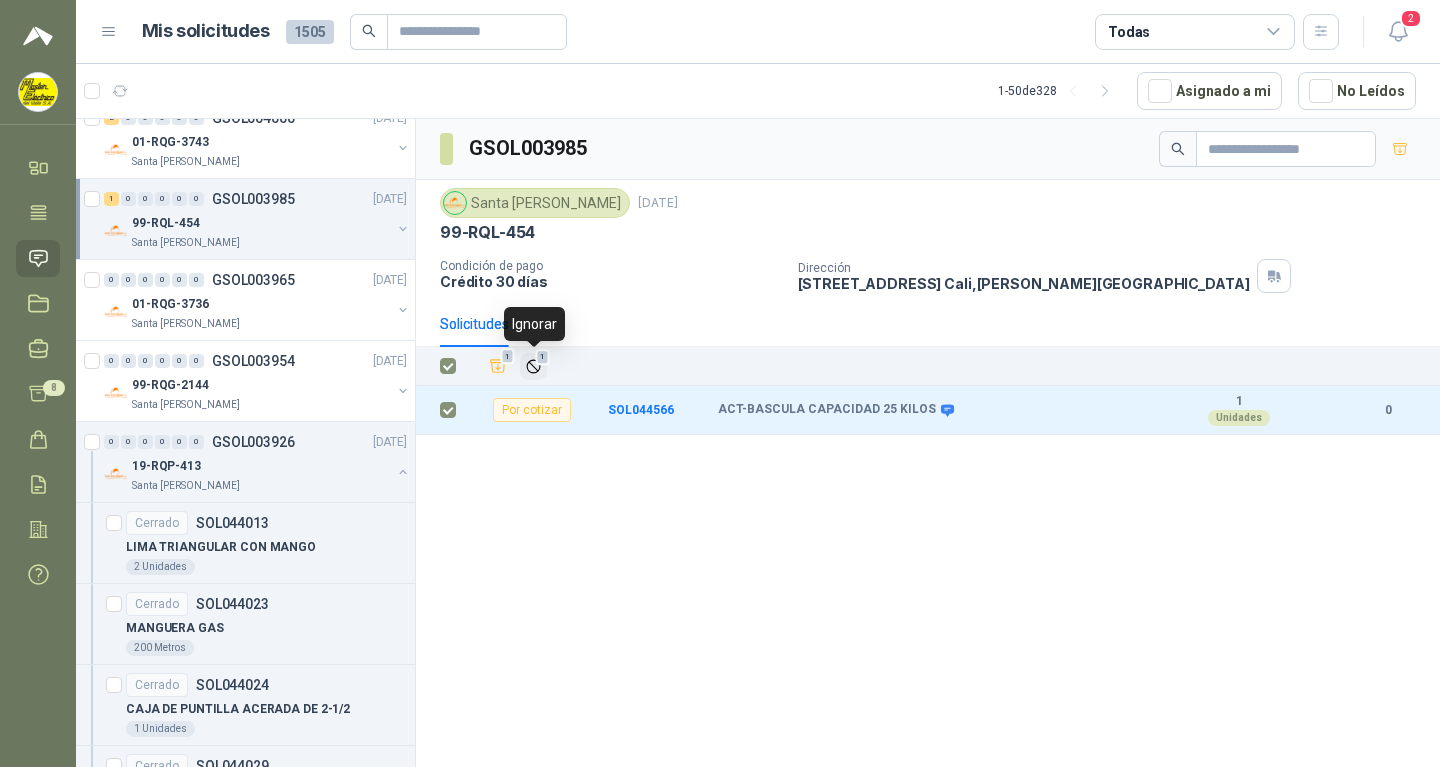 click on "1" at bounding box center [543, 357] 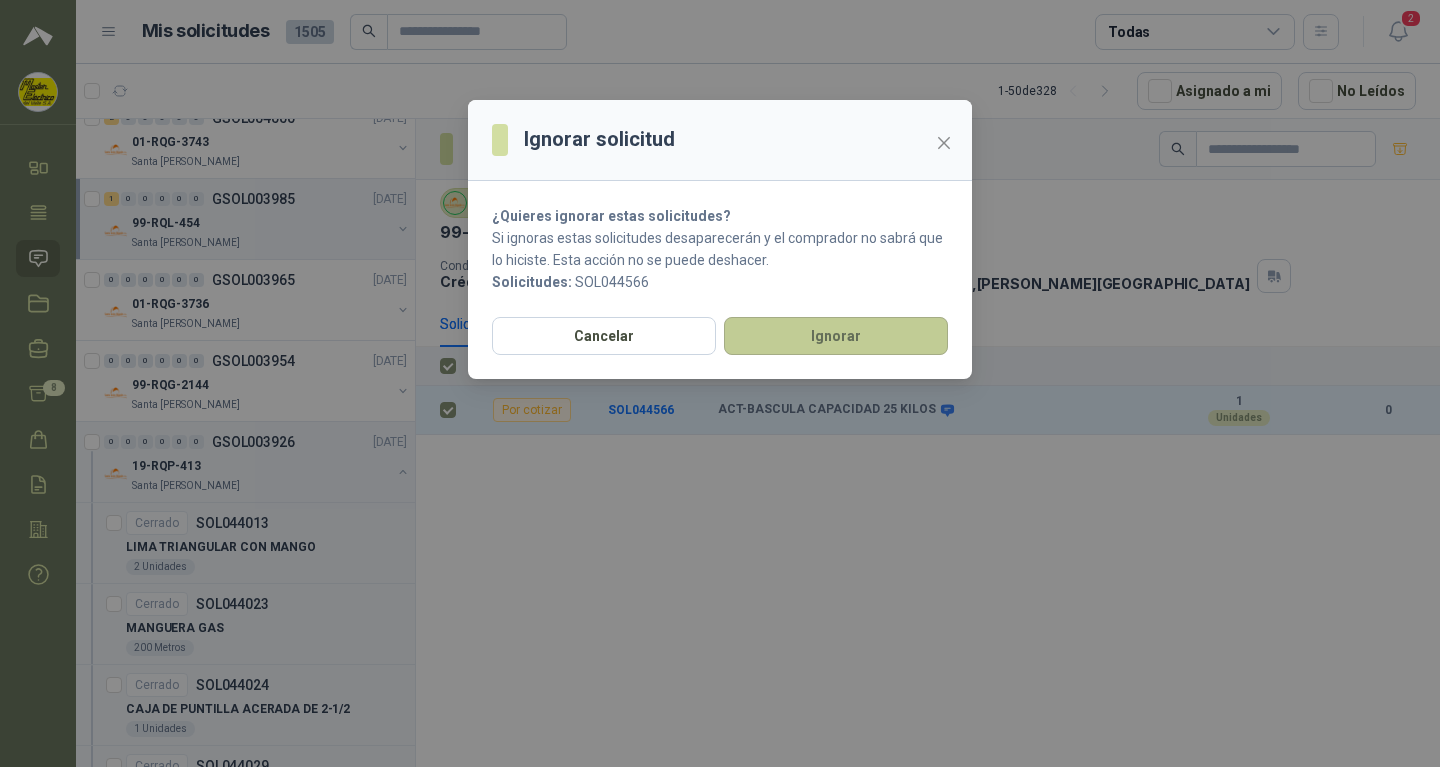 click on "Ignorar" at bounding box center [836, 336] 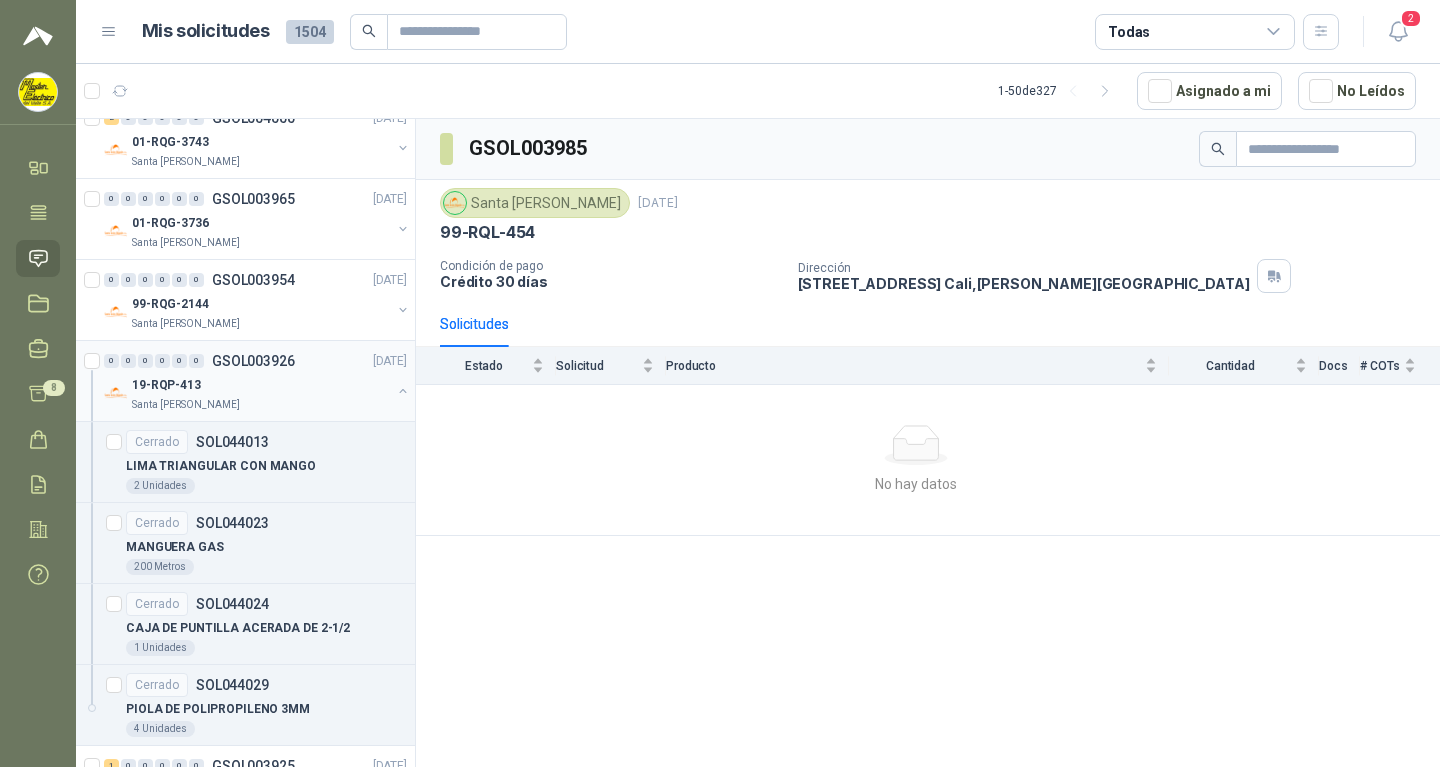 click on "GSOL003926" at bounding box center [253, 361] 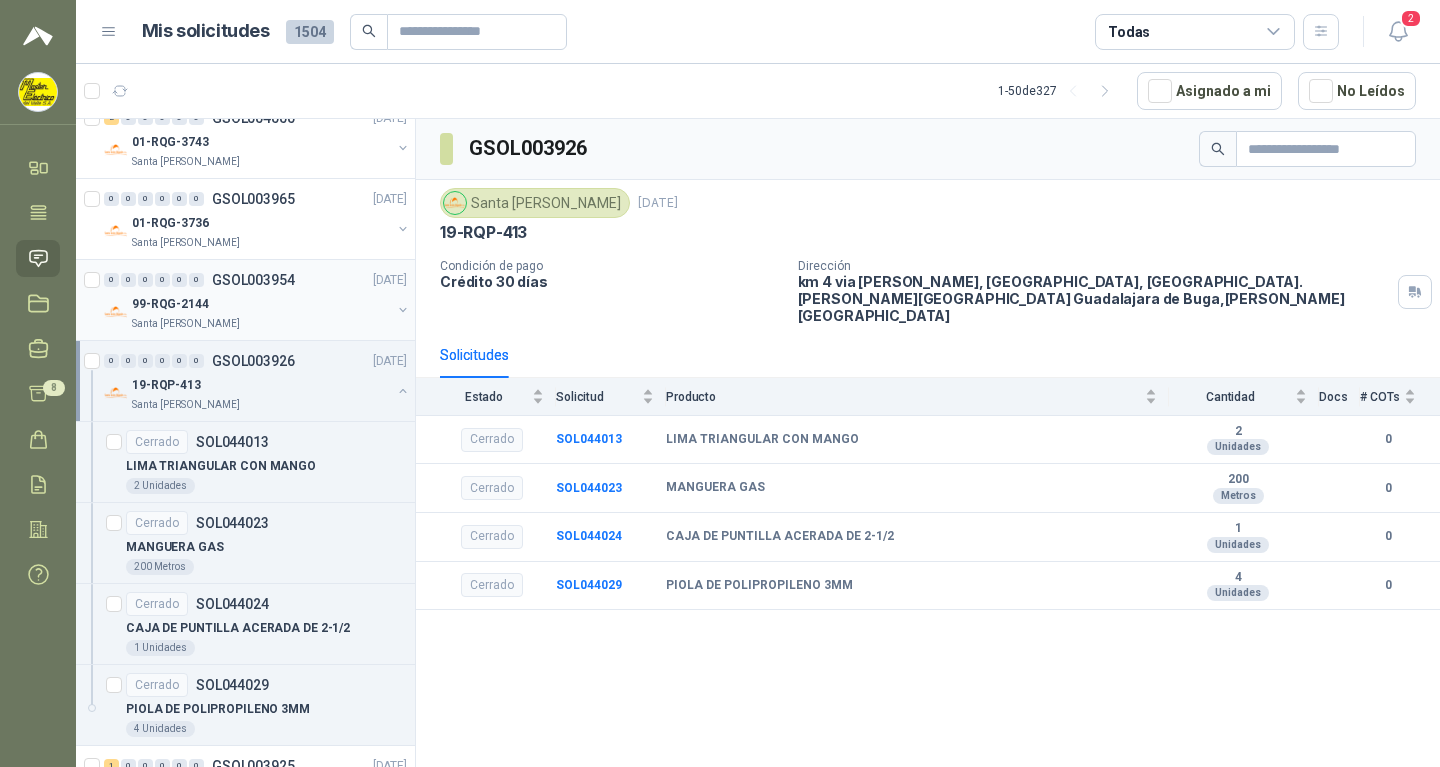 click on "GSOL003954" at bounding box center (253, 280) 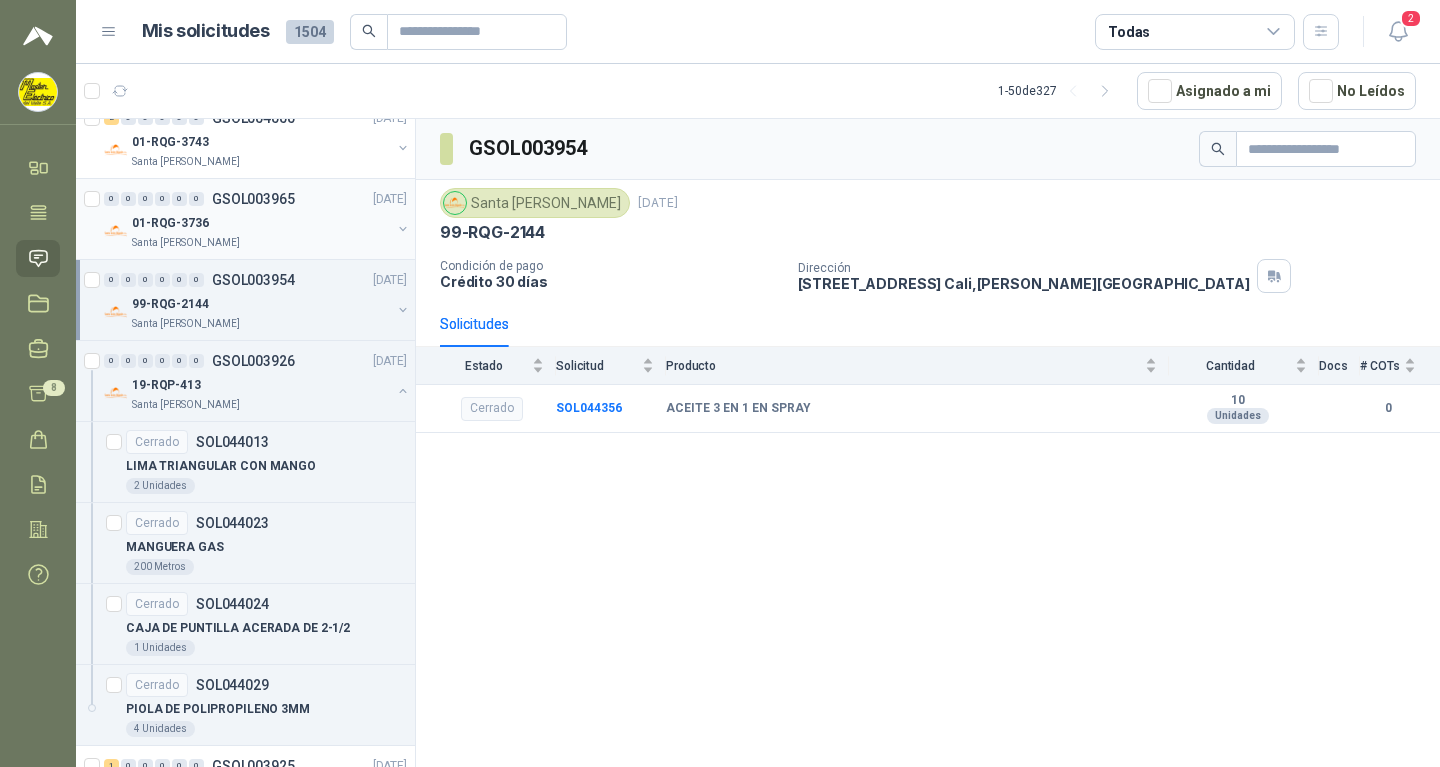 click on "GSOL003965" at bounding box center [253, 199] 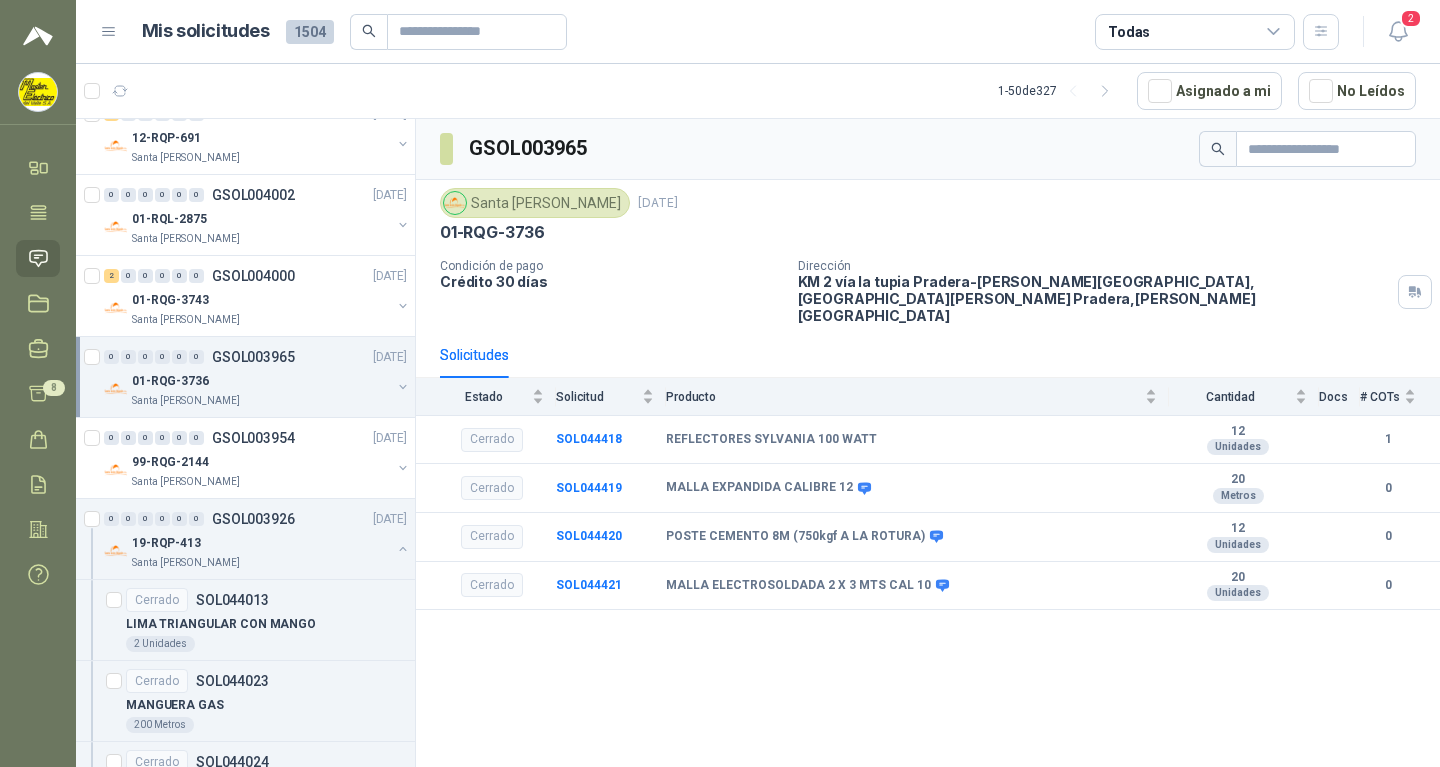 scroll, scrollTop: 3402, scrollLeft: 0, axis: vertical 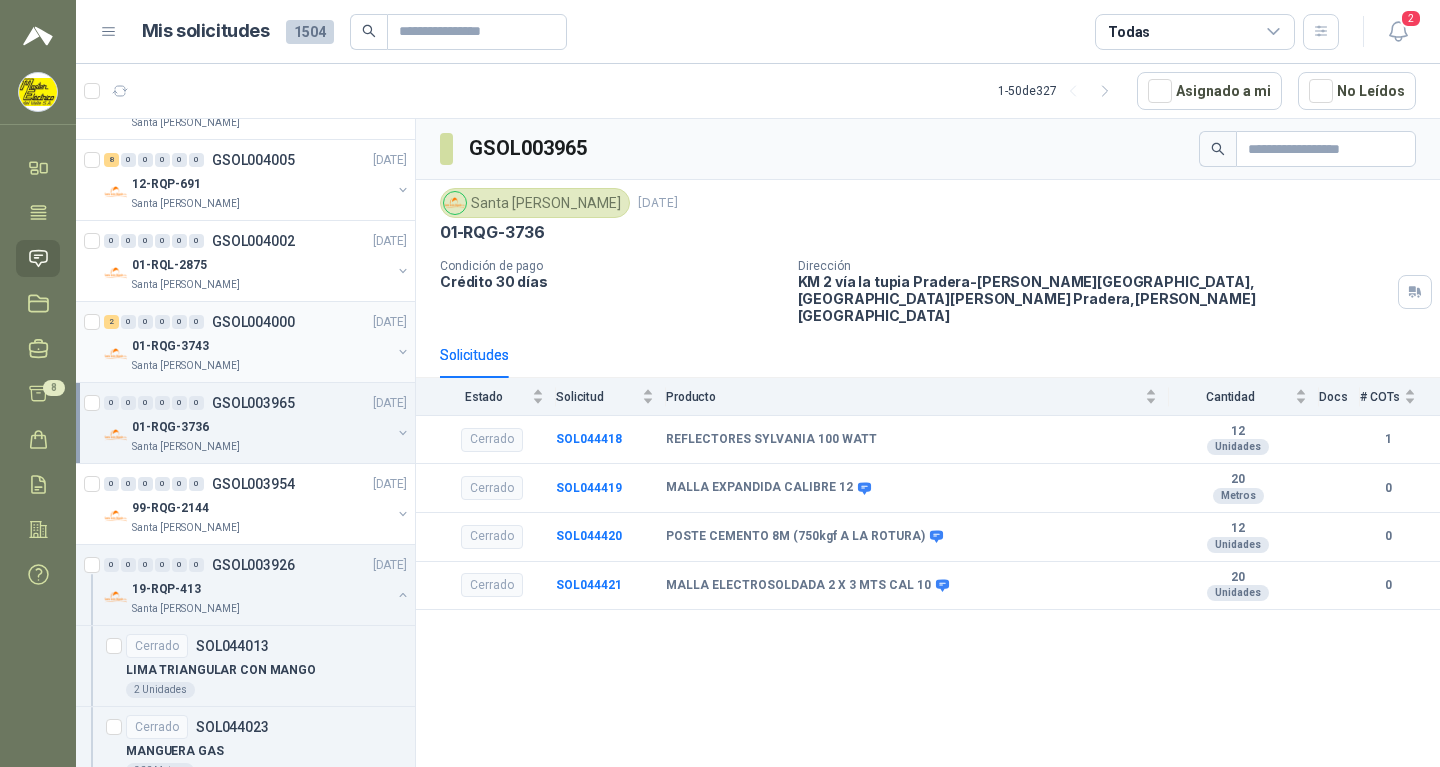 click on "GSOL004000" at bounding box center (253, 322) 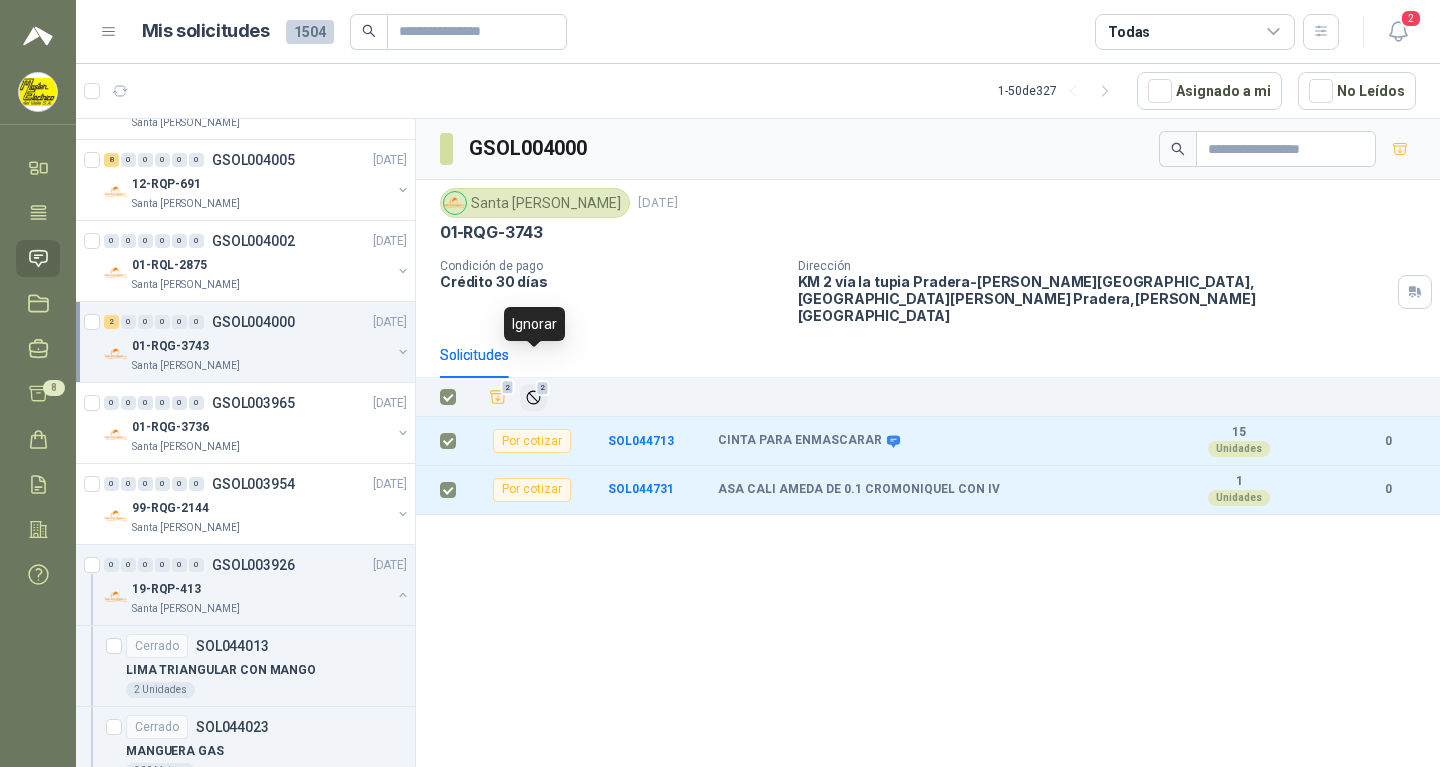 click 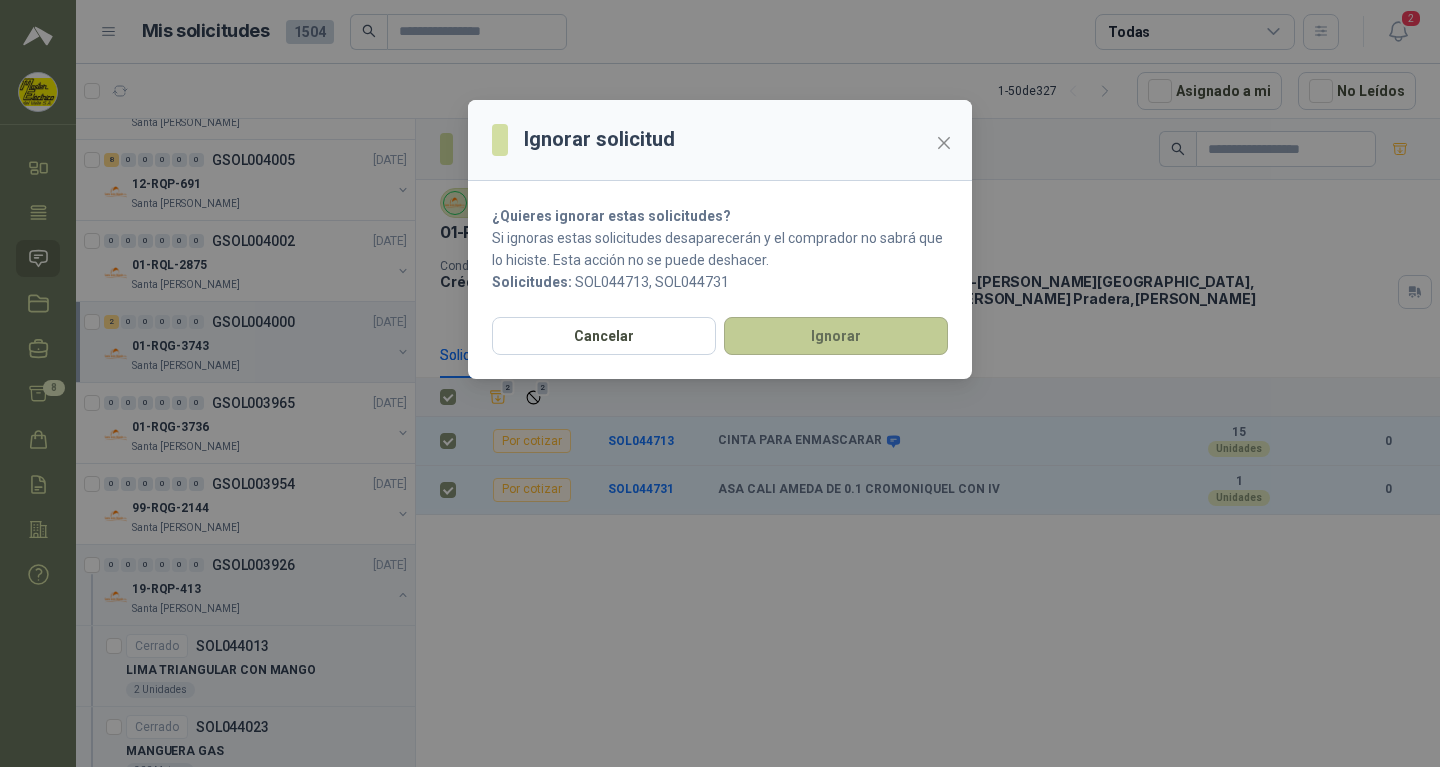 click on "Ignorar" at bounding box center [836, 336] 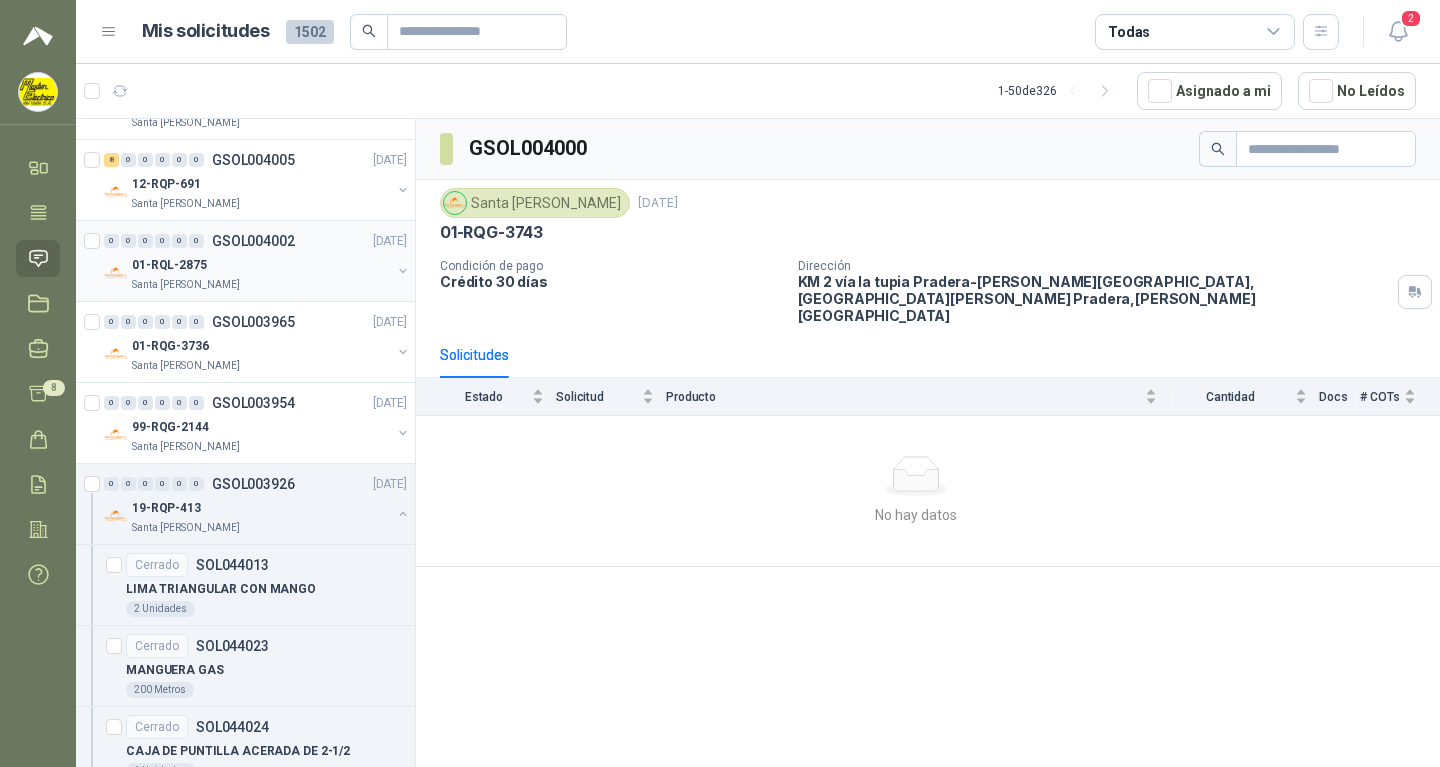 click on "GSOL004002" at bounding box center [253, 241] 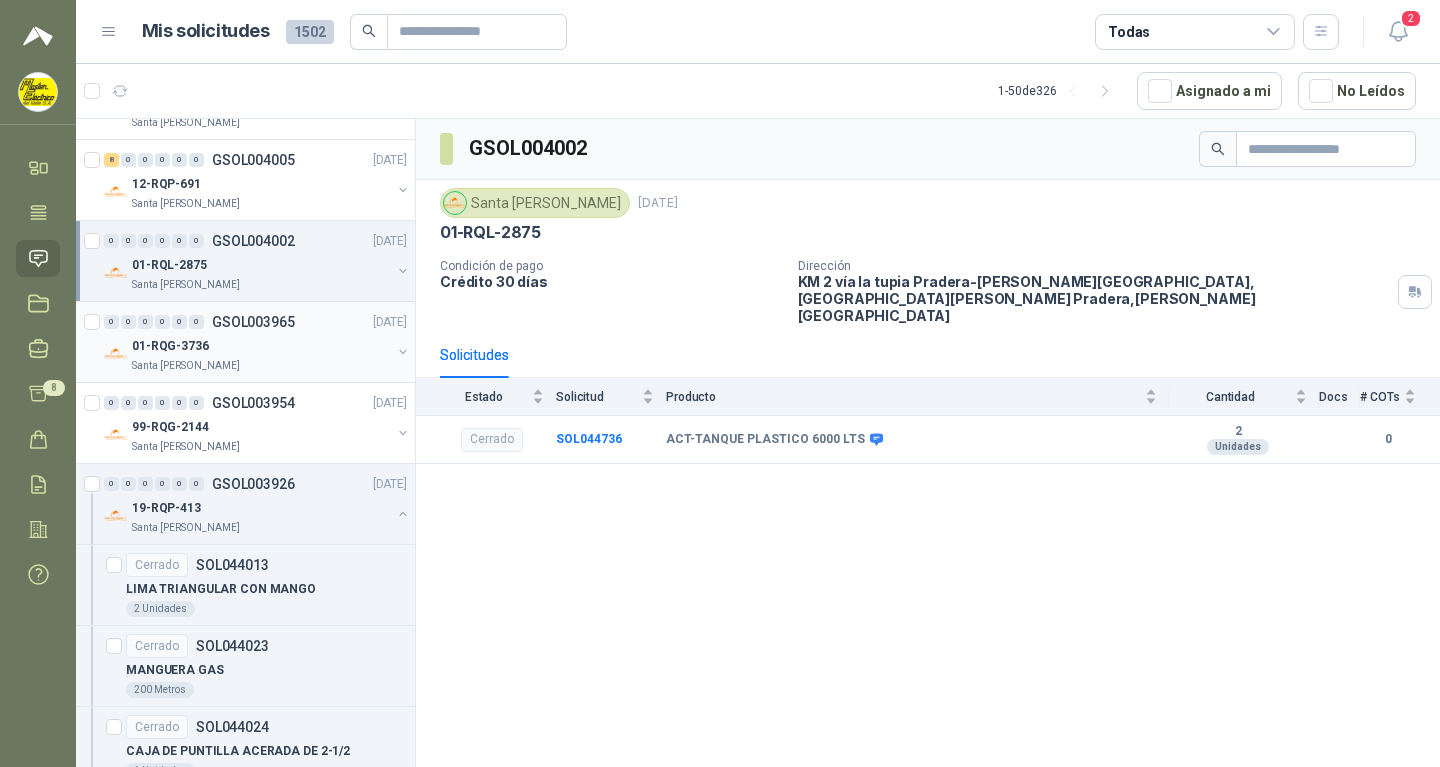 click on "GSOL003965" at bounding box center (253, 322) 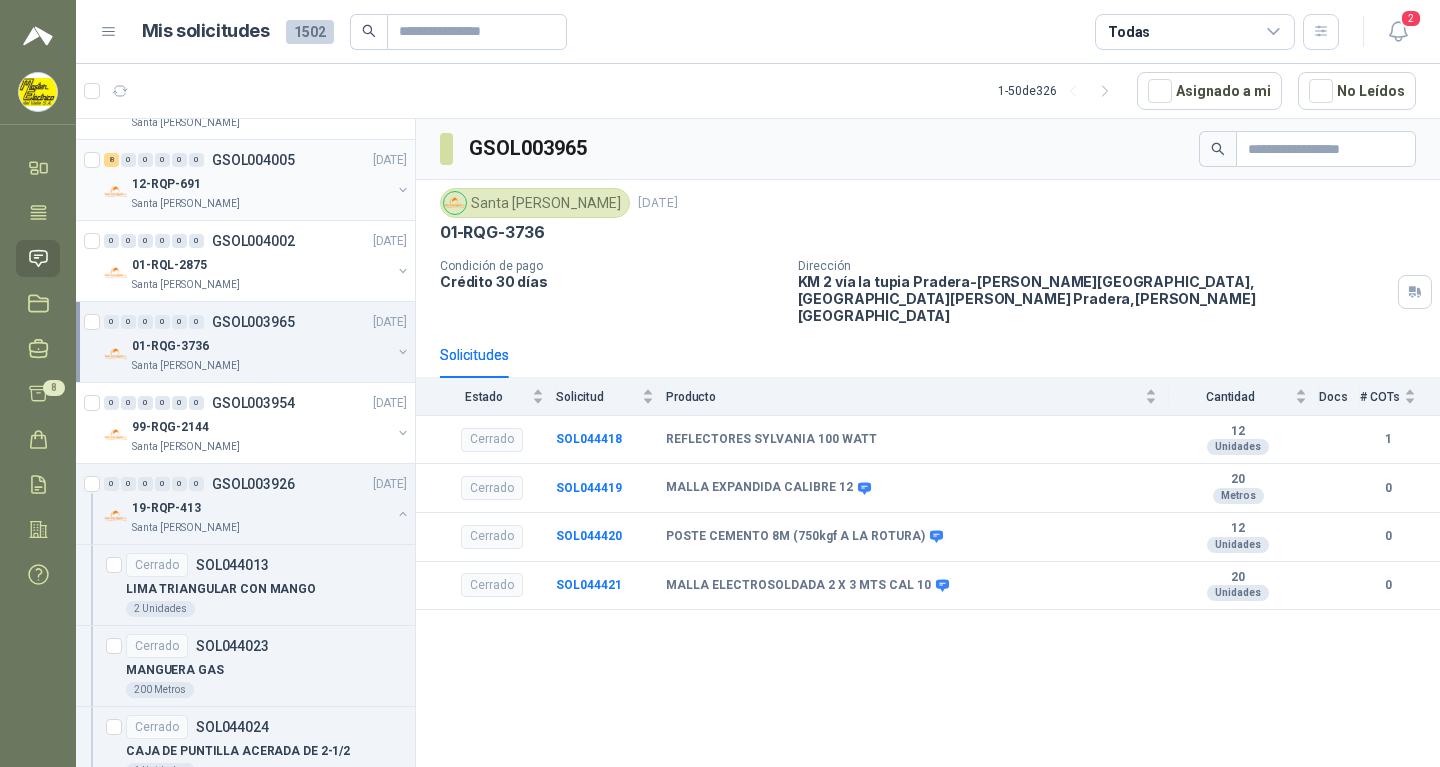 click on "GSOL004005" at bounding box center (253, 160) 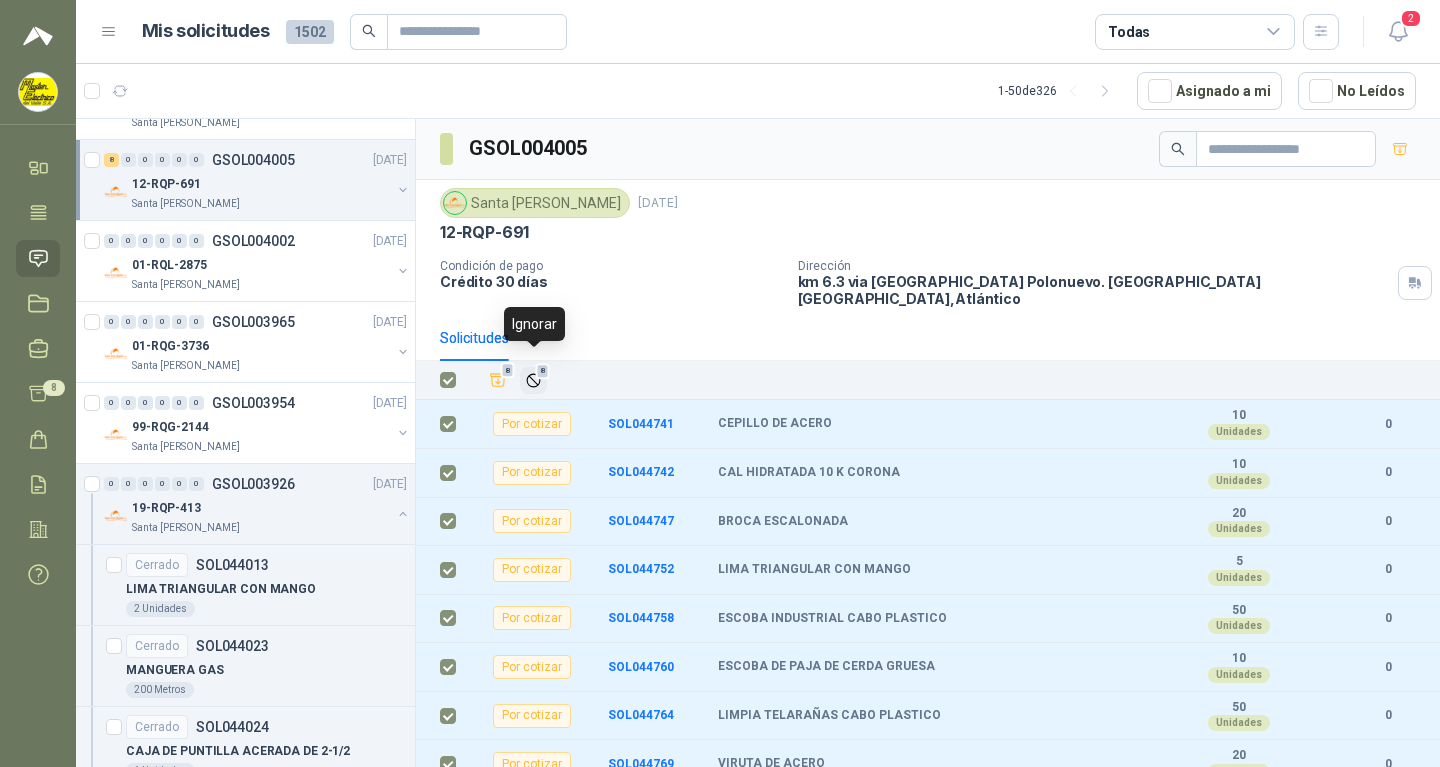 click 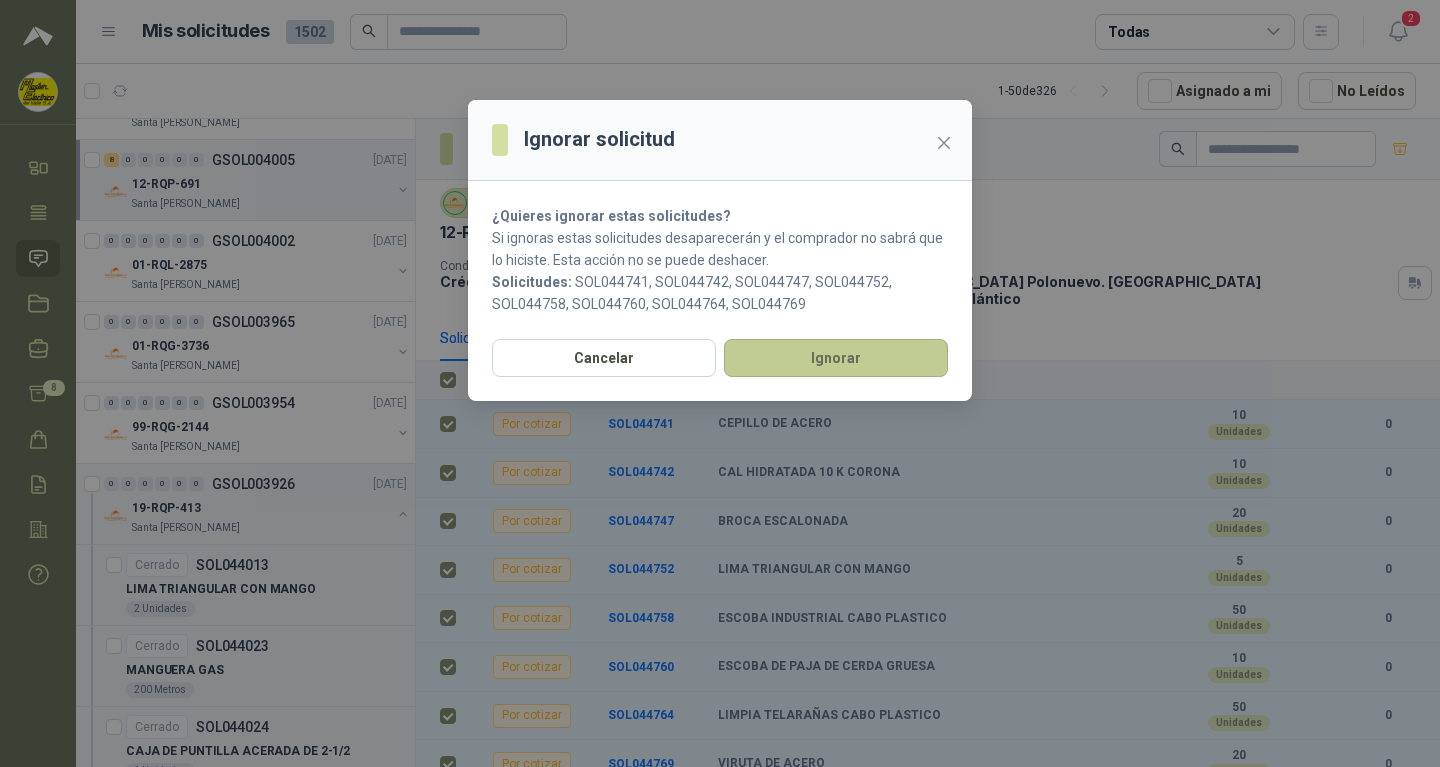 click on "Ignorar" at bounding box center (836, 358) 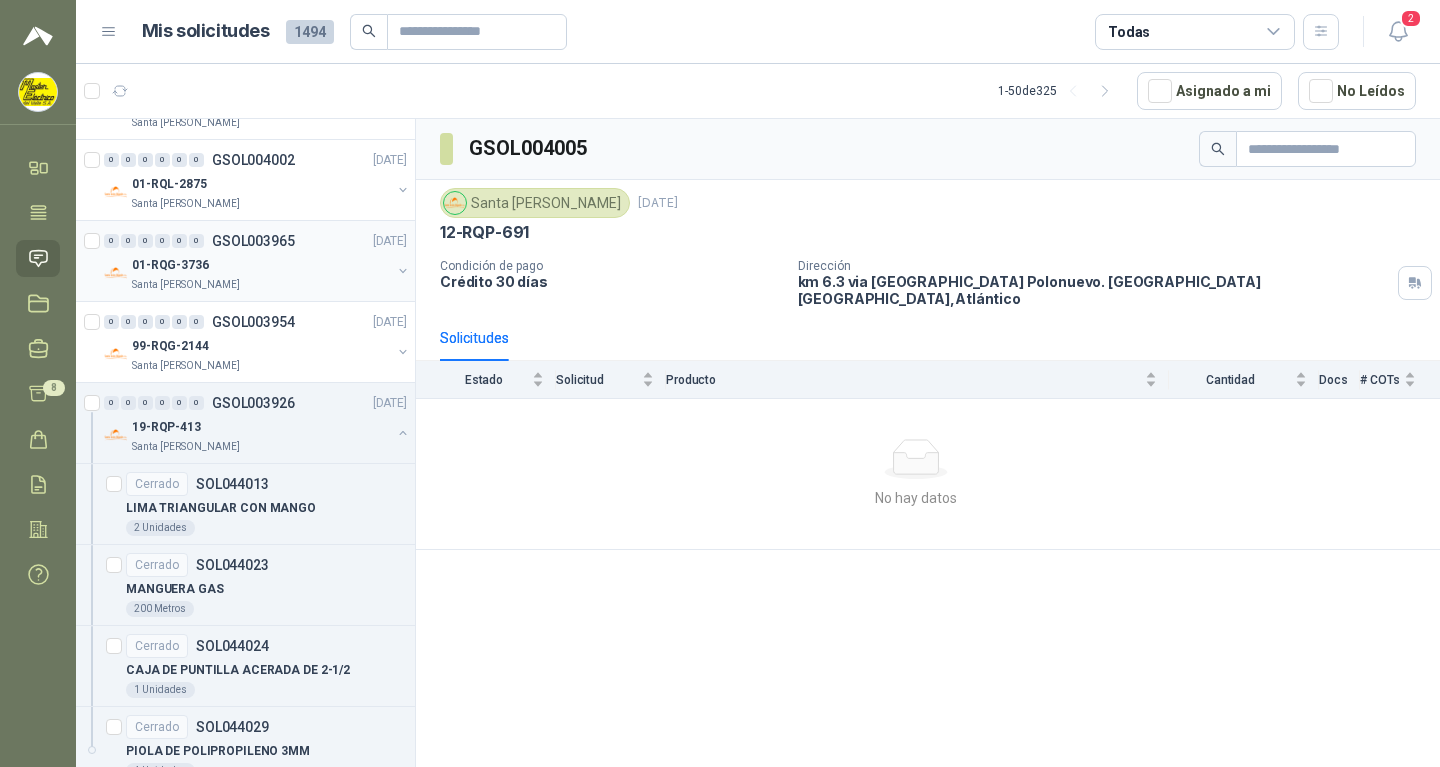 click on "GSOL003965" at bounding box center (253, 241) 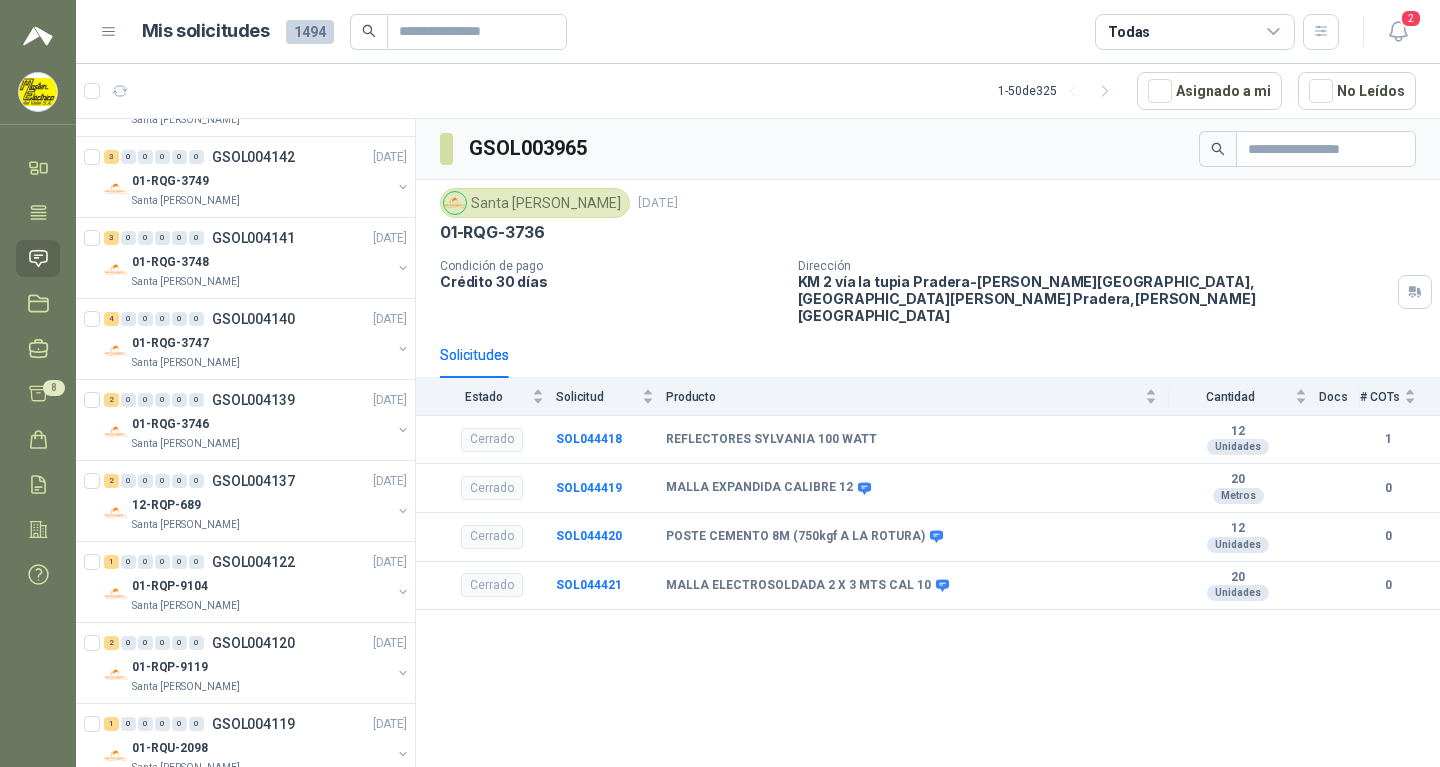 scroll, scrollTop: 342, scrollLeft: 0, axis: vertical 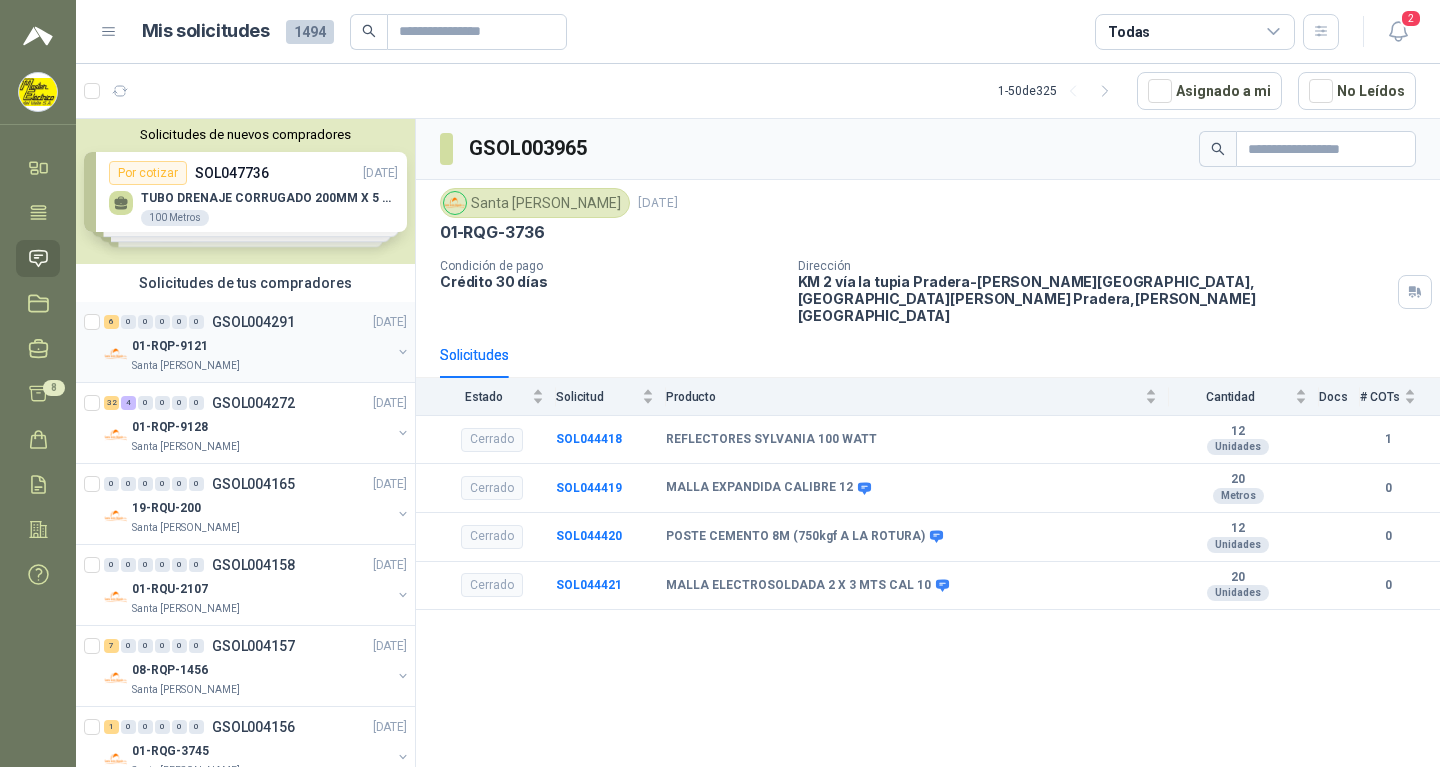 click on "GSOL004291" at bounding box center (253, 322) 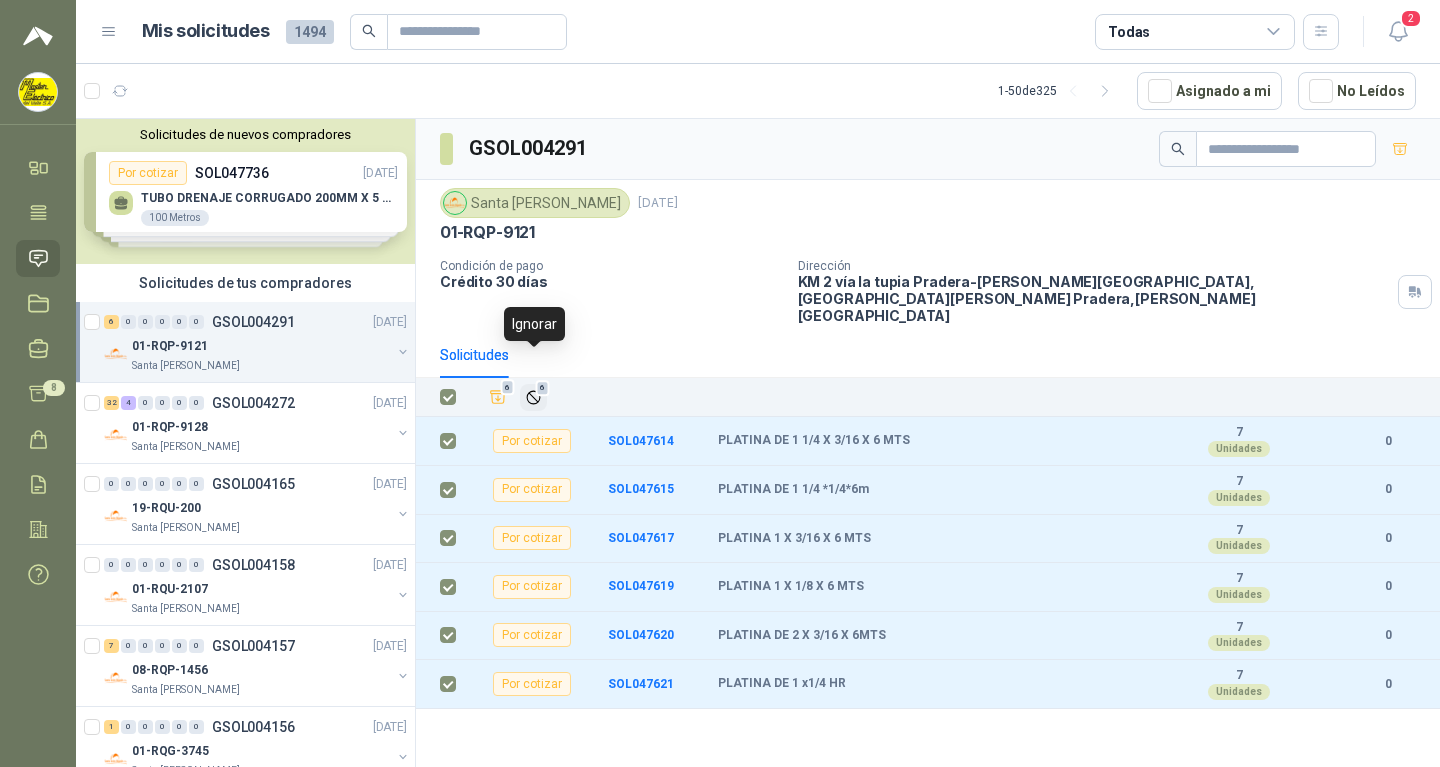 click 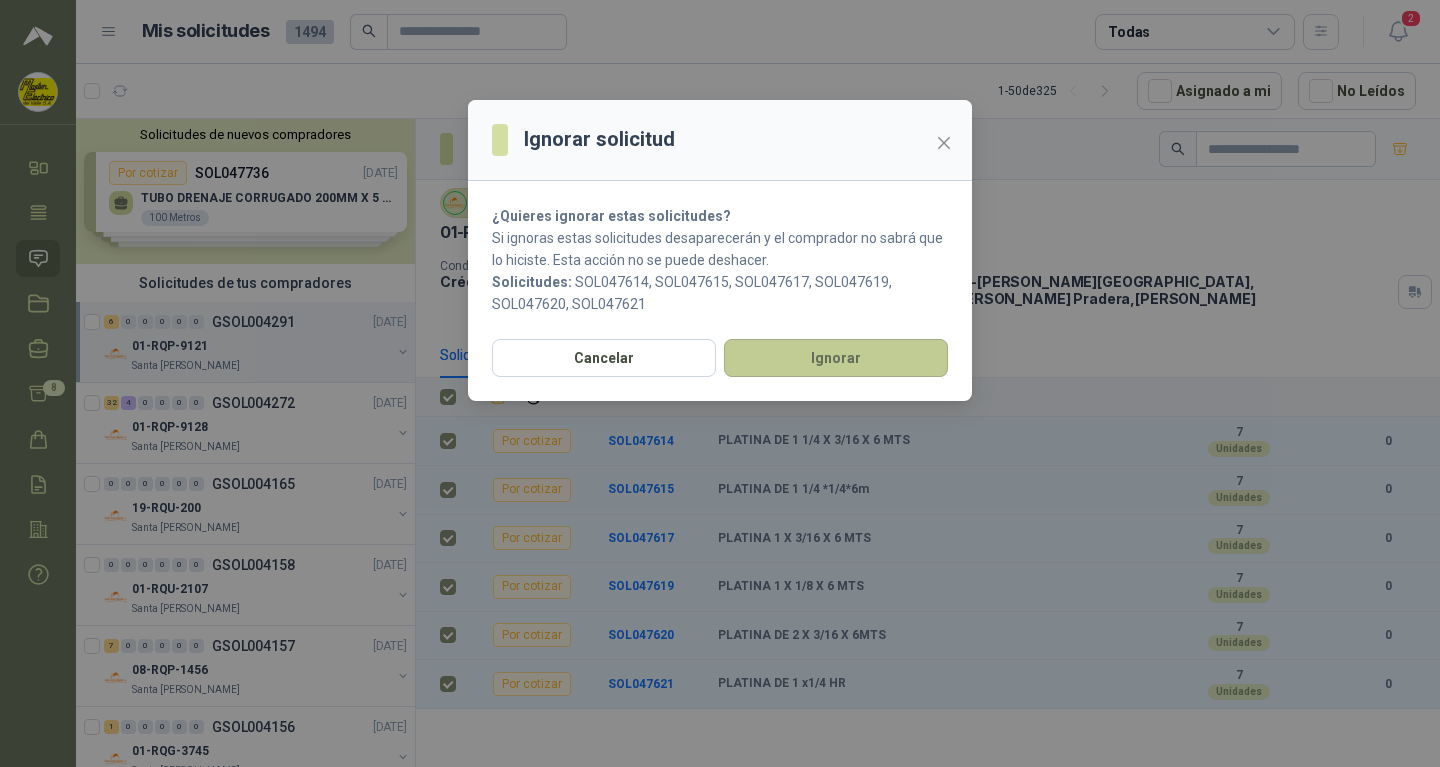click on "Ignorar" at bounding box center [836, 358] 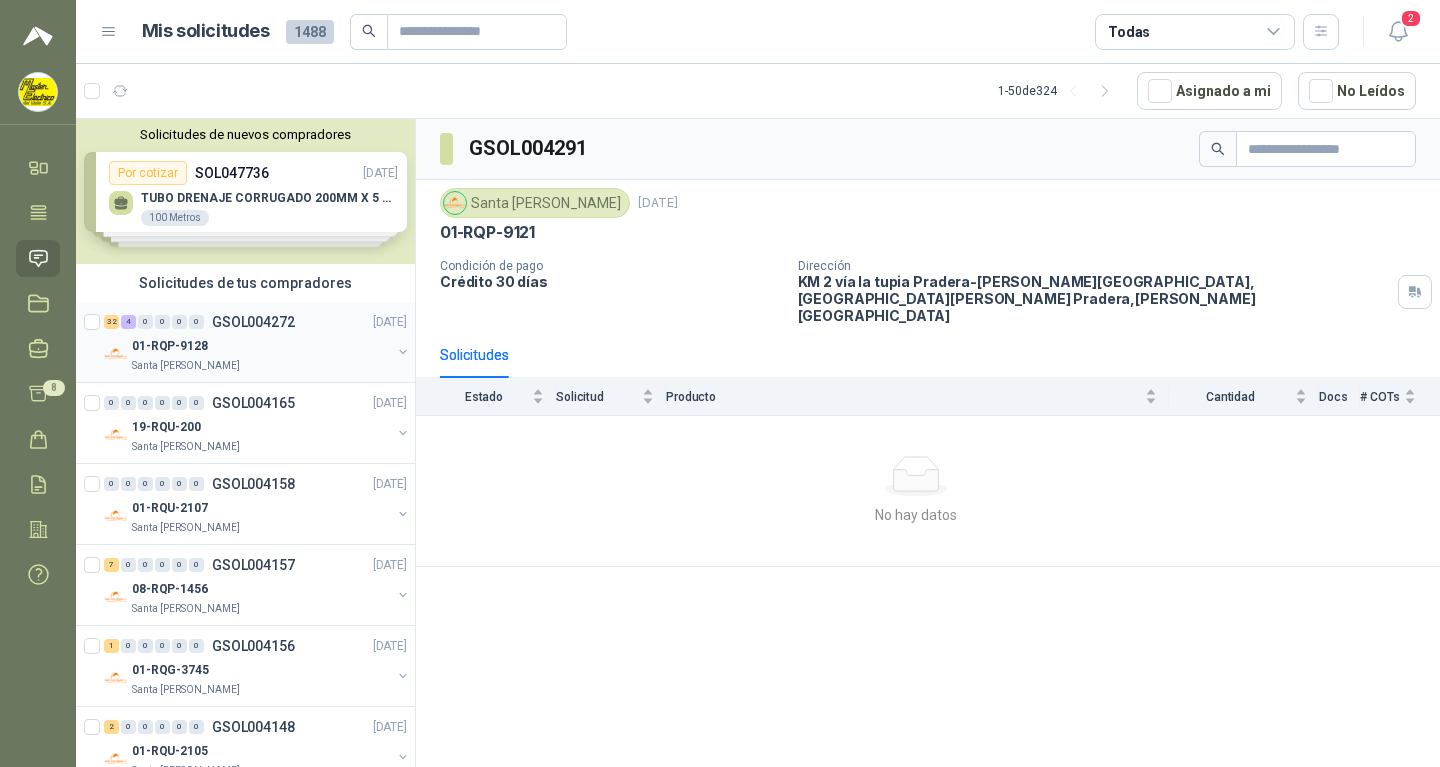 click on "GSOL004272" at bounding box center (253, 322) 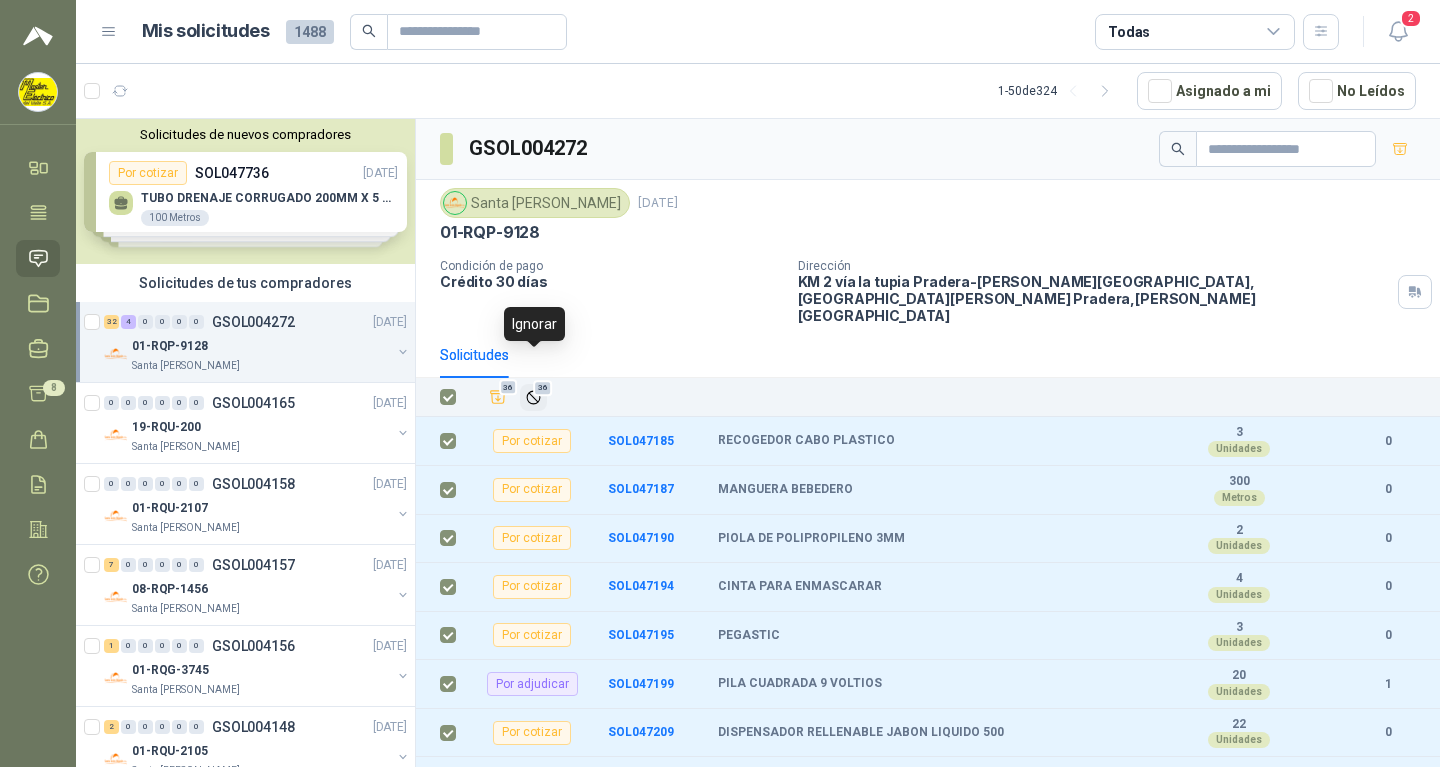 click on "36" at bounding box center (542, 388) 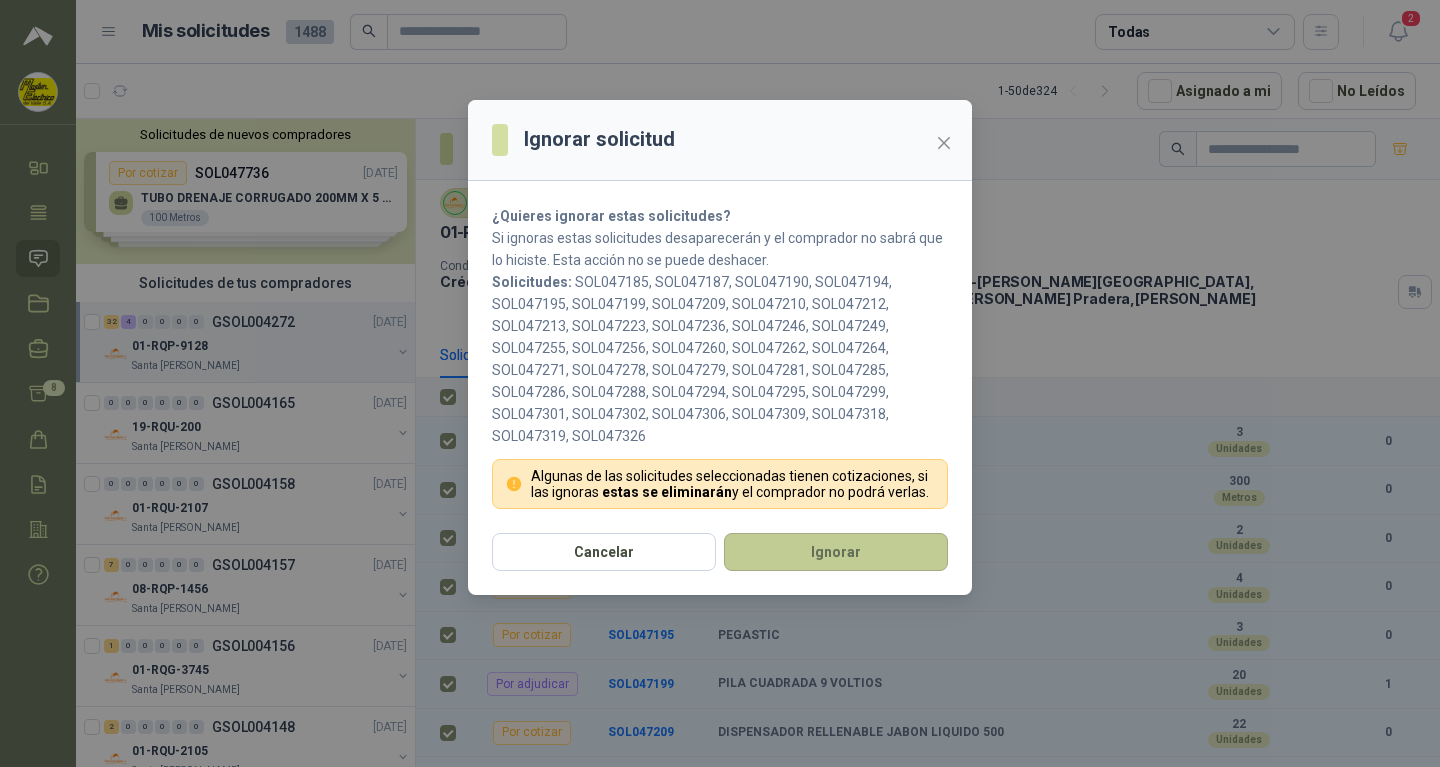 click on "Ignorar" at bounding box center [836, 552] 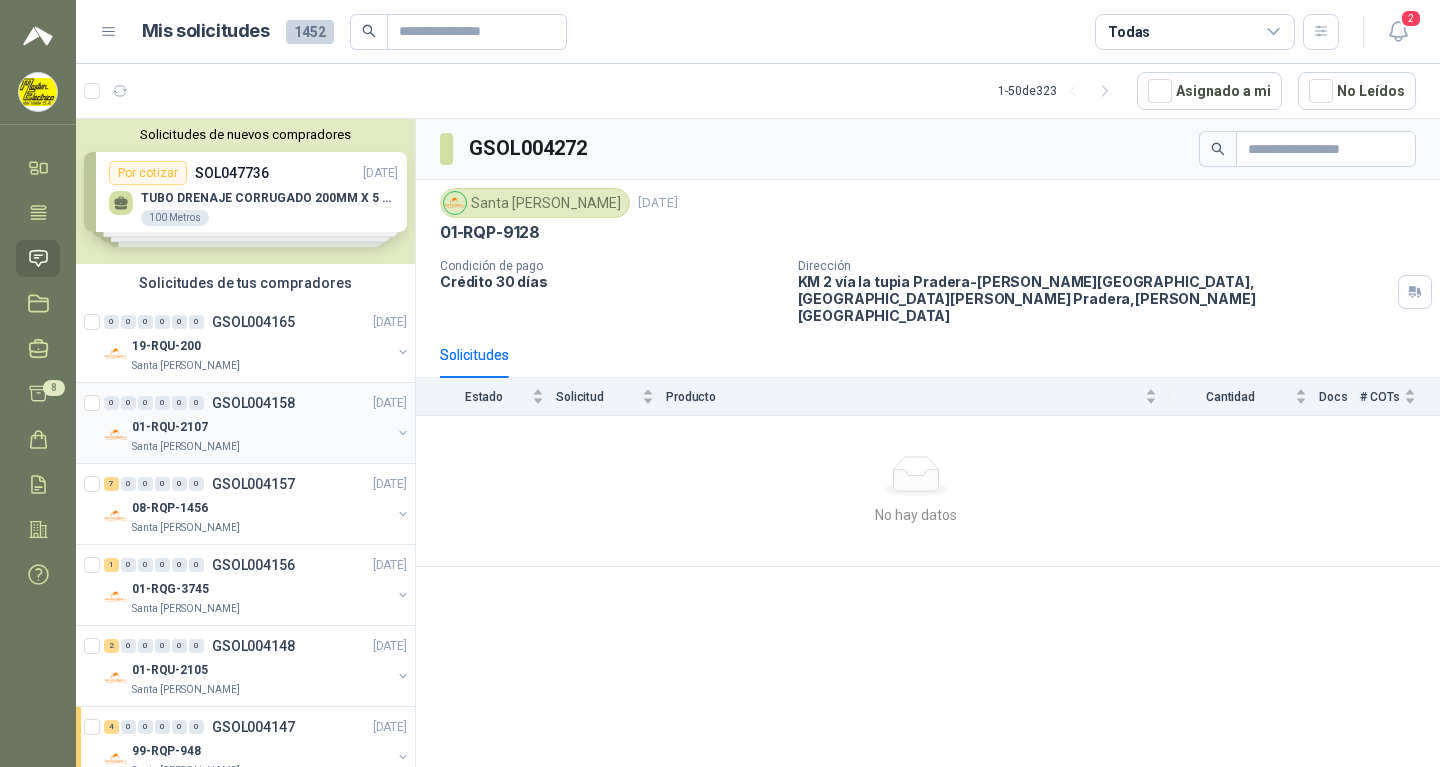 click on "GSOL004158" at bounding box center [253, 403] 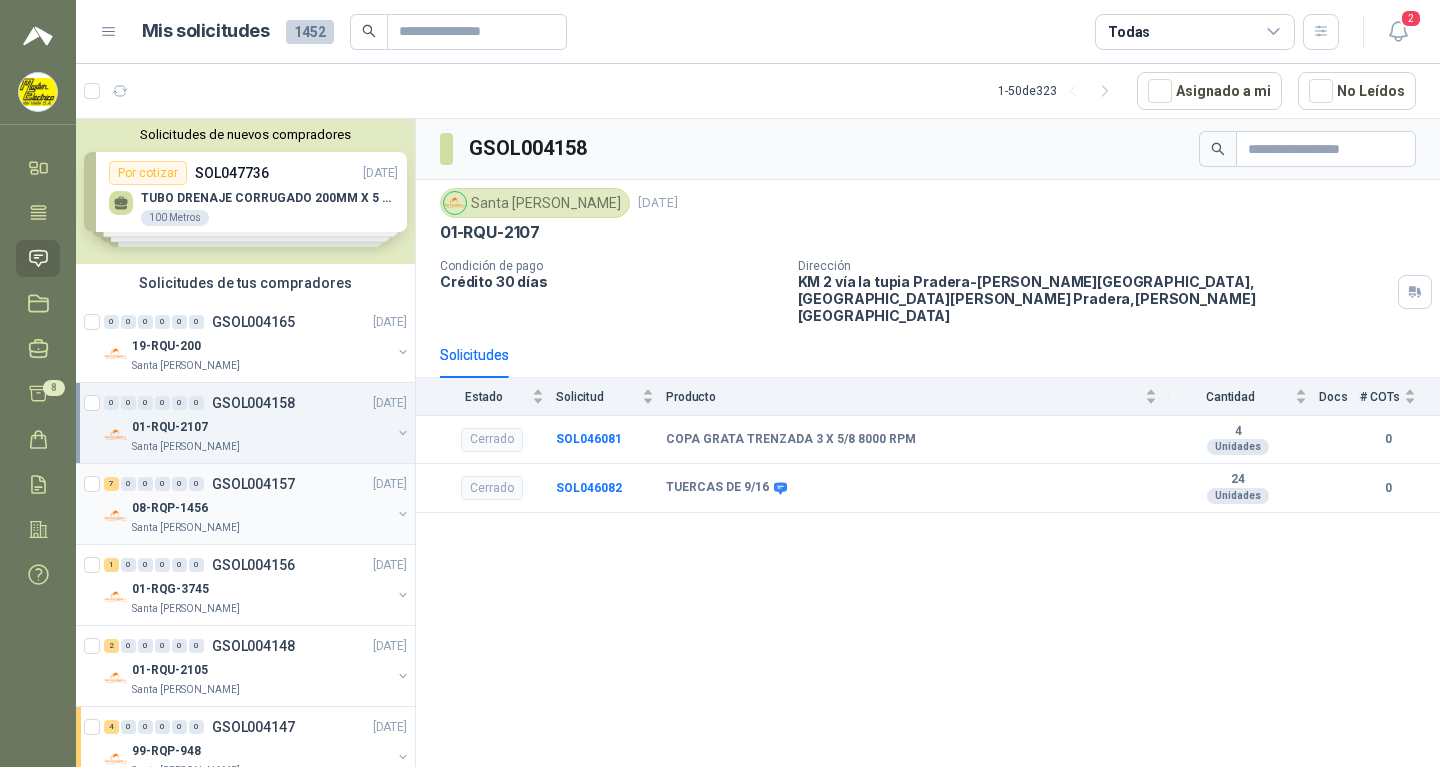 click on "GSOL004157" at bounding box center [253, 484] 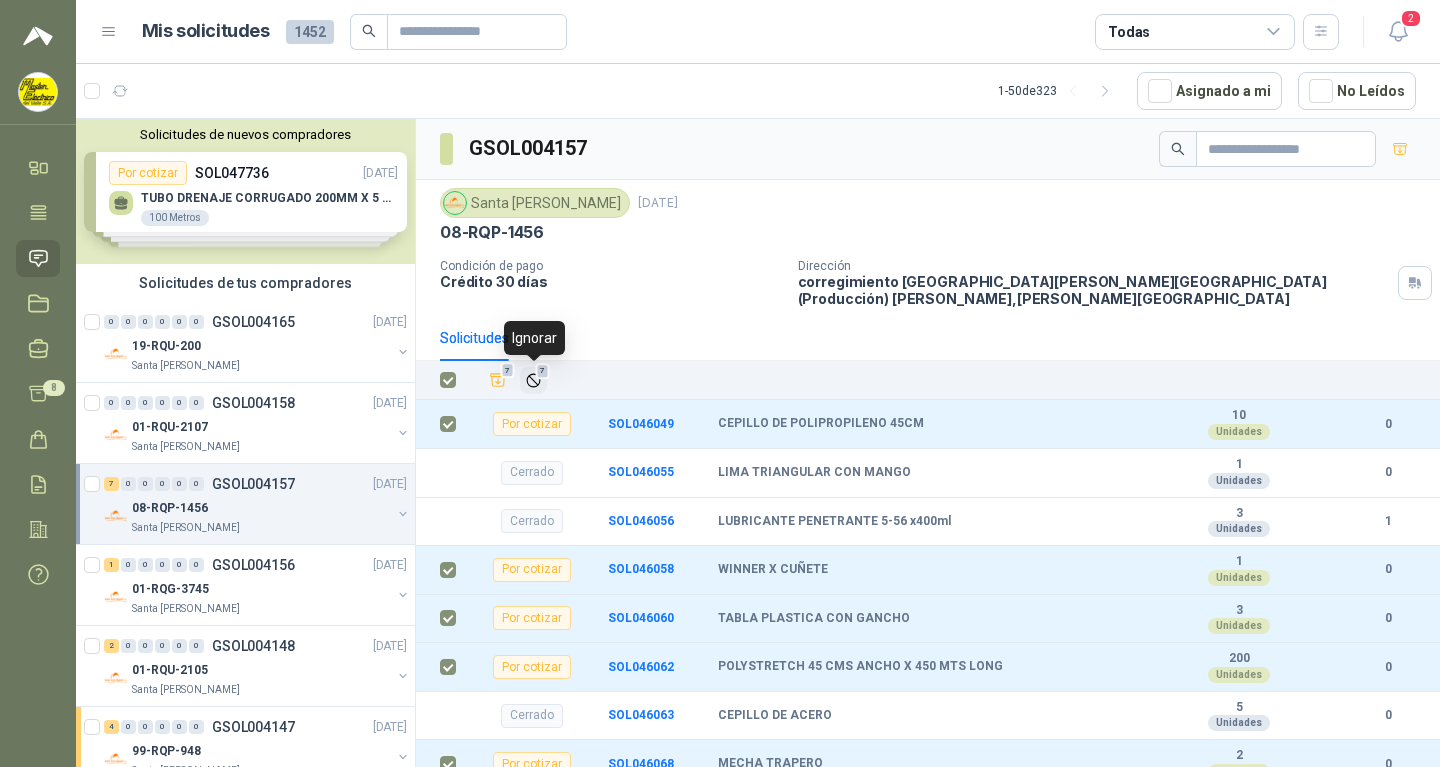 click on "7" at bounding box center [543, 371] 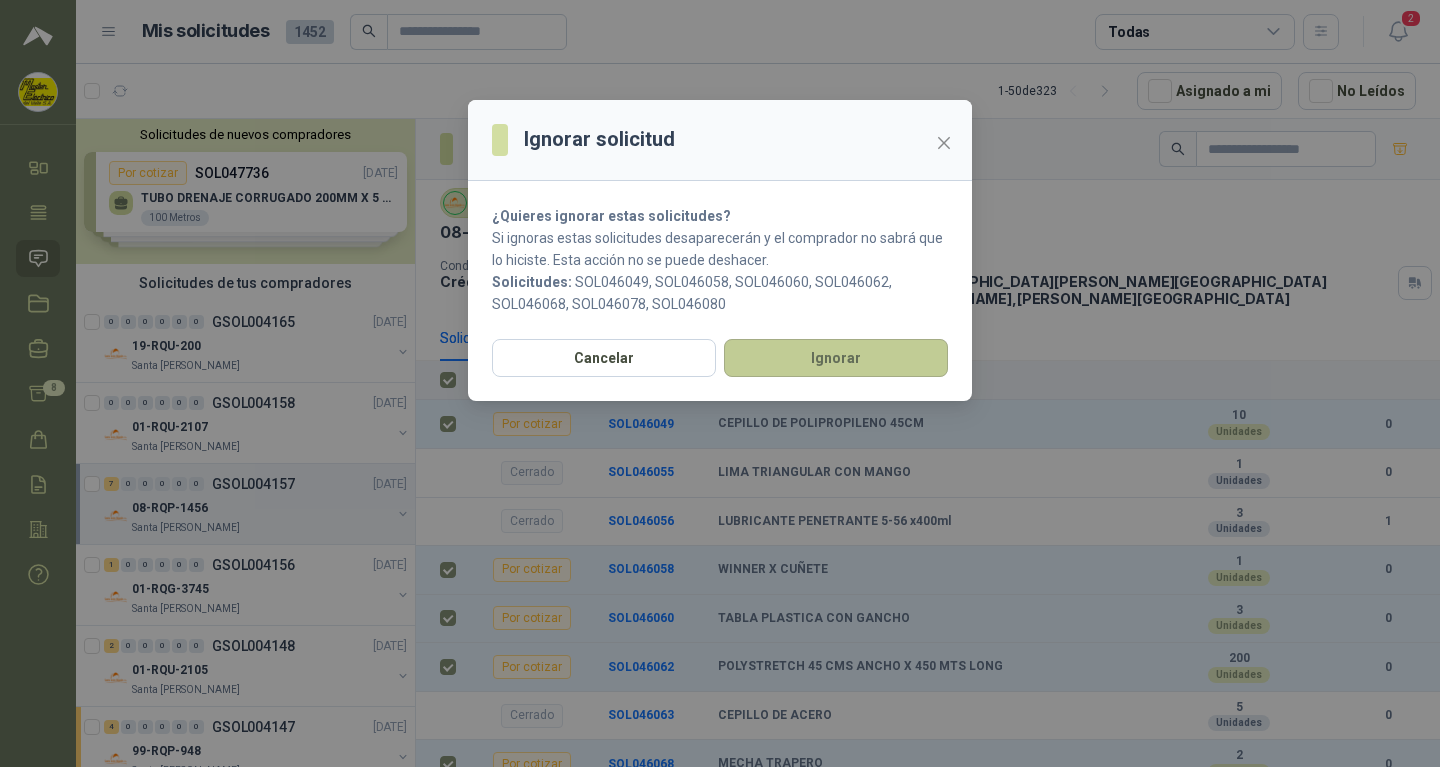 click on "Ignorar" at bounding box center [836, 358] 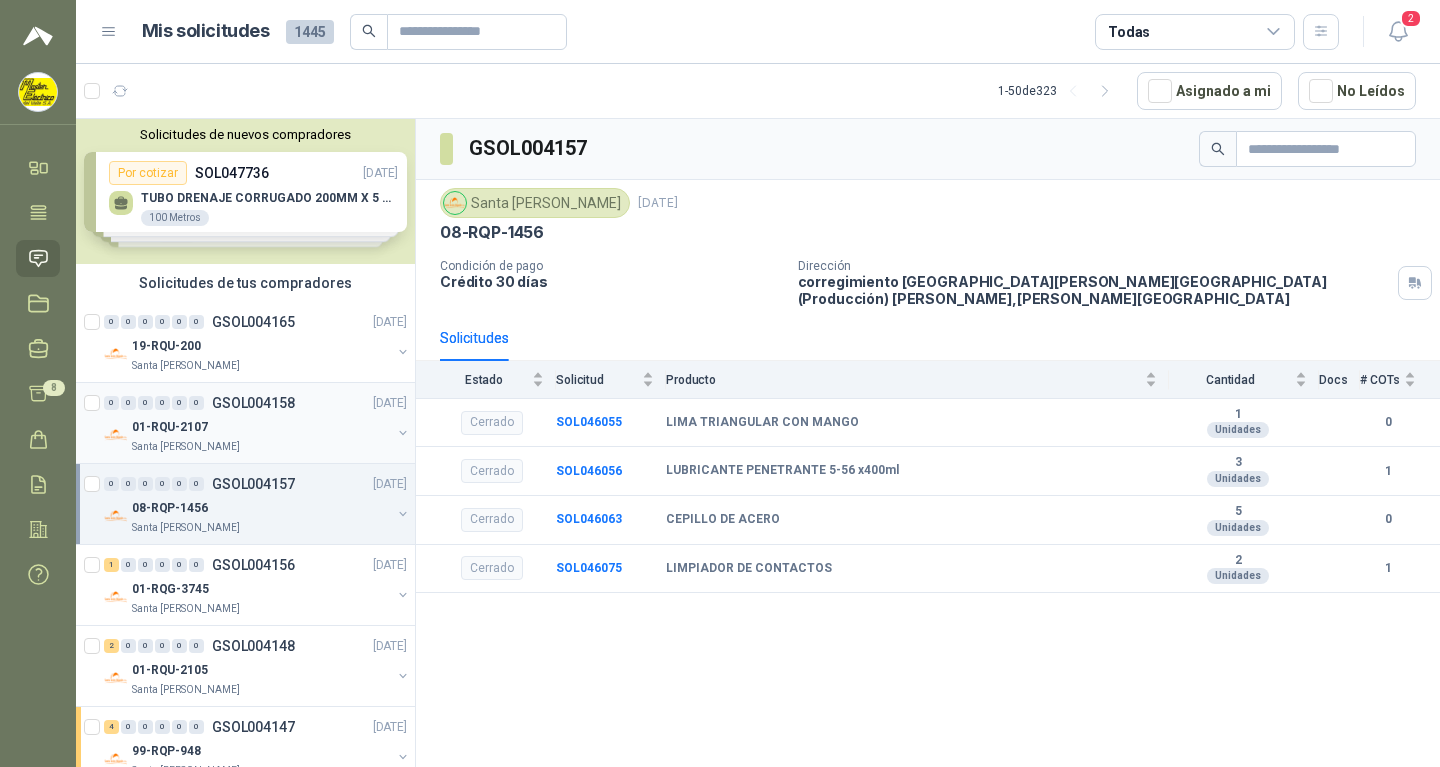 click on "GSOL004158" at bounding box center [253, 403] 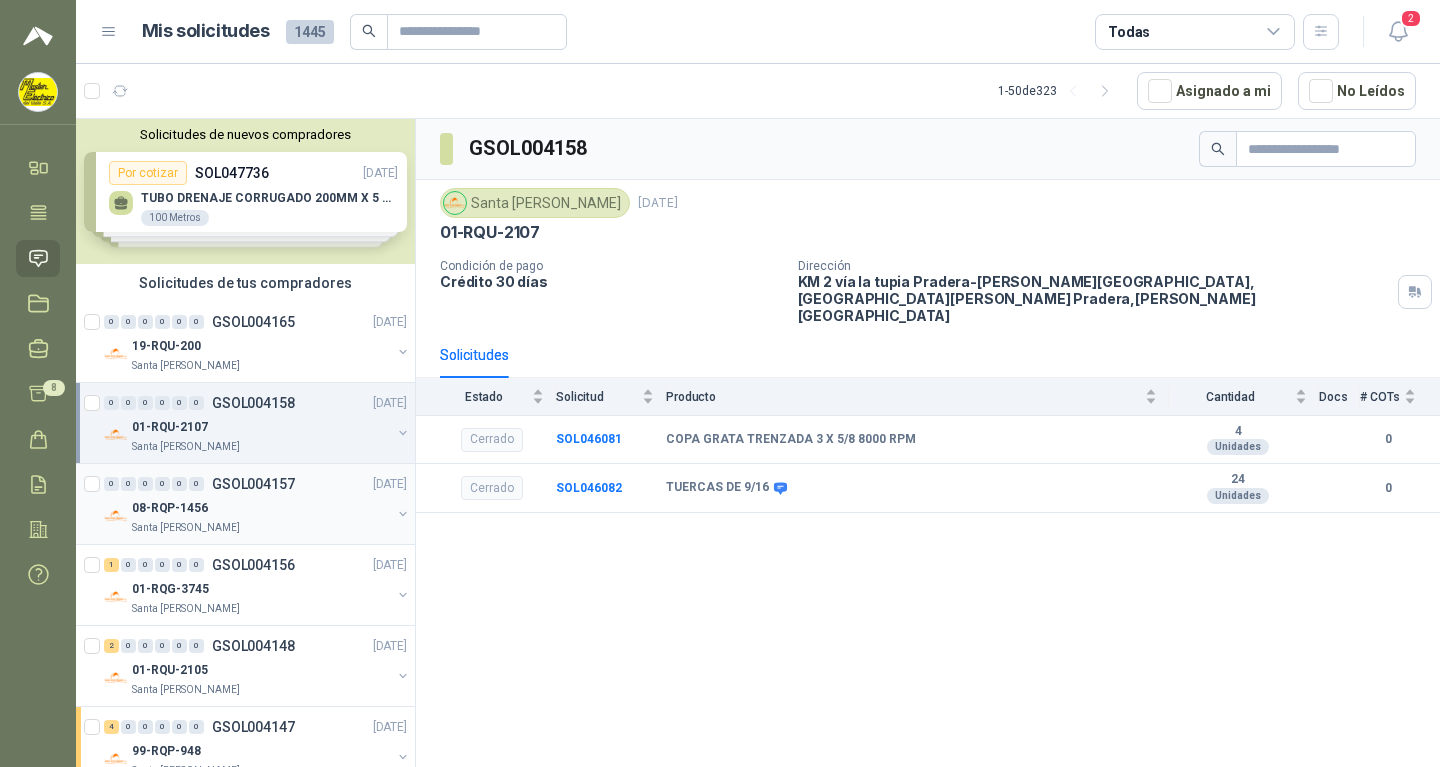 click on "GSOL004157" at bounding box center [253, 484] 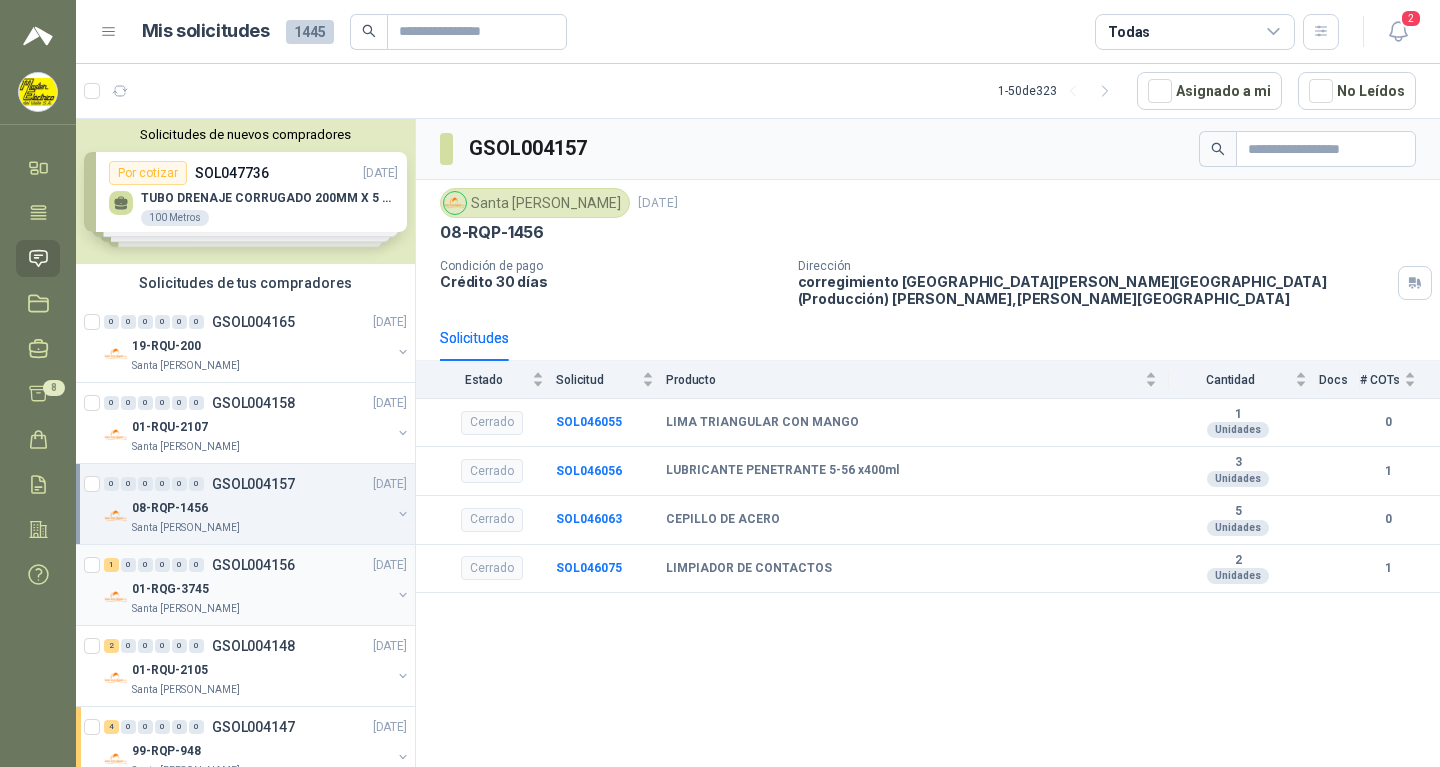 click on "GSOL004156" at bounding box center (253, 565) 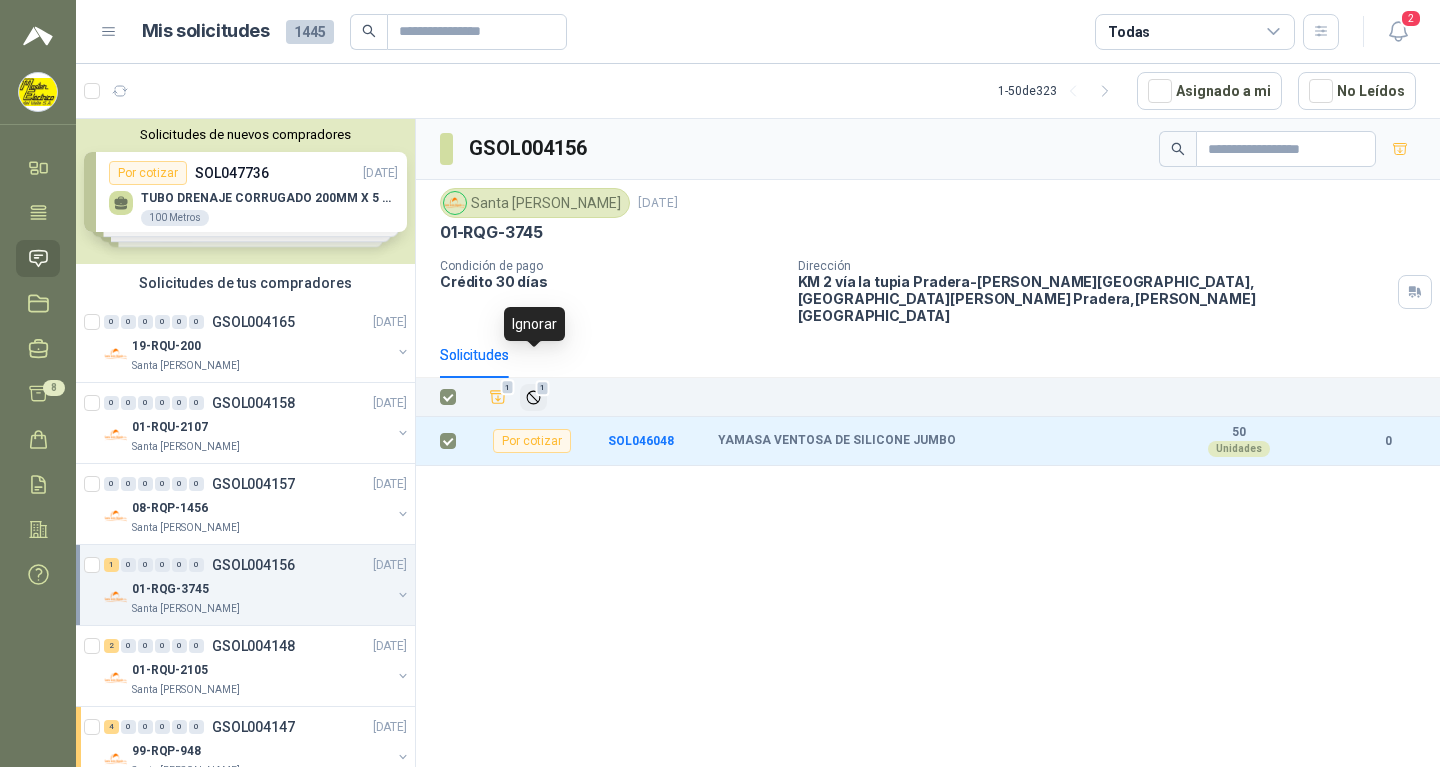 click 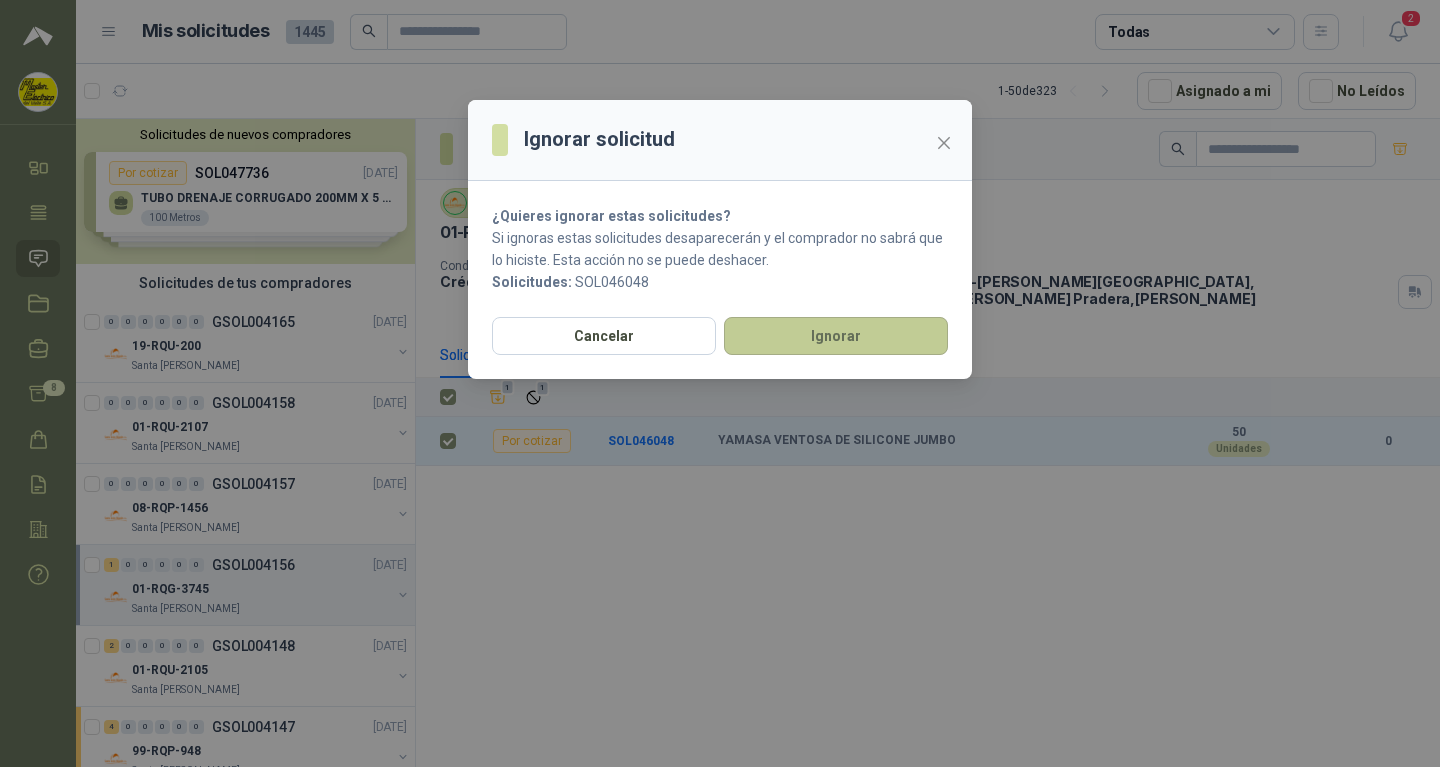 click on "Ignorar" at bounding box center [836, 336] 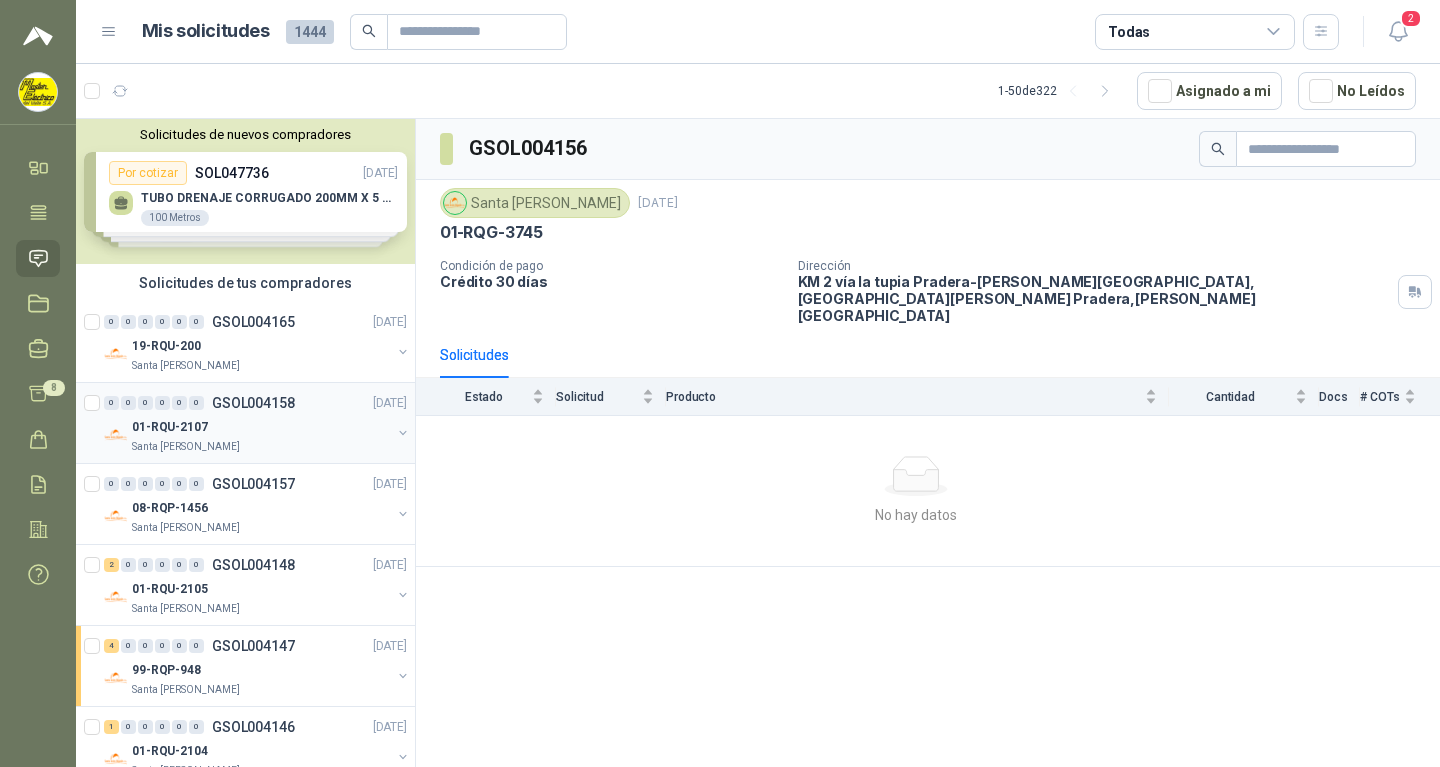 click on "GSOL004158" at bounding box center (253, 403) 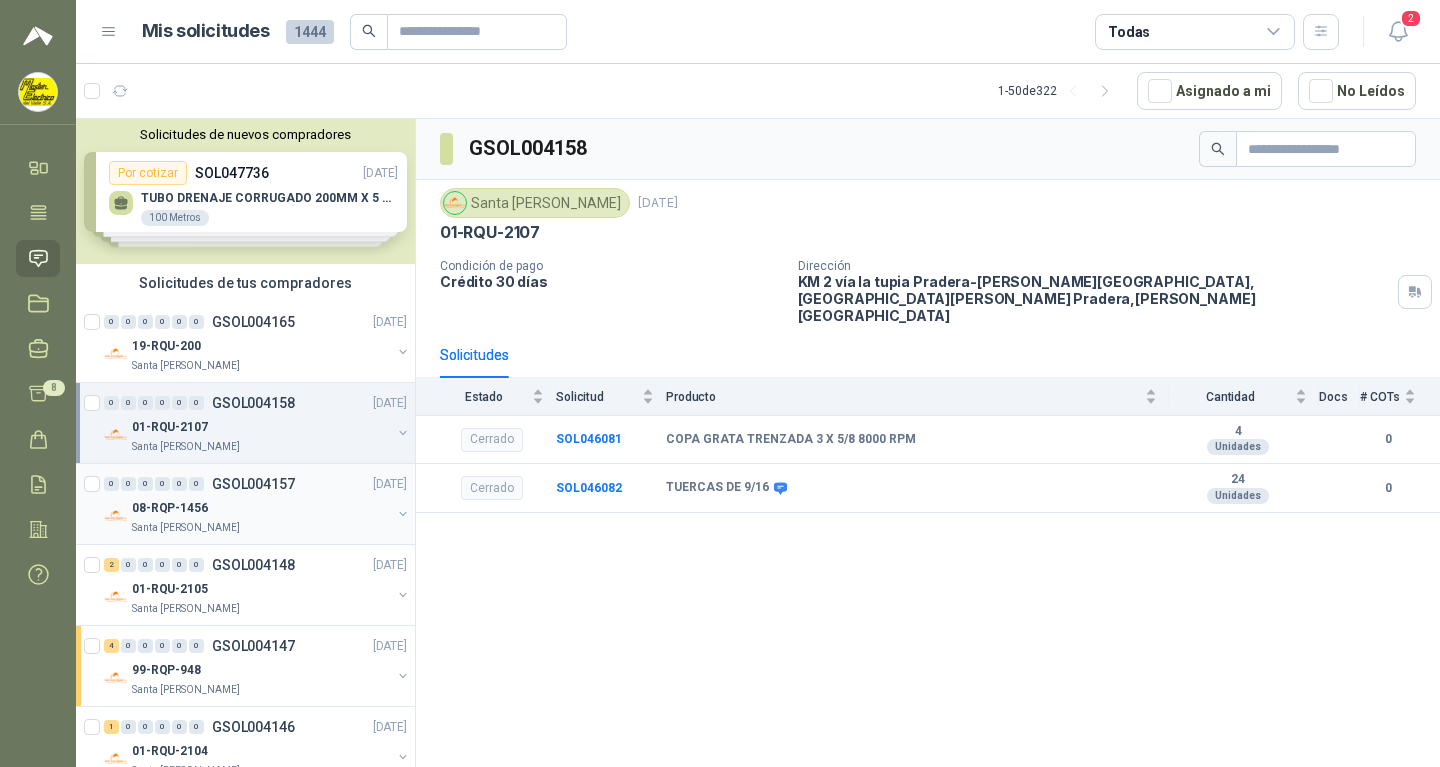 click on "GSOL004157" at bounding box center [253, 484] 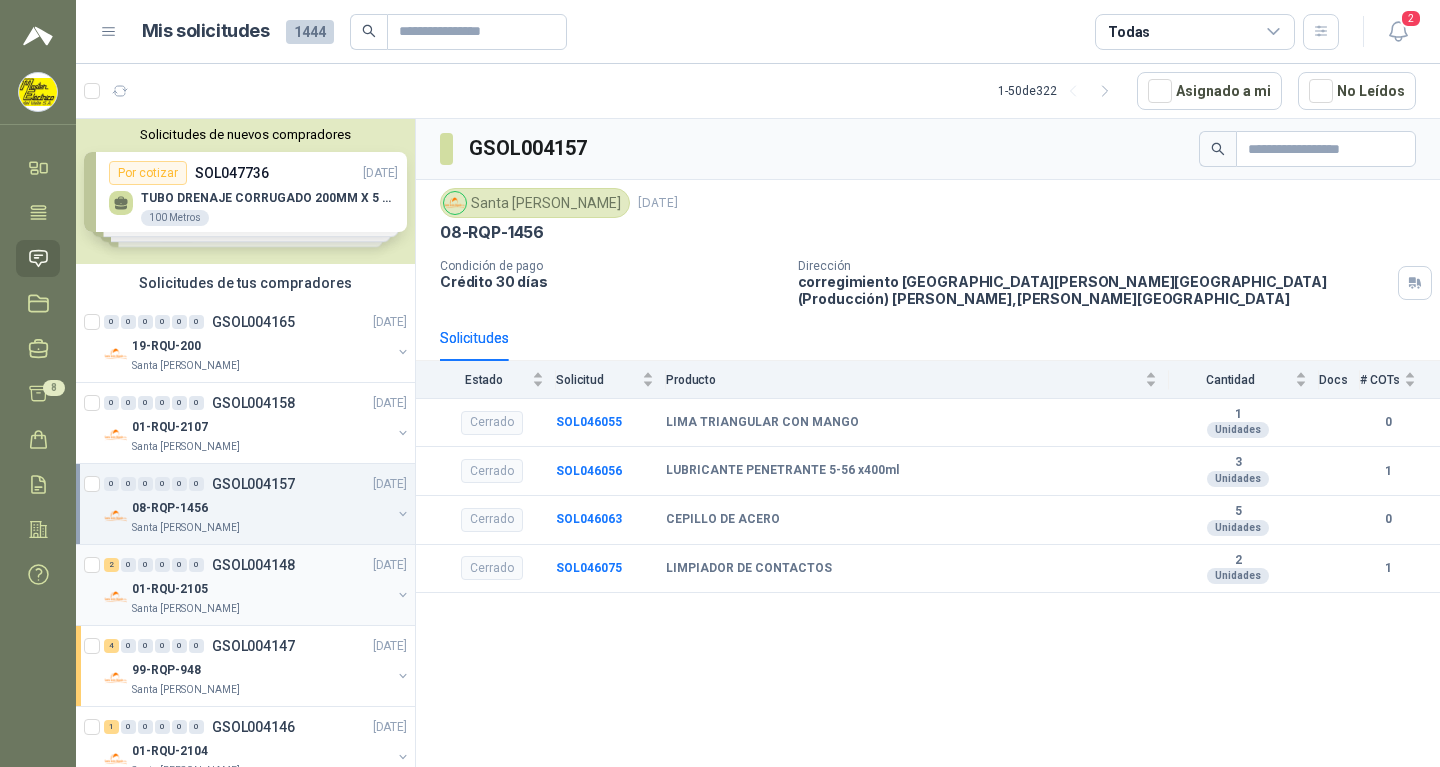 click on "GSOL004148" at bounding box center (253, 565) 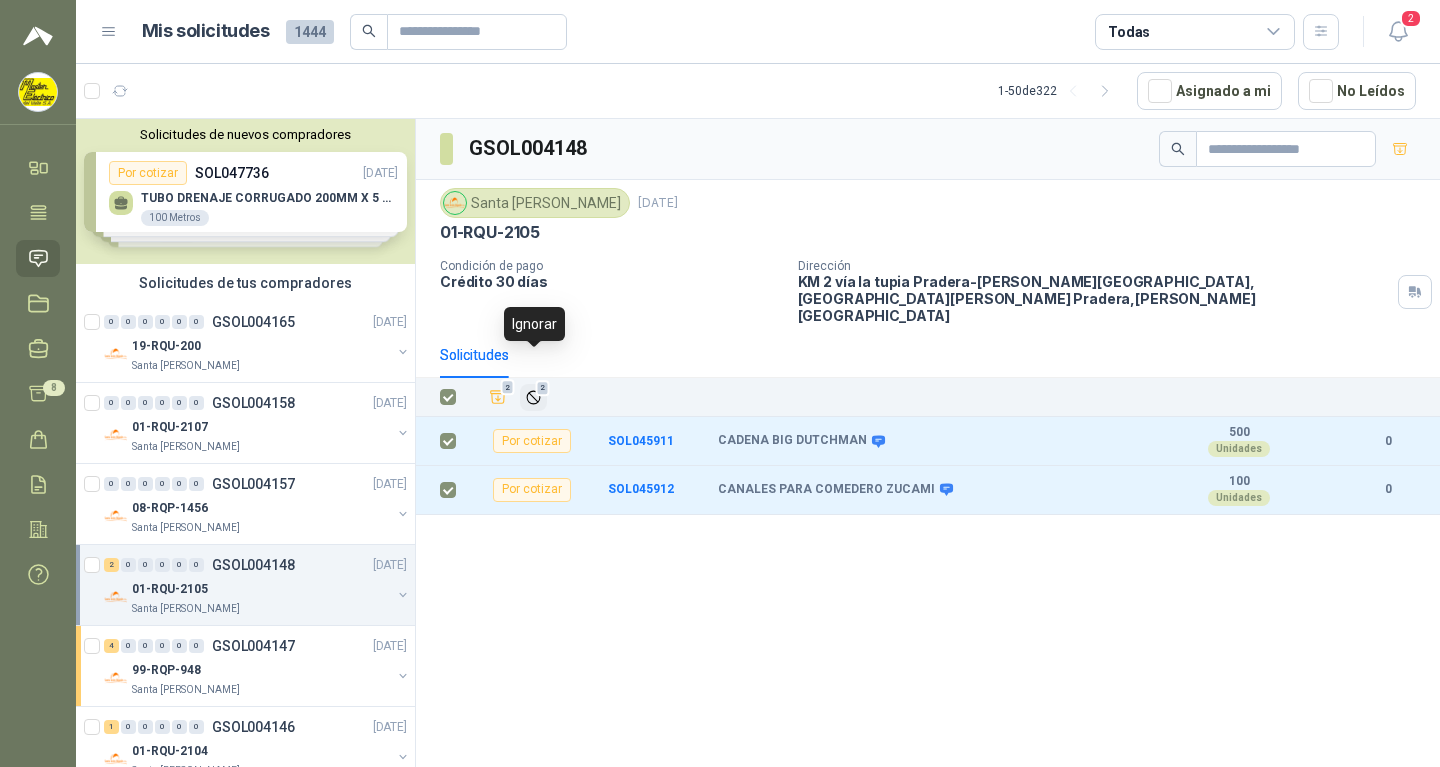 click 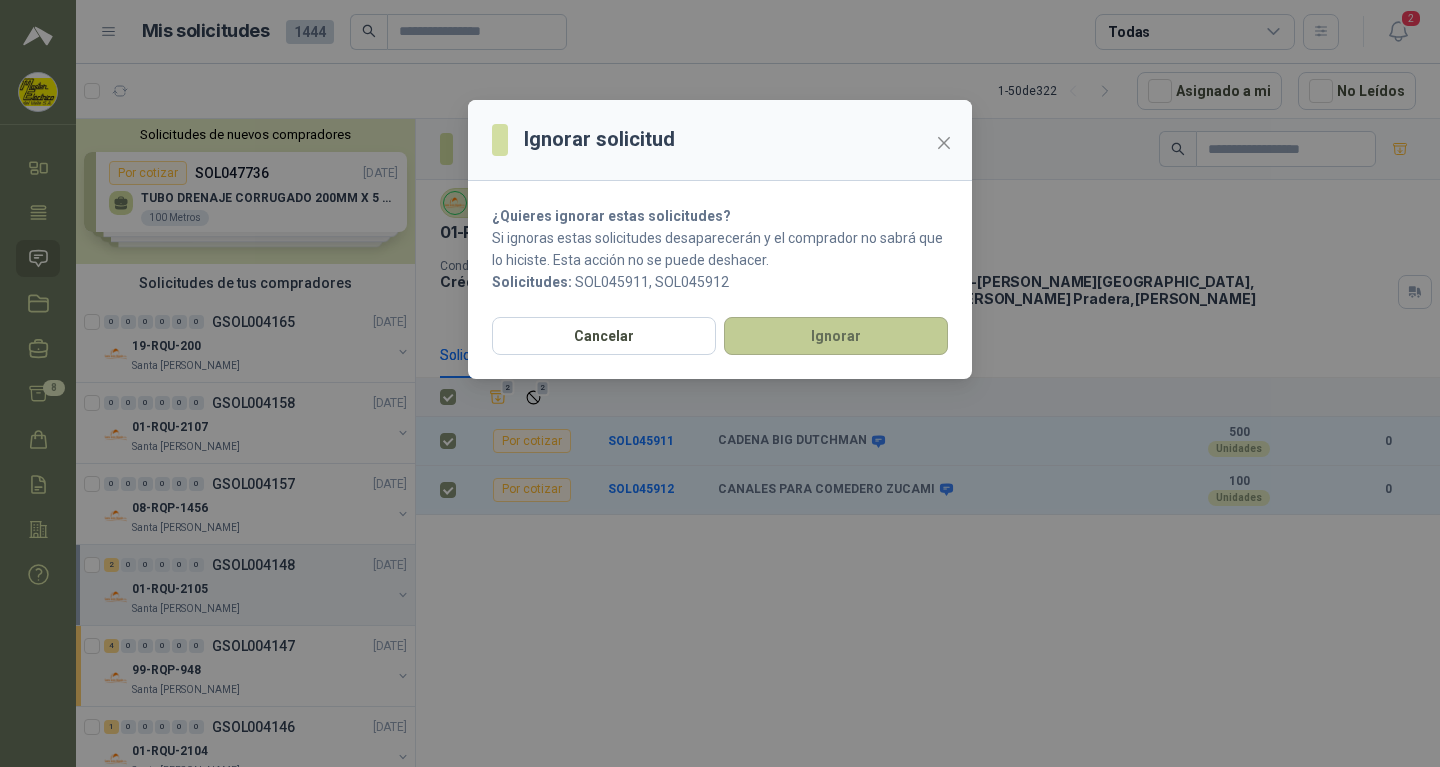 click on "Ignorar" at bounding box center (836, 336) 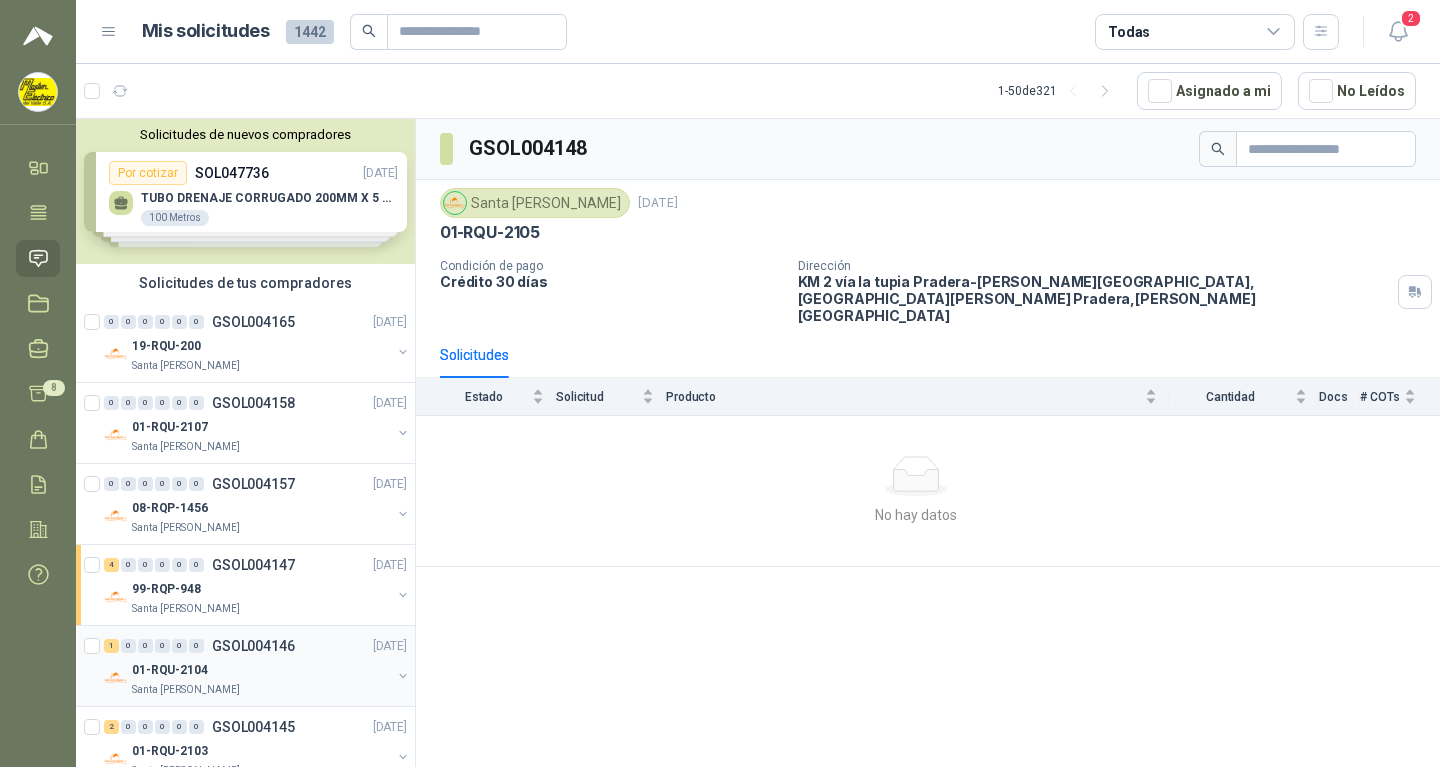 click on "GSOL004146" at bounding box center [253, 646] 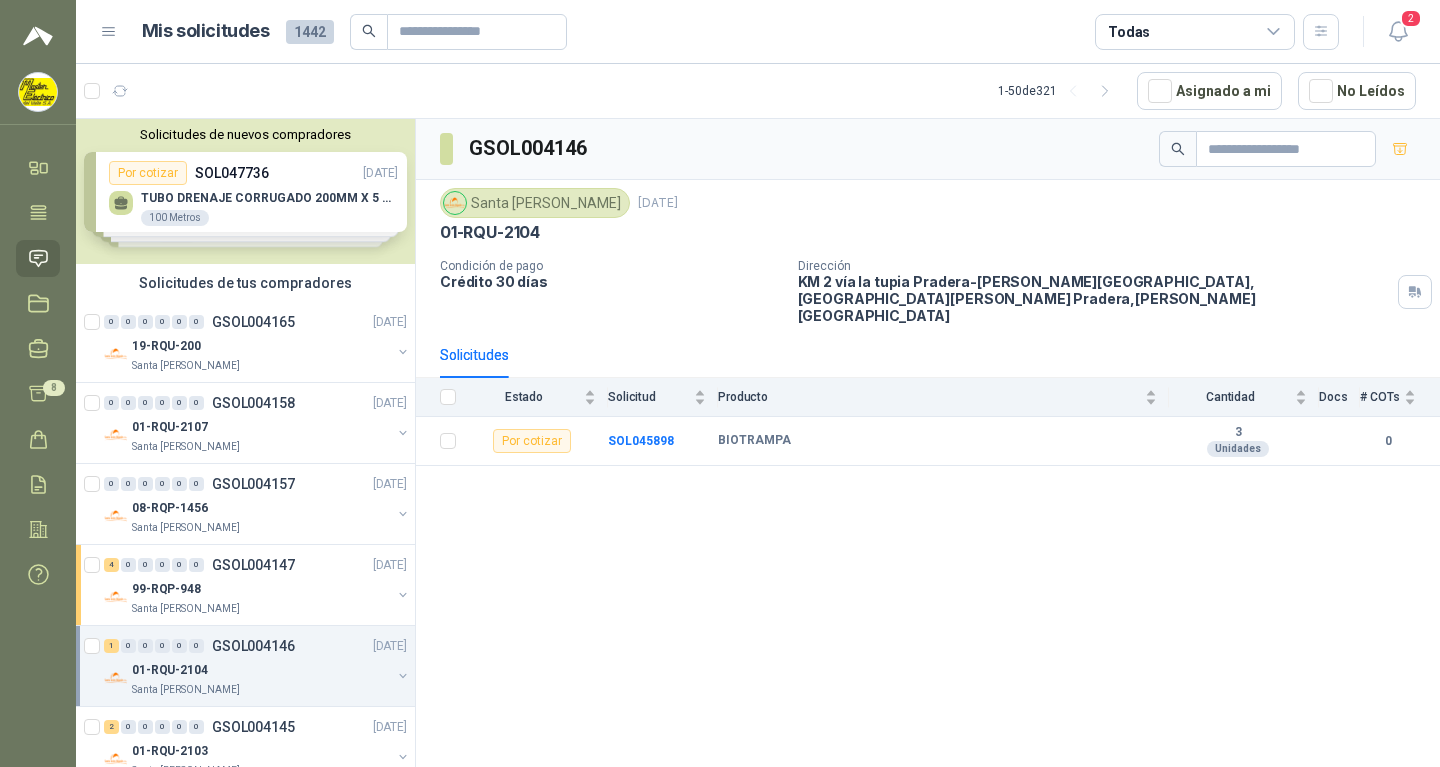 click at bounding box center [442, 397] 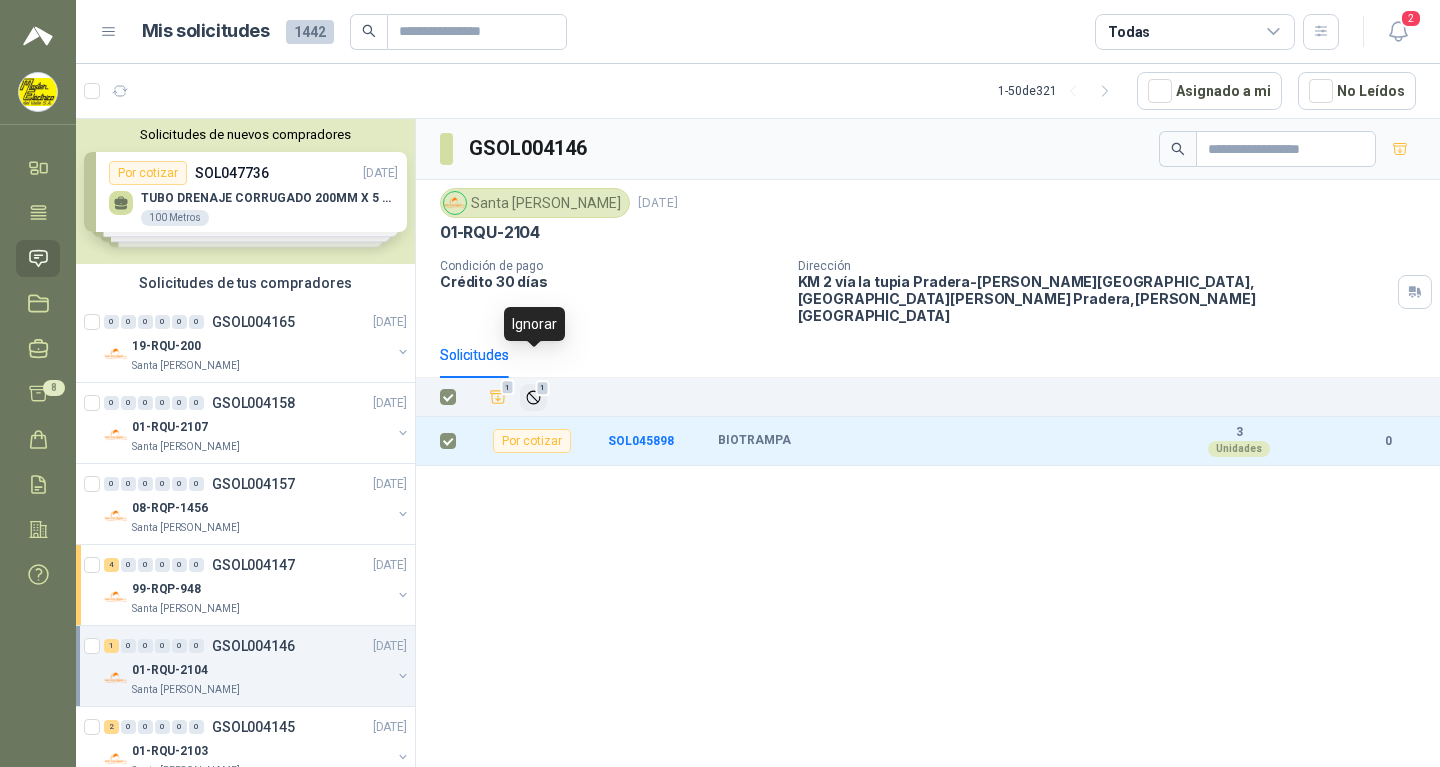 click 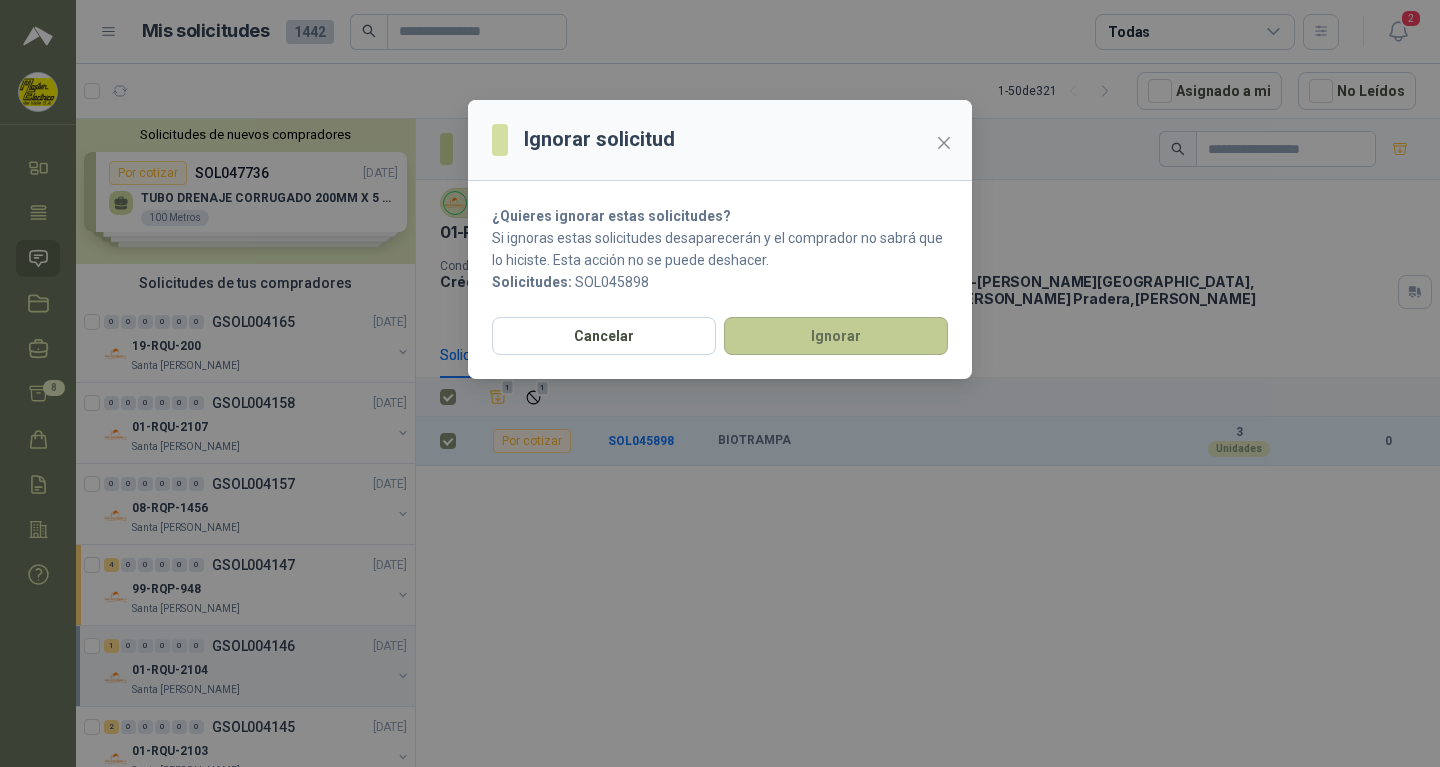 click on "Ignorar" at bounding box center [836, 336] 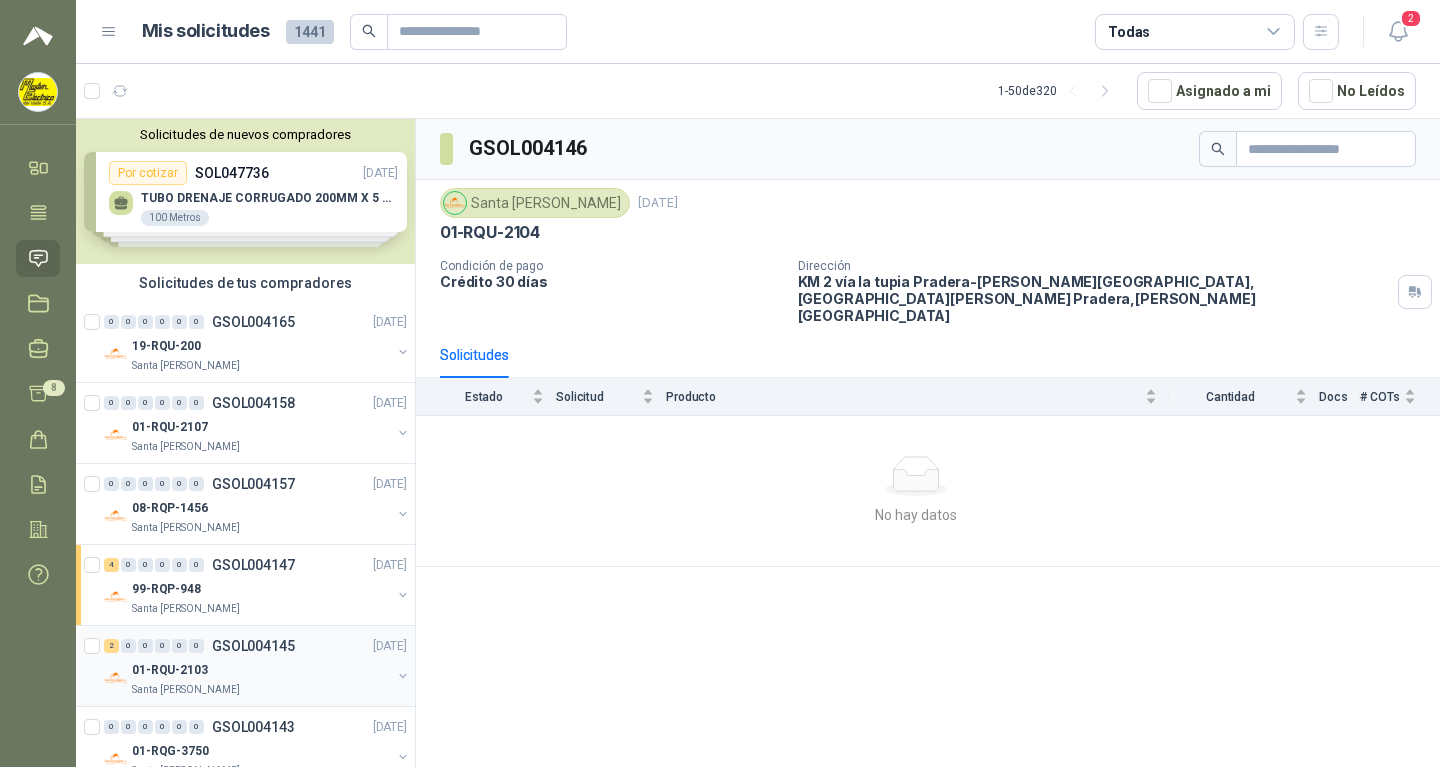 click on "GSOL004145" at bounding box center [253, 646] 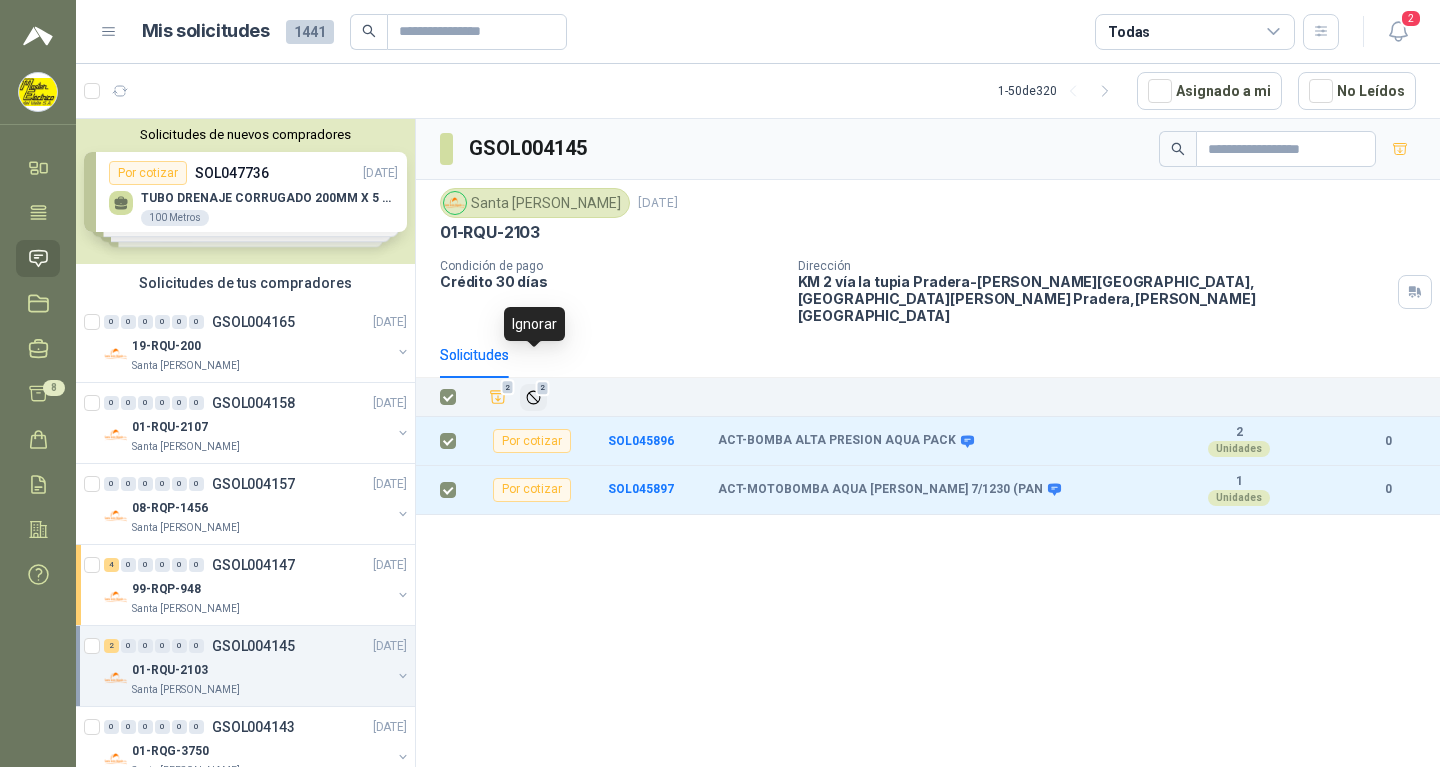 click 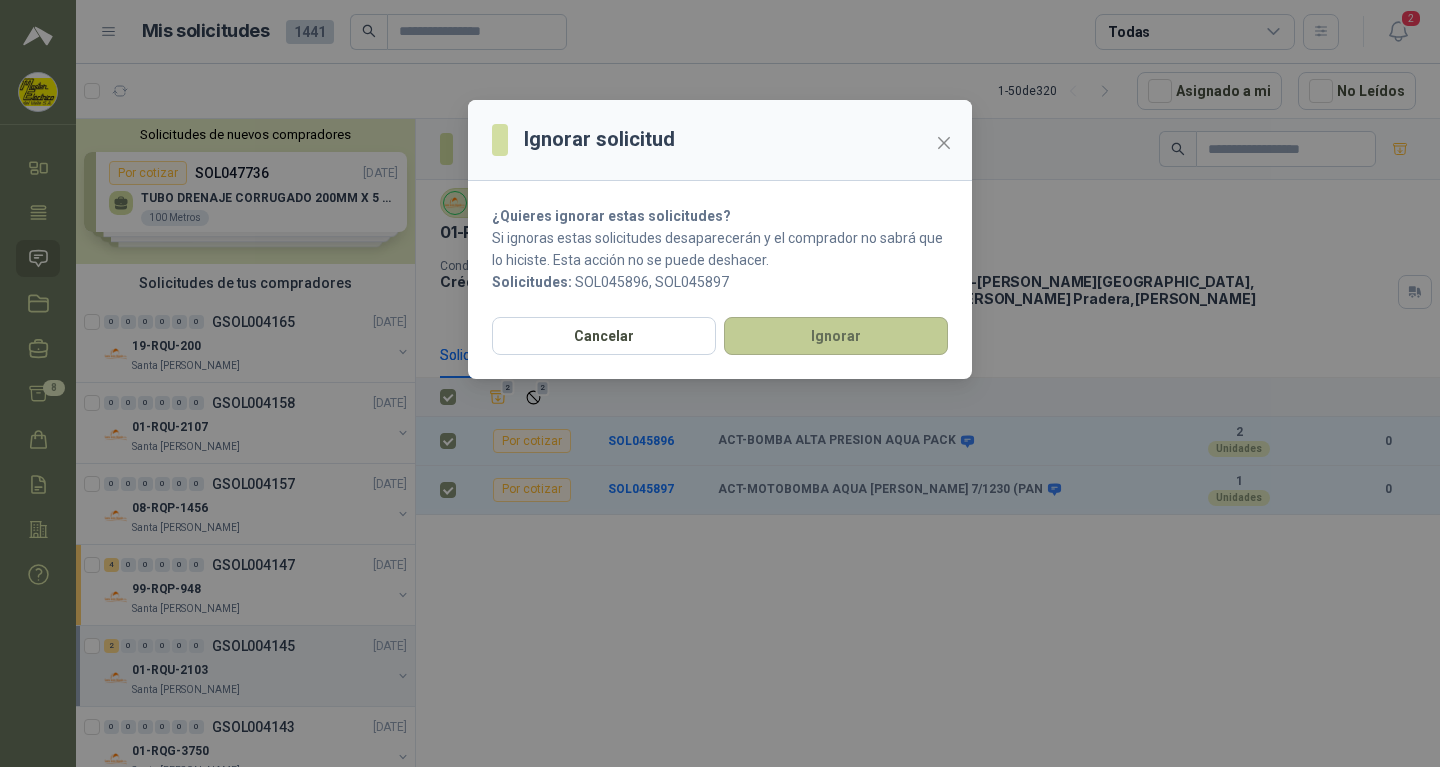 click on "Ignorar" at bounding box center (836, 336) 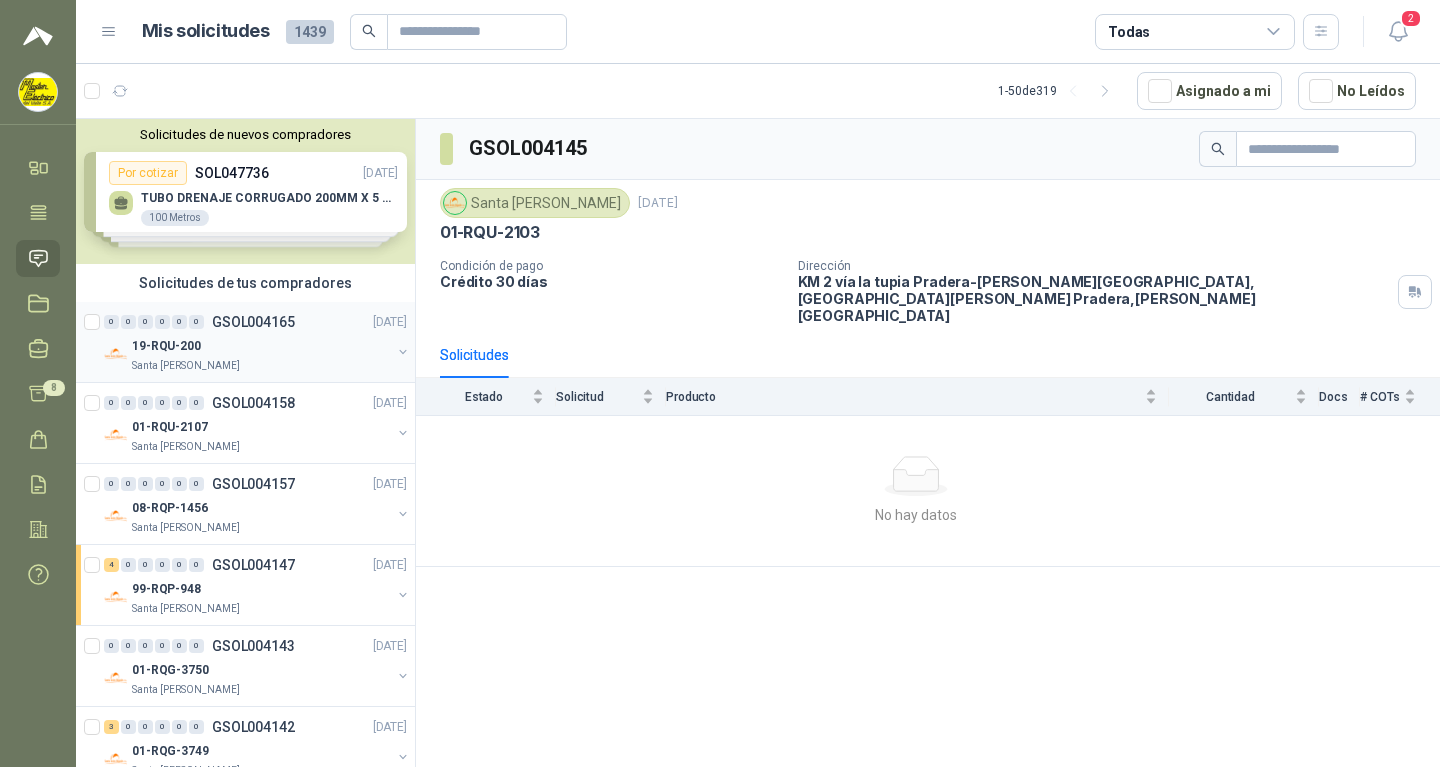 click on "GSOL004165" at bounding box center [253, 322] 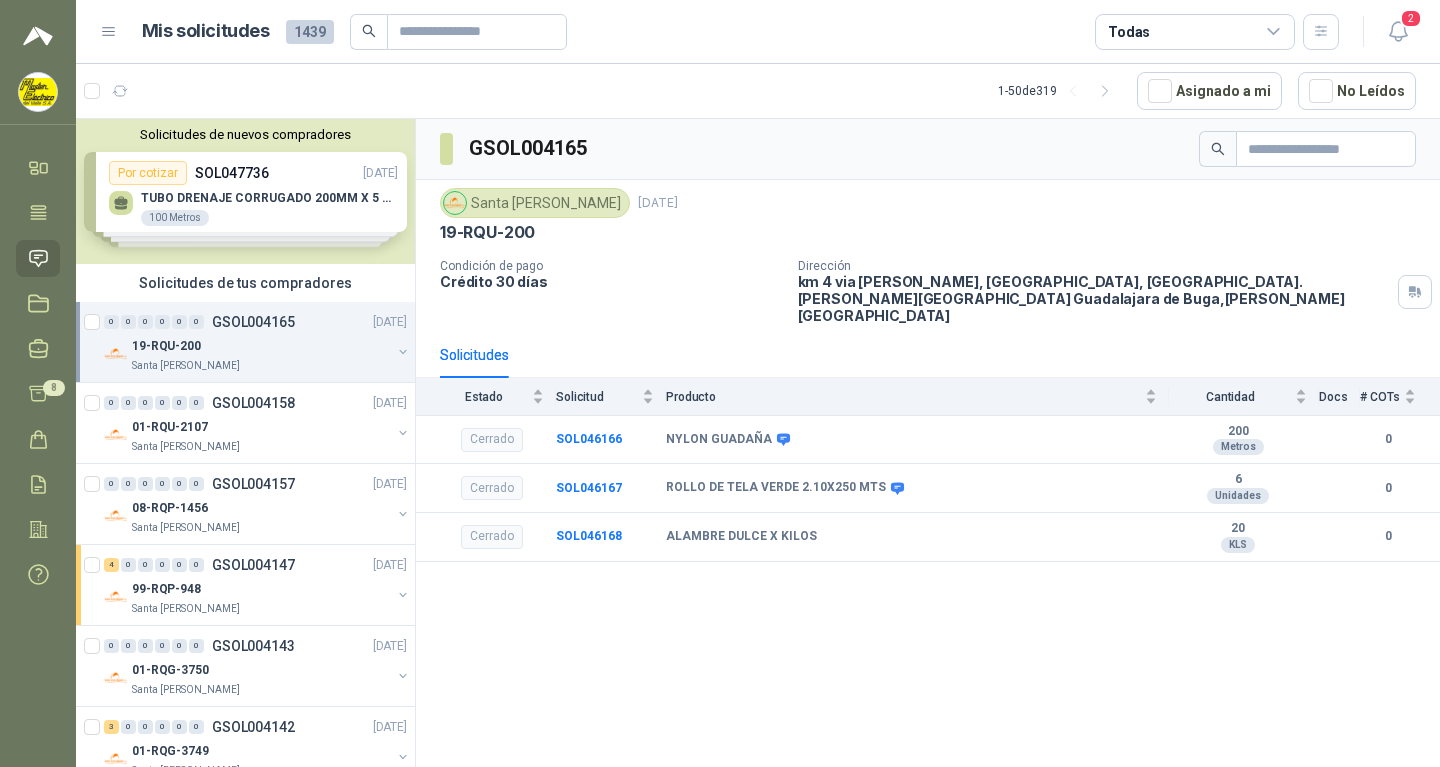 click at bounding box center [403, 352] 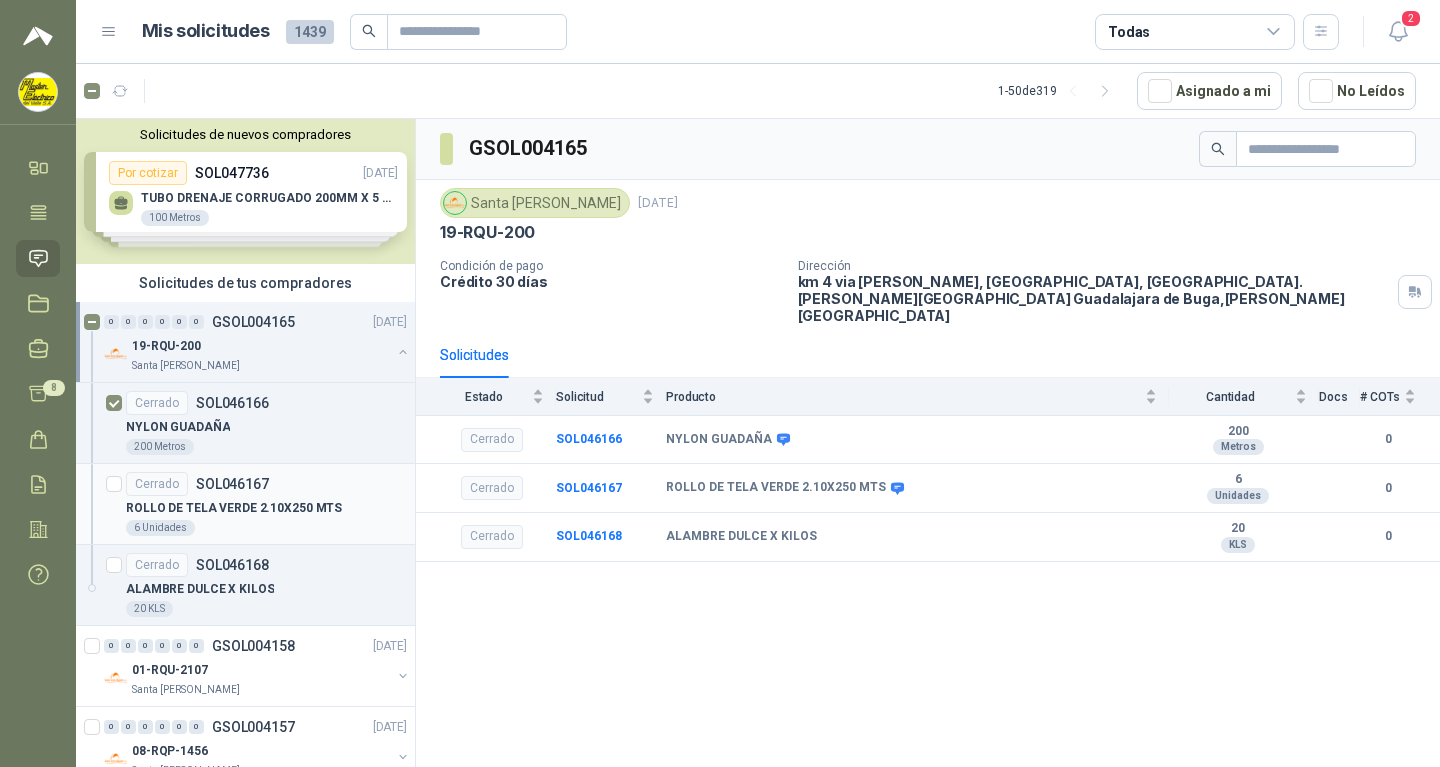 click on "Cerrado SOL046167 ROLLO DE TELA VERDE 2.10X250 MTS 6   Unidades" at bounding box center (245, 504) 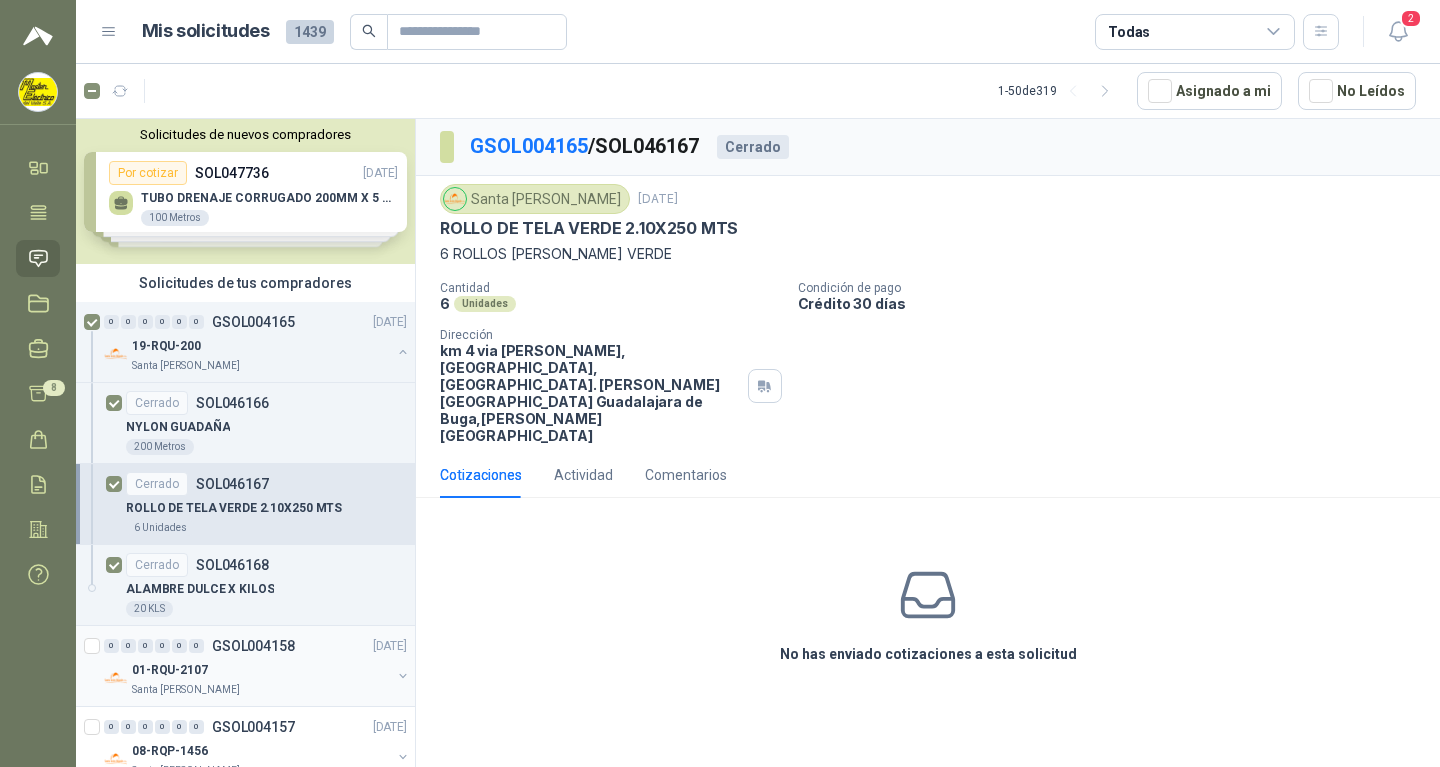 click on "GSOL004158" at bounding box center (253, 646) 